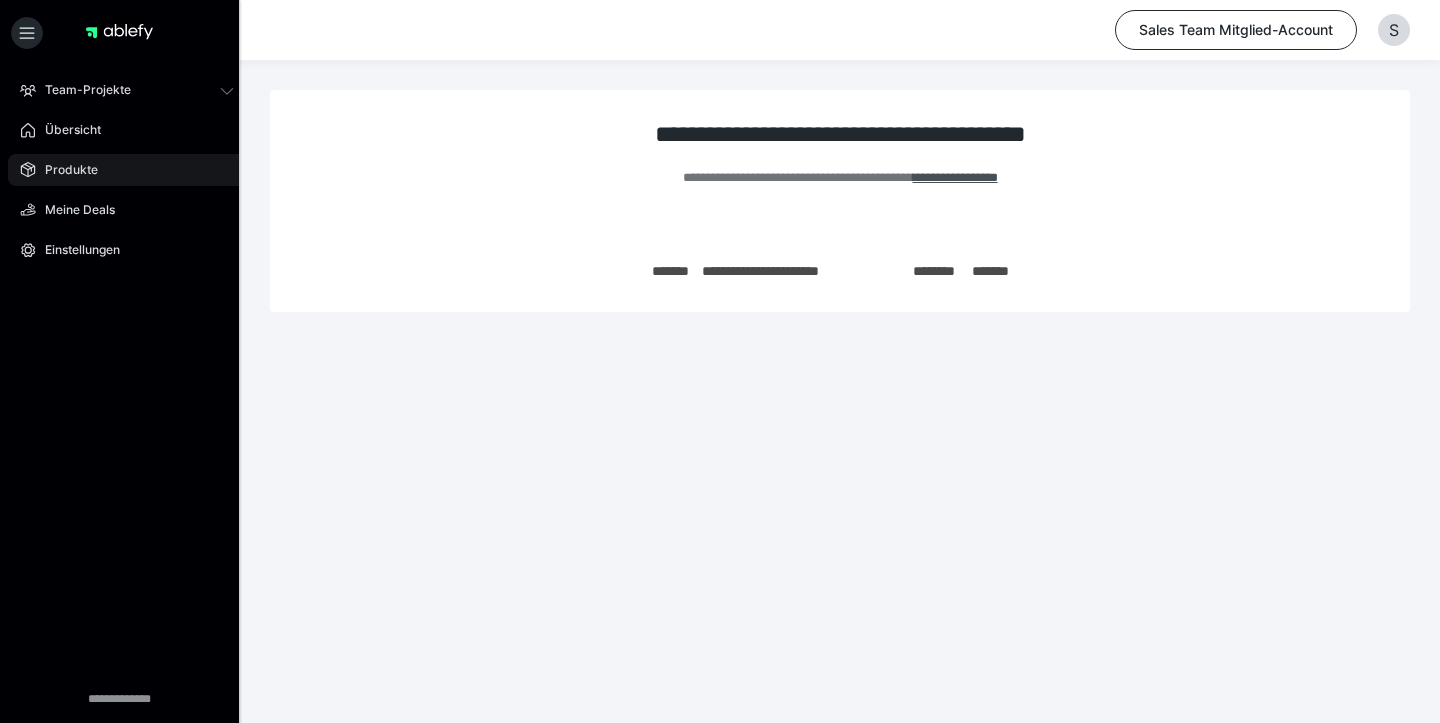 scroll, scrollTop: 0, scrollLeft: 0, axis: both 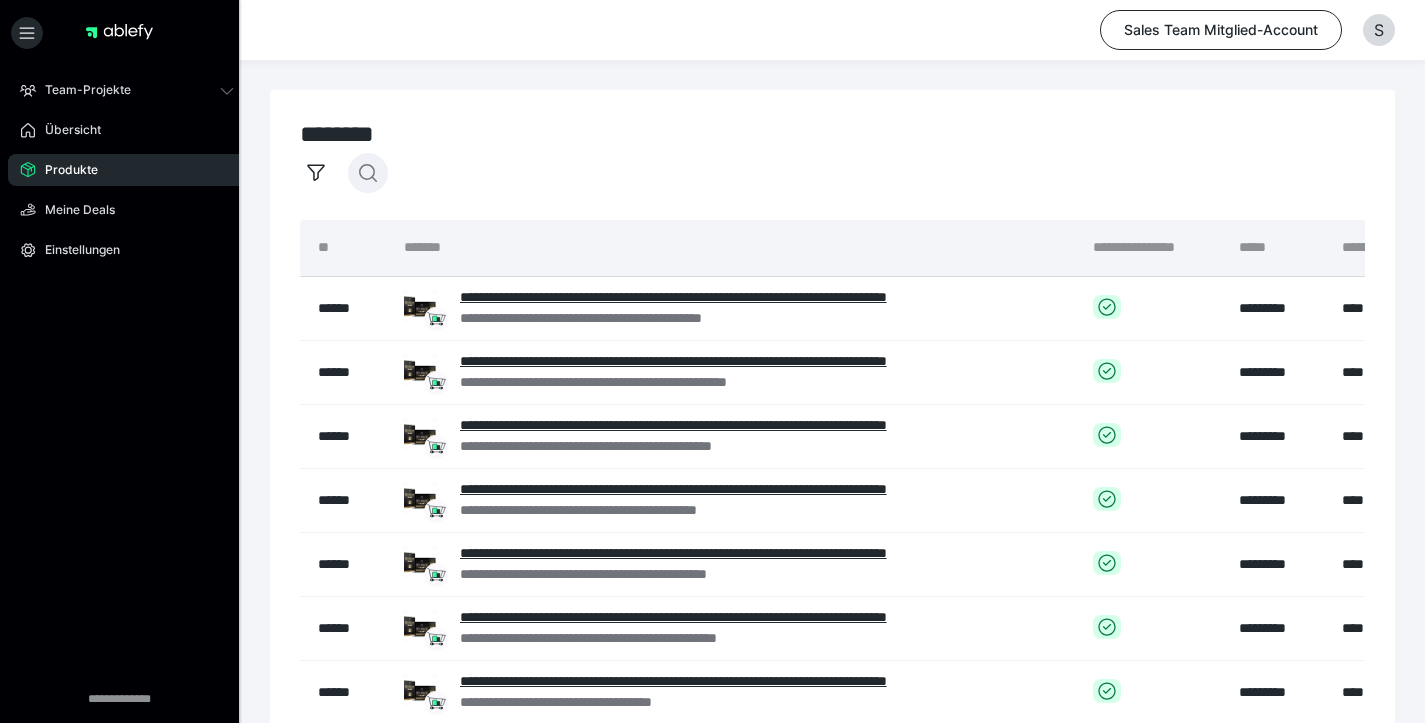 click 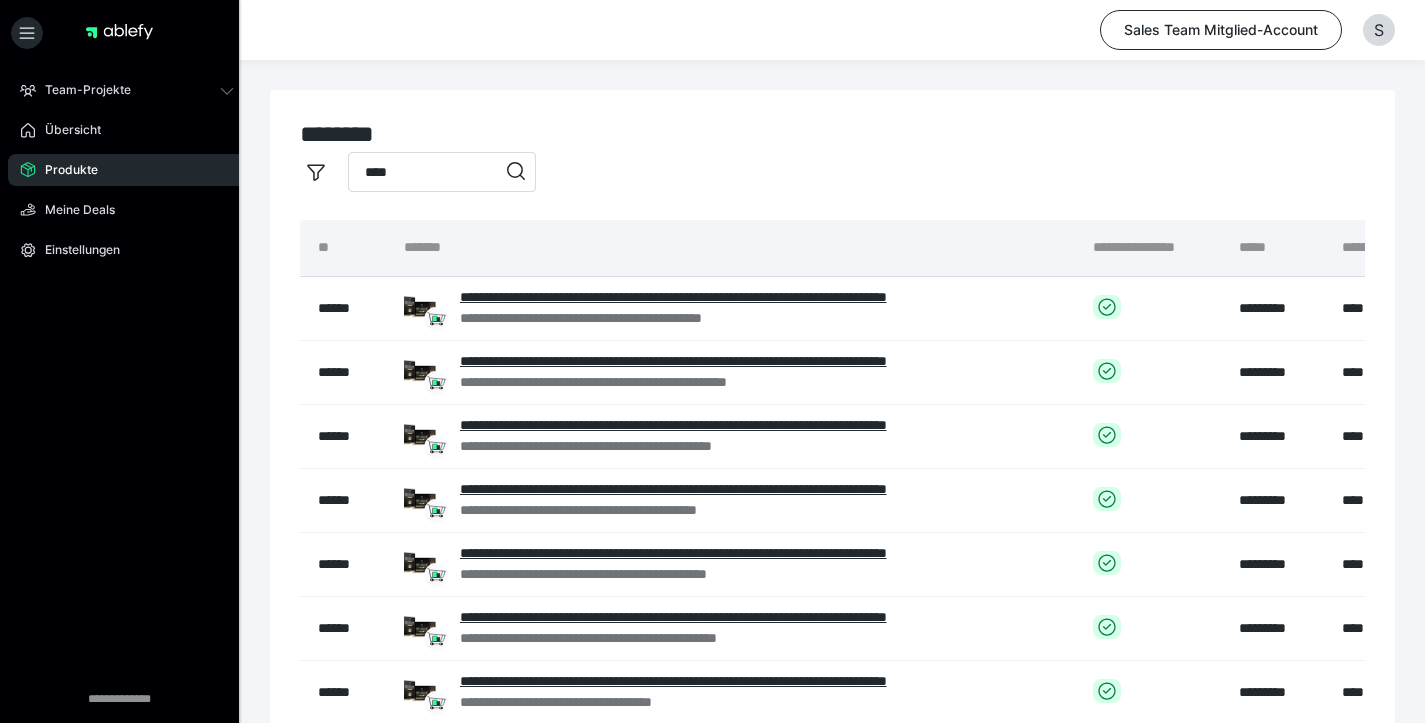 type on "****" 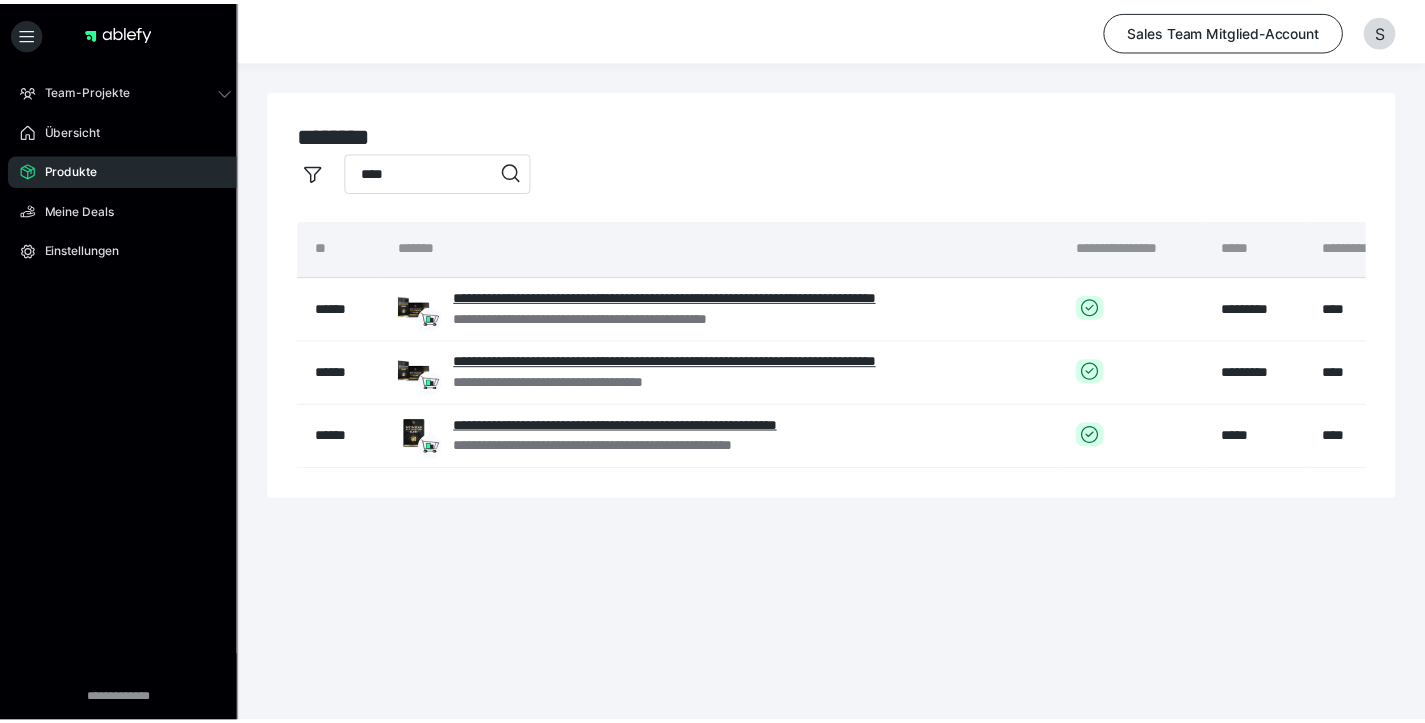scroll, scrollTop: 0, scrollLeft: 285, axis: horizontal 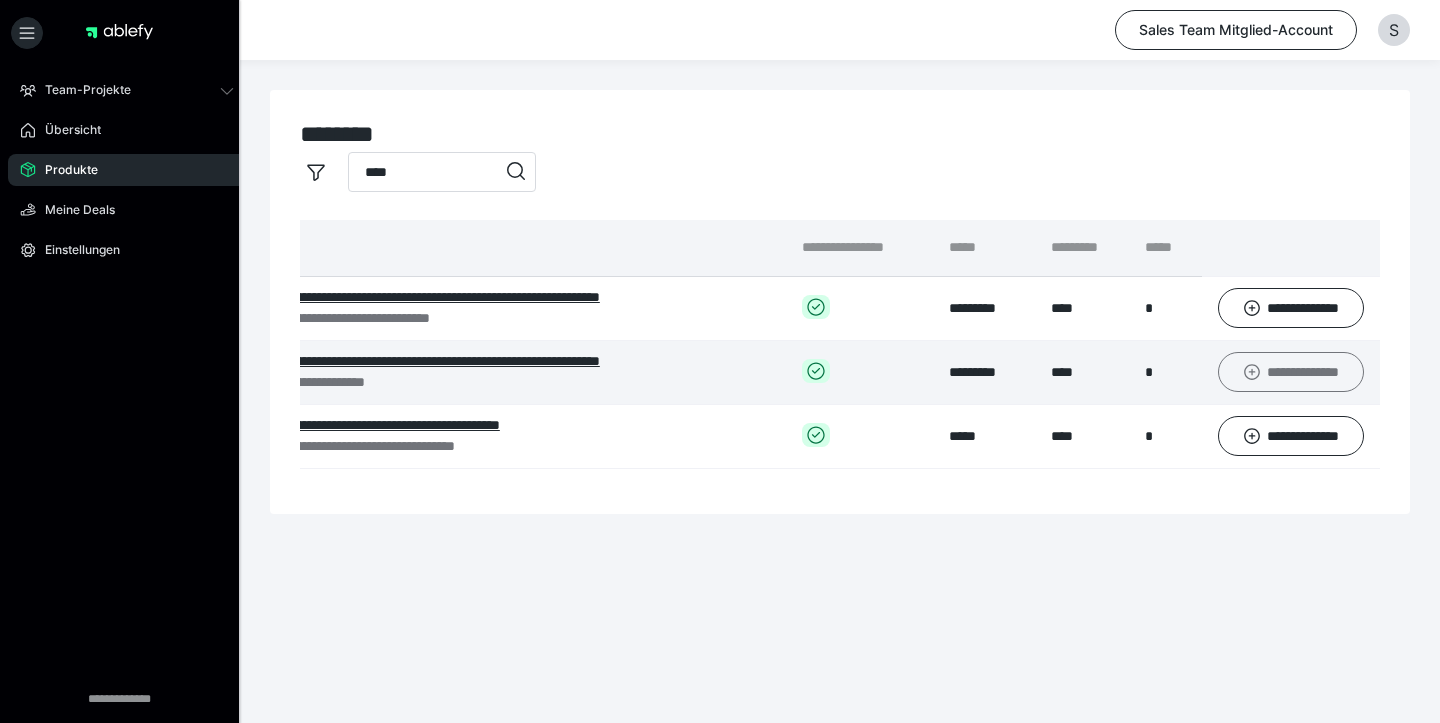 click on "**********" at bounding box center (1291, 372) 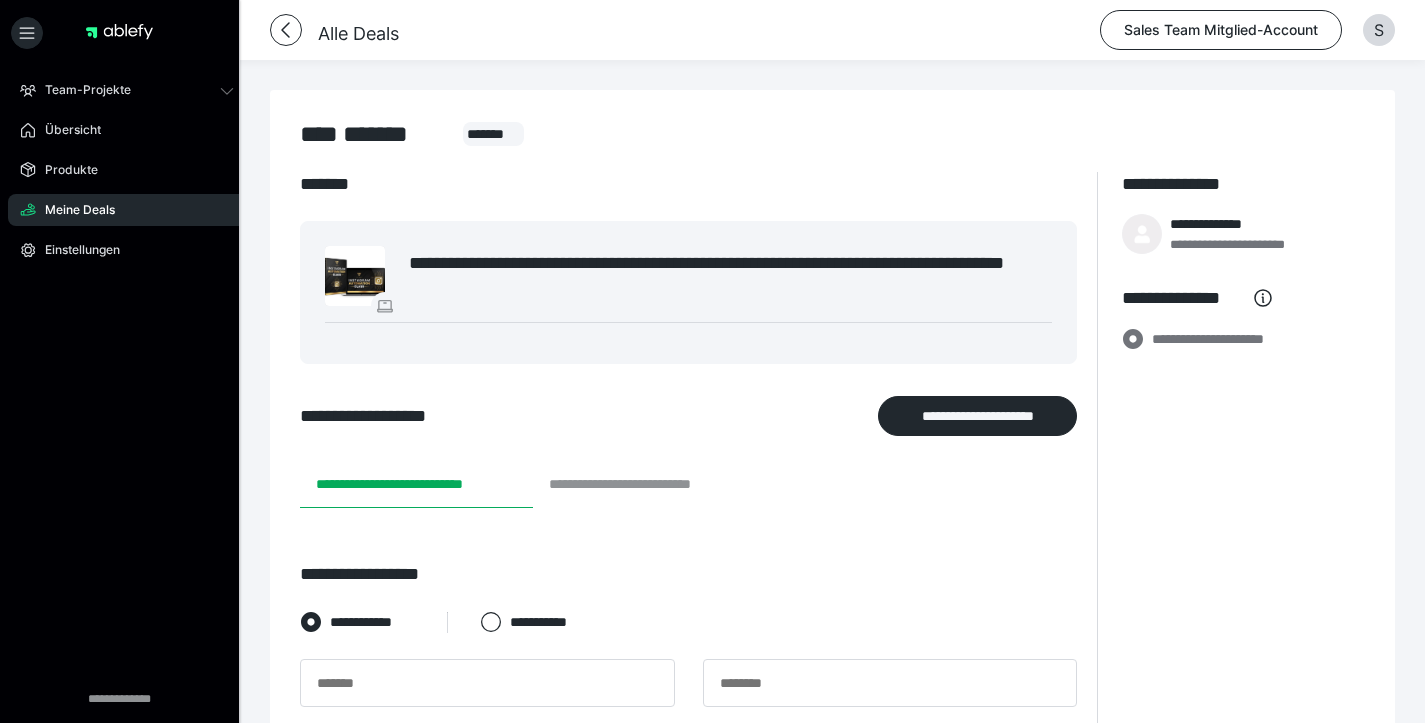 click on "**********" at bounding box center (648, 484) 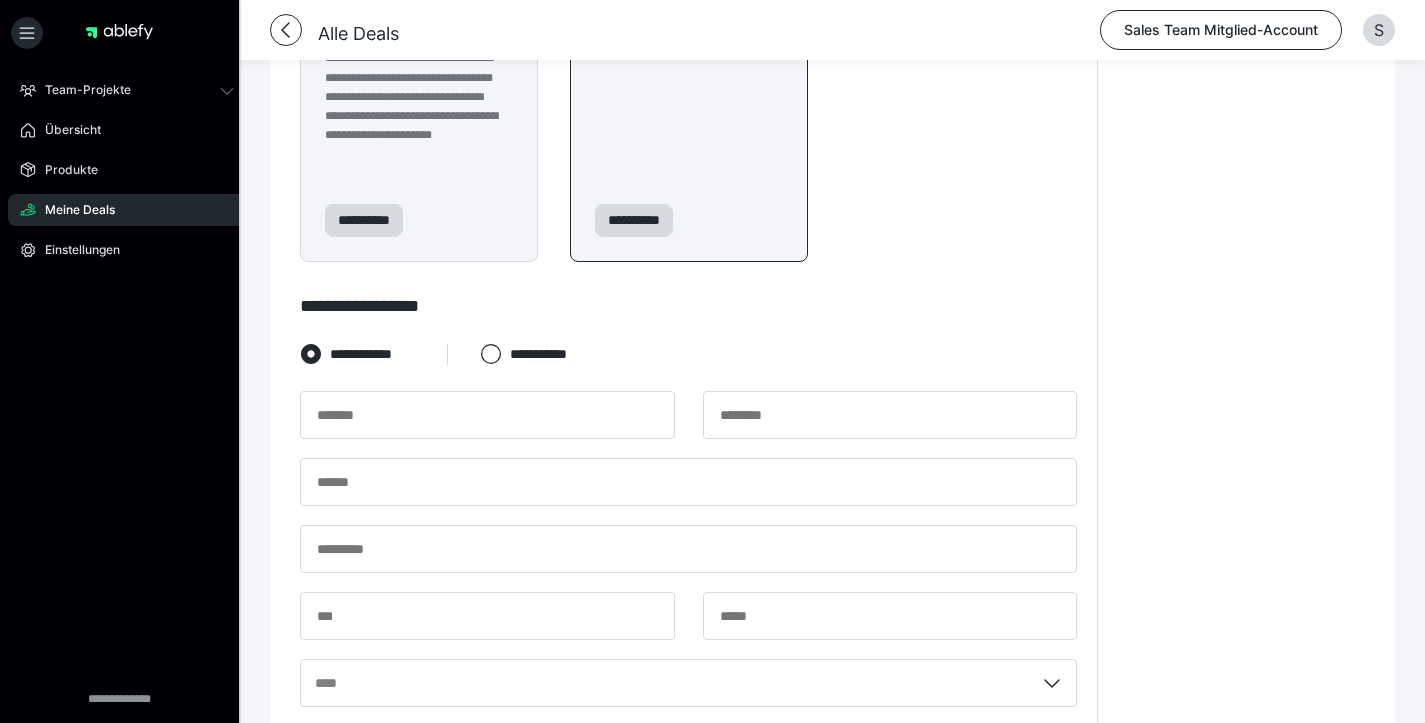 scroll, scrollTop: 1083, scrollLeft: 0, axis: vertical 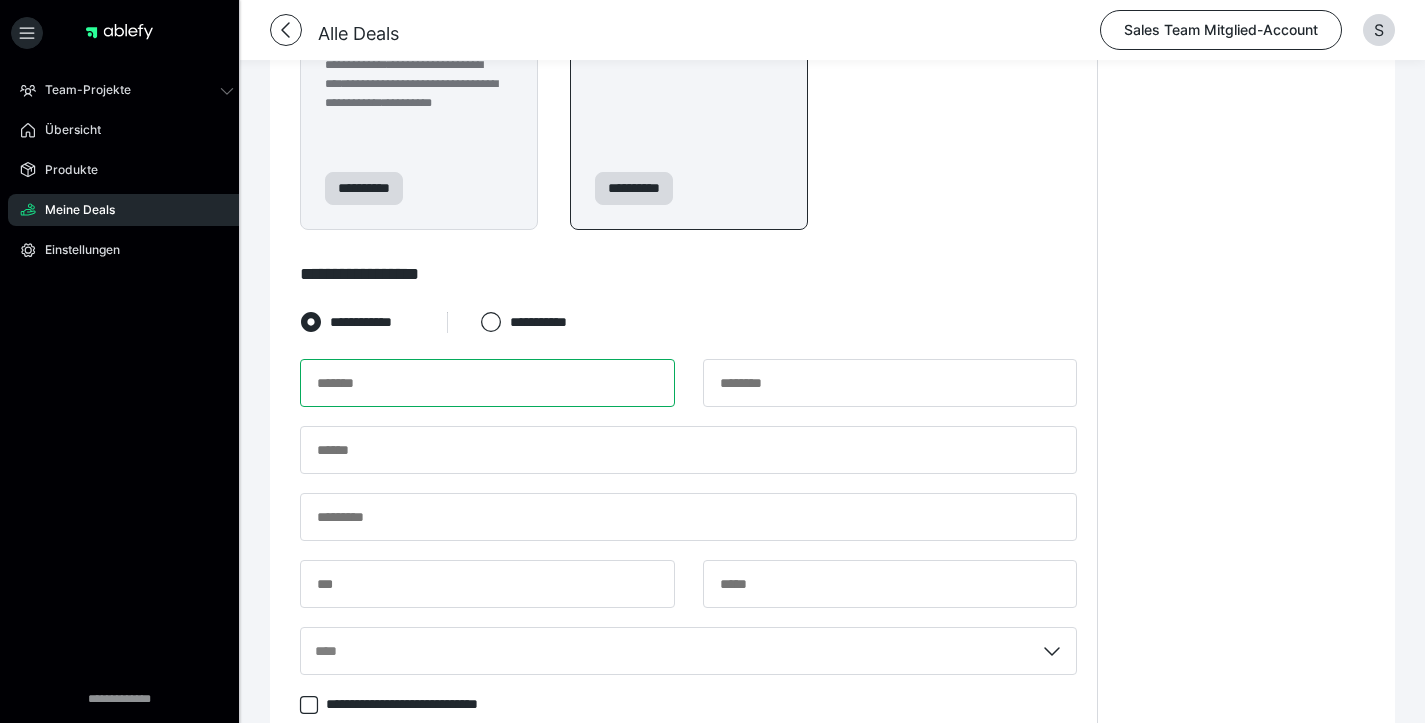 click at bounding box center (487, 383) 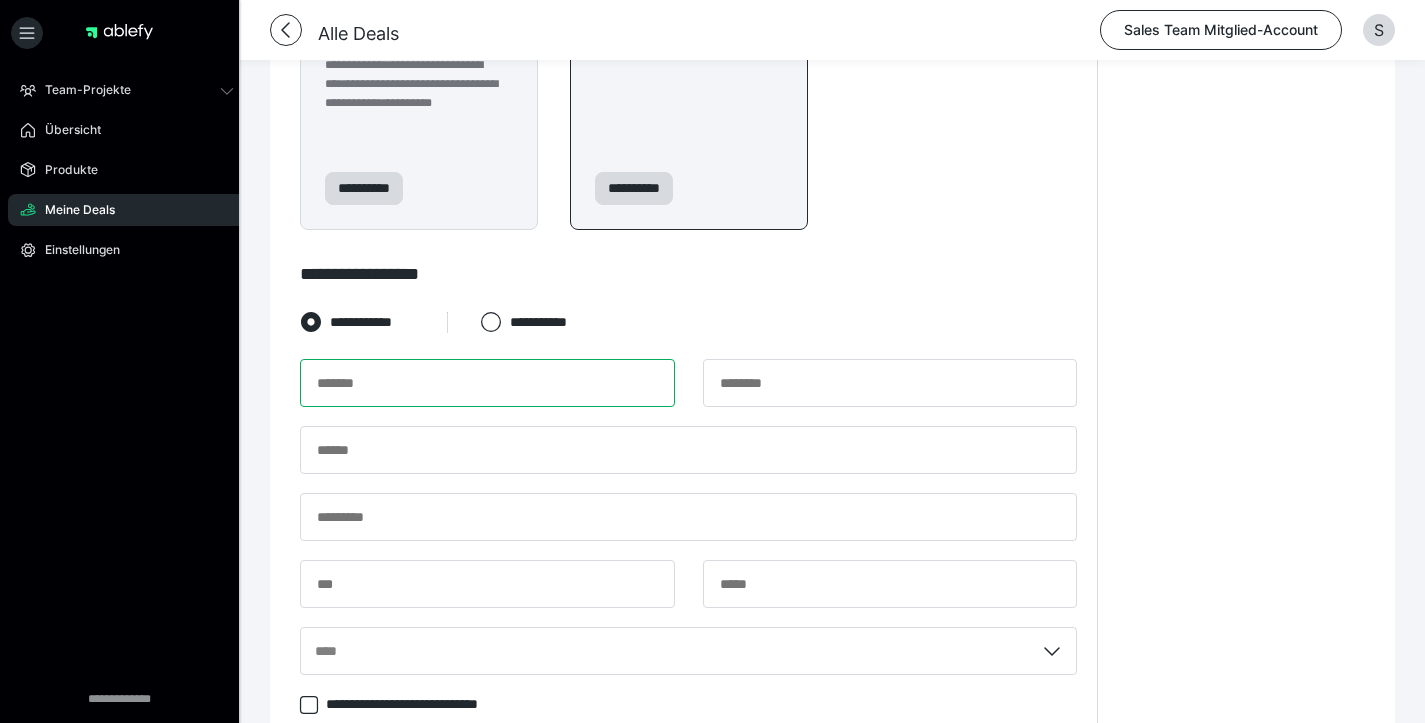 paste on "*******" 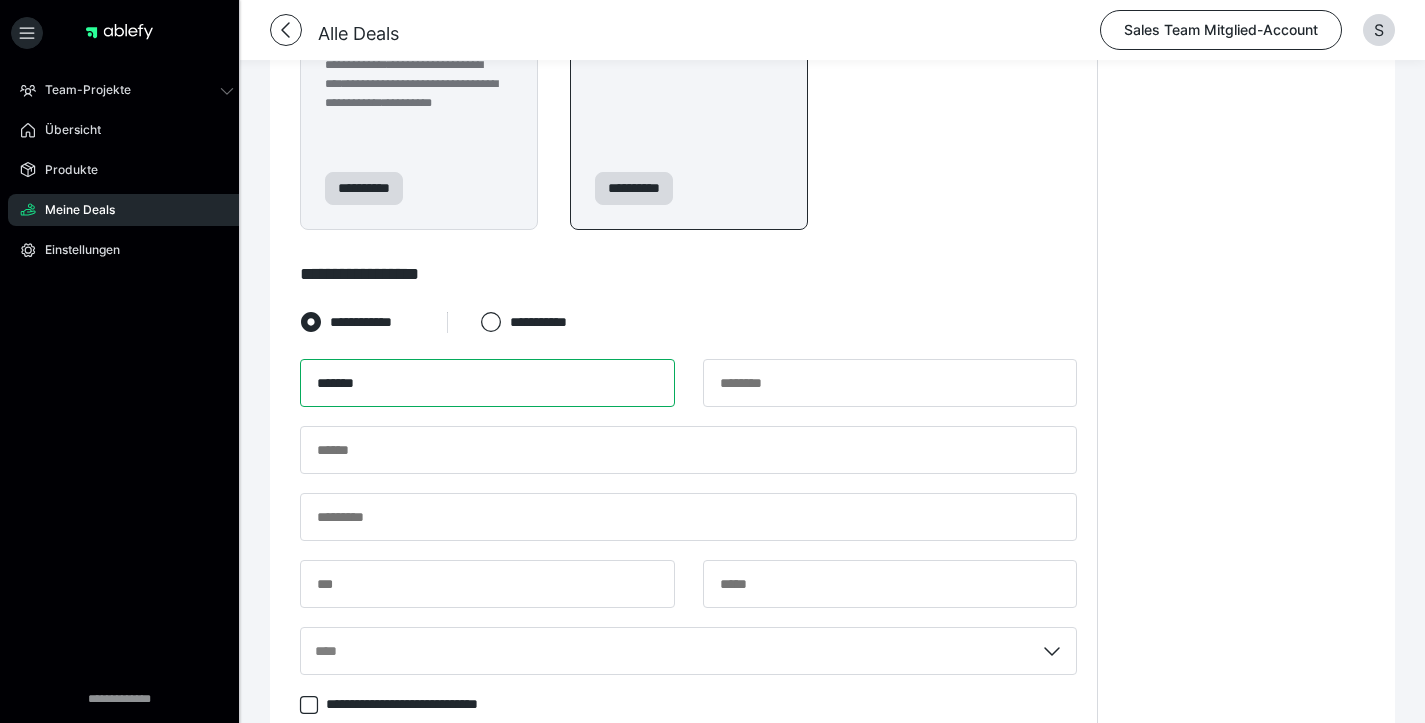 type on "*******" 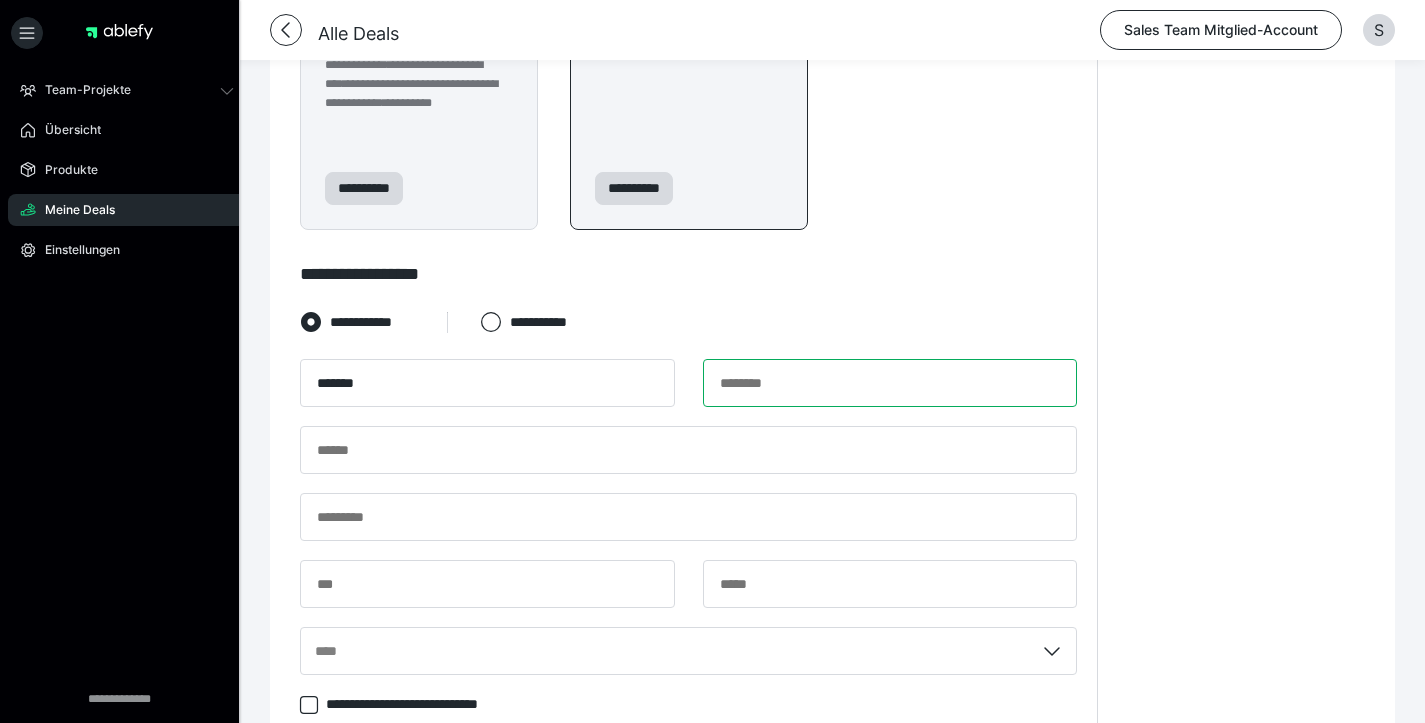 click at bounding box center (890, 383) 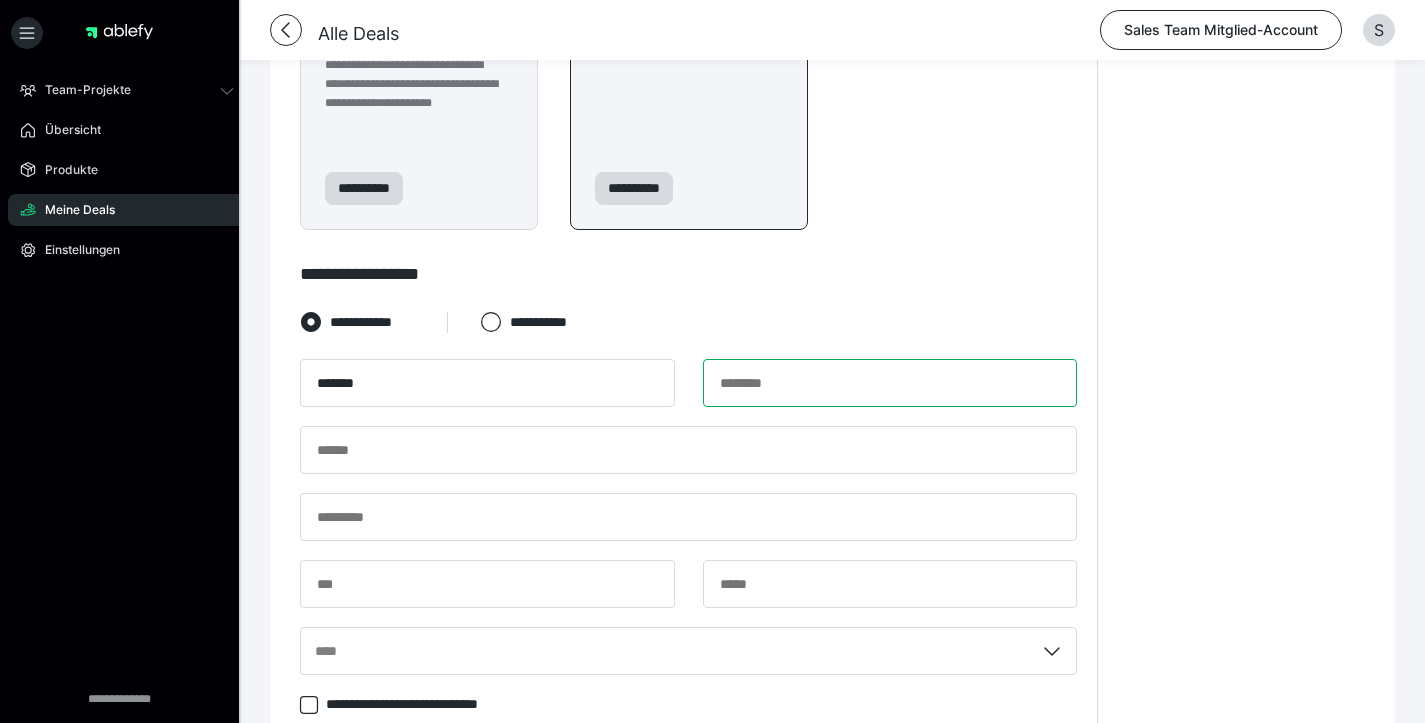 click at bounding box center (890, 383) 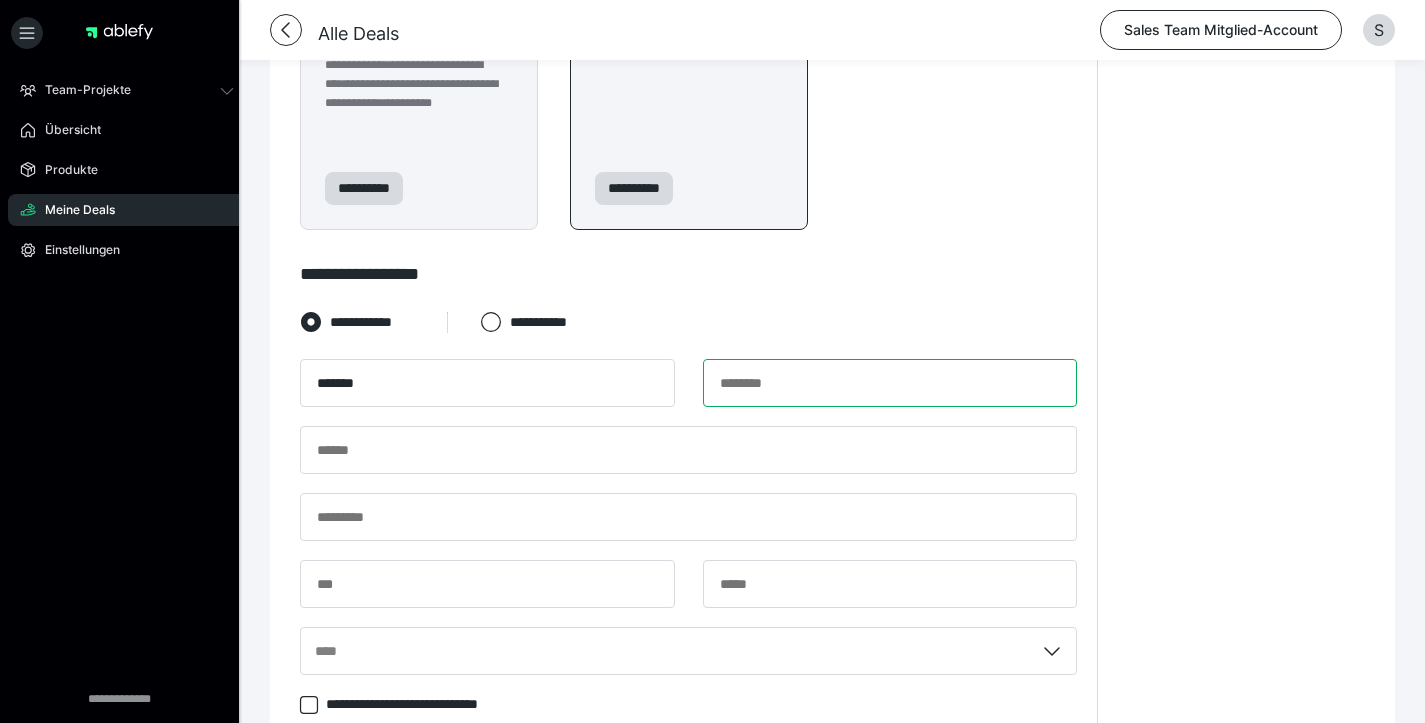 paste on "*****" 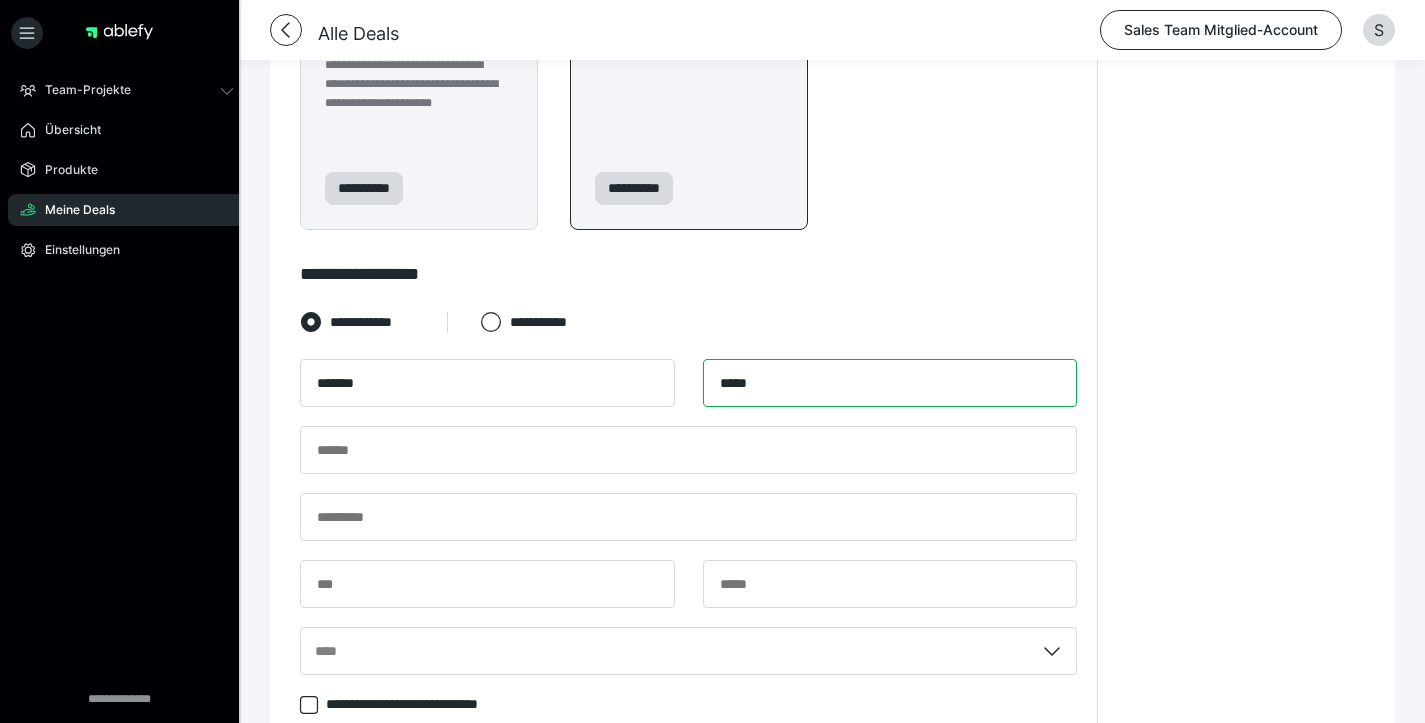 type on "*****" 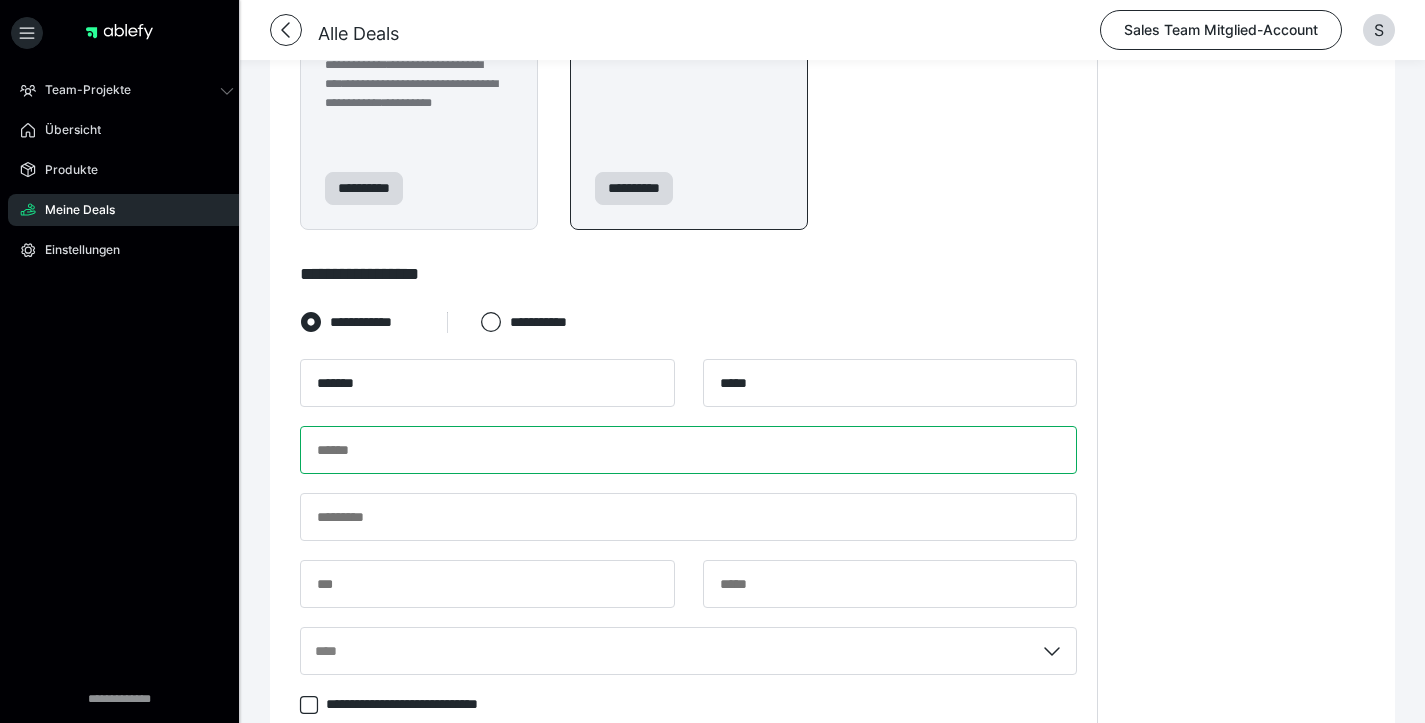 paste on "**********" 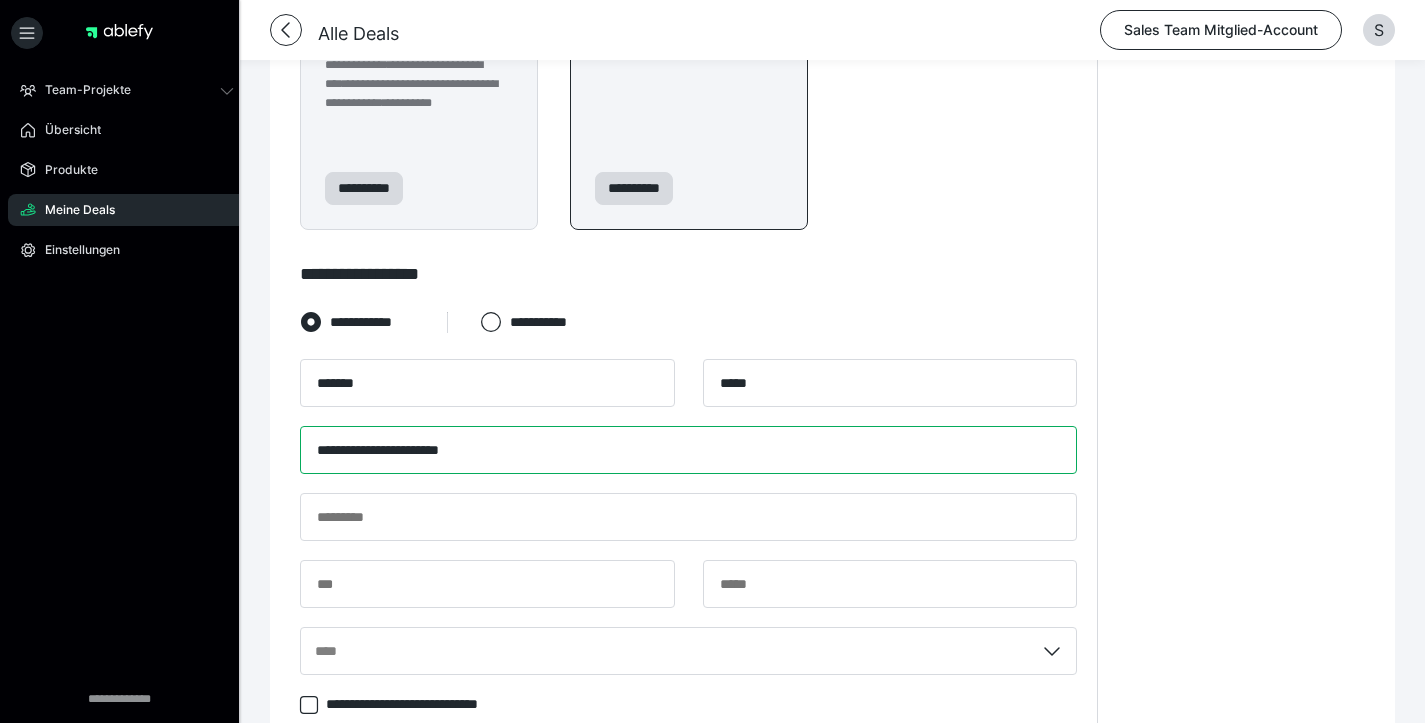 type on "**********" 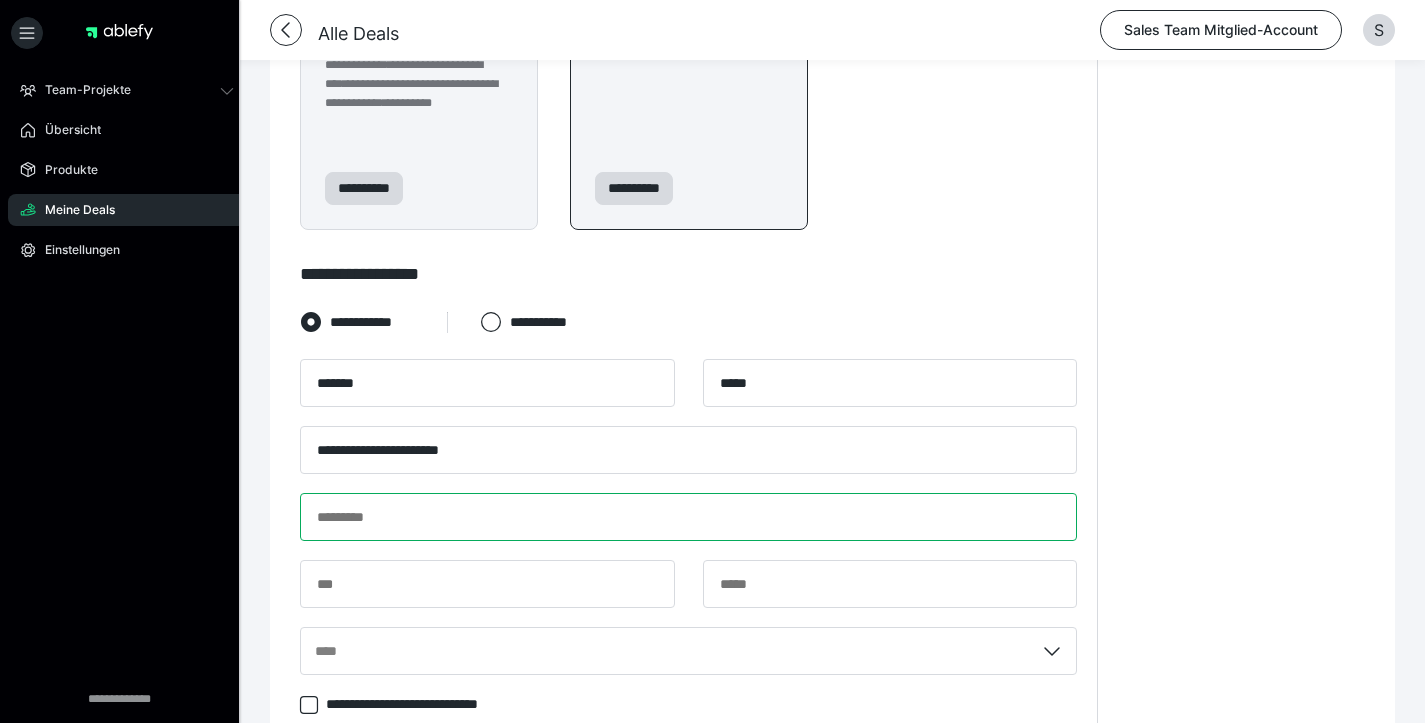 click at bounding box center (688, 517) 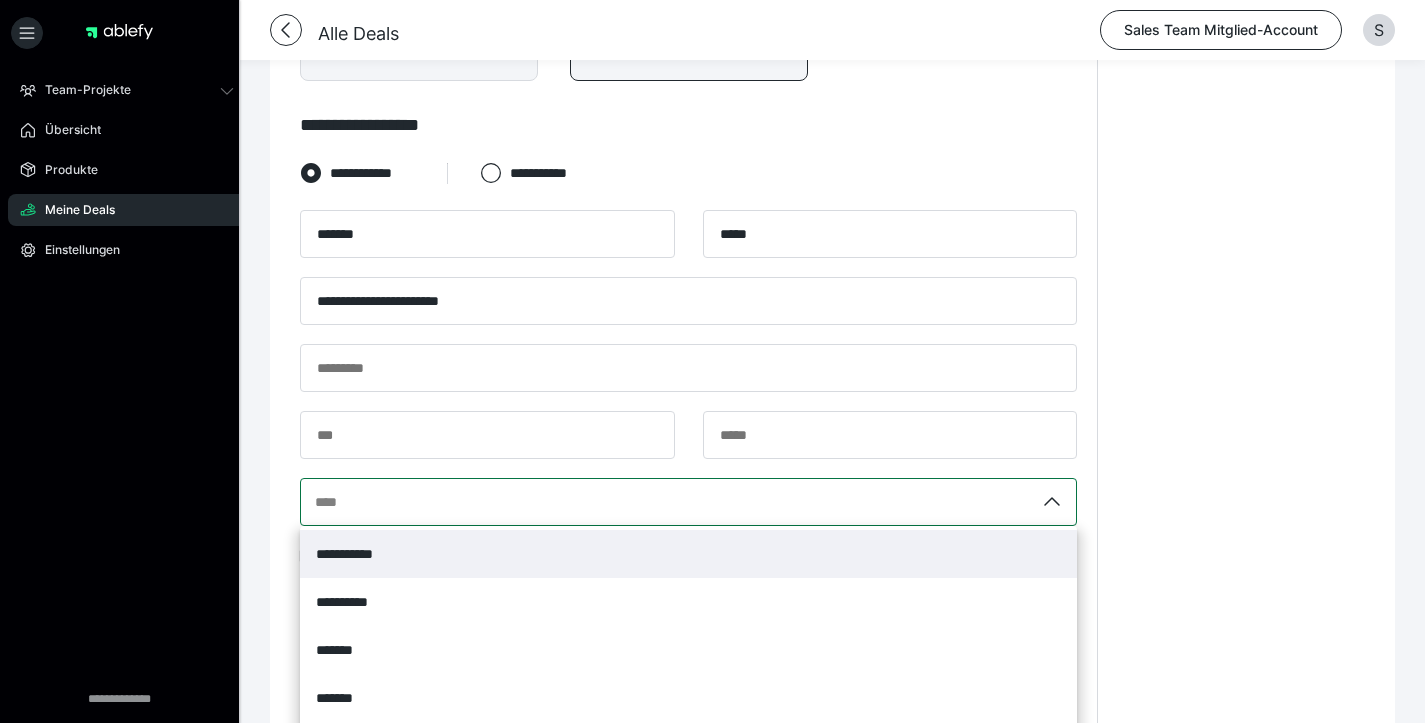 click on "**********" at bounding box center [688, 502] 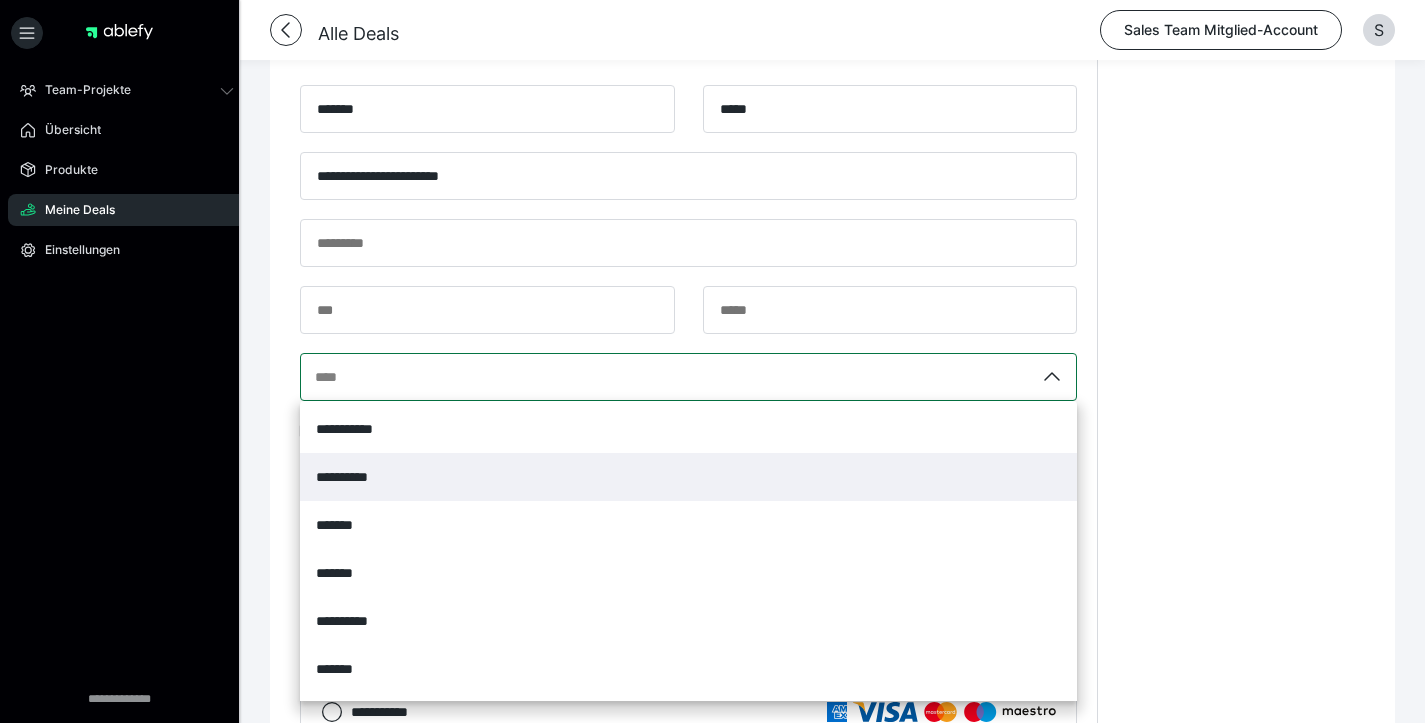 scroll, scrollTop: 1358, scrollLeft: 0, axis: vertical 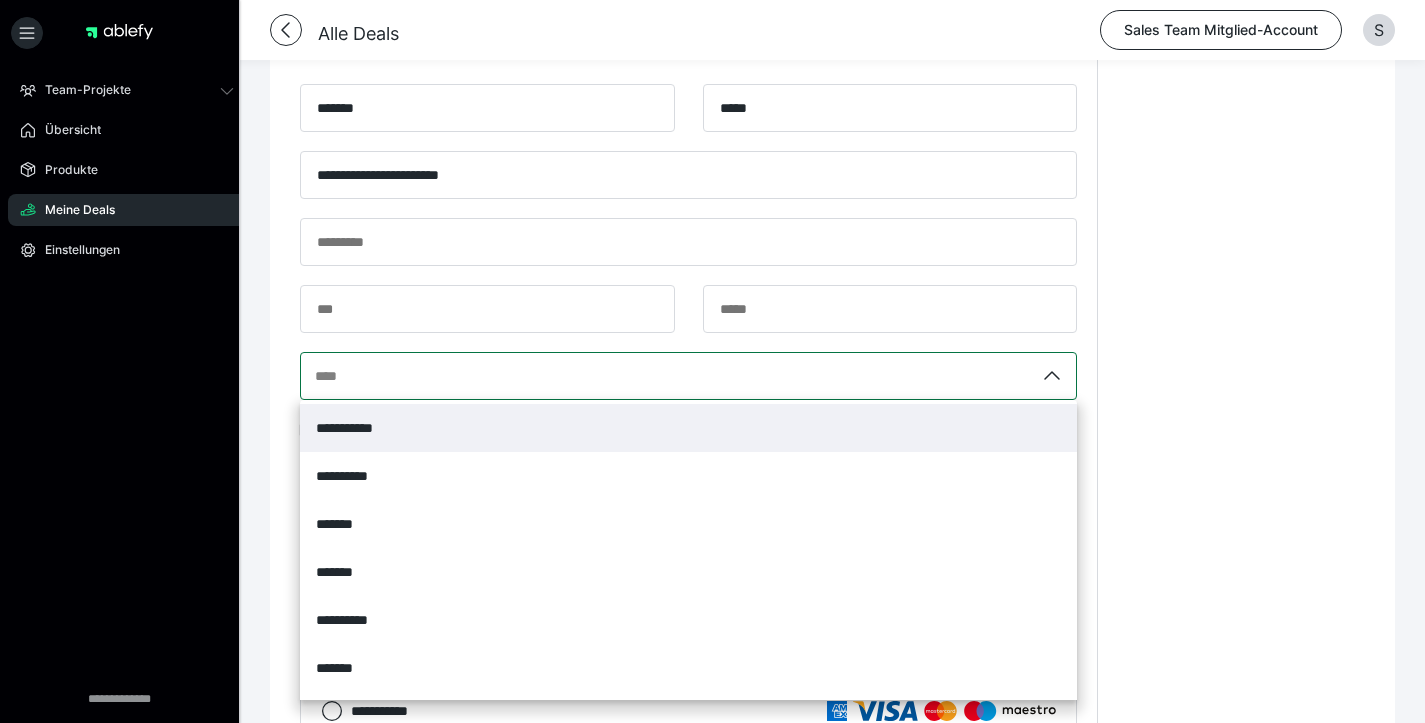 click on "**********" at bounding box center (688, 428) 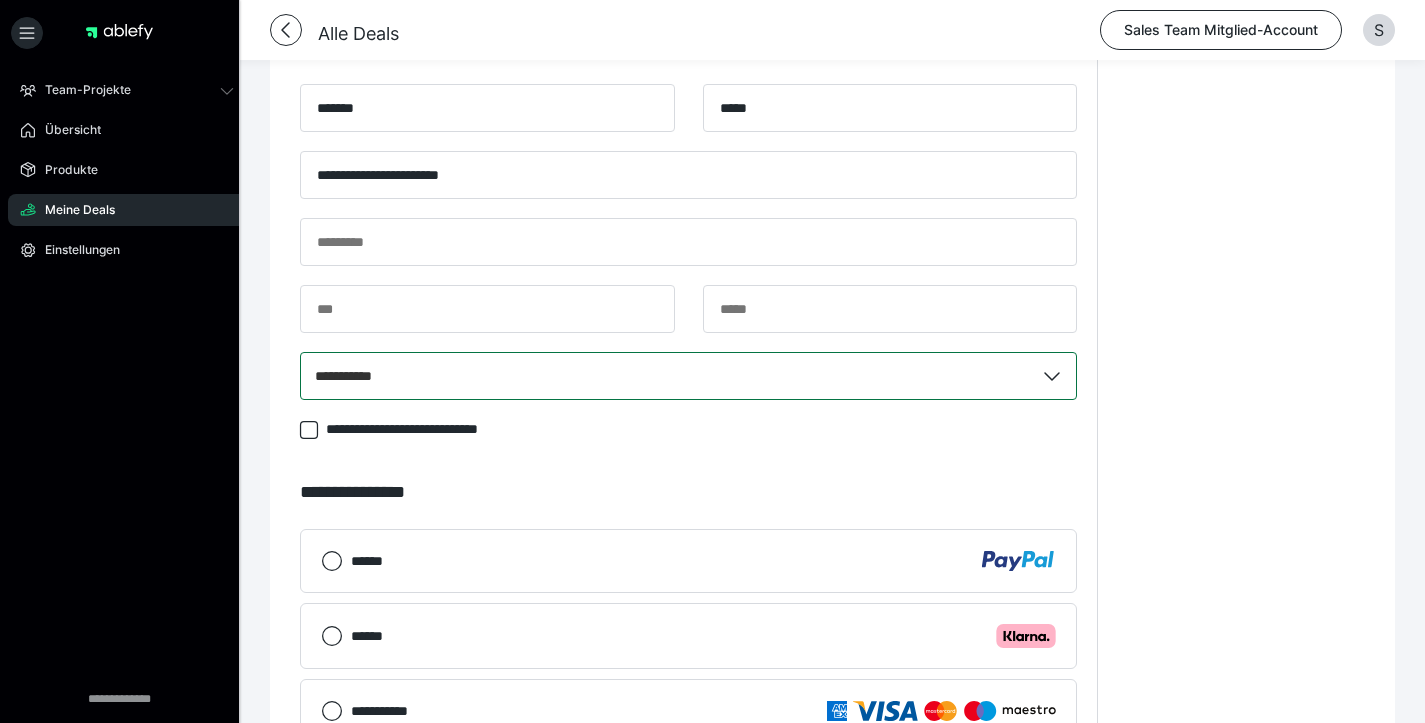 click on "**********" at bounding box center [1241, 30] 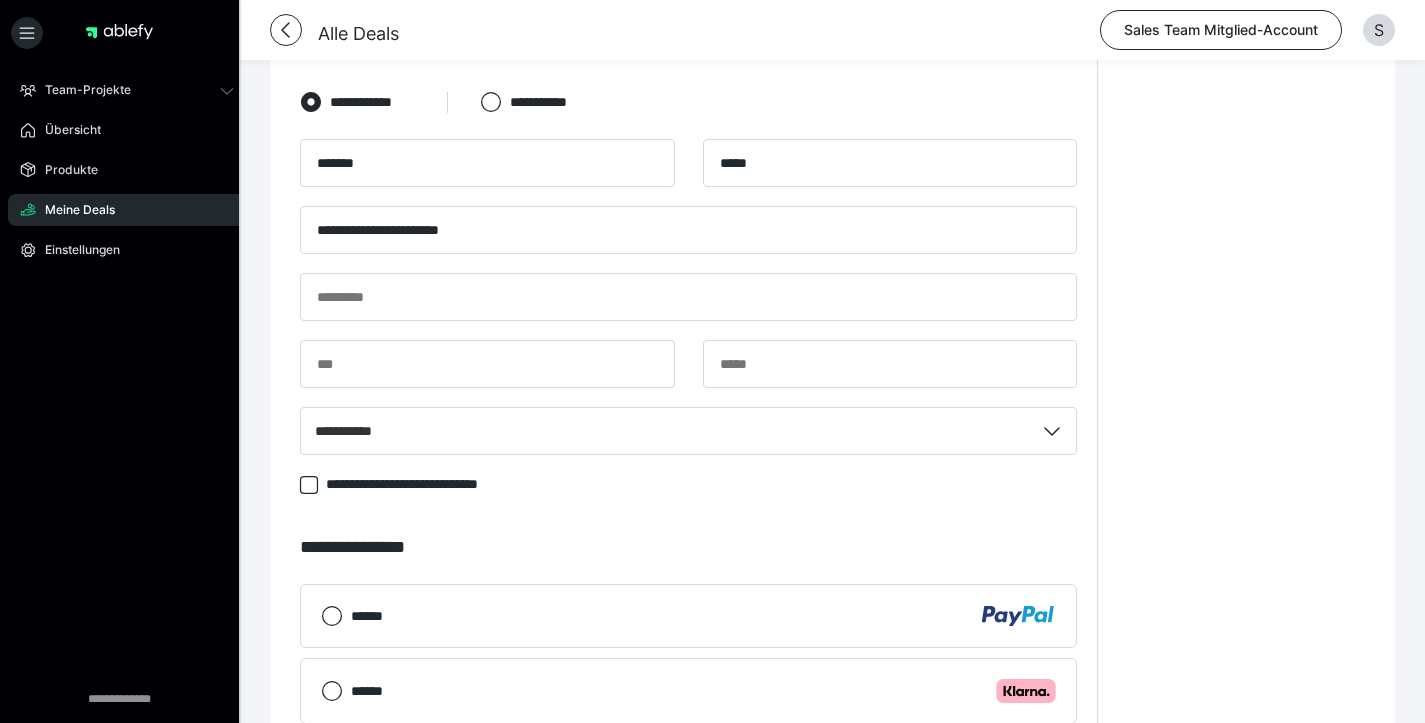 scroll, scrollTop: 1299, scrollLeft: 0, axis: vertical 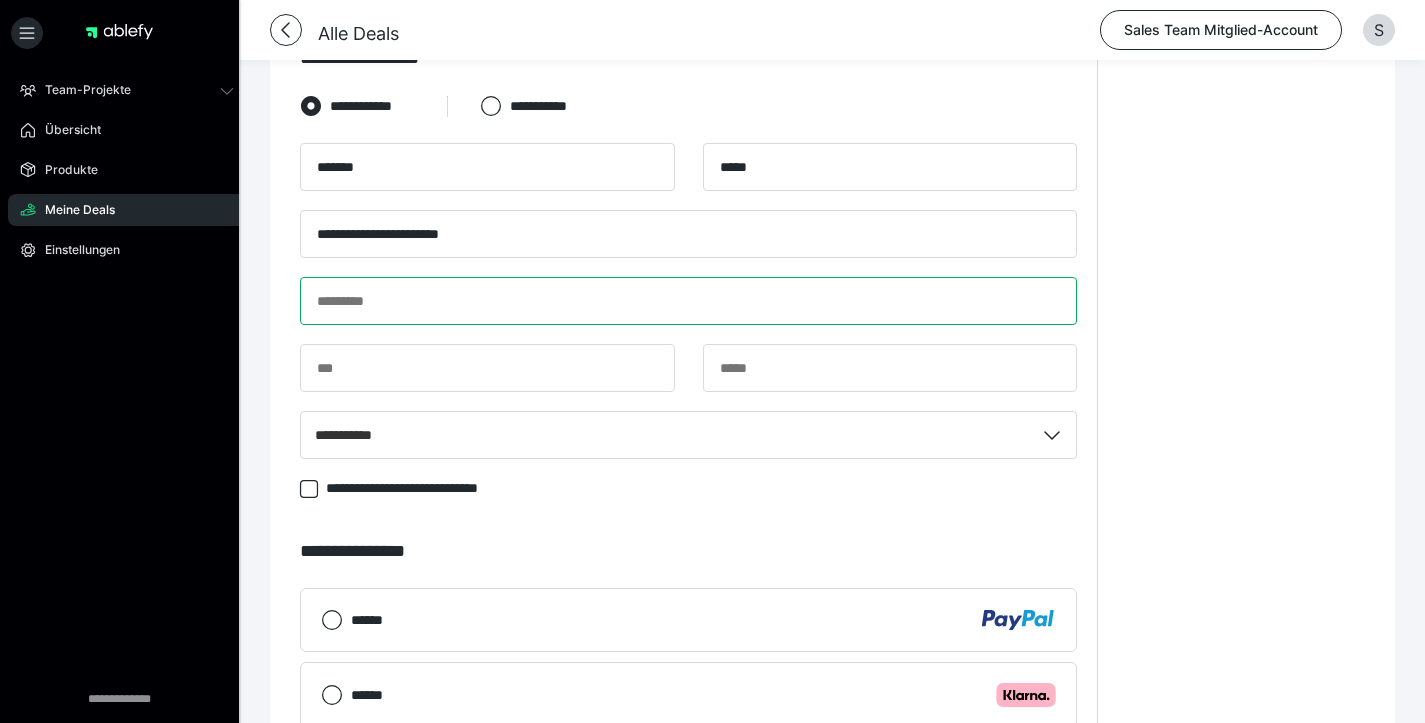 click at bounding box center [688, 301] 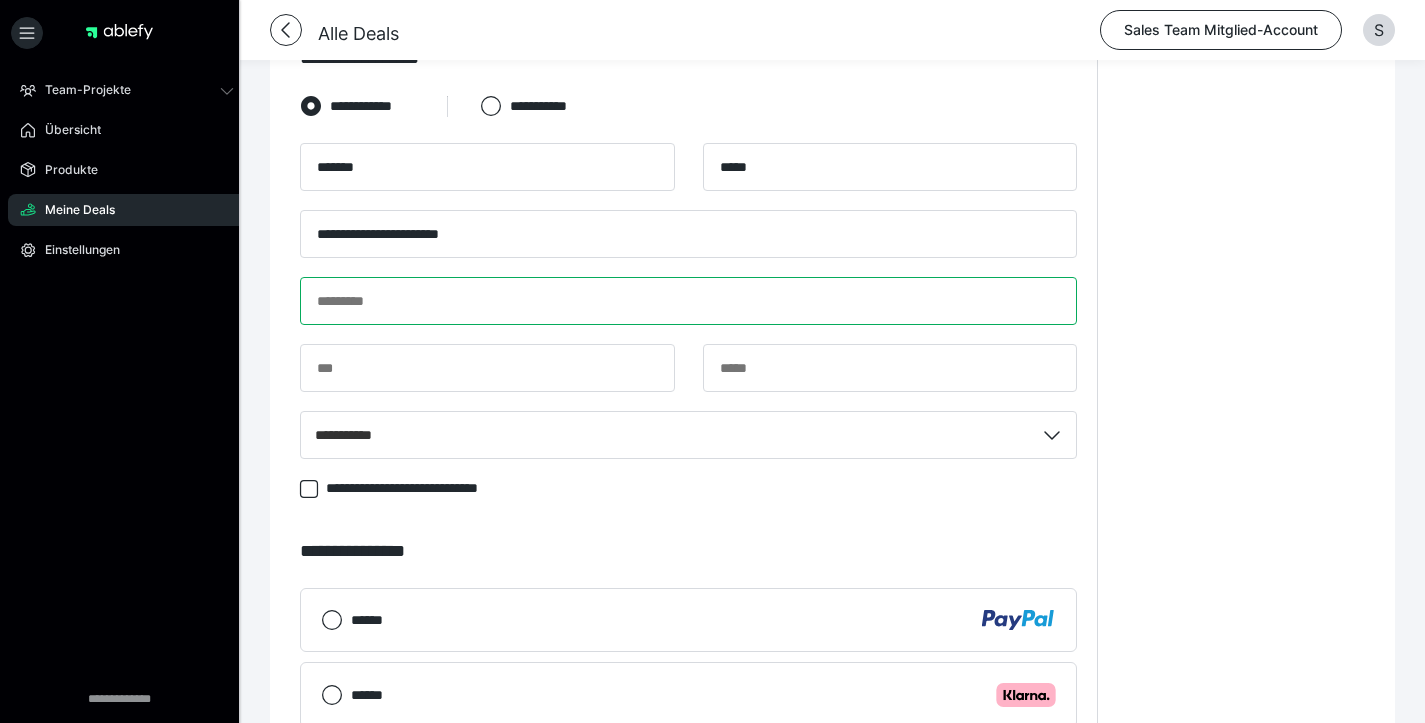 click at bounding box center [688, 301] 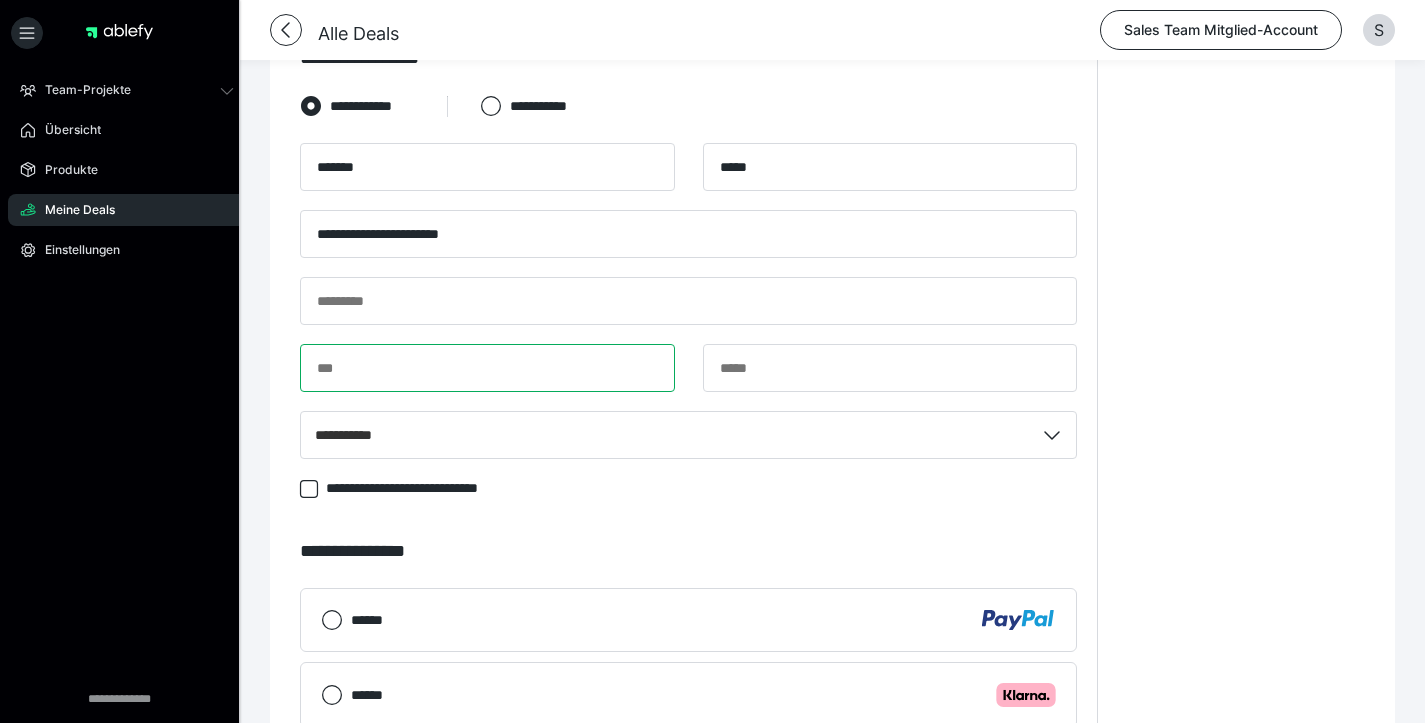 click at bounding box center (487, 368) 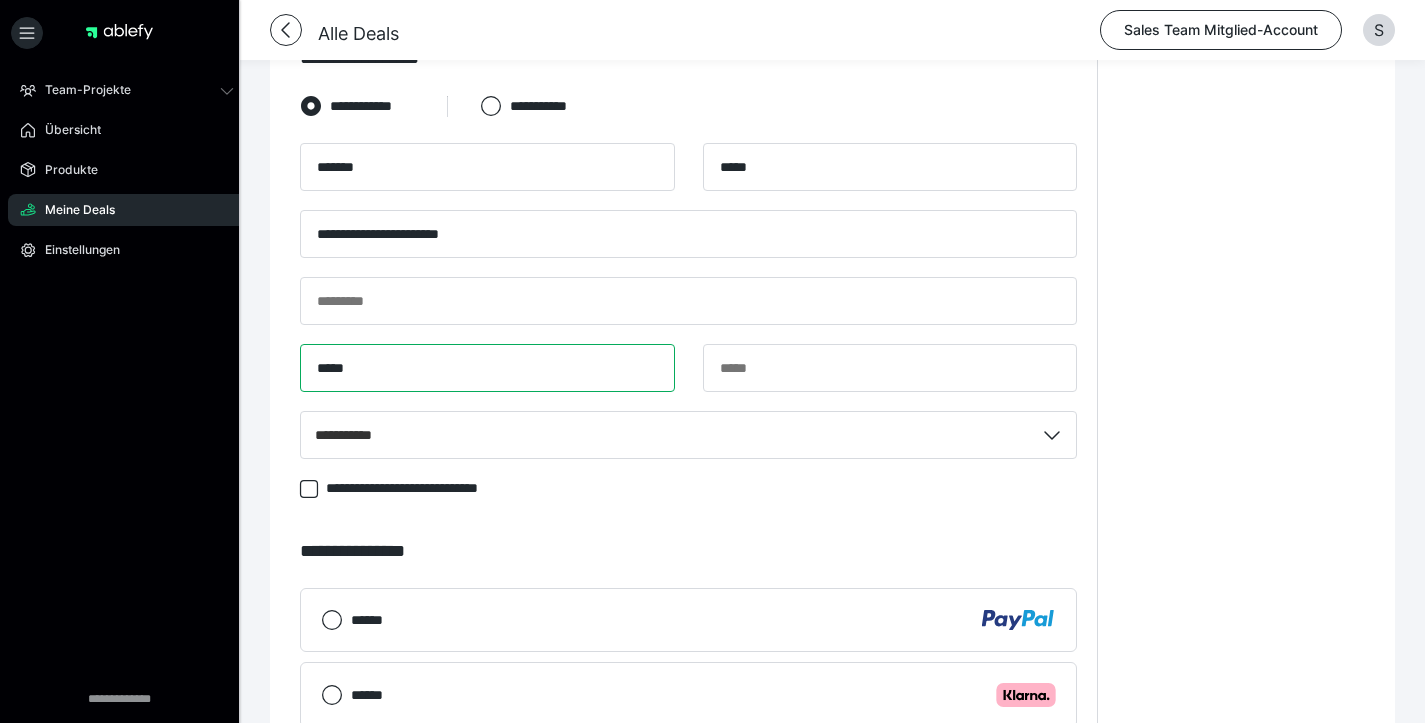 type on "*****" 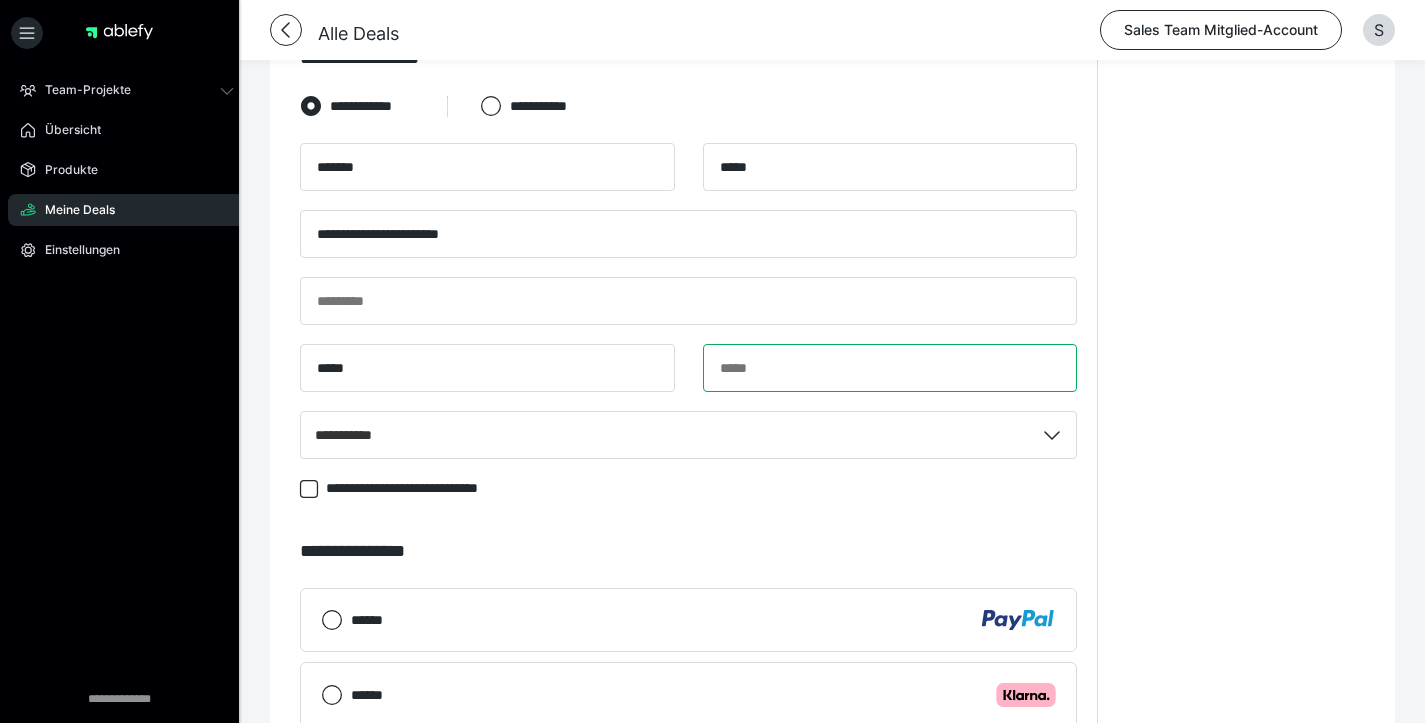 type on "*" 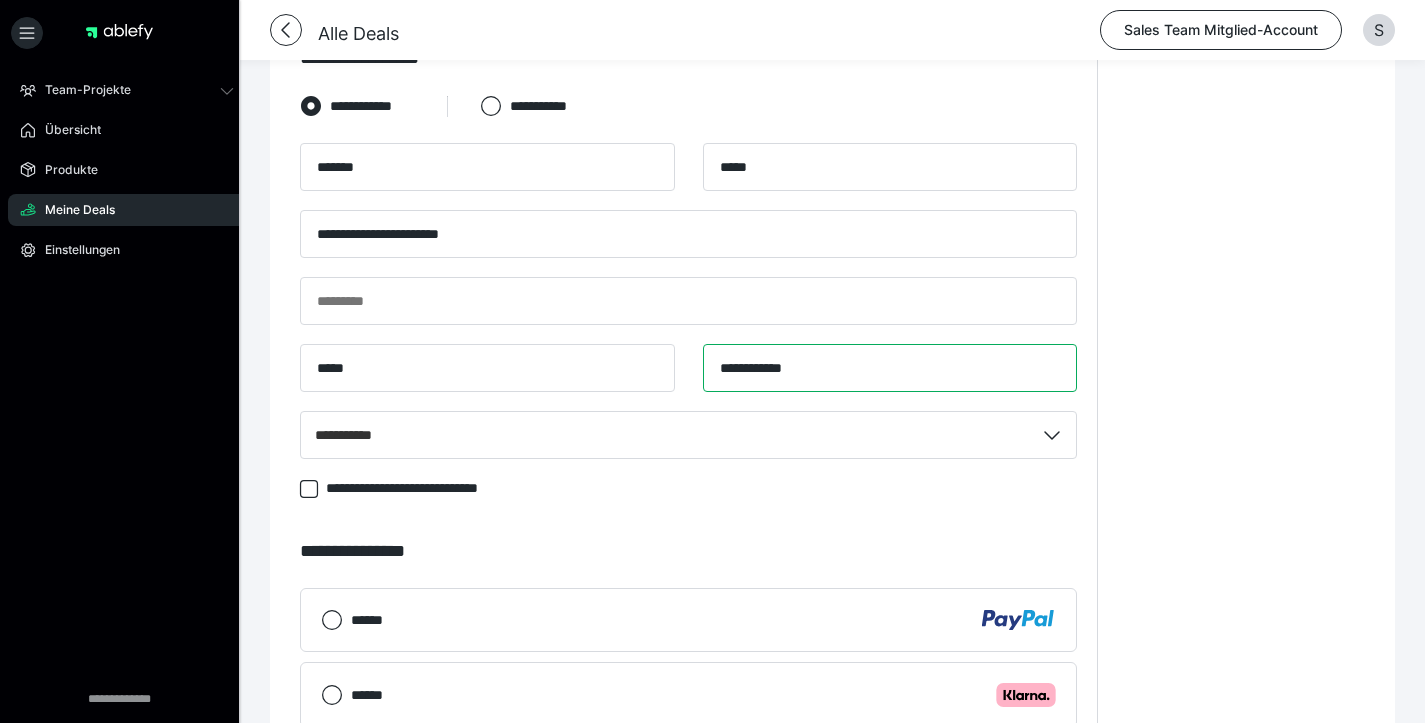 type on "**********" 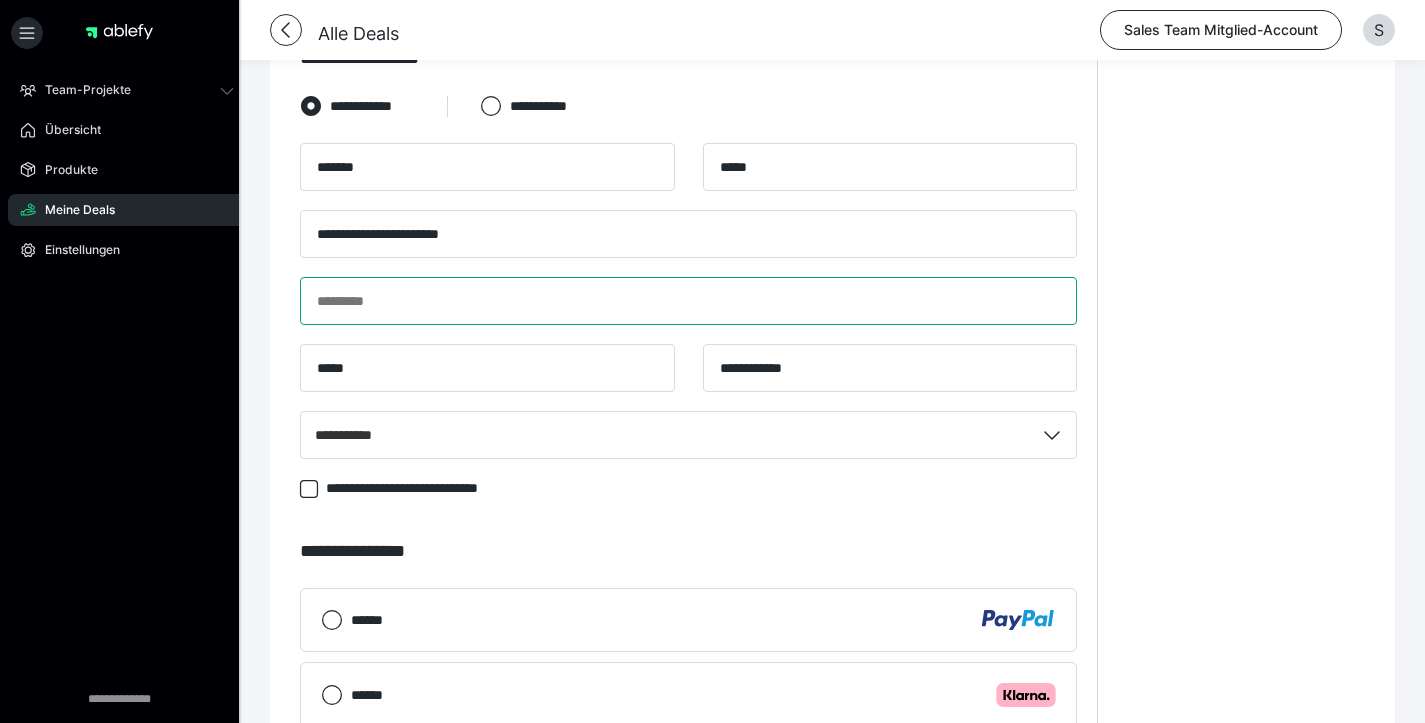 click at bounding box center [688, 301] 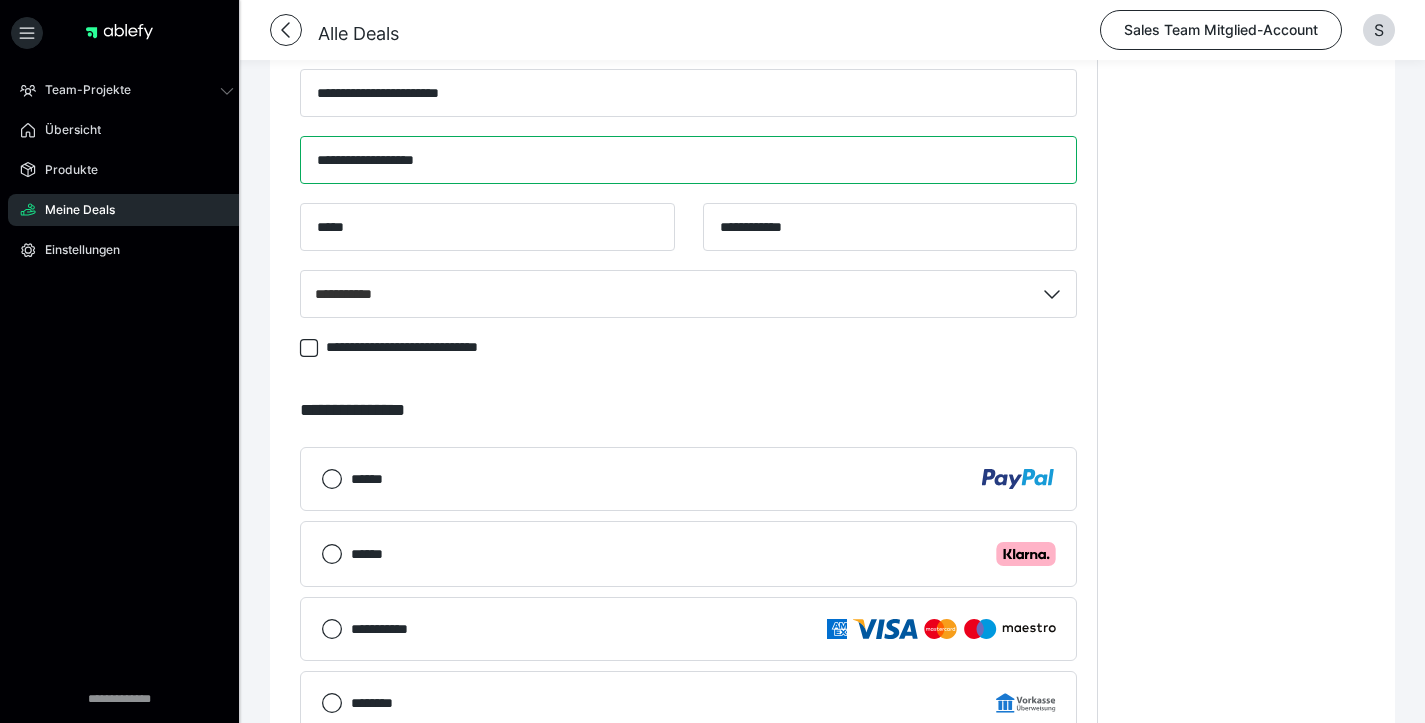 scroll, scrollTop: 1558, scrollLeft: 0, axis: vertical 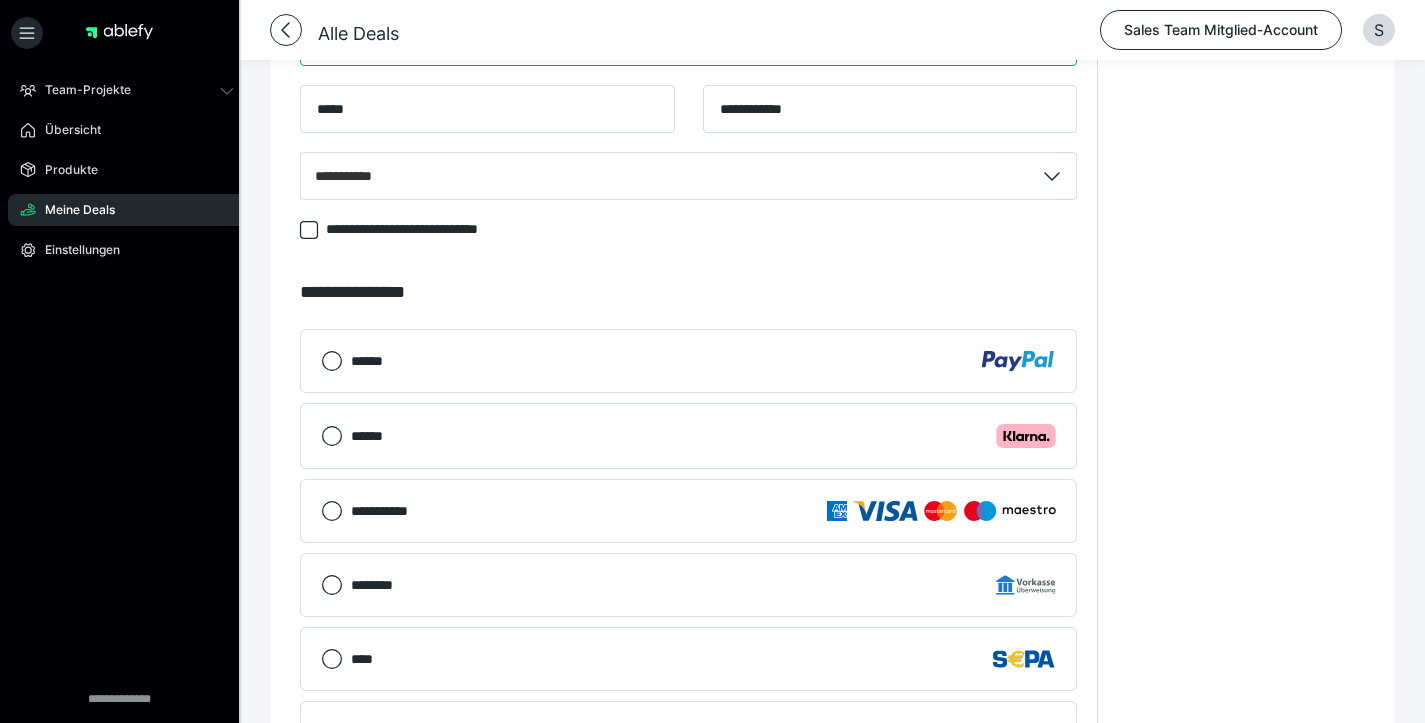 type on "**********" 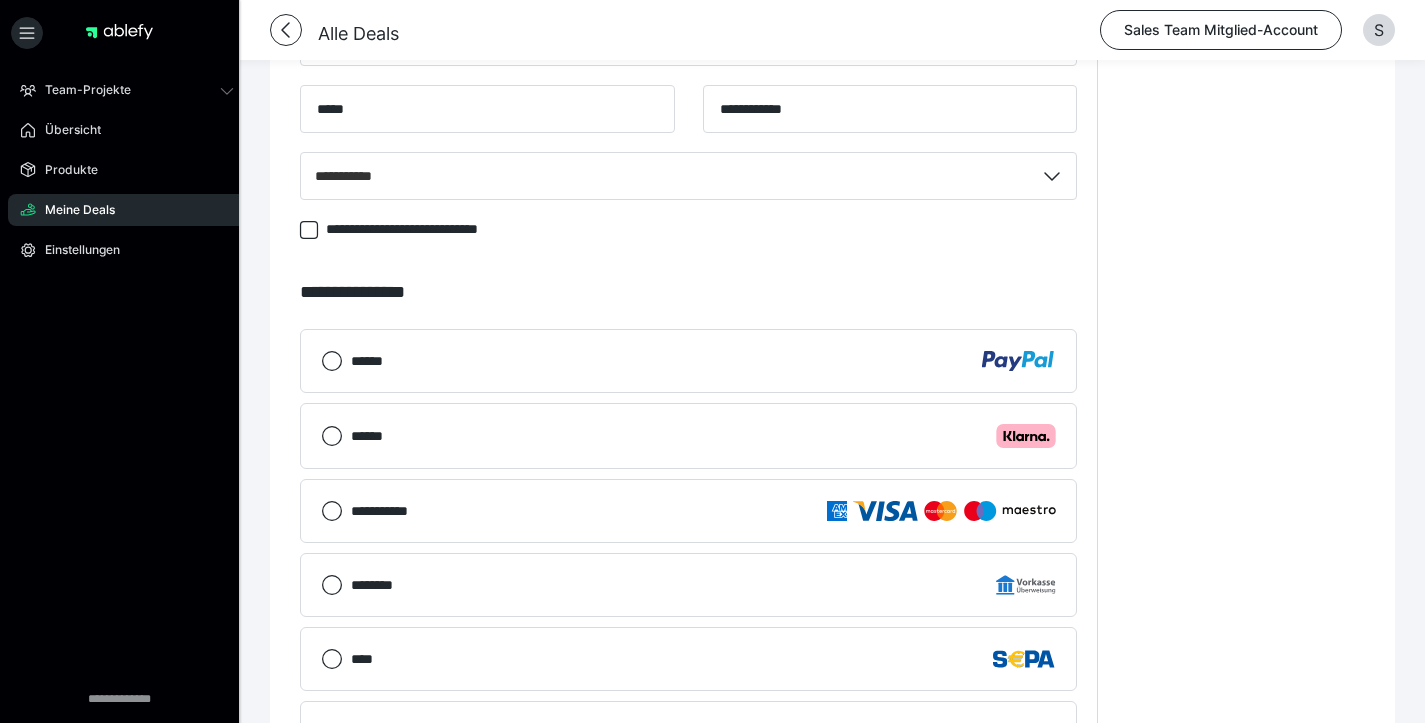 click on "******" at bounding box center (688, 361) 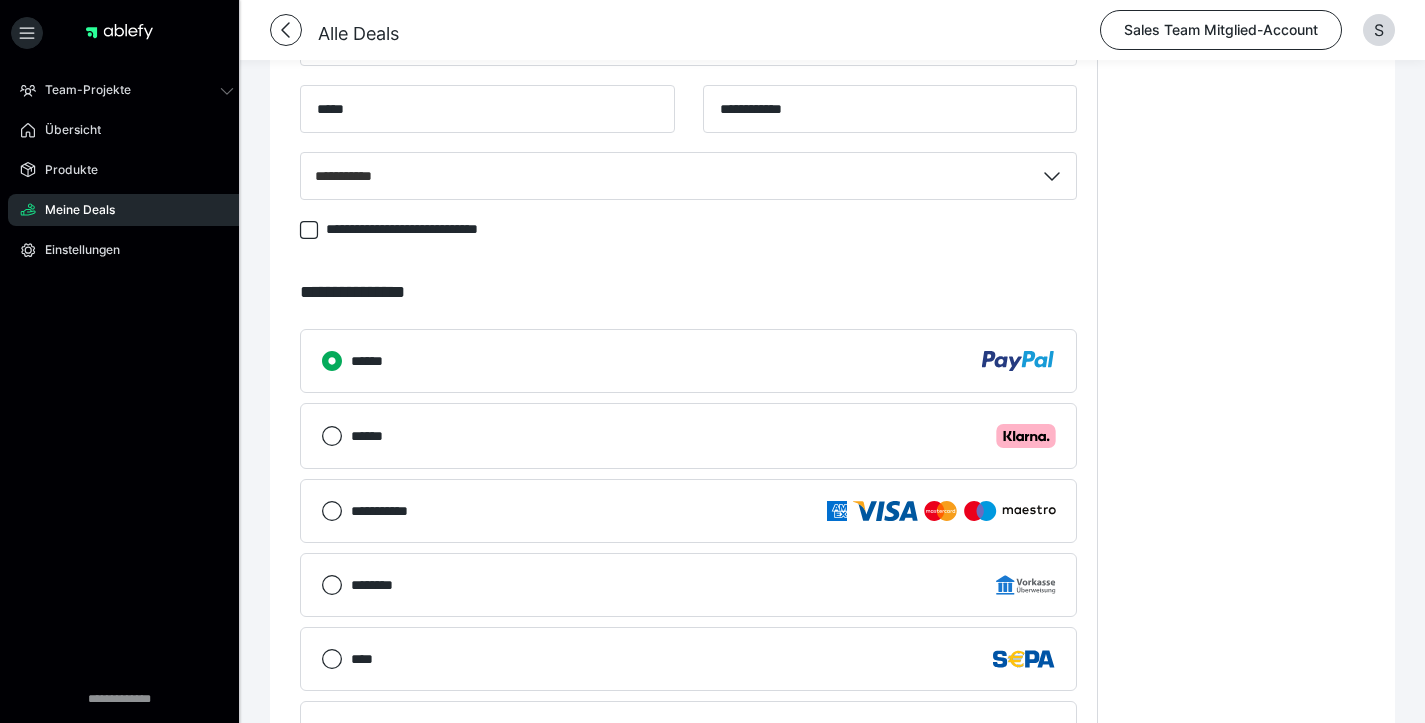 scroll, scrollTop: 1987, scrollLeft: 0, axis: vertical 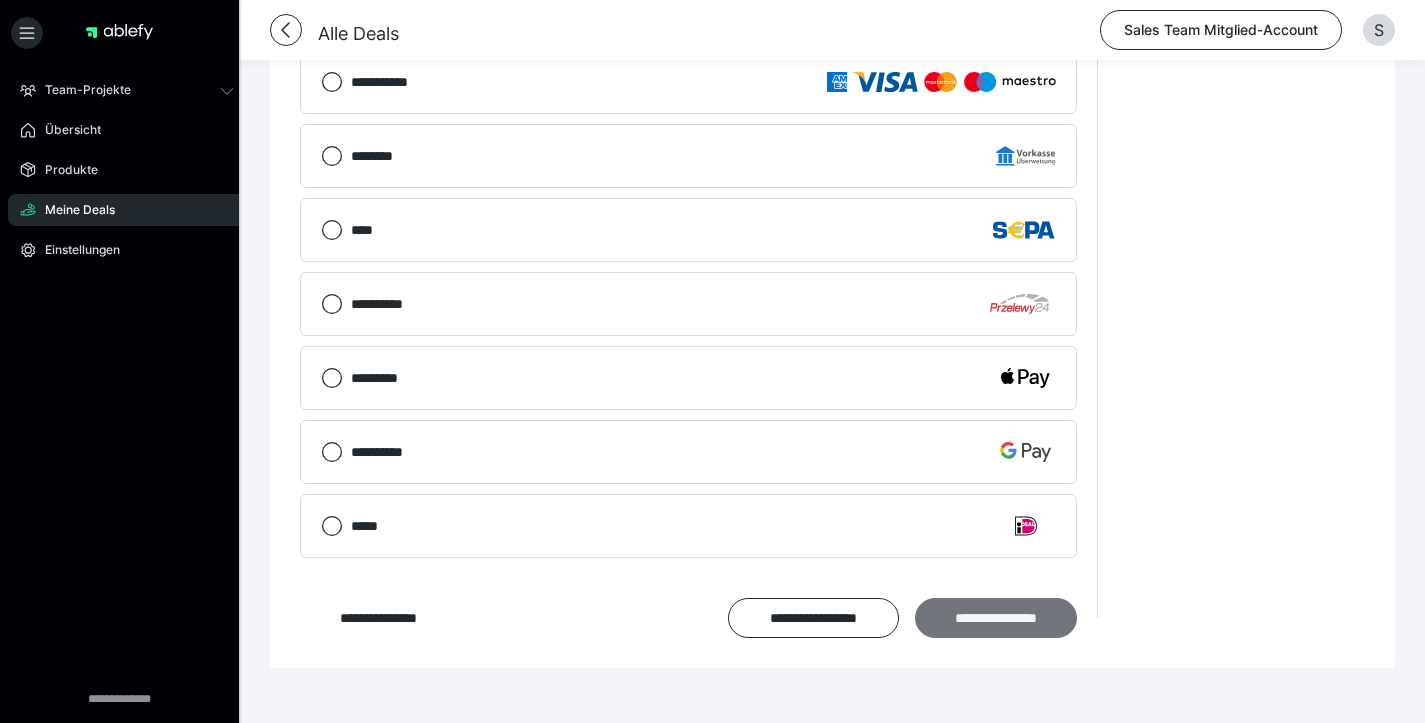 click on "**********" at bounding box center [996, 618] 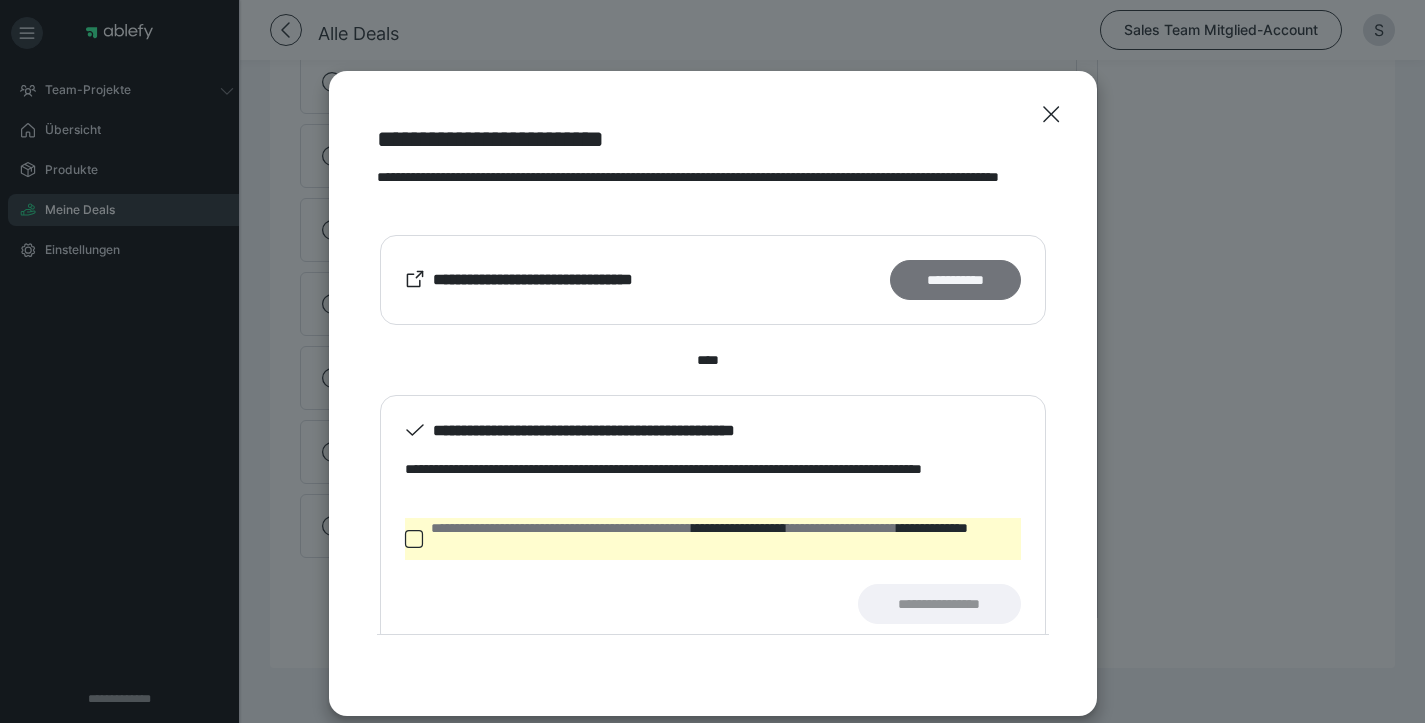 click on "**********" at bounding box center [955, 280] 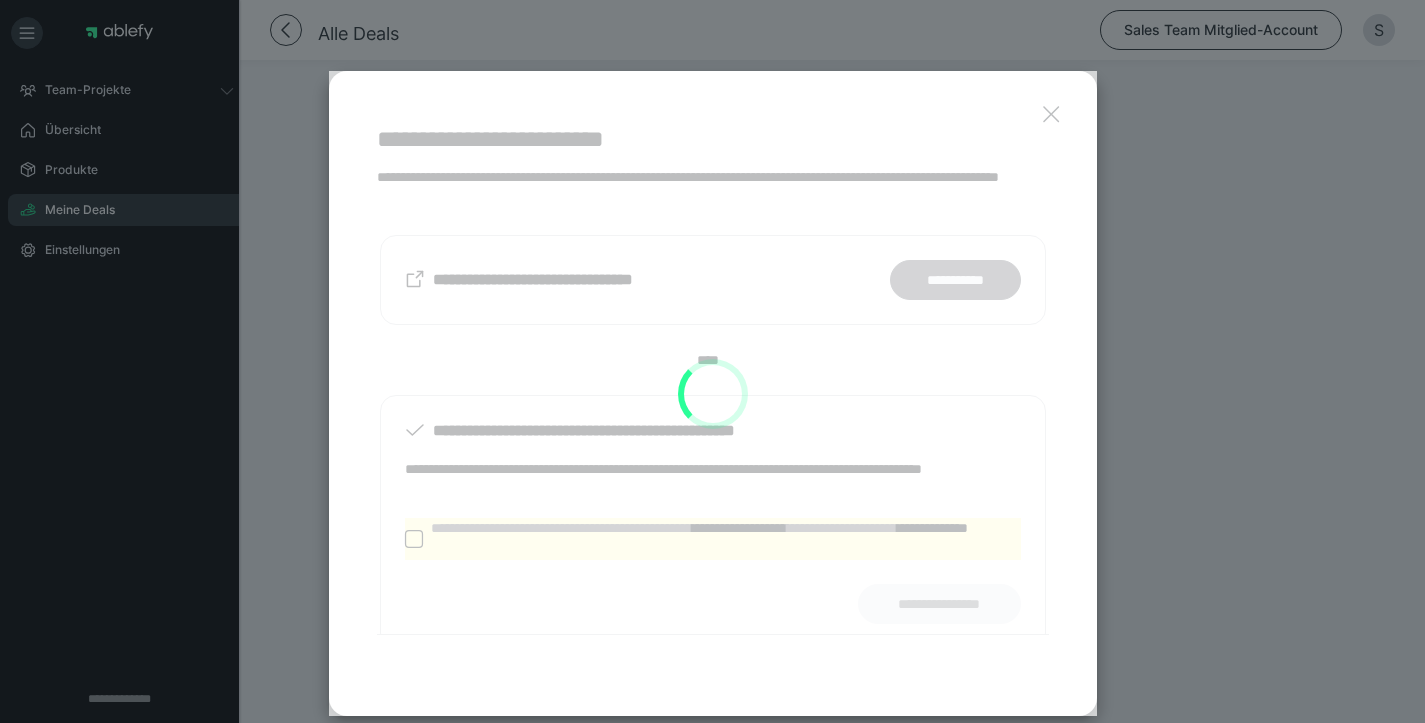 scroll, scrollTop: 1387, scrollLeft: 0, axis: vertical 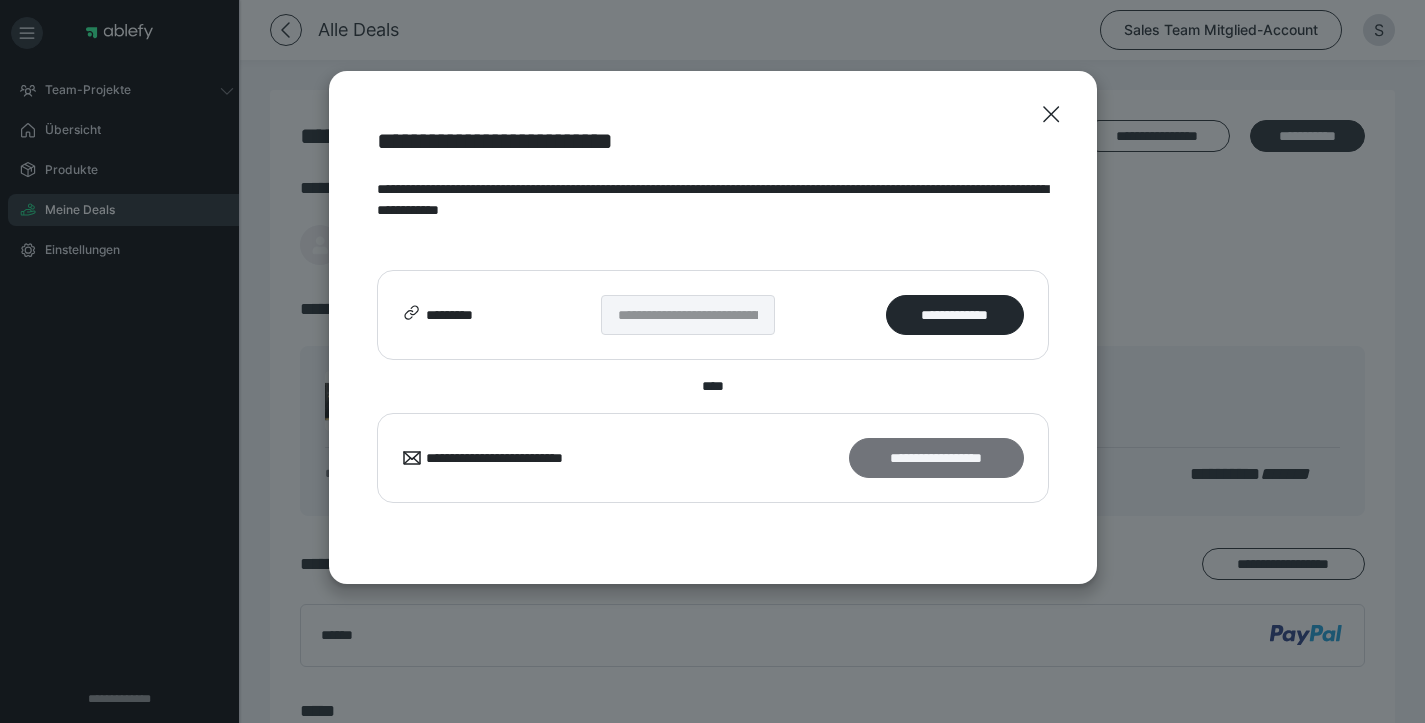 click on "**********" at bounding box center (936, 458) 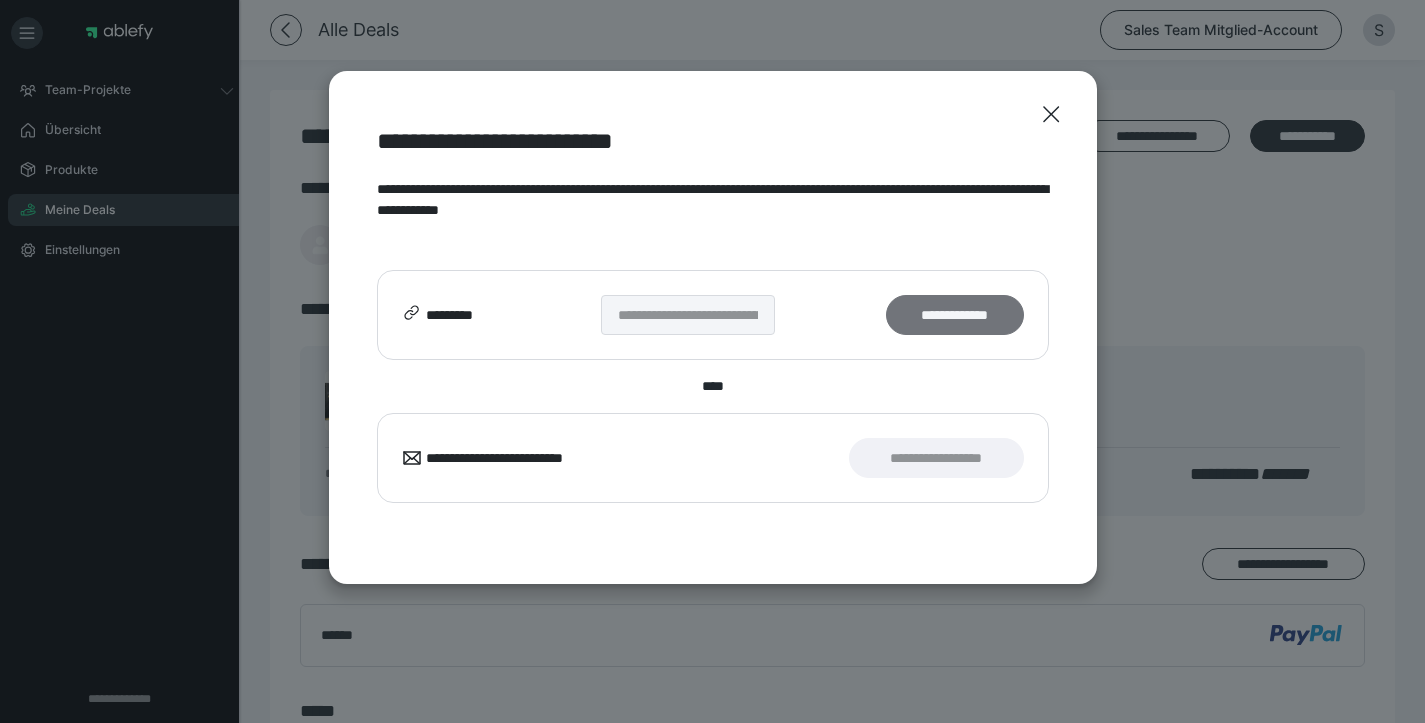 click on "**********" at bounding box center [954, 315] 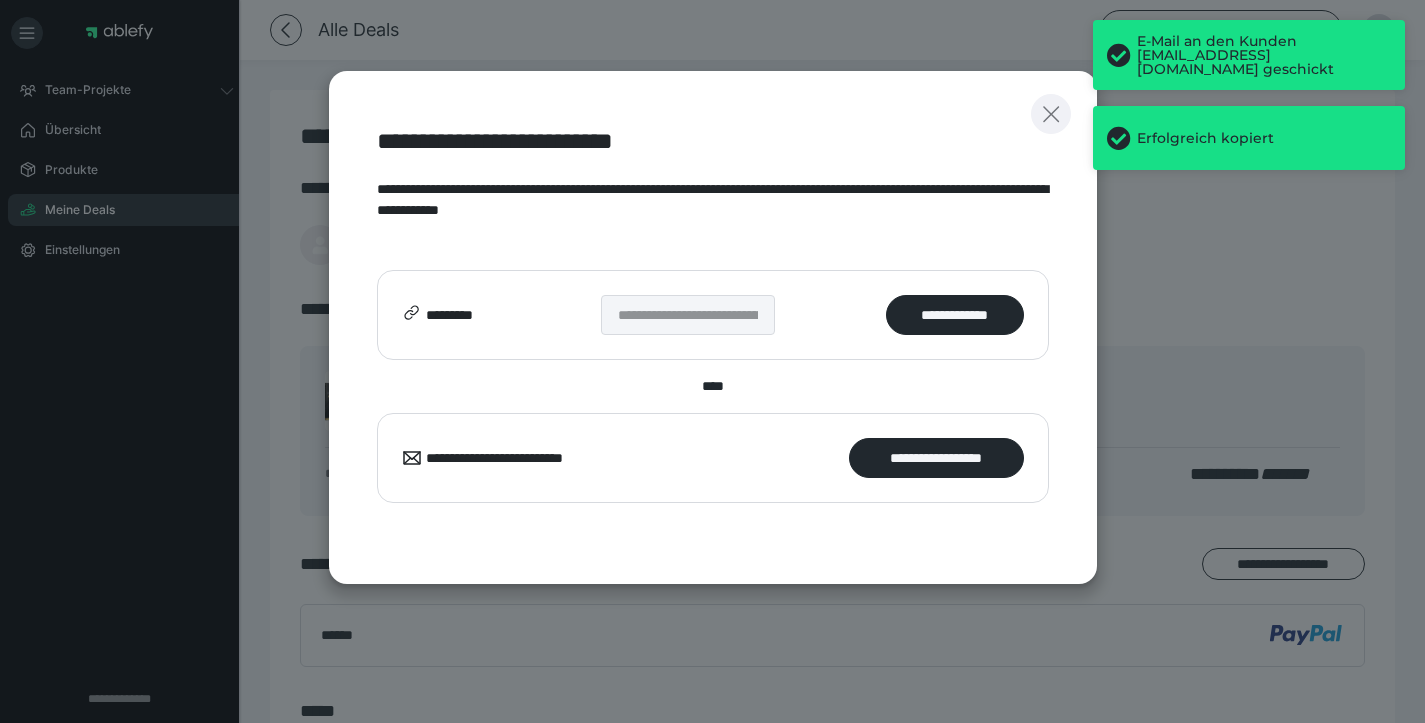 click 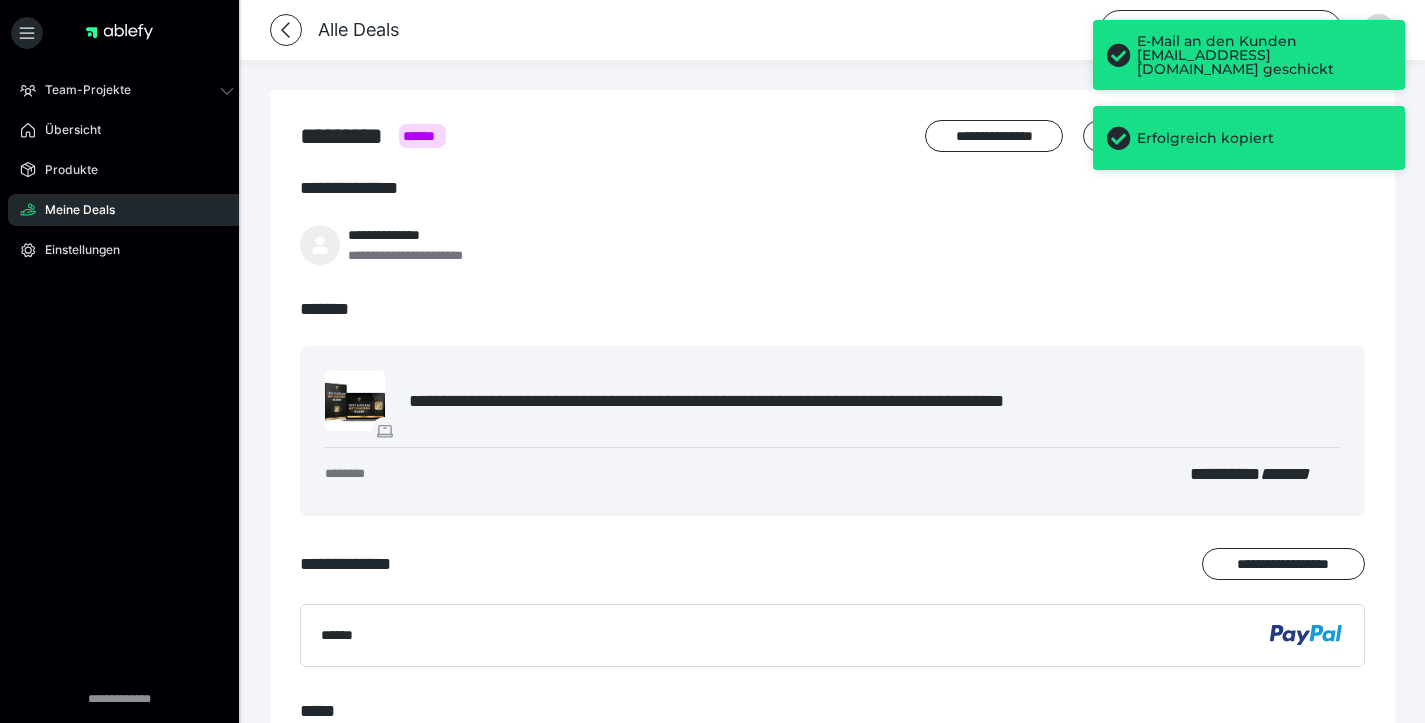 drag, startPoint x: 1147, startPoint y: 130, endPoint x: 1139, endPoint y: 92, distance: 38.832977 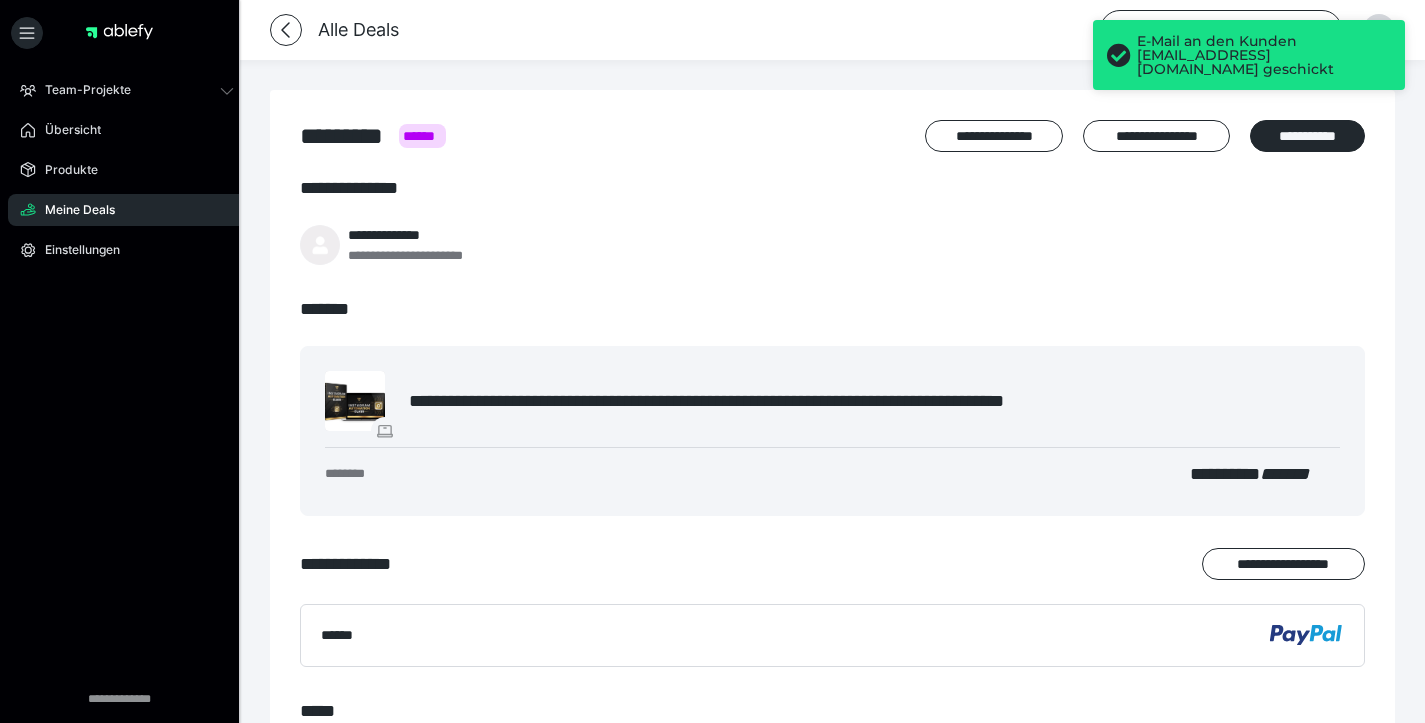 click at bounding box center [1119, 55] 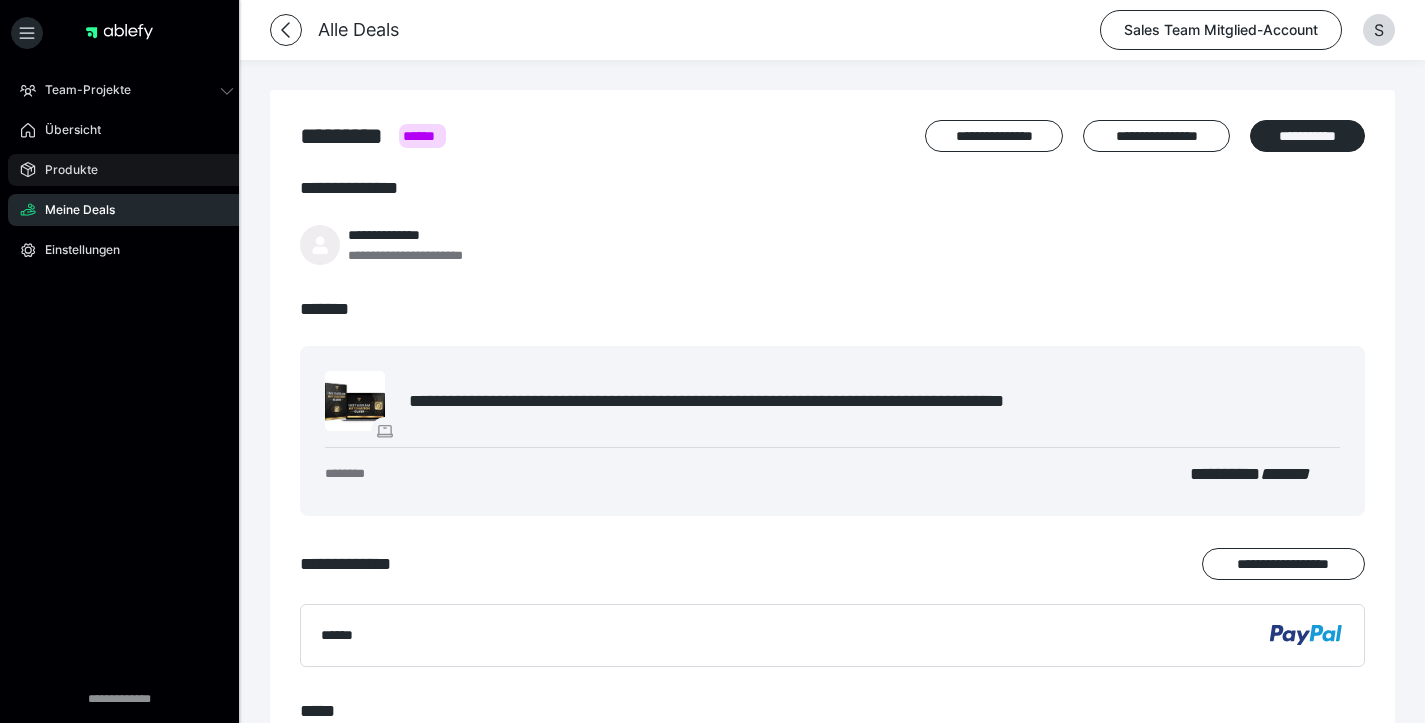 click on "Produkte" at bounding box center [64, 170] 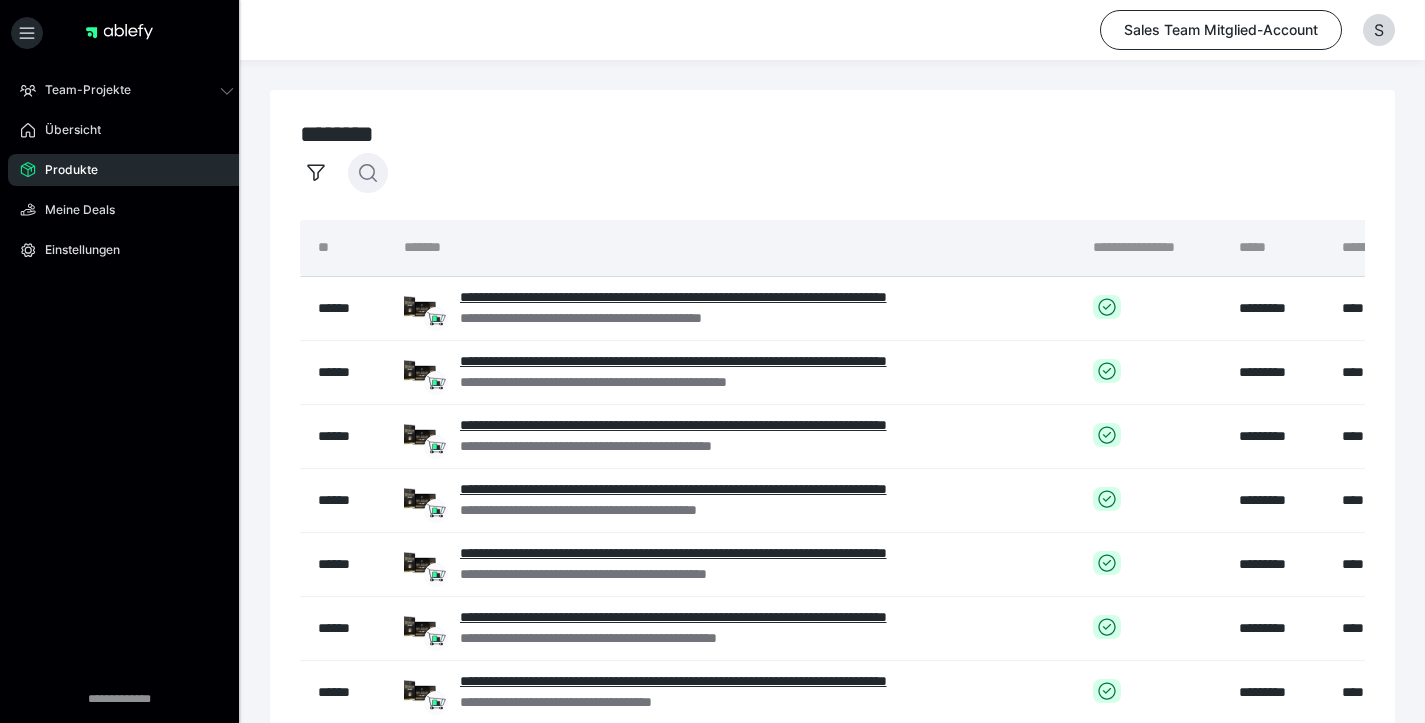 click 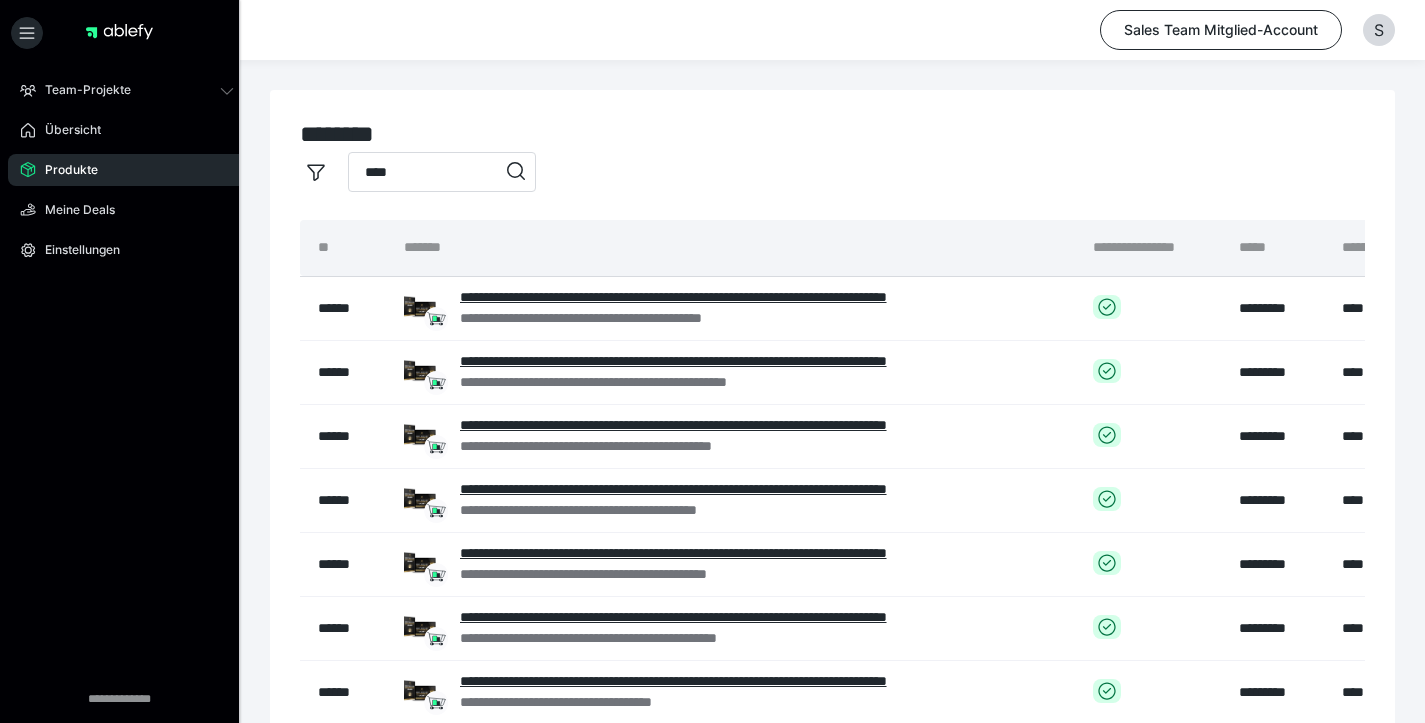 type on "****" 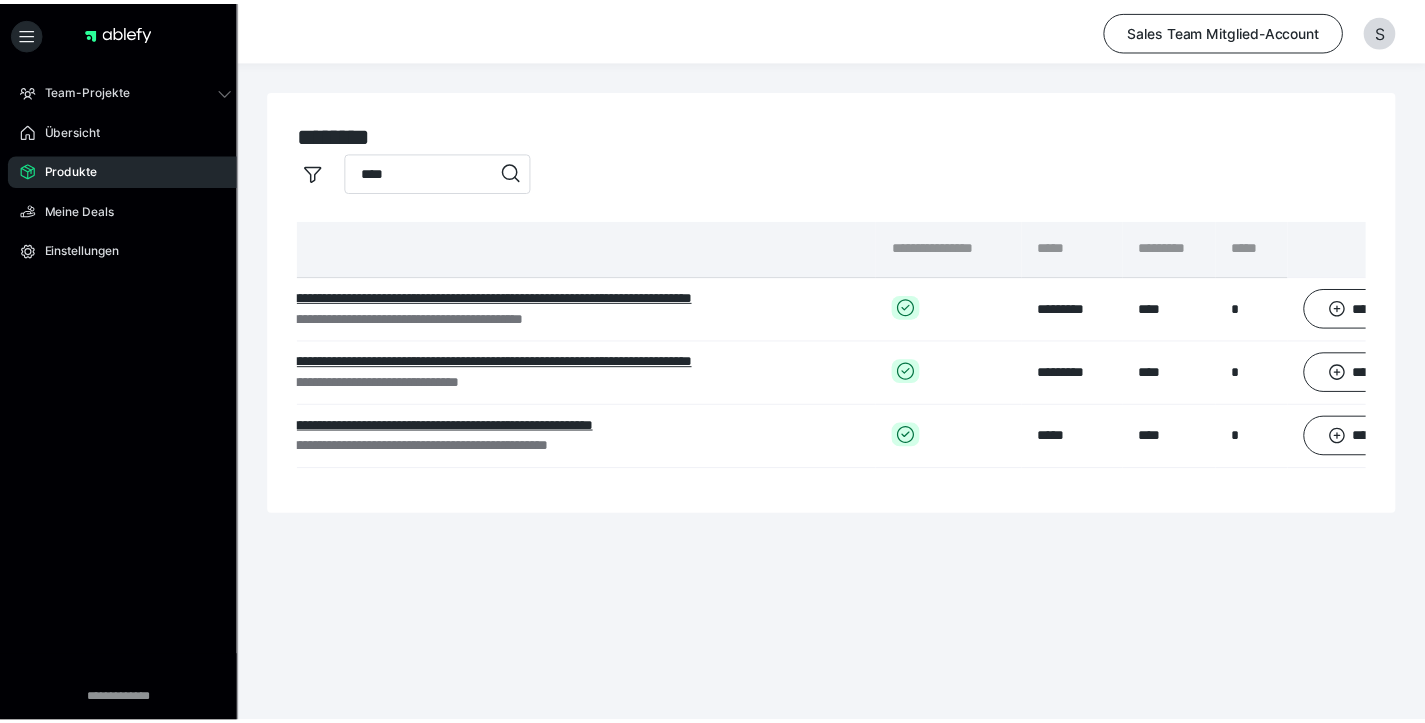scroll, scrollTop: 0, scrollLeft: 285, axis: horizontal 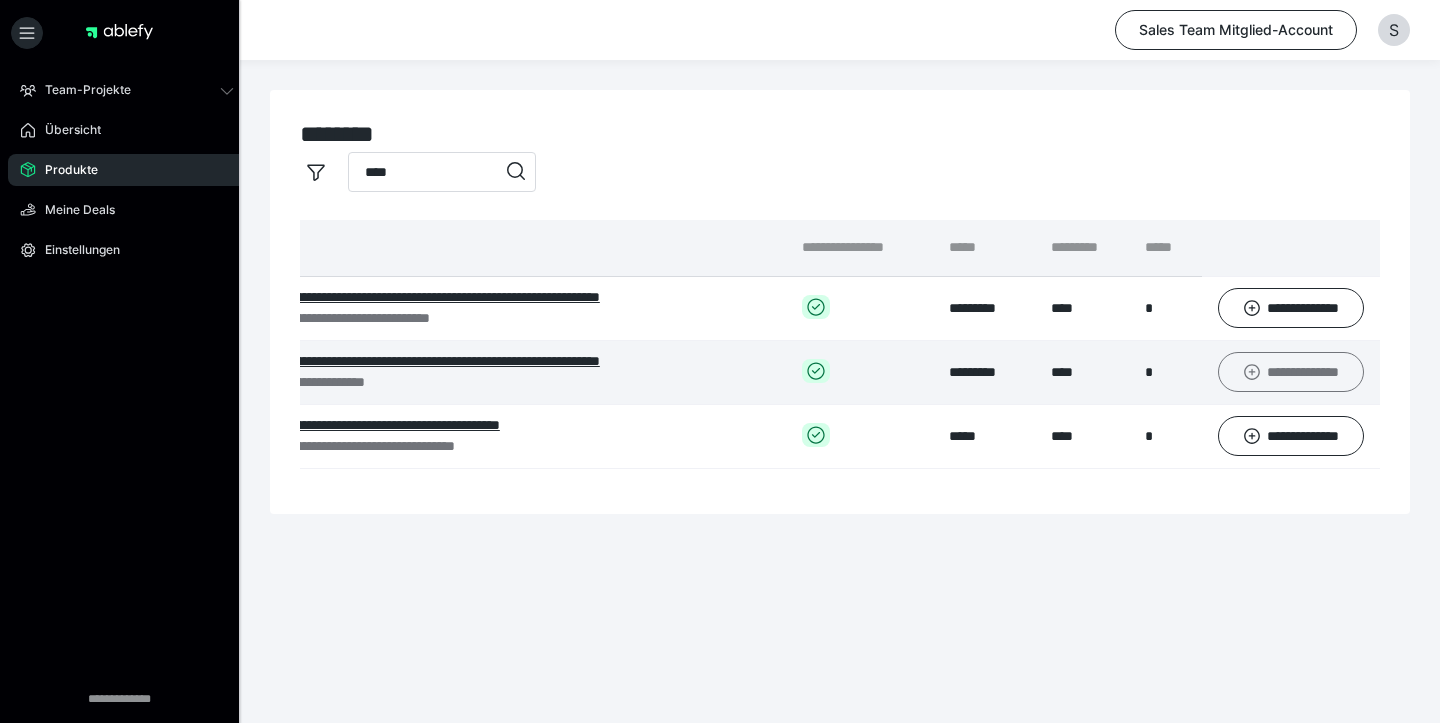 click on "**********" at bounding box center (1291, 372) 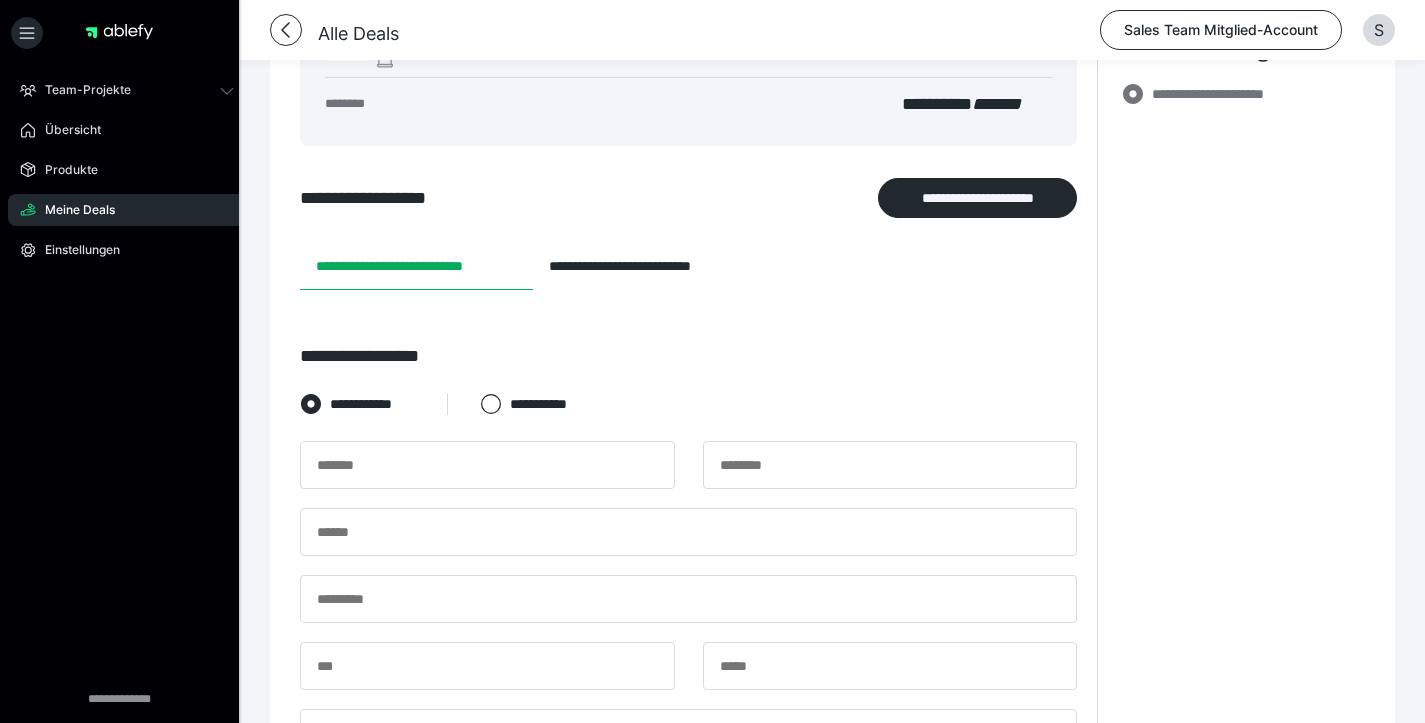 scroll, scrollTop: 9, scrollLeft: 0, axis: vertical 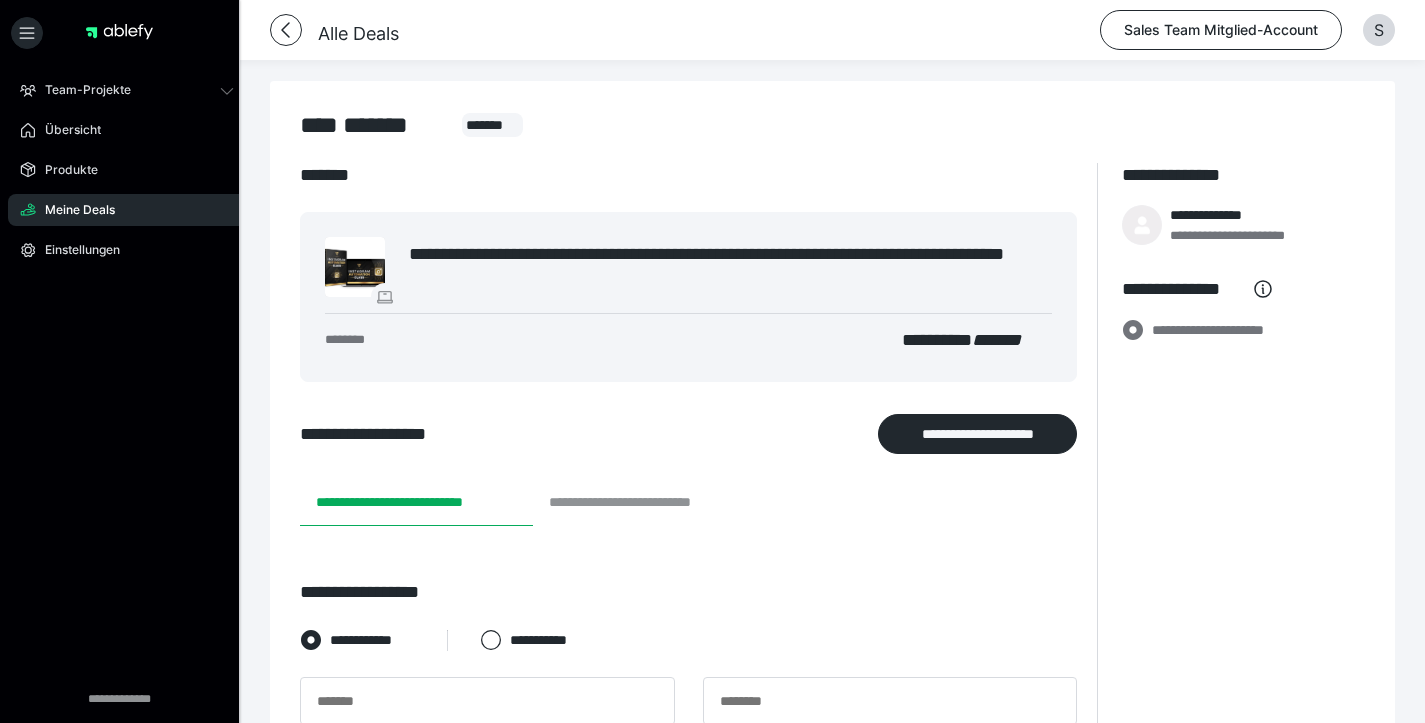 click on "**********" at bounding box center [648, 502] 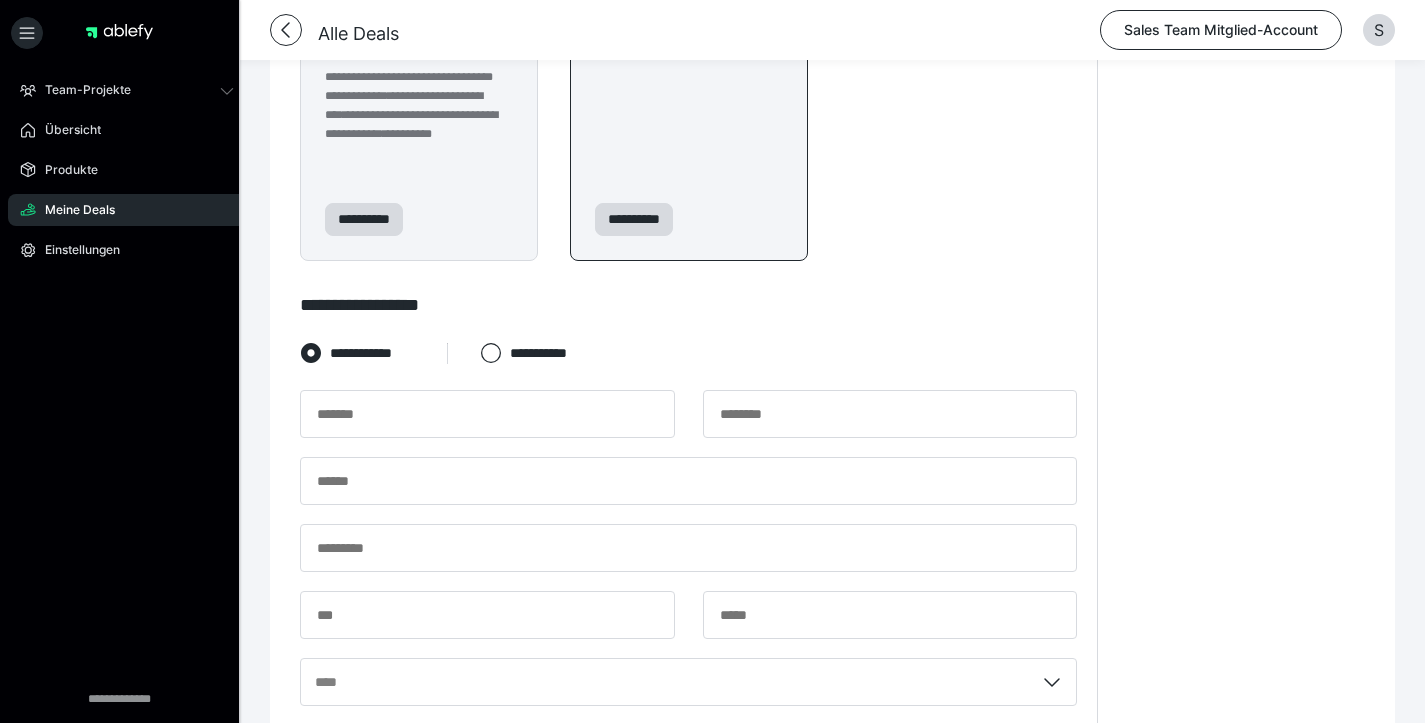scroll, scrollTop: 1111, scrollLeft: 0, axis: vertical 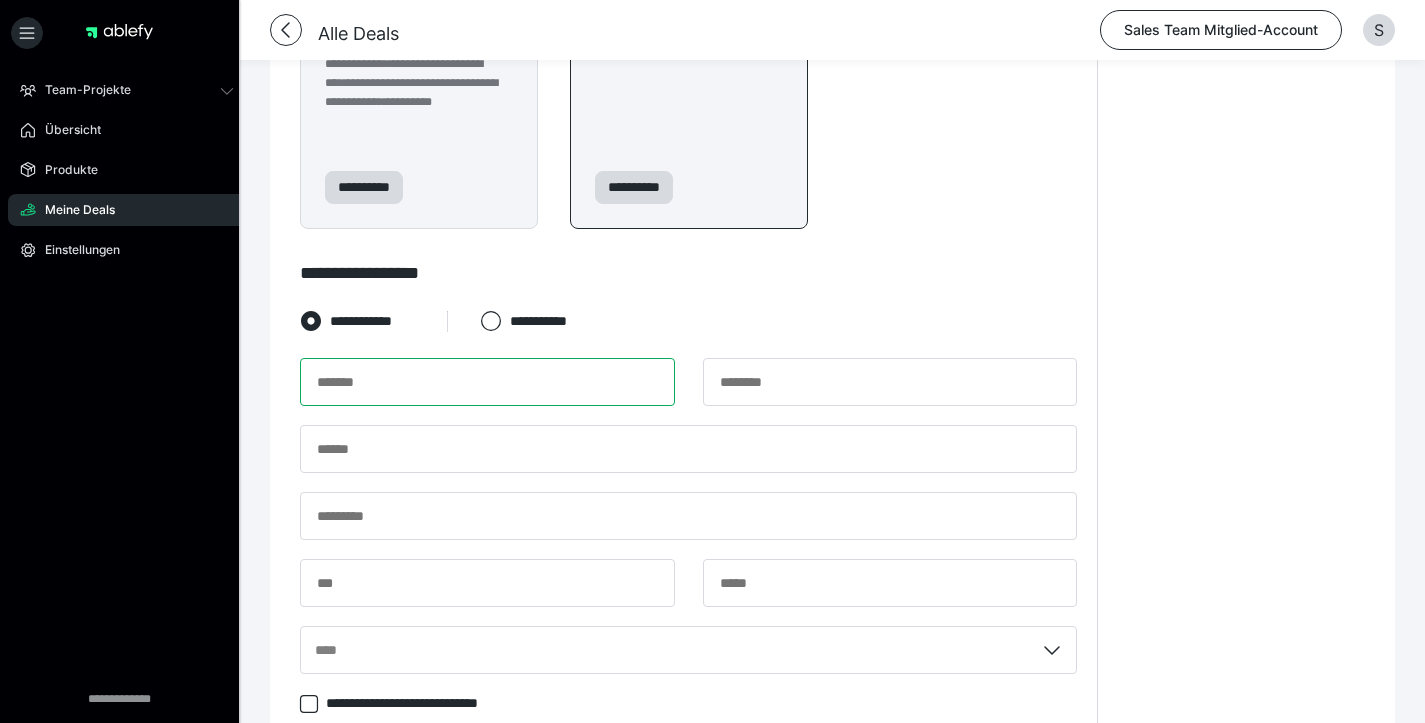click at bounding box center (487, 382) 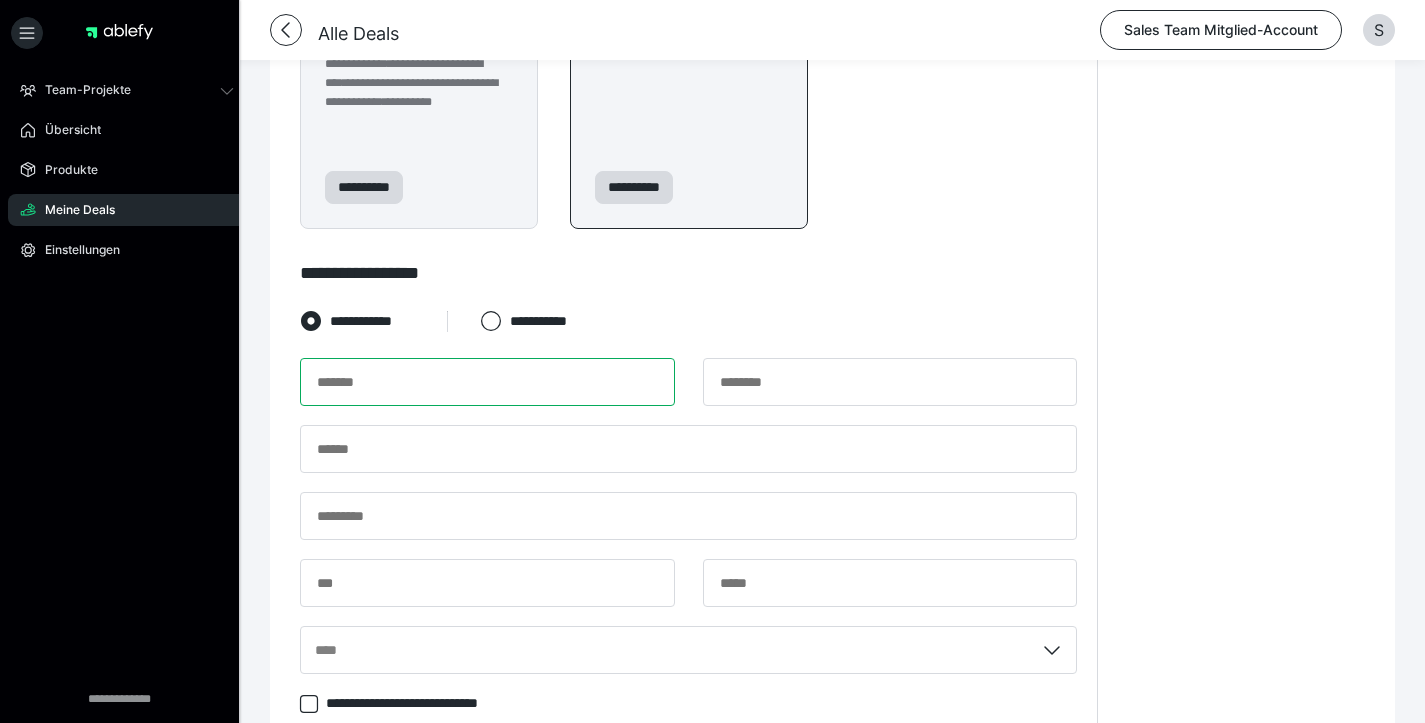 click at bounding box center (487, 382) 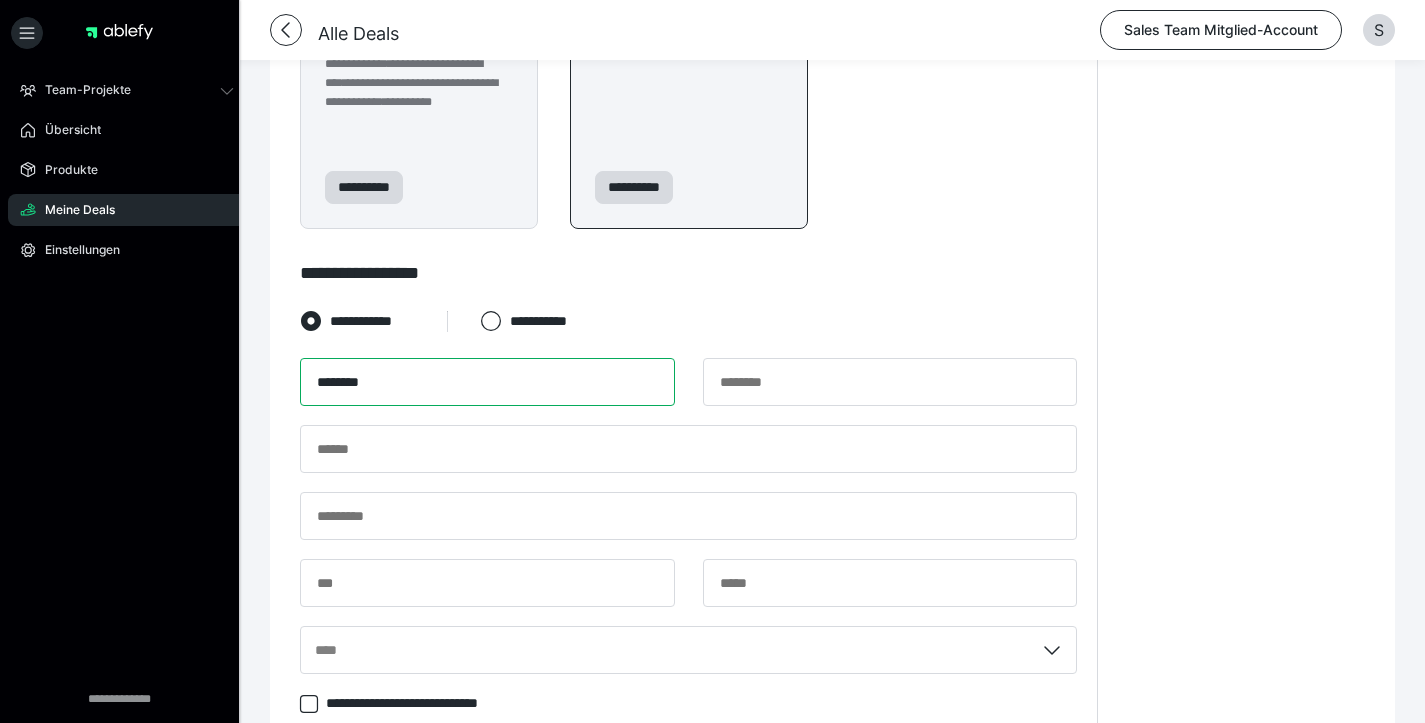 type on "*******" 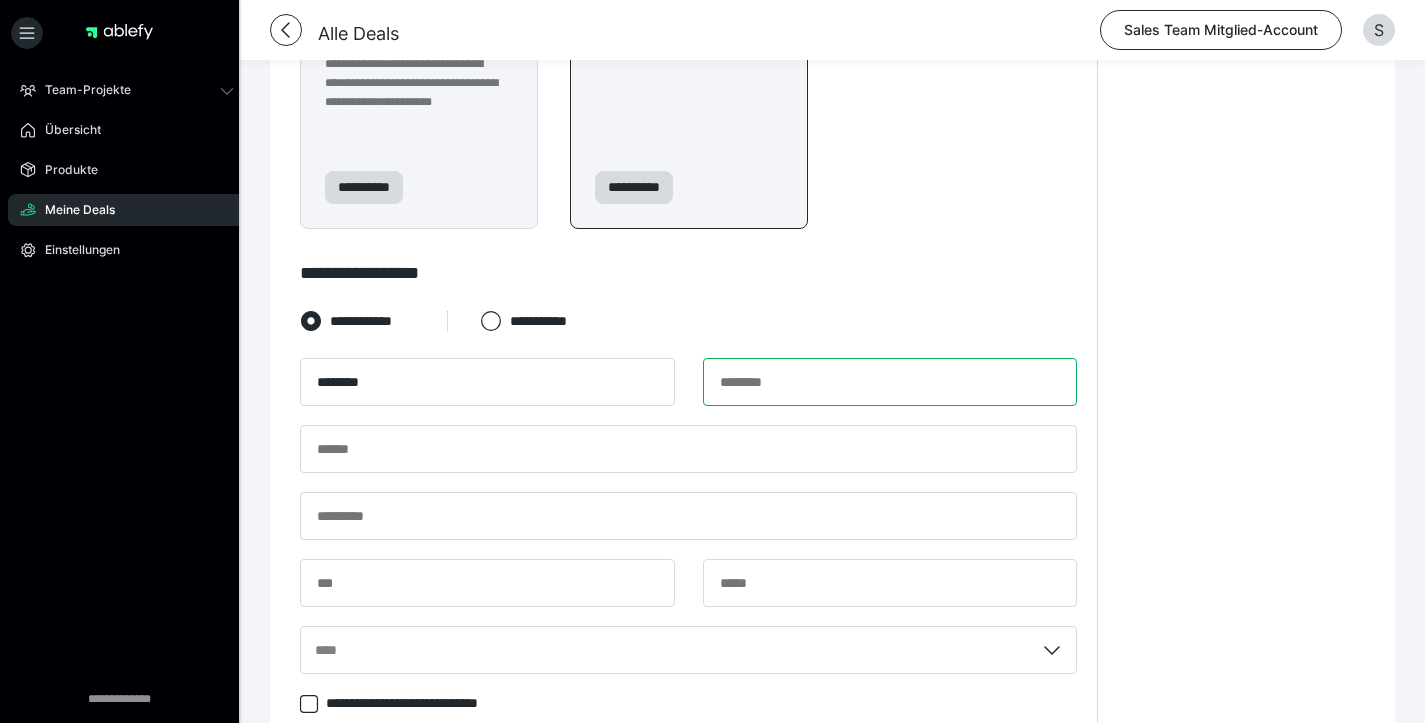 click at bounding box center (890, 382) 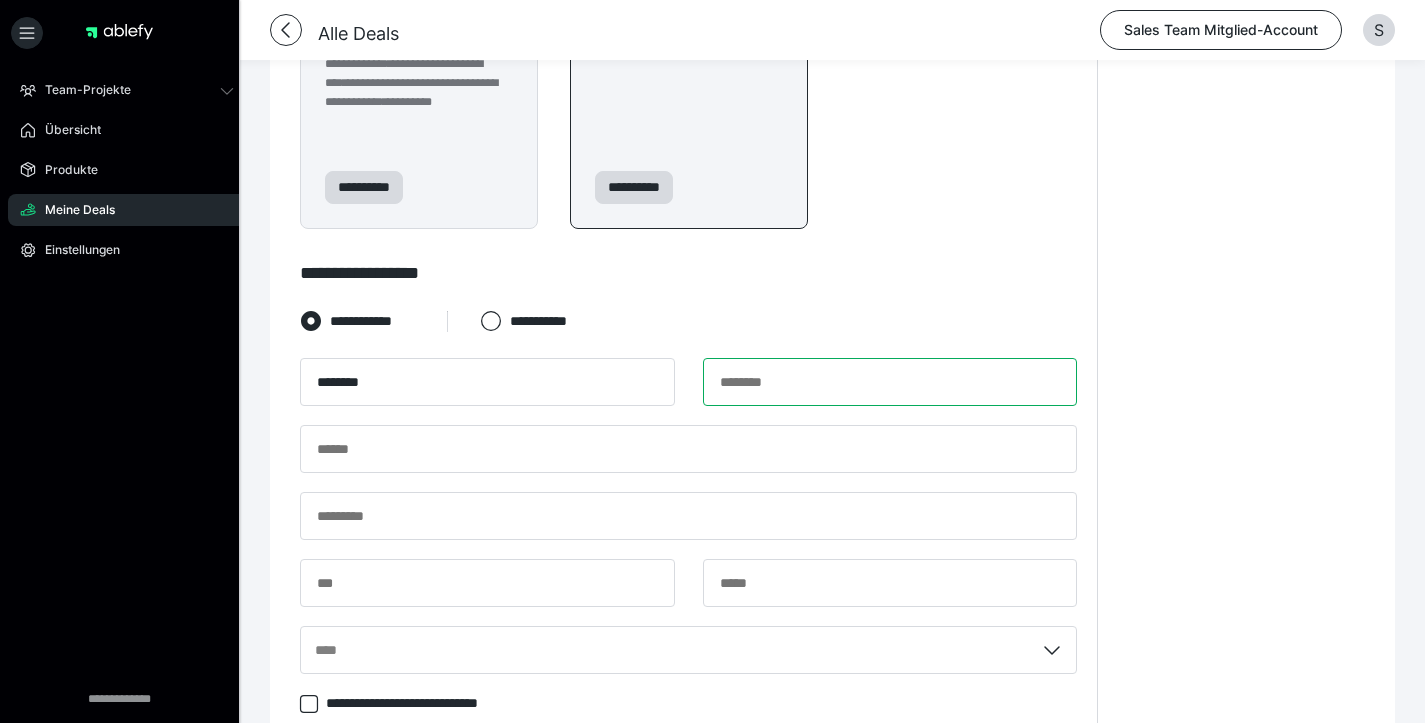 click at bounding box center [890, 382] 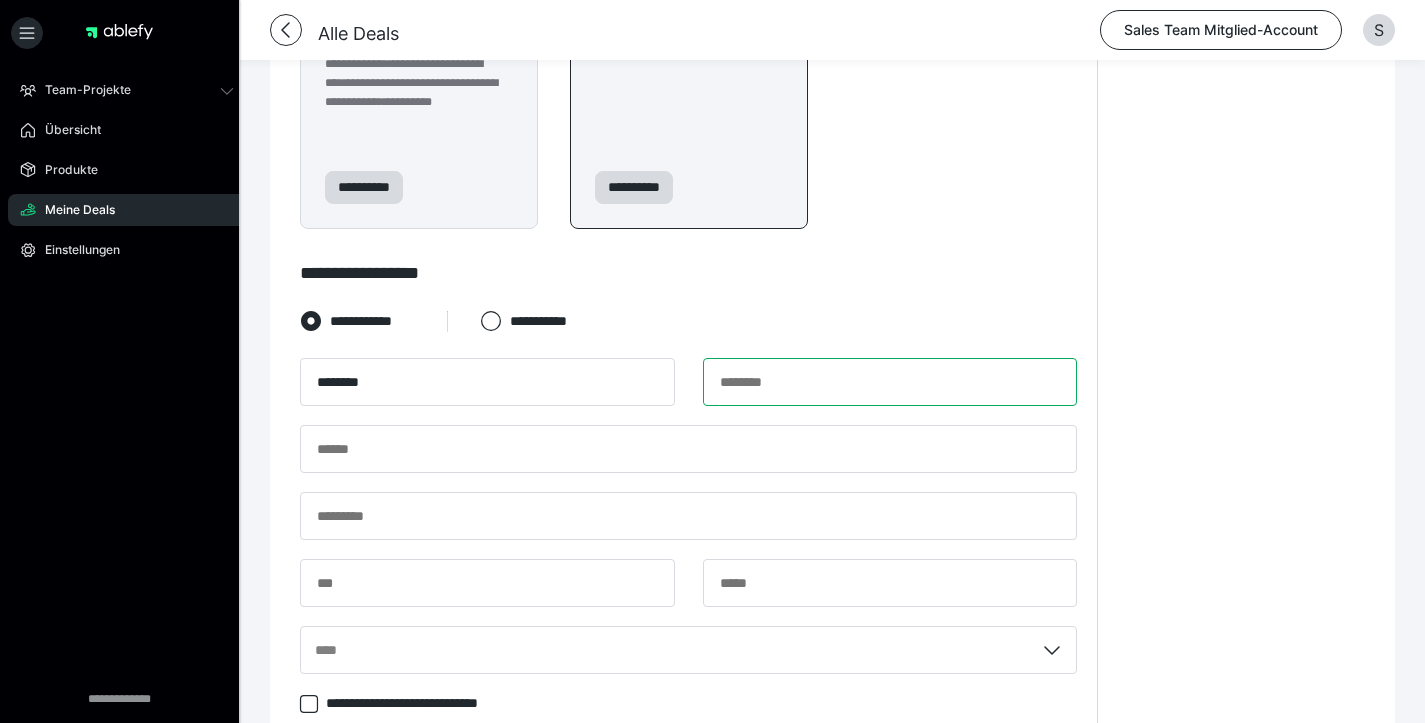 paste on "*****" 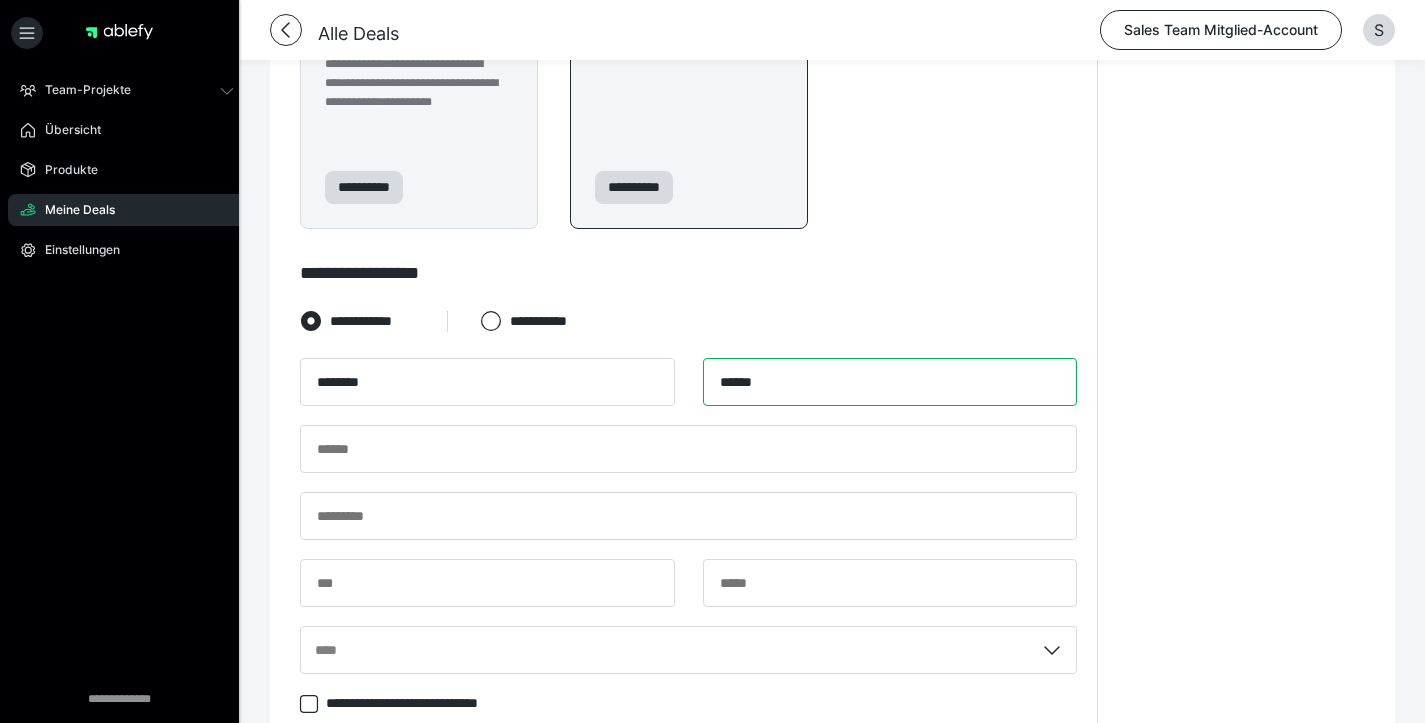 type on "*****" 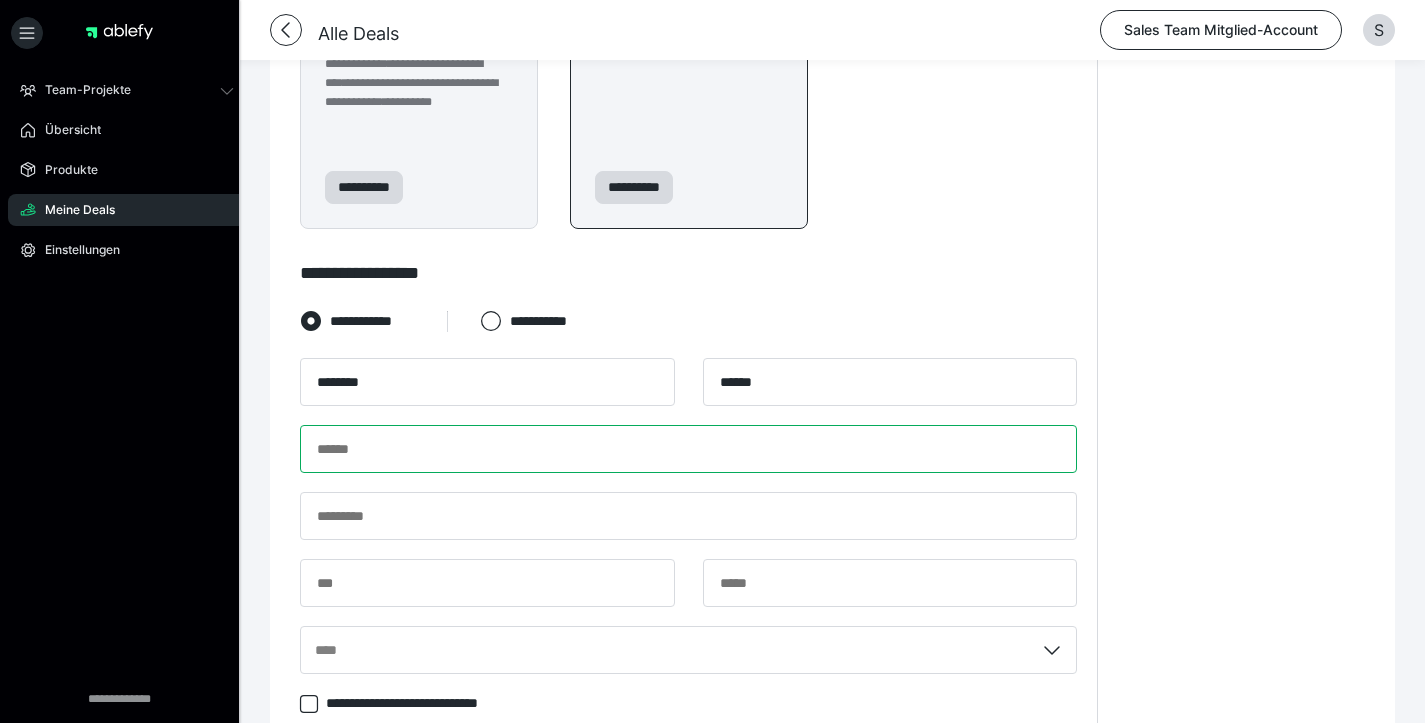 click at bounding box center (688, 449) 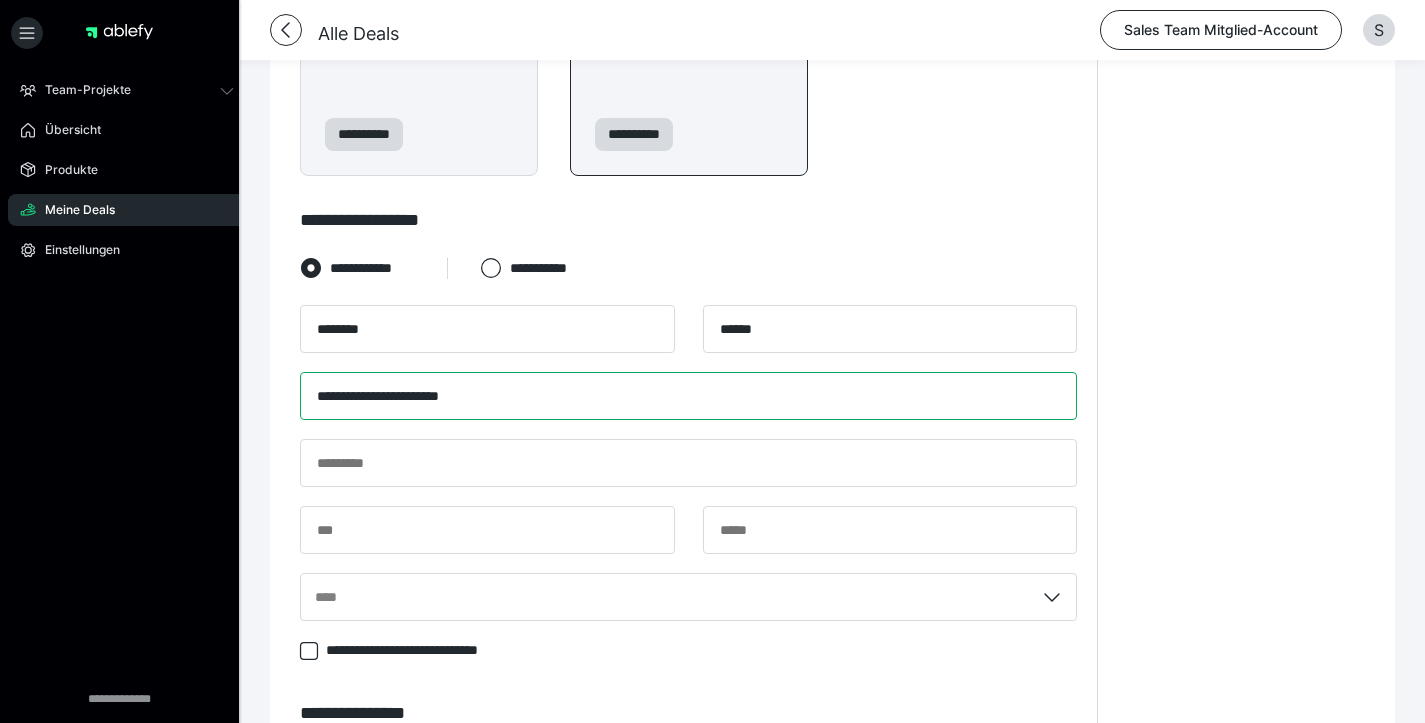 scroll, scrollTop: 1261, scrollLeft: 0, axis: vertical 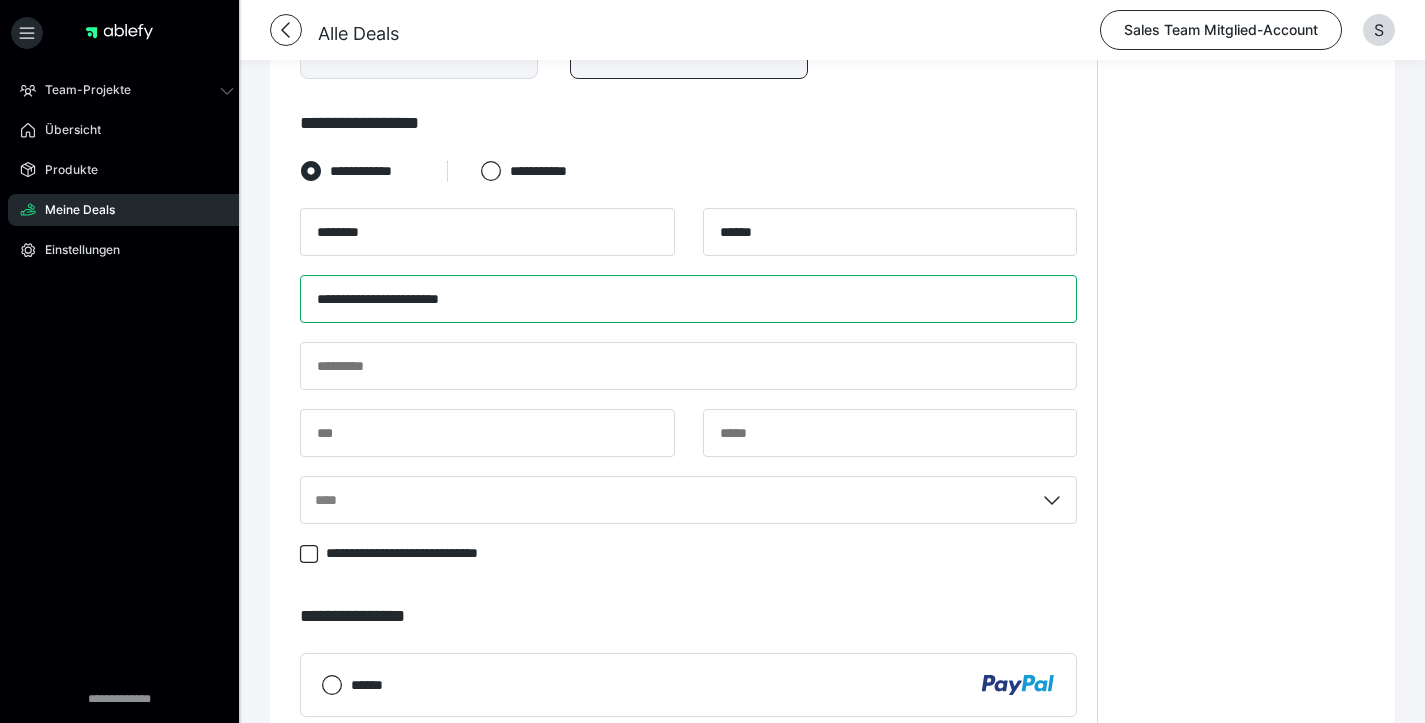 type on "**********" 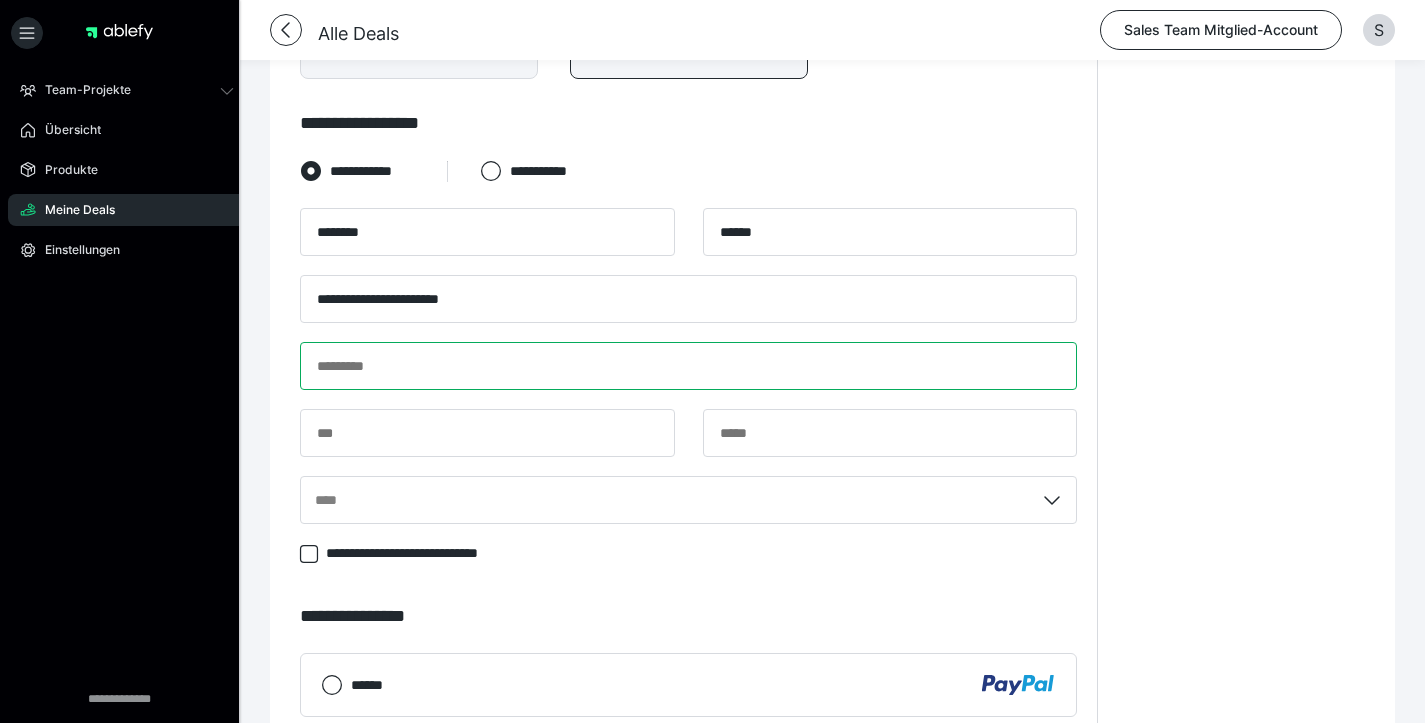 click at bounding box center [688, 366] 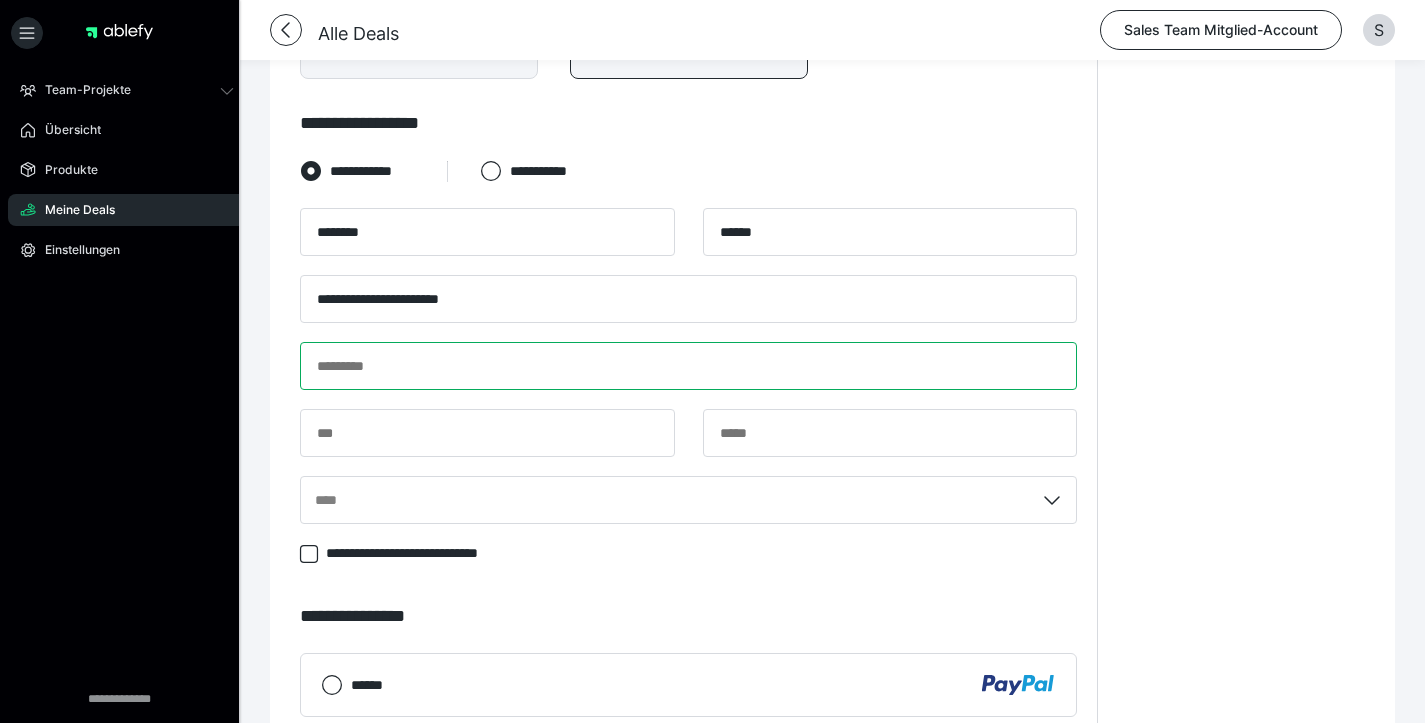 click at bounding box center (688, 366) 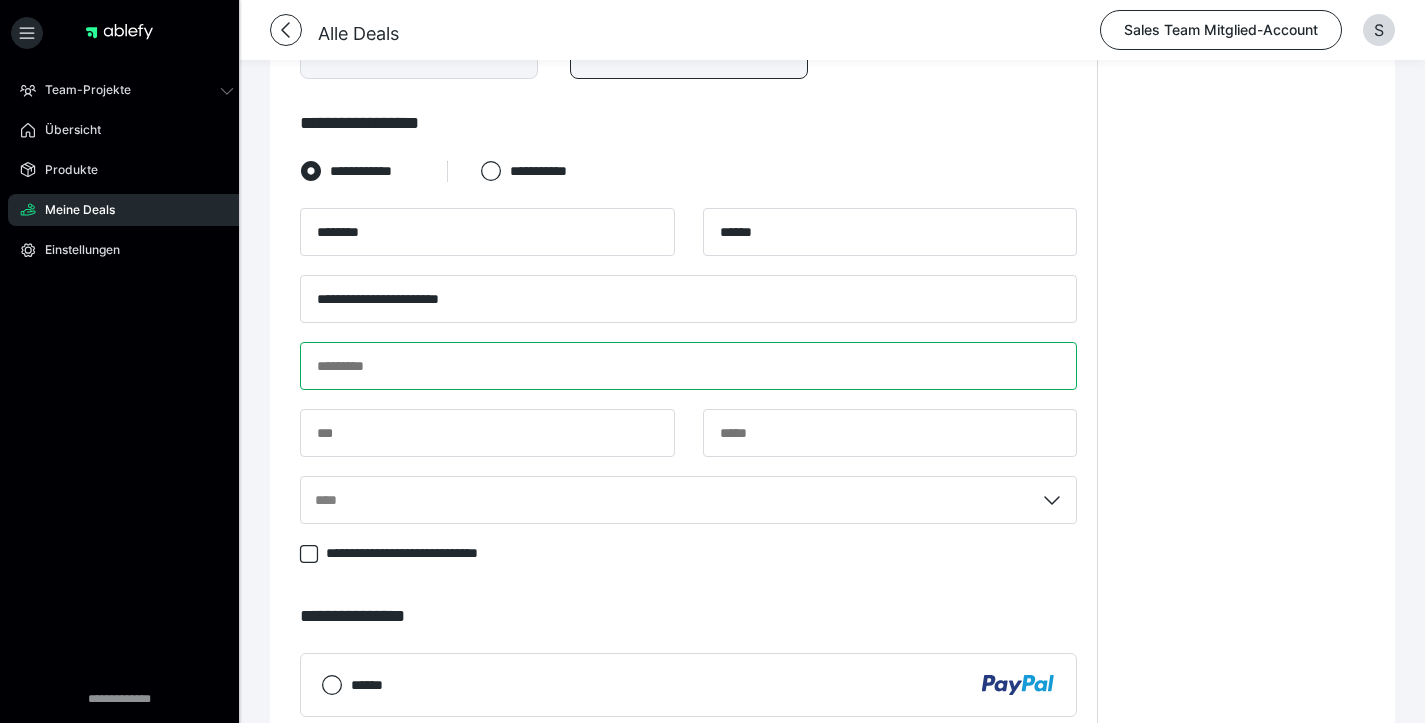 paste on "**********" 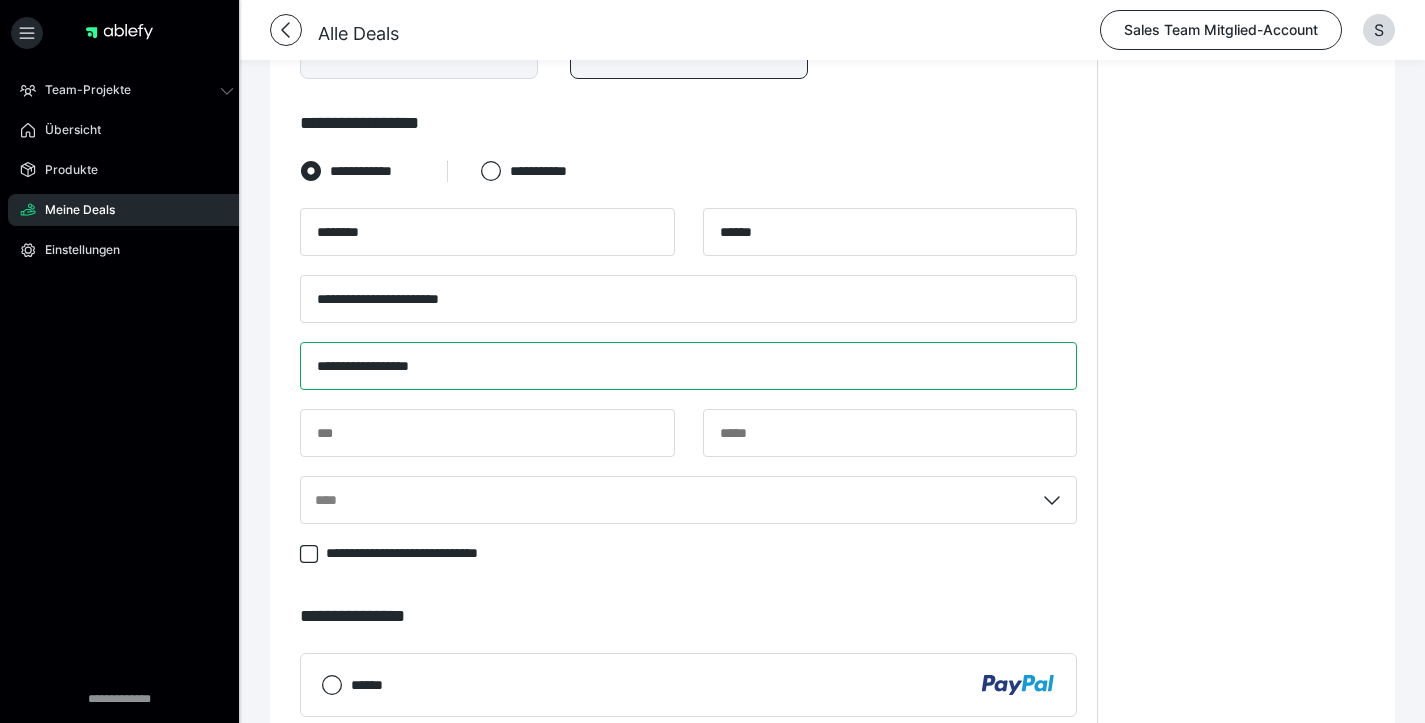 type on "**********" 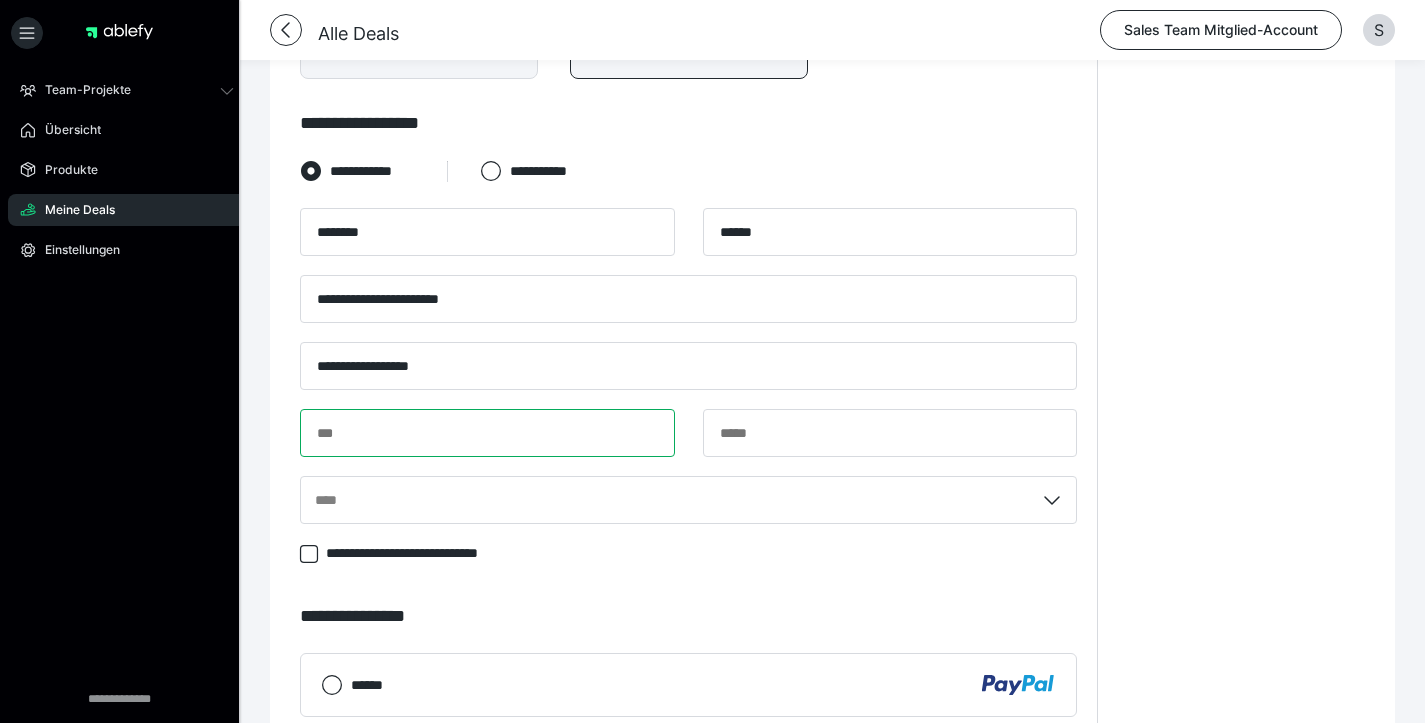 click at bounding box center (487, 433) 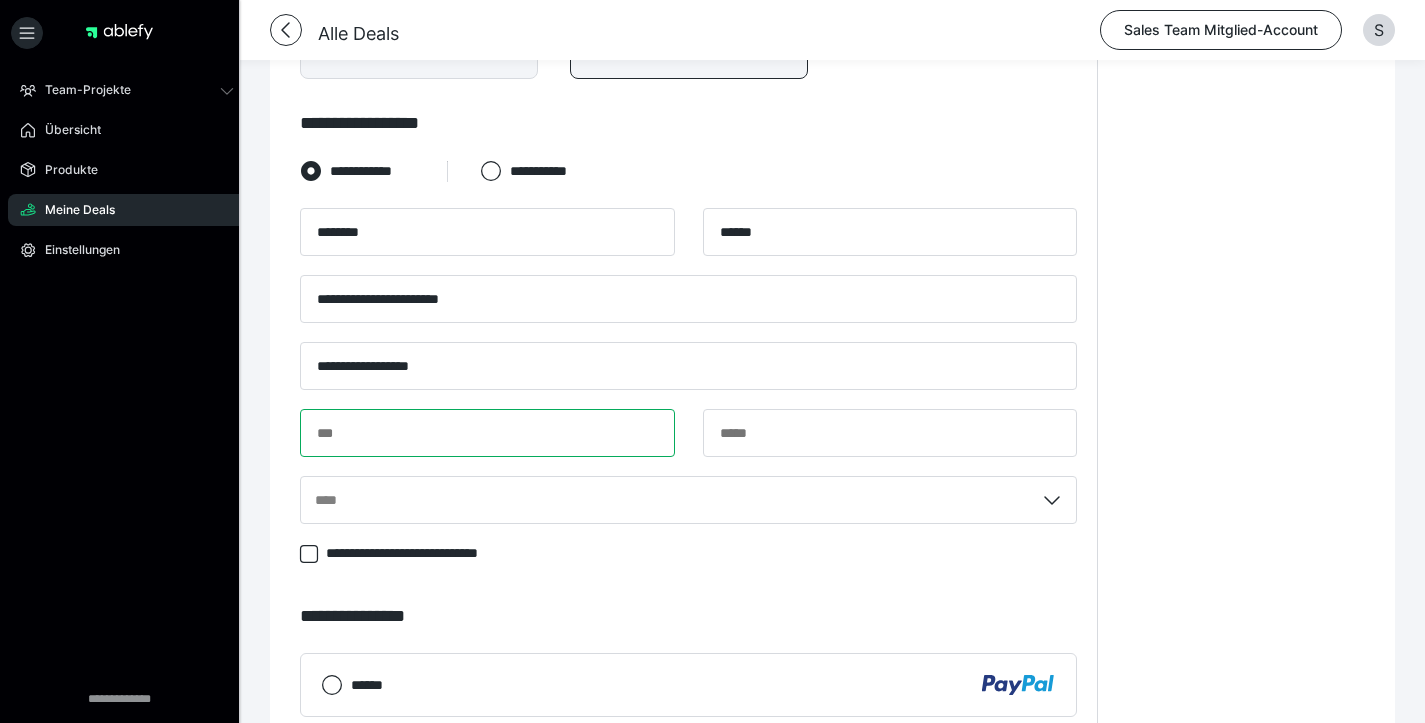 click at bounding box center [487, 433] 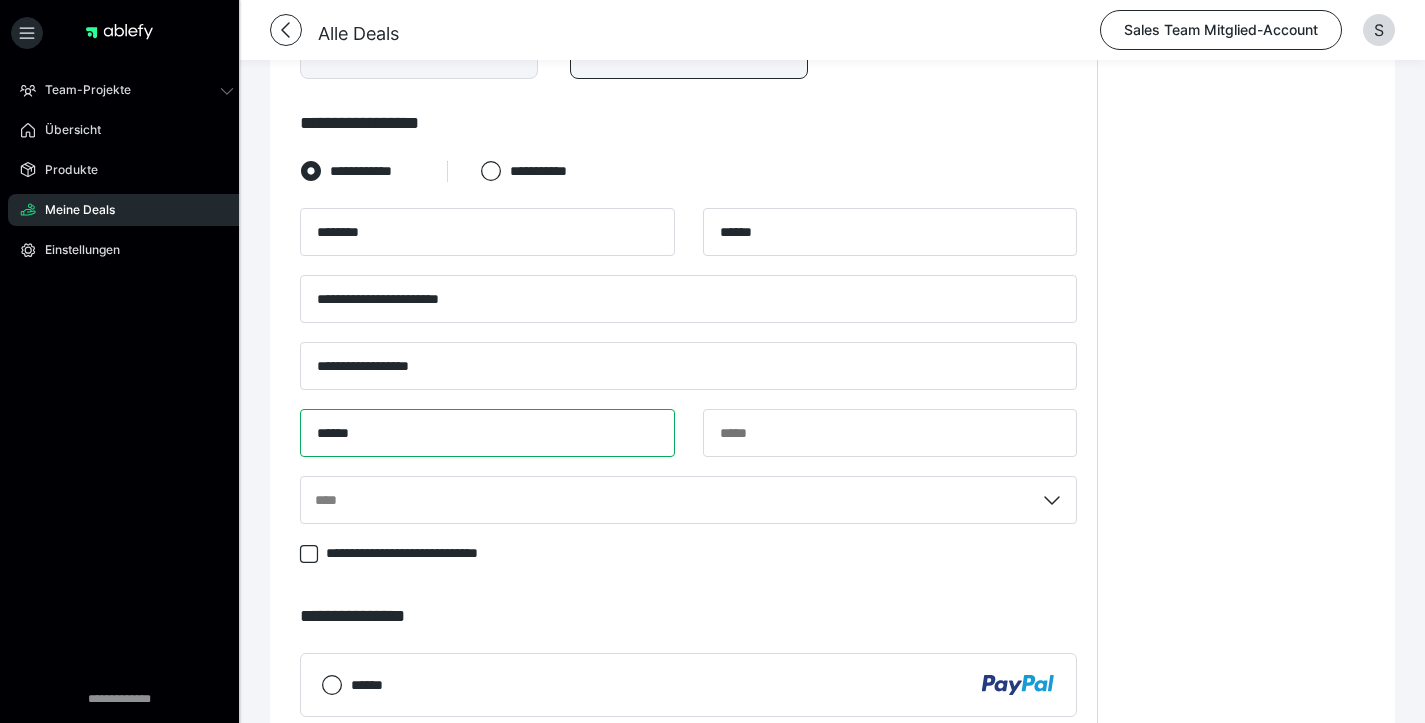 type on "*****" 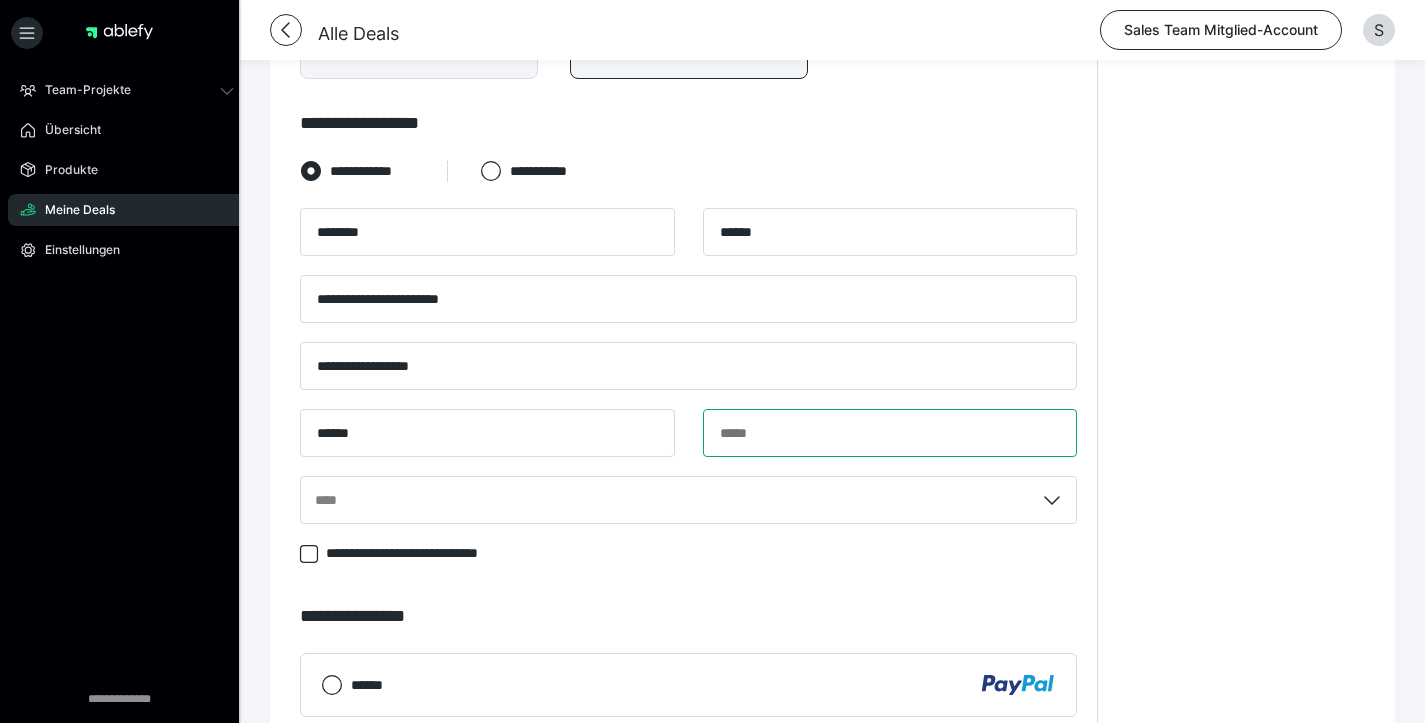 click at bounding box center (890, 433) 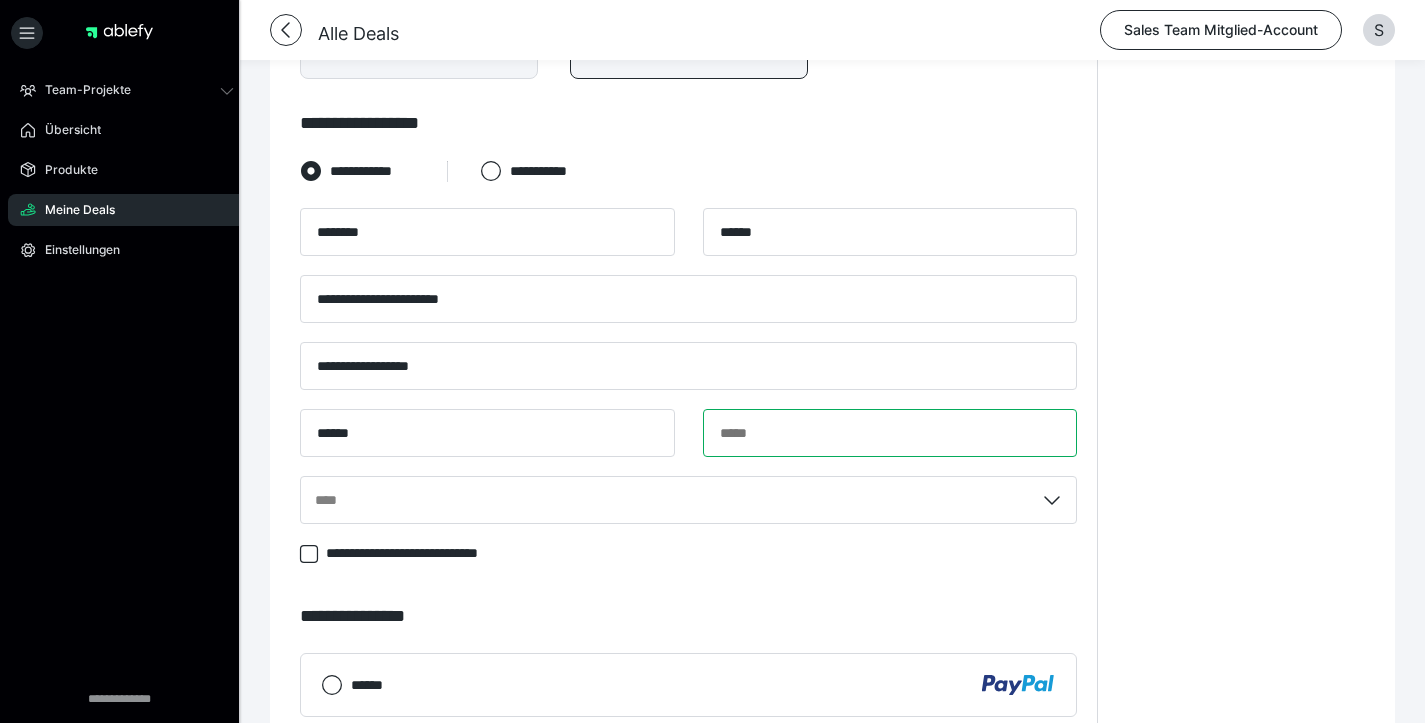 click at bounding box center (890, 433) 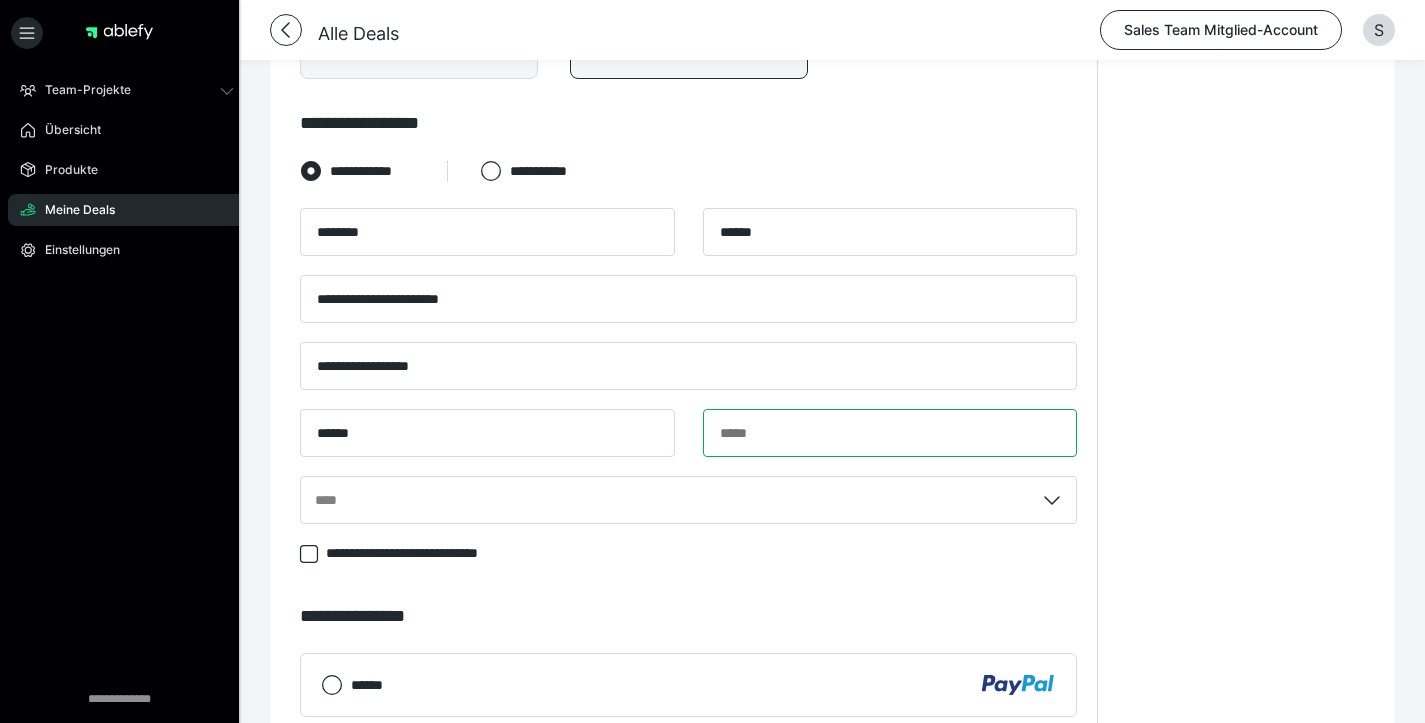 paste on "**********" 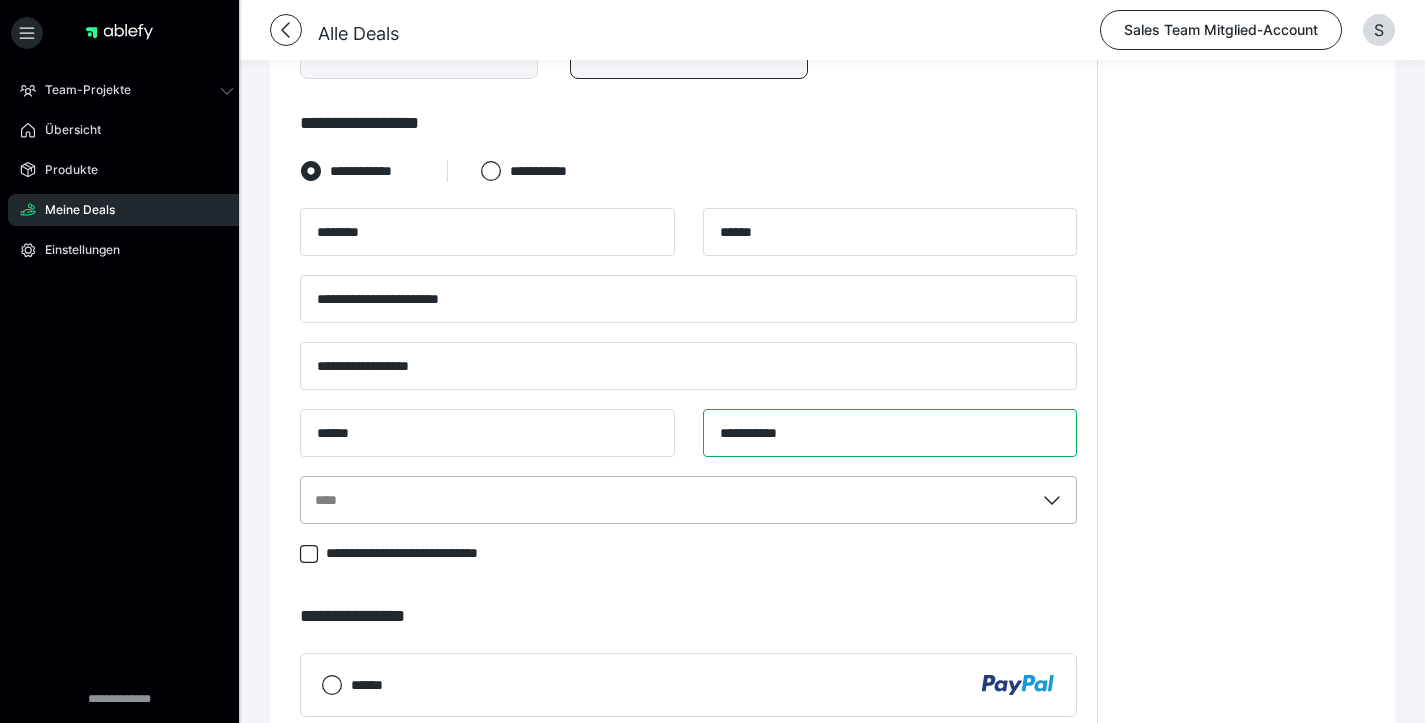type on "**********" 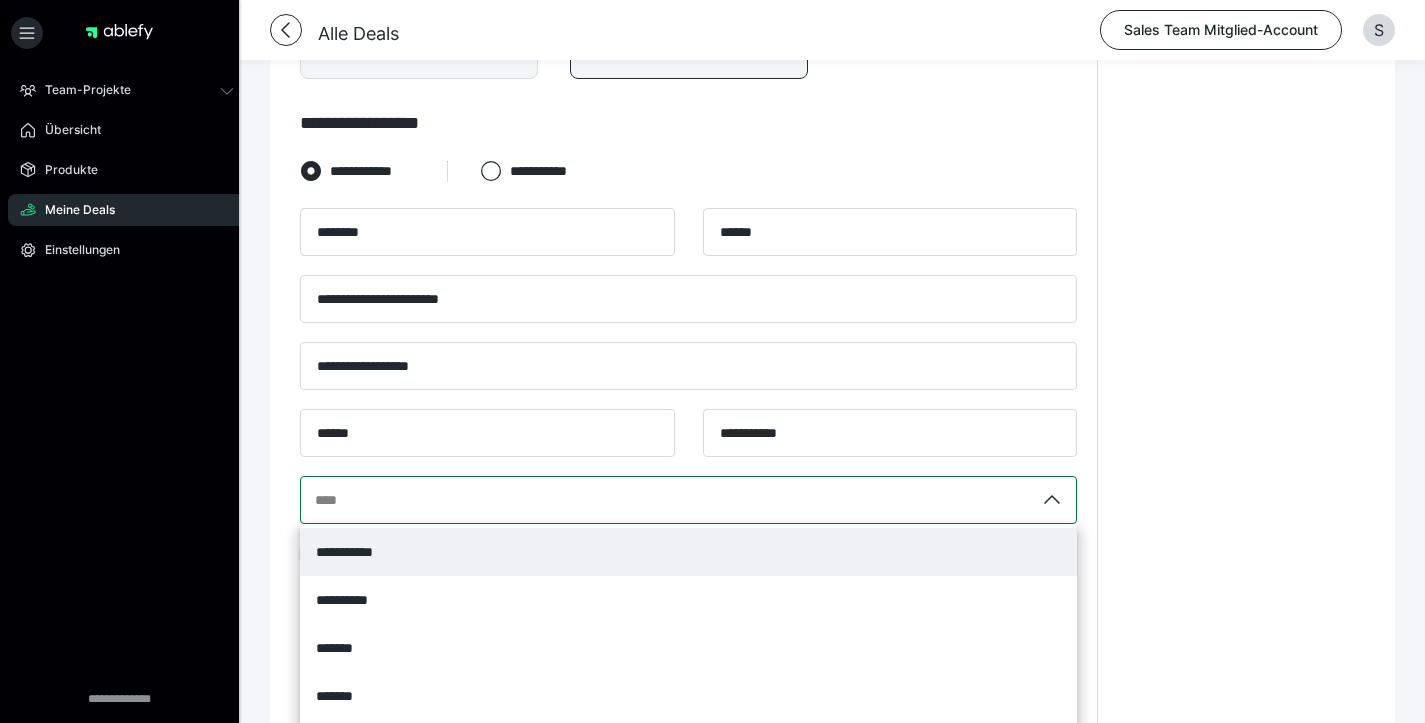 click on "**********" at bounding box center [688, 500] 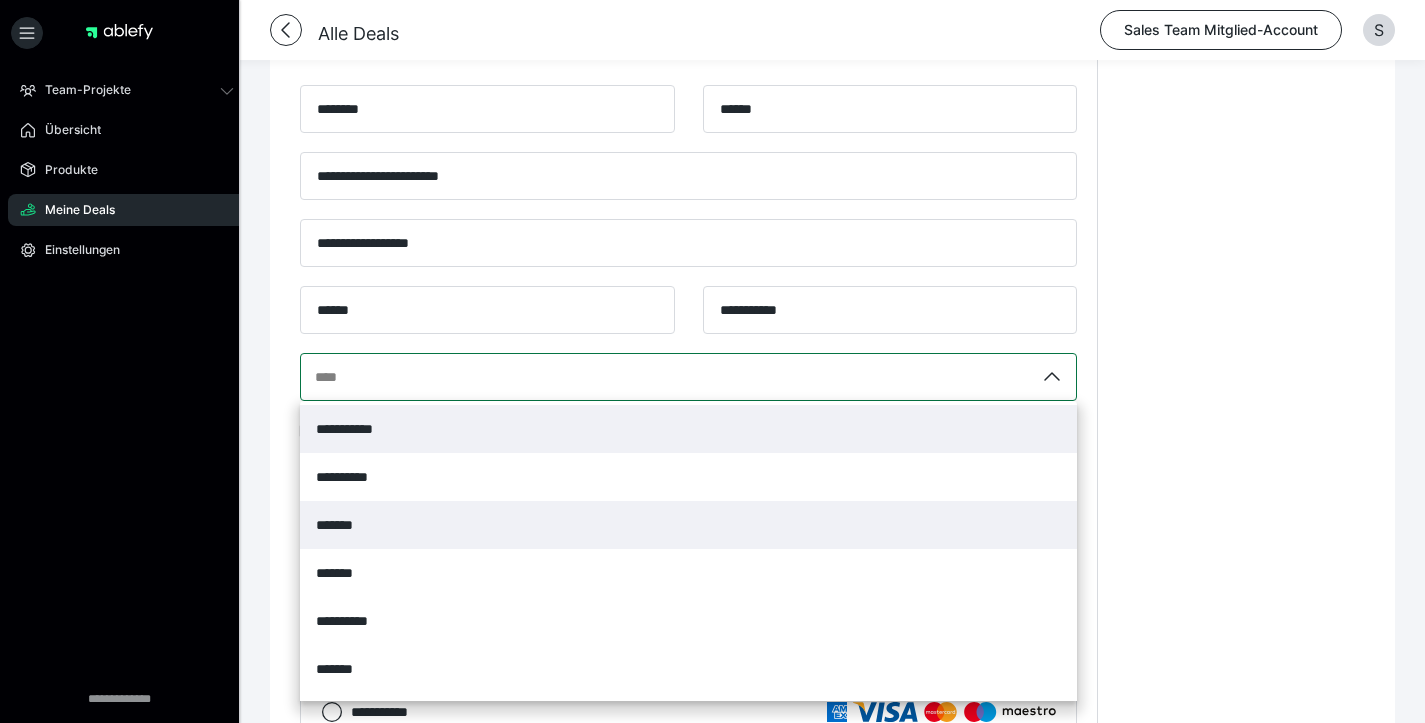 scroll, scrollTop: 1385, scrollLeft: 0, axis: vertical 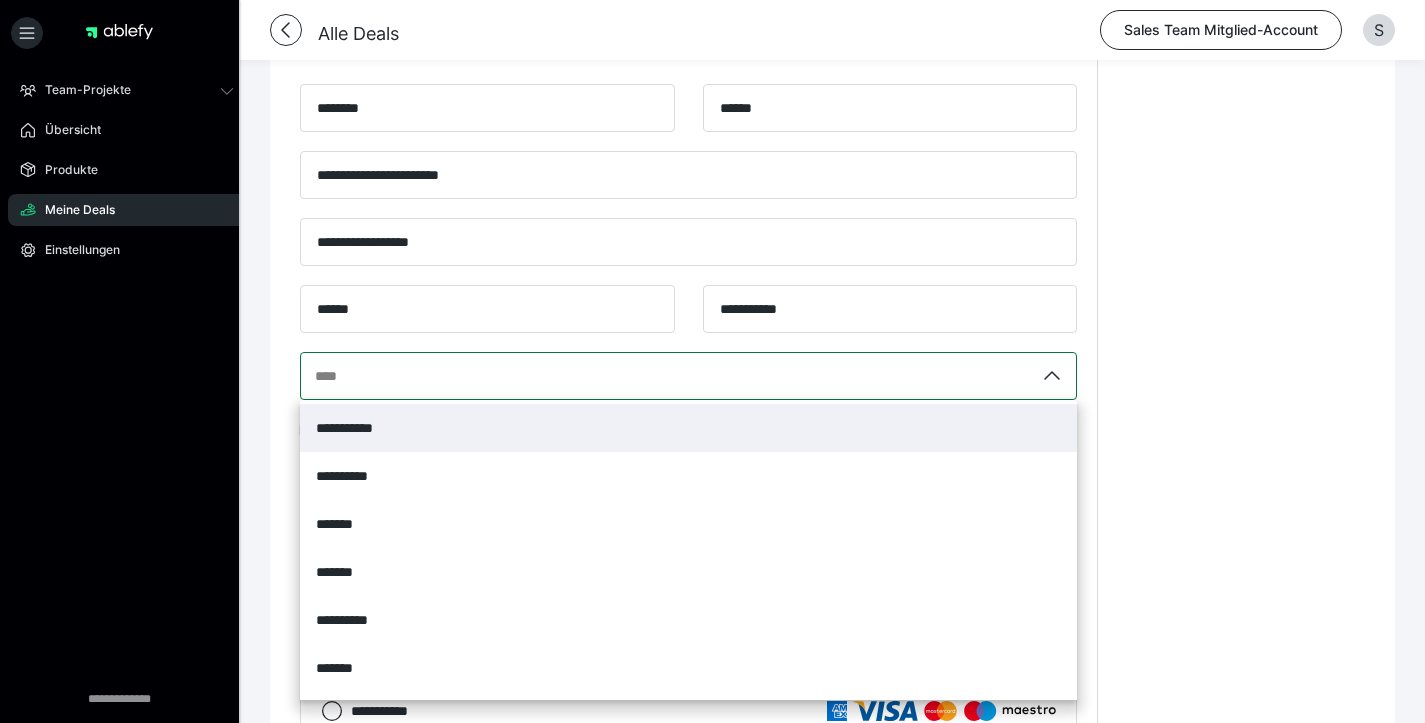 click on "**********" at bounding box center [688, 428] 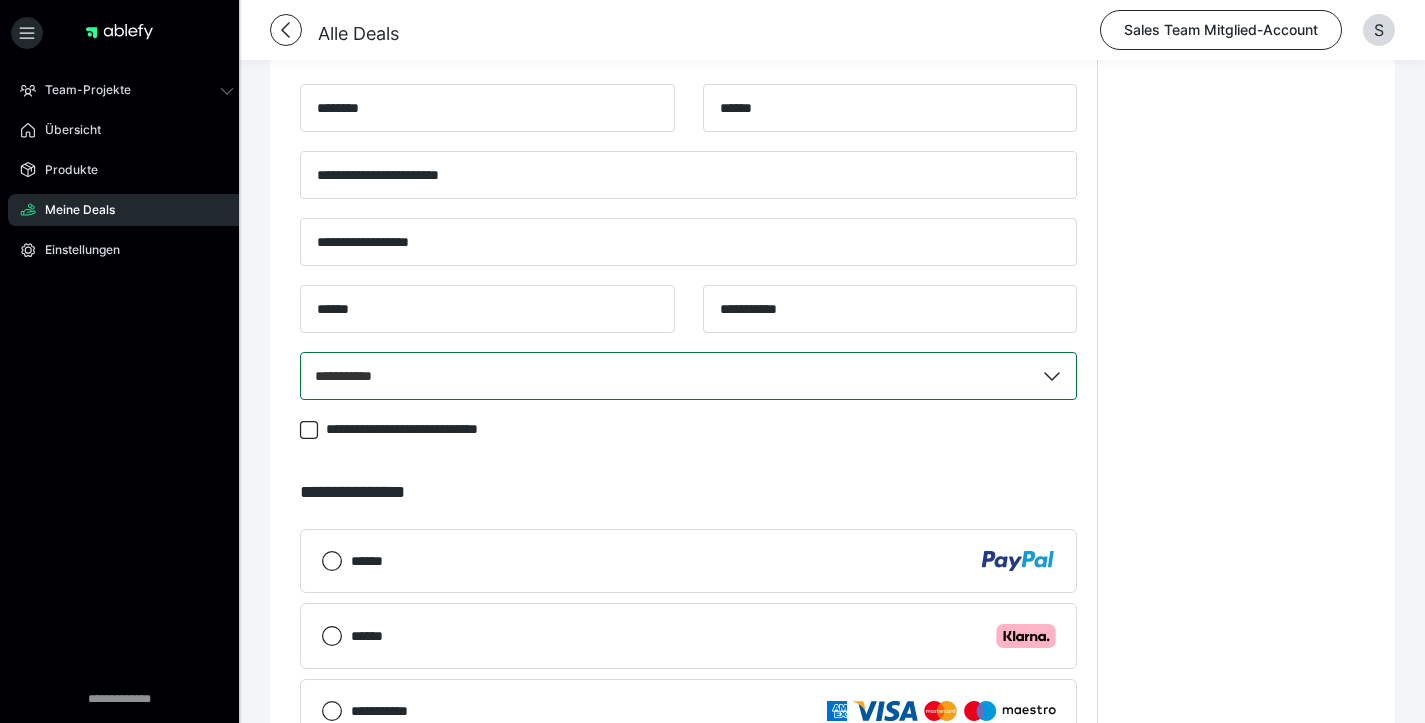 click on "**********" at bounding box center [688, 242] 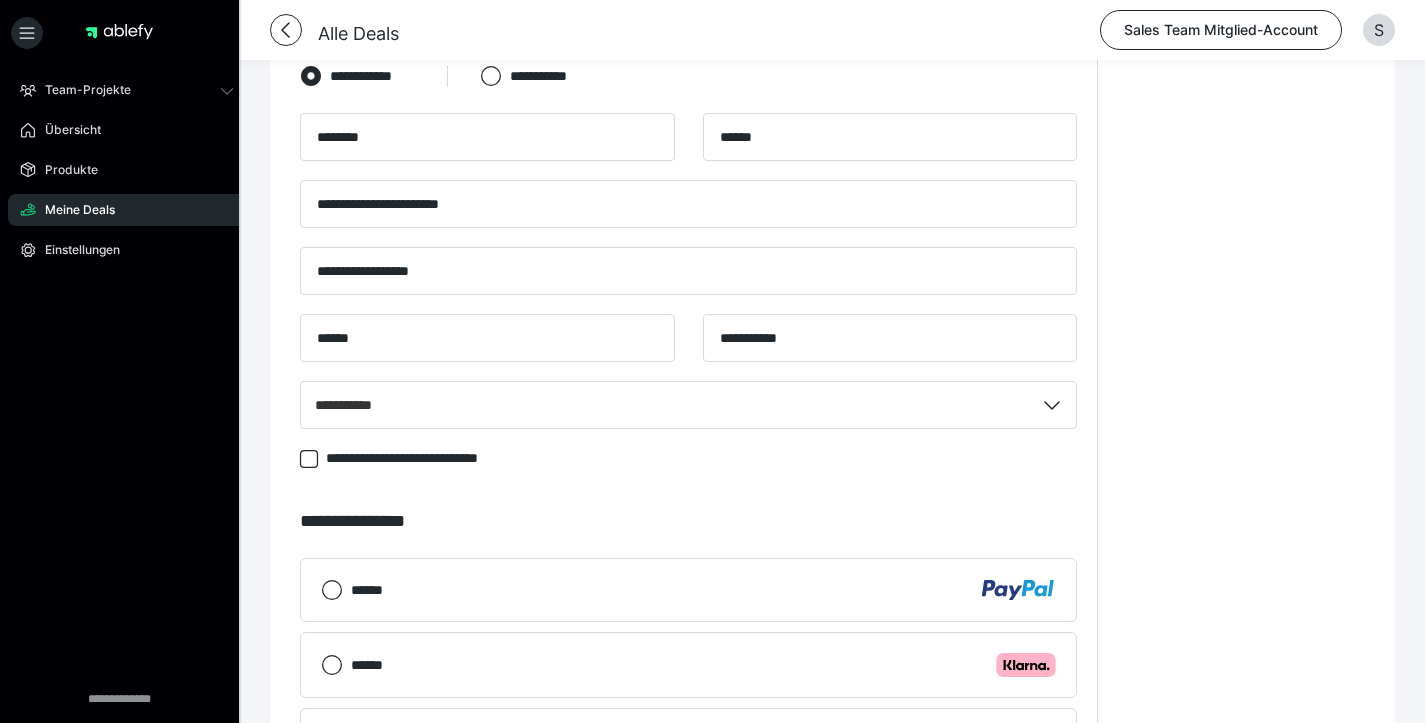 scroll, scrollTop: 1324, scrollLeft: 0, axis: vertical 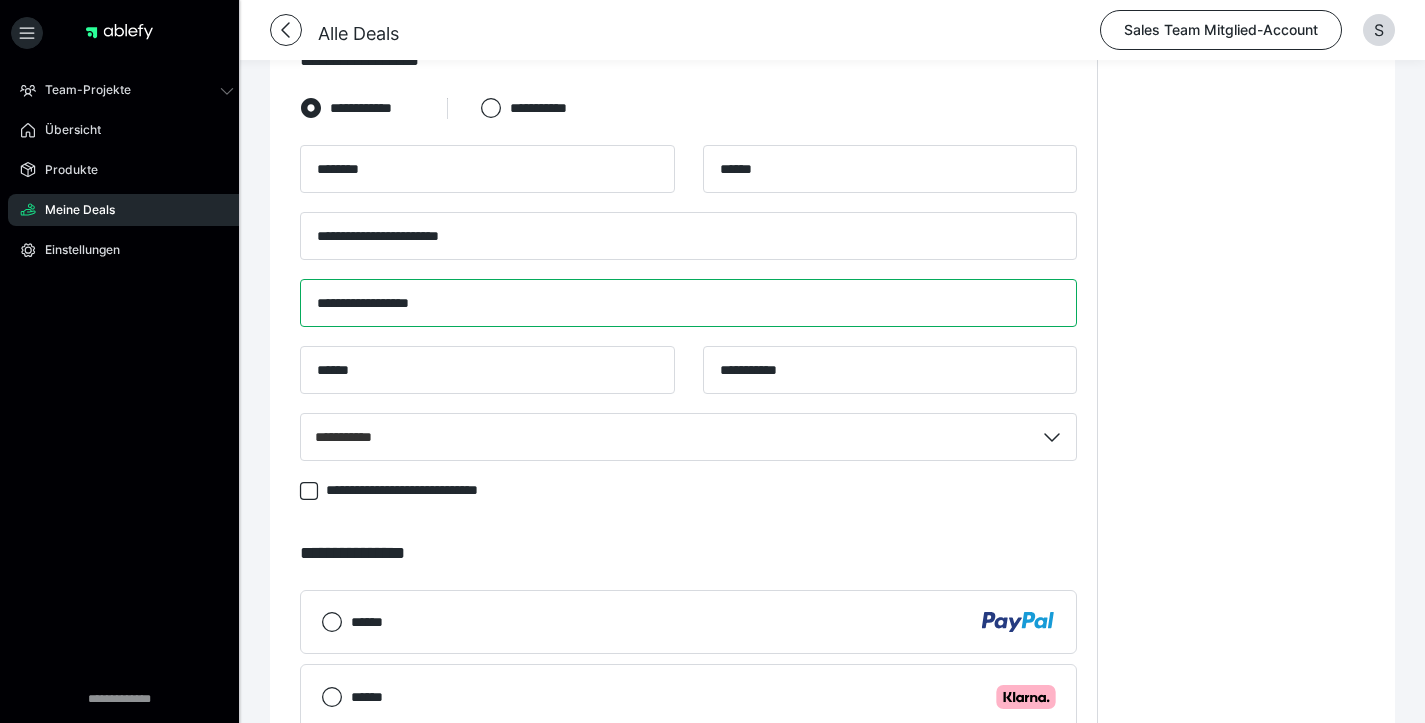 click on "**********" at bounding box center (688, 303) 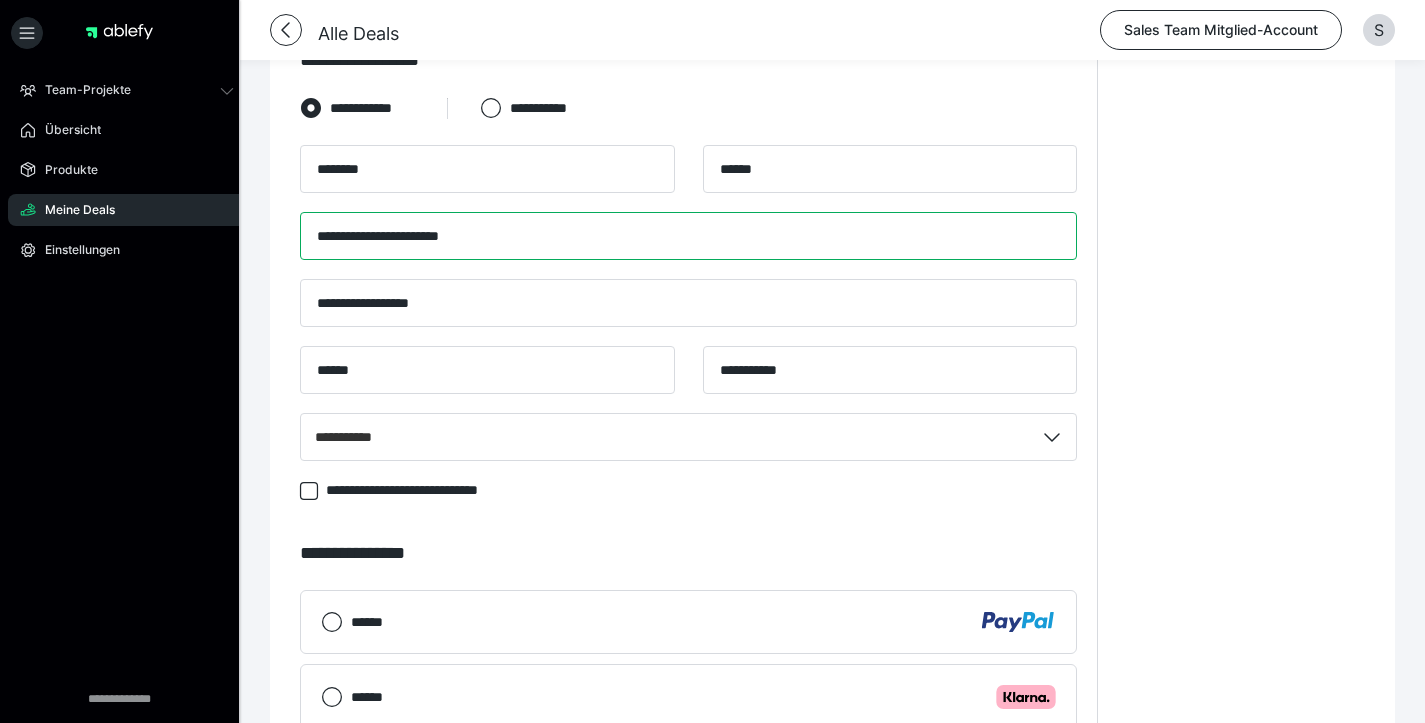click on "**********" at bounding box center [688, 236] 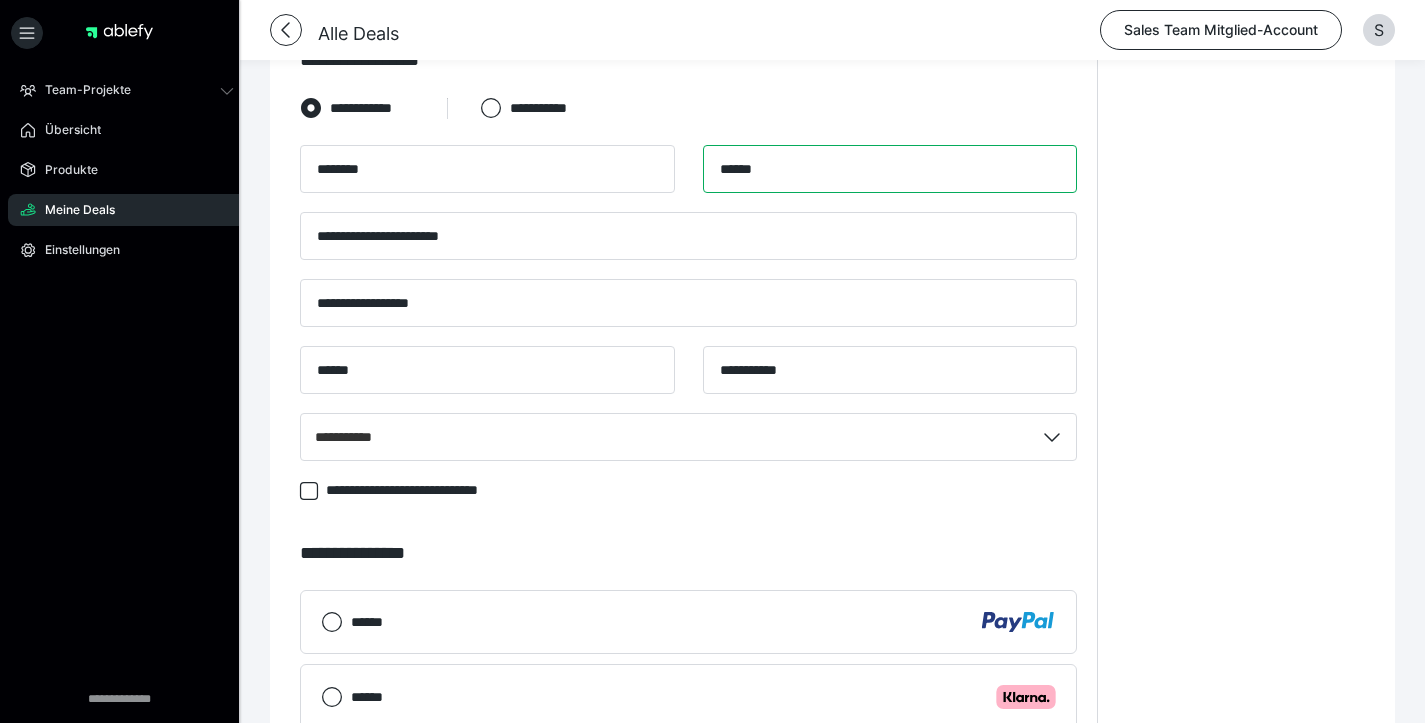click on "*****" at bounding box center [890, 169] 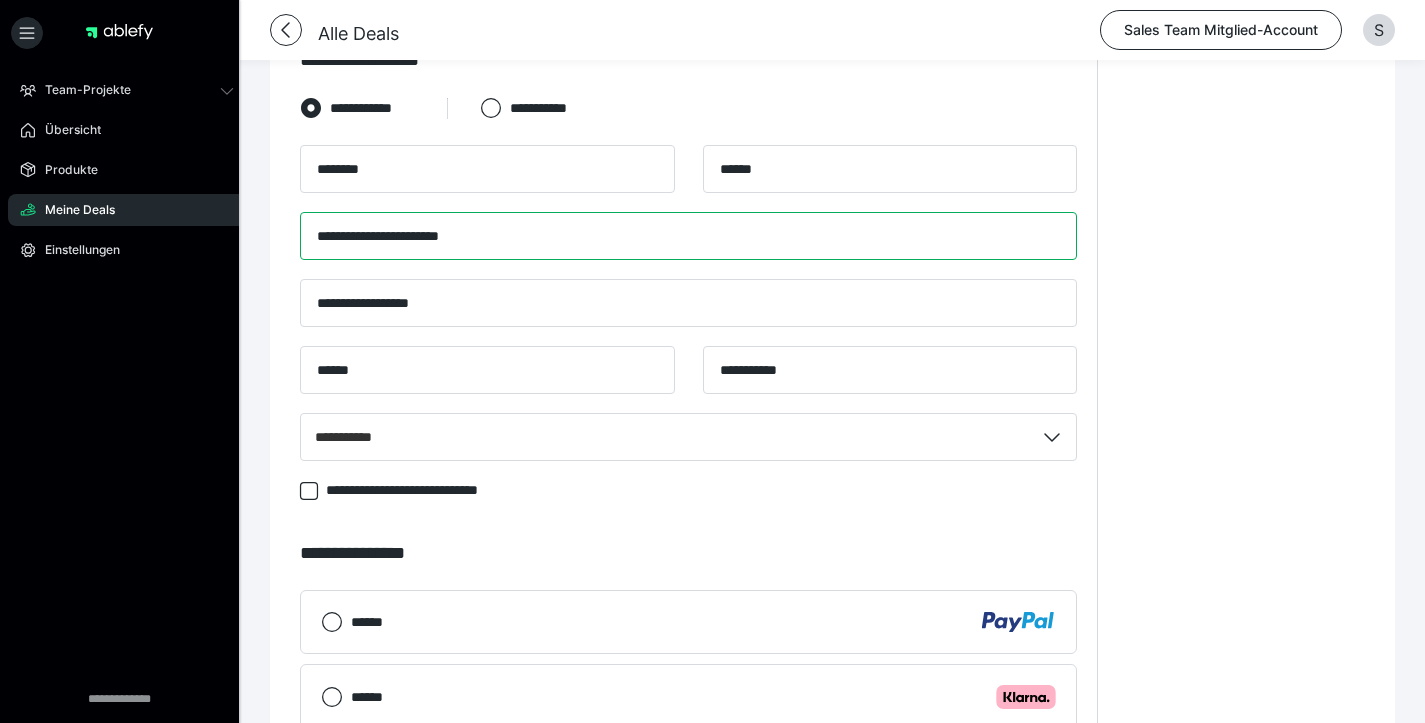 click on "**********" at bounding box center (688, 236) 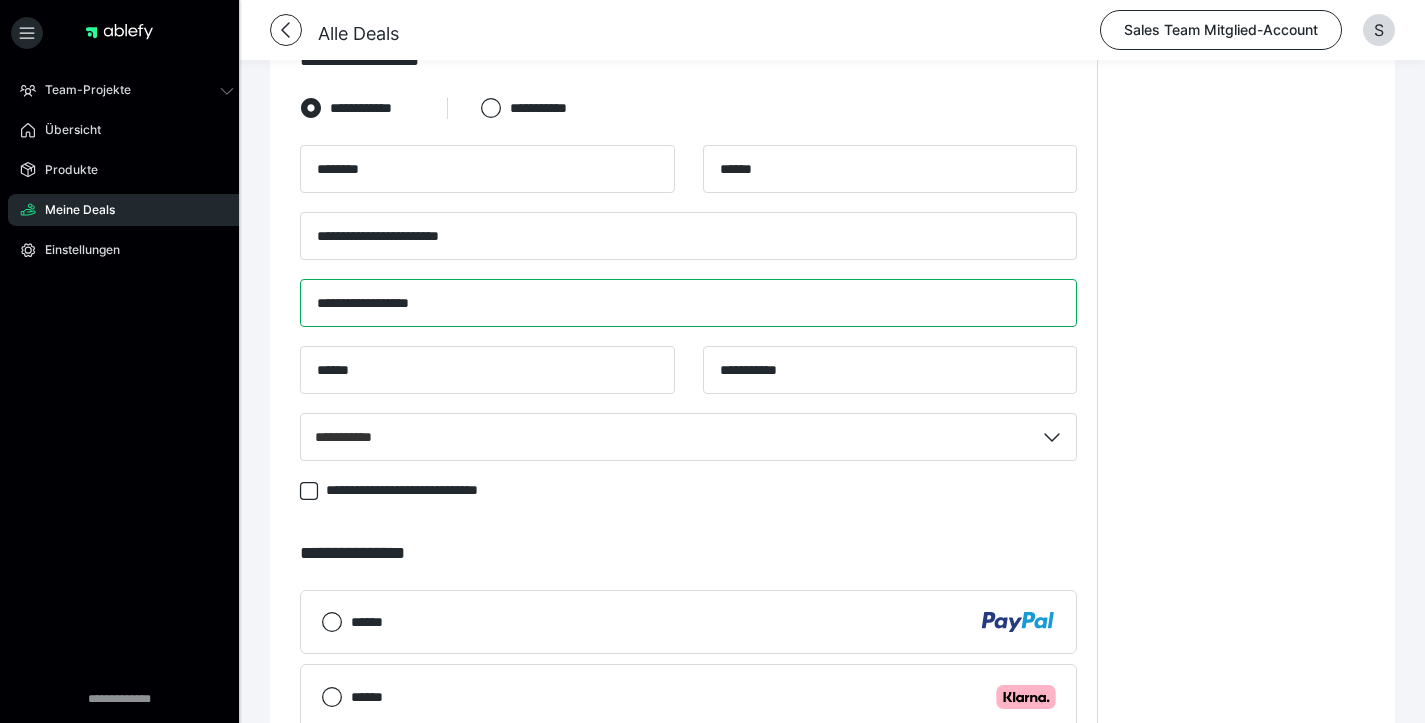 click on "**********" at bounding box center (688, 303) 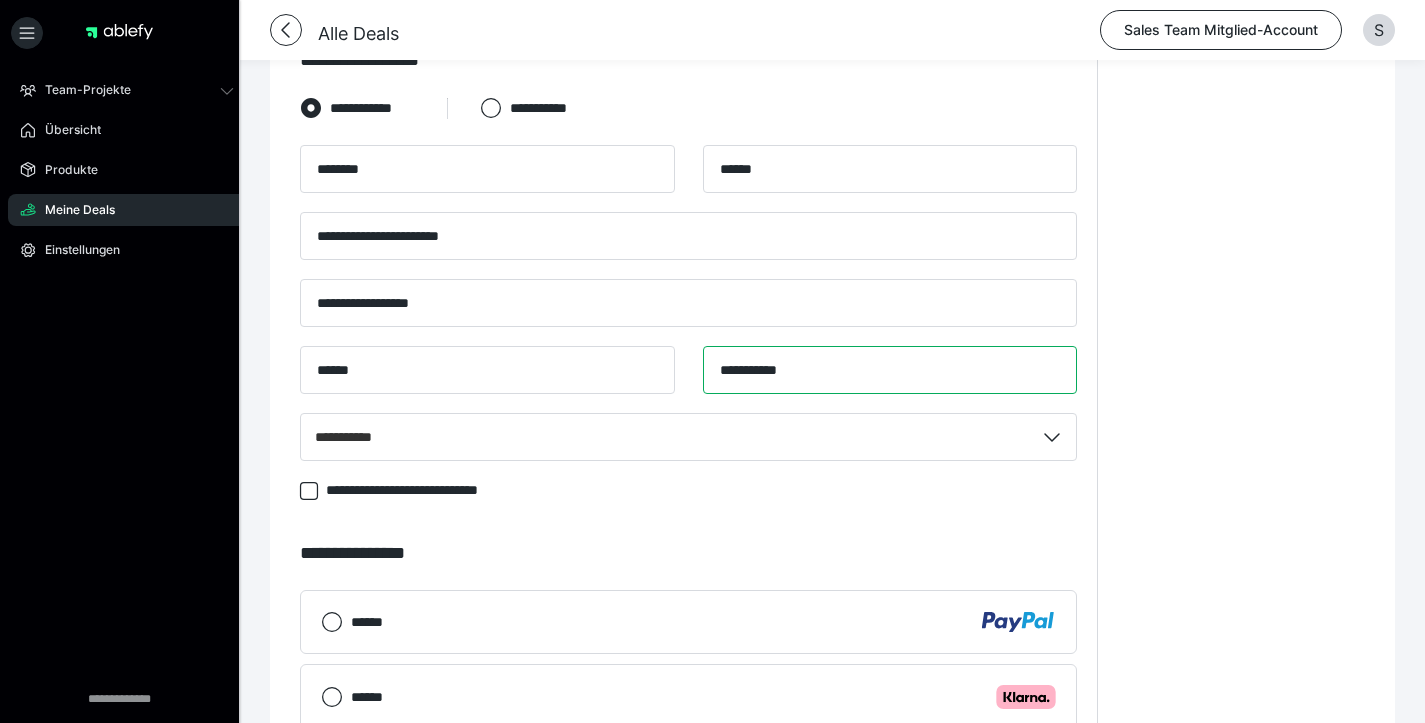 click on "**********" at bounding box center [890, 370] 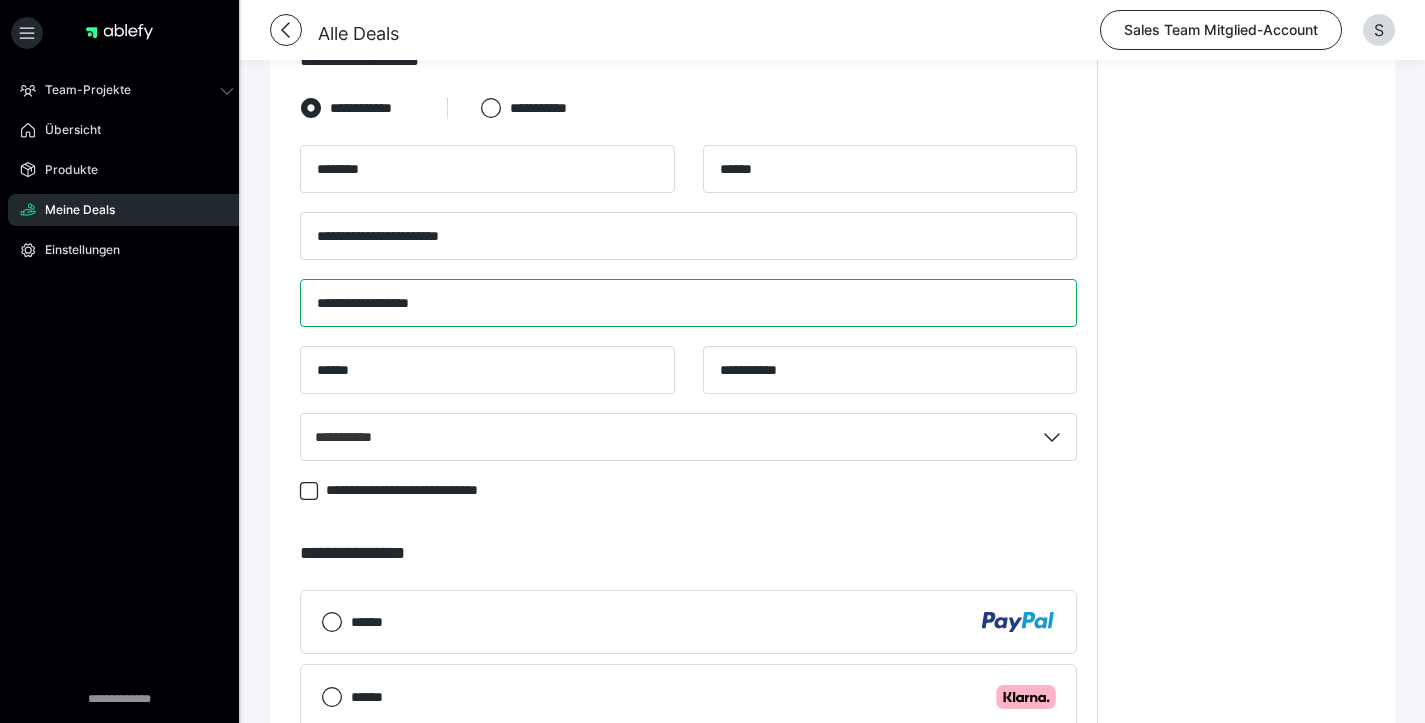 click on "**********" at bounding box center [688, 303] 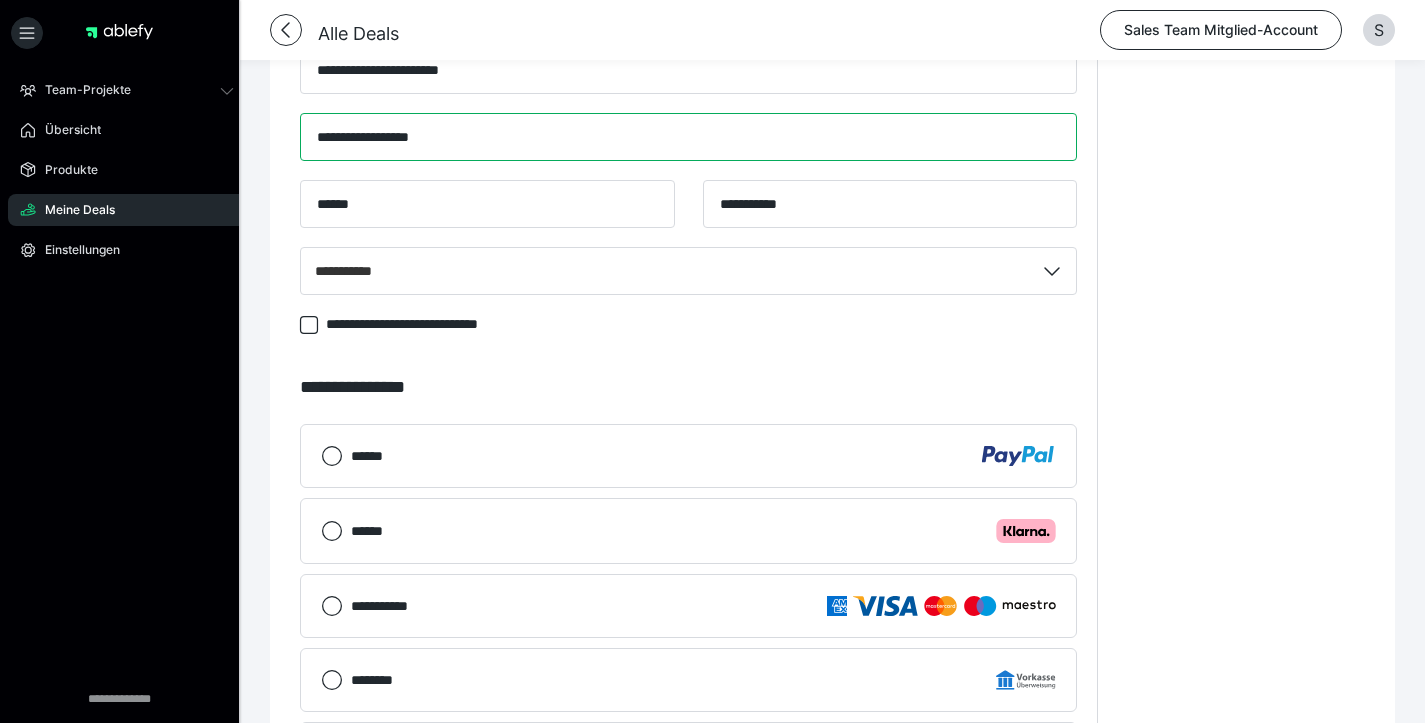 scroll, scrollTop: 1677, scrollLeft: 0, axis: vertical 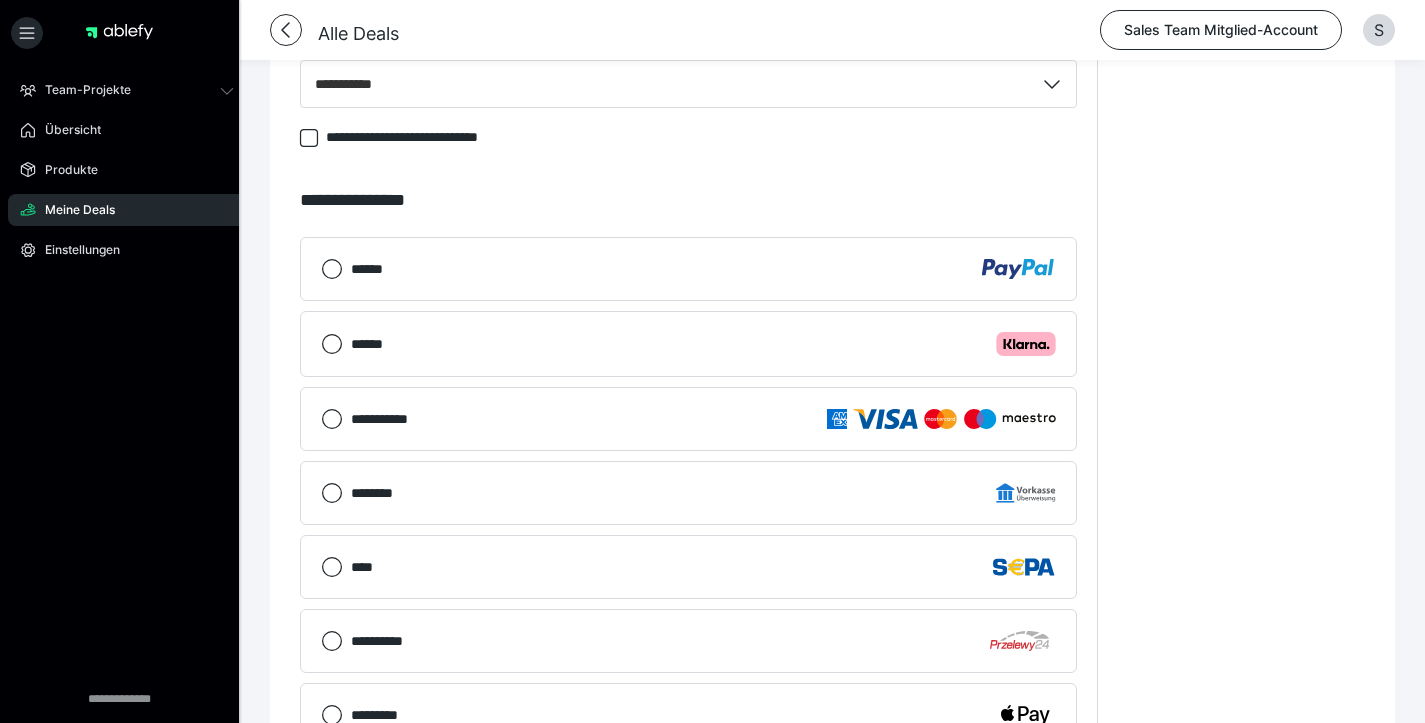 click on "****** .cls-1 {fill: #ffb3c7;}" at bounding box center (688, 344) 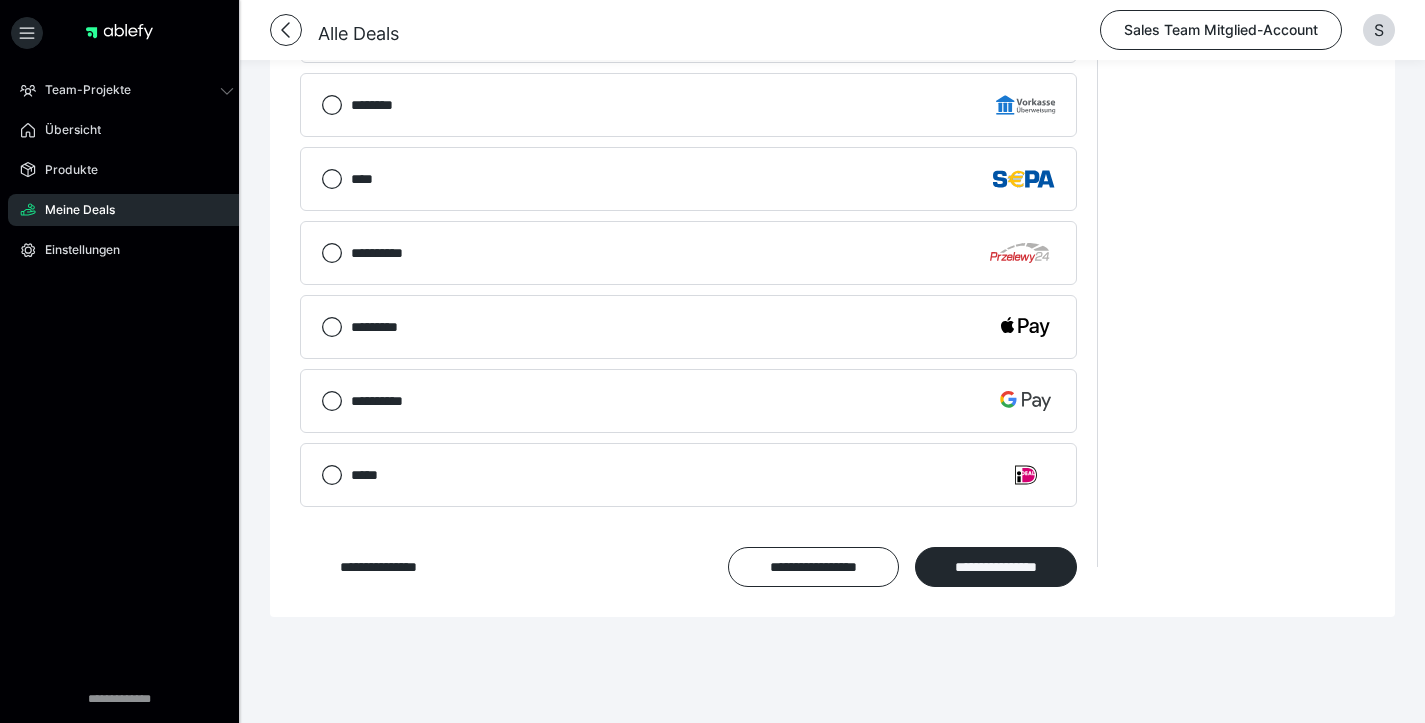 scroll, scrollTop: 2105, scrollLeft: 0, axis: vertical 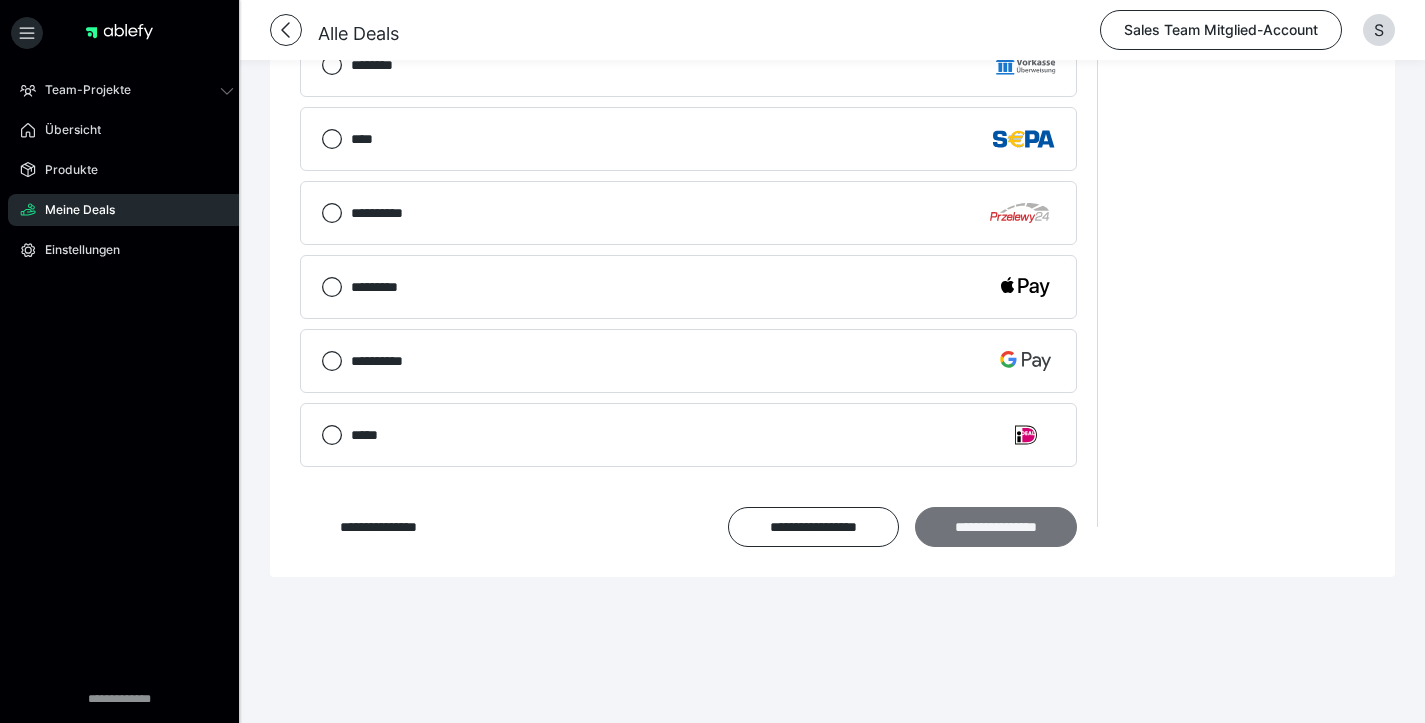 click on "**********" at bounding box center (996, 527) 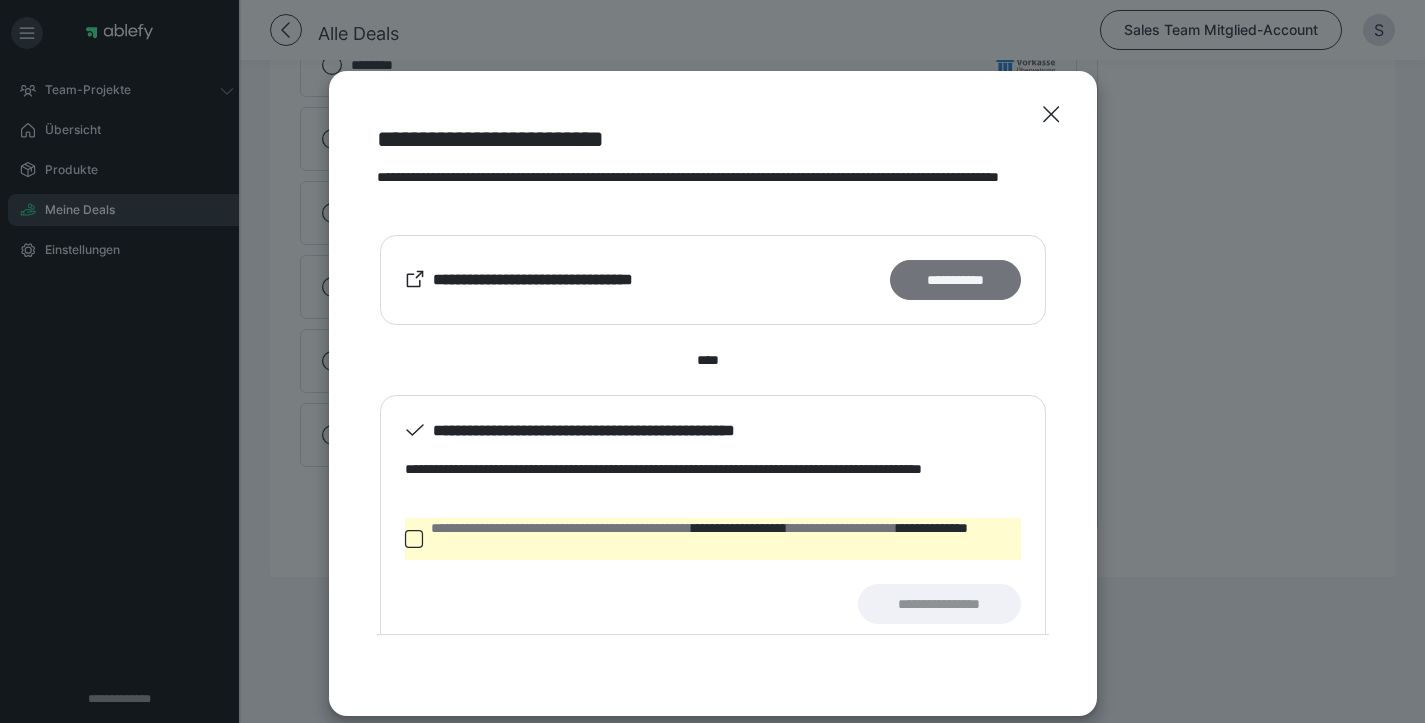 click on "**********" at bounding box center (955, 280) 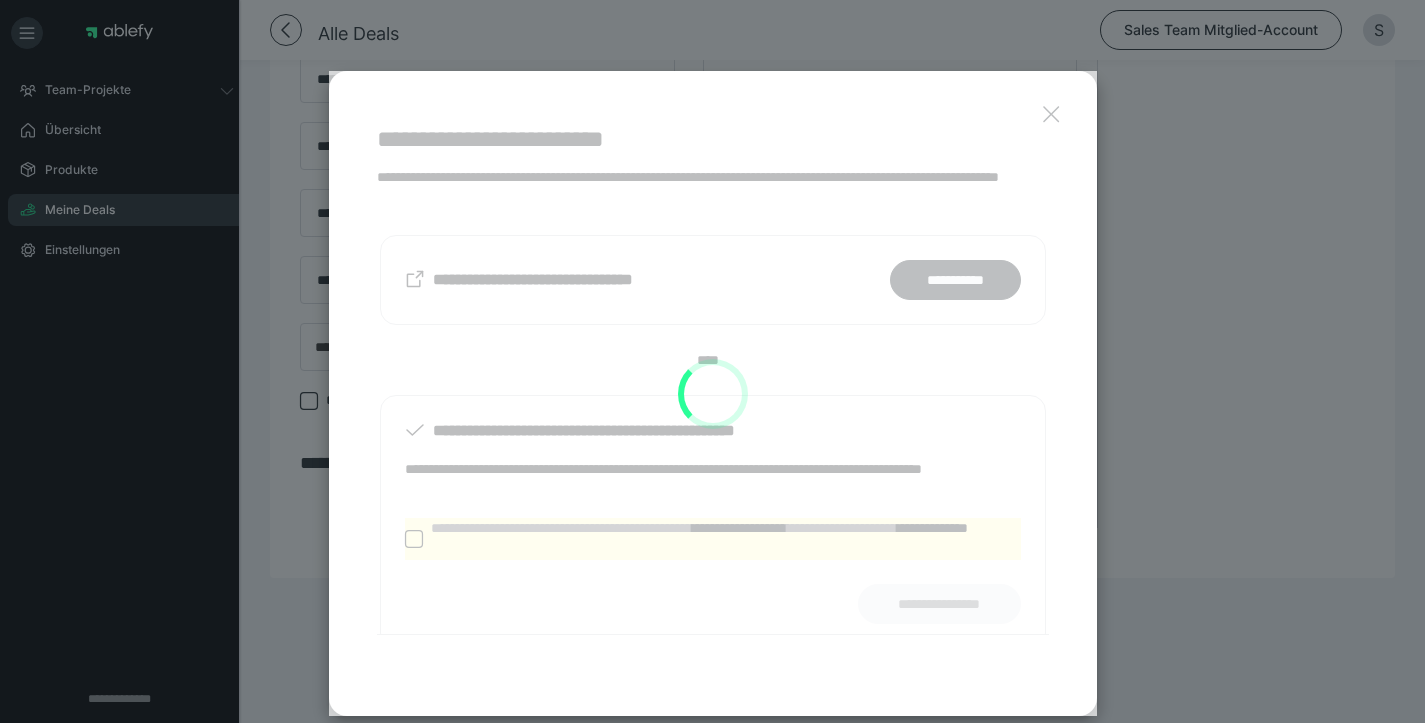 scroll, scrollTop: 1387, scrollLeft: 0, axis: vertical 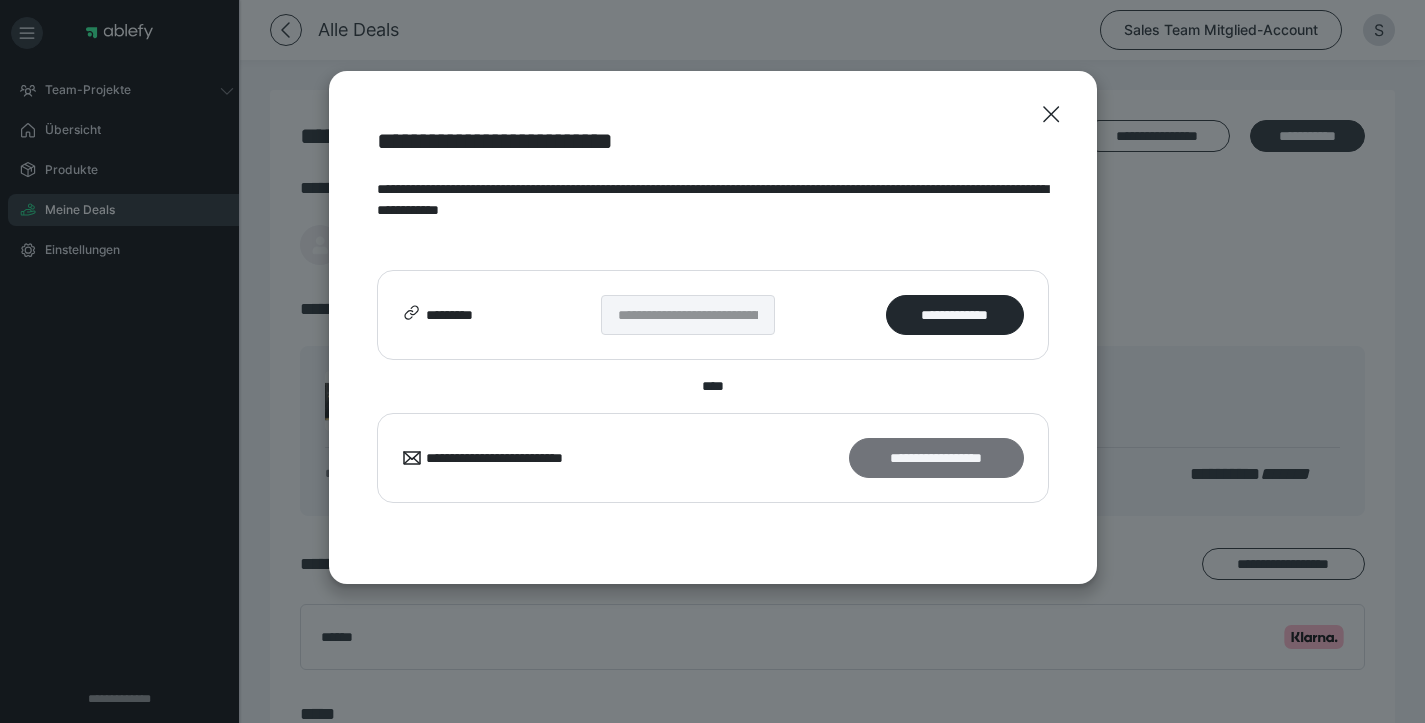 click on "**********" at bounding box center (936, 458) 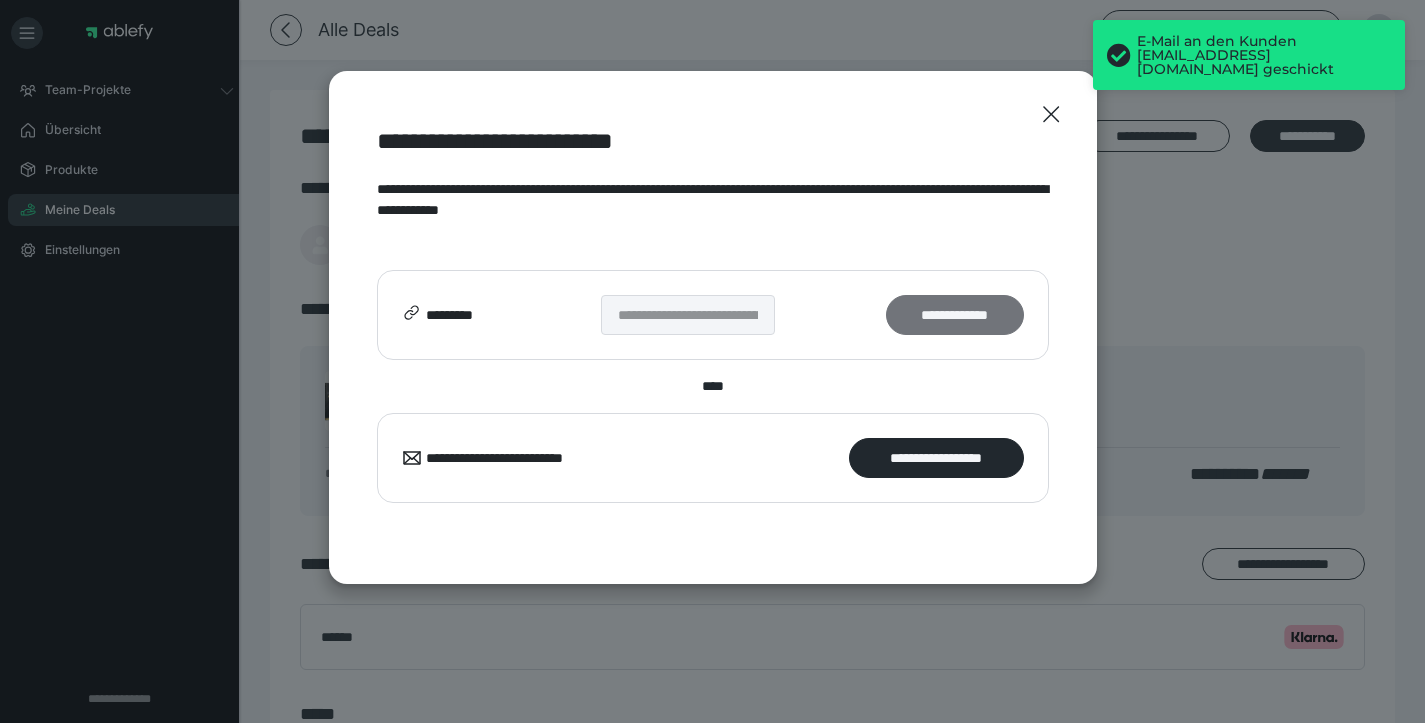 click on "**********" at bounding box center (954, 315) 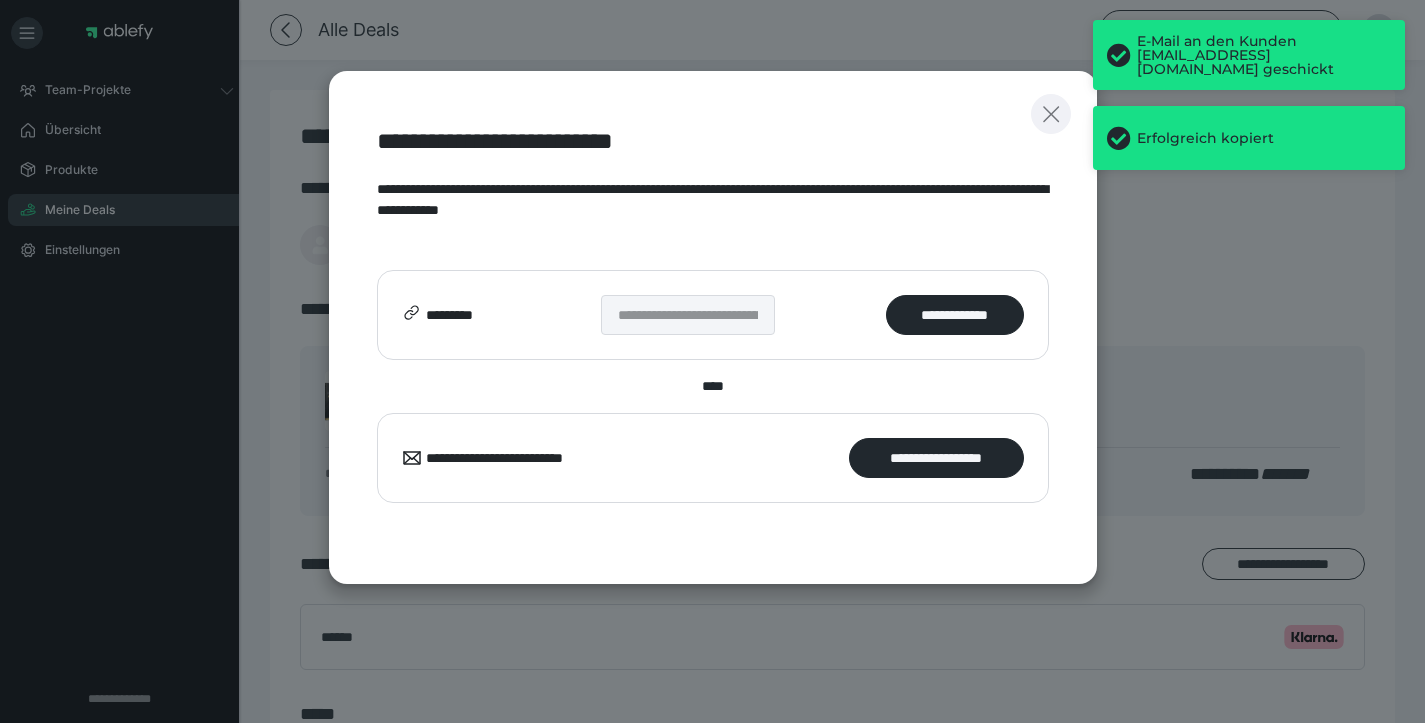 click 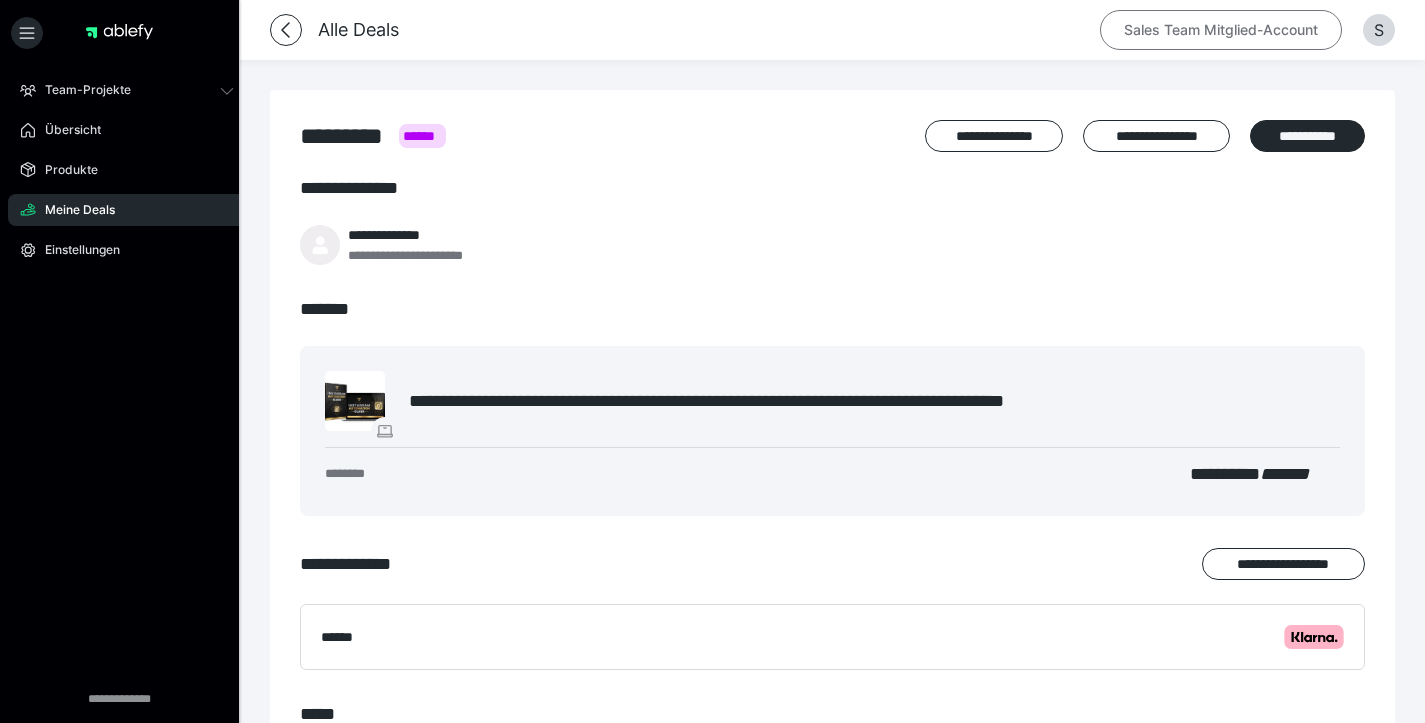 click on "Sales Team Mitglied-Account" at bounding box center [1221, 30] 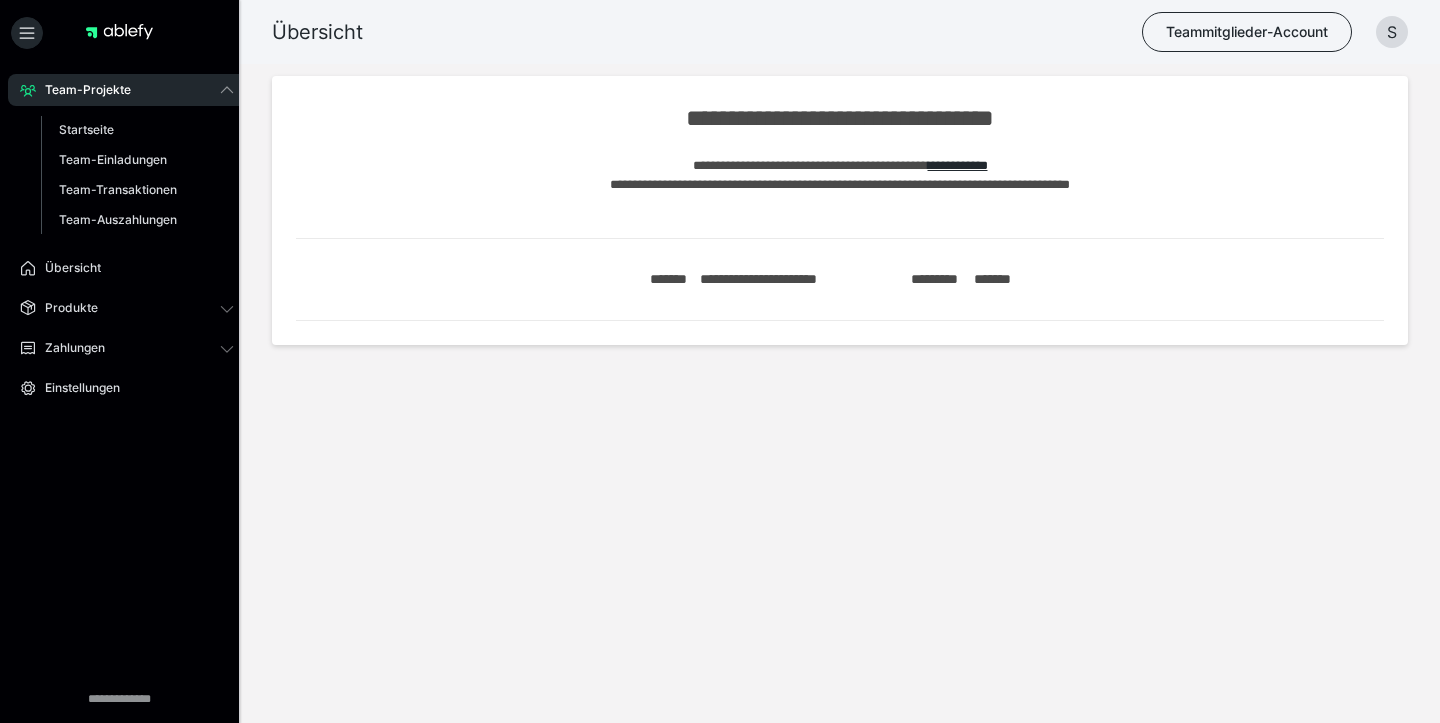 scroll, scrollTop: 0, scrollLeft: 0, axis: both 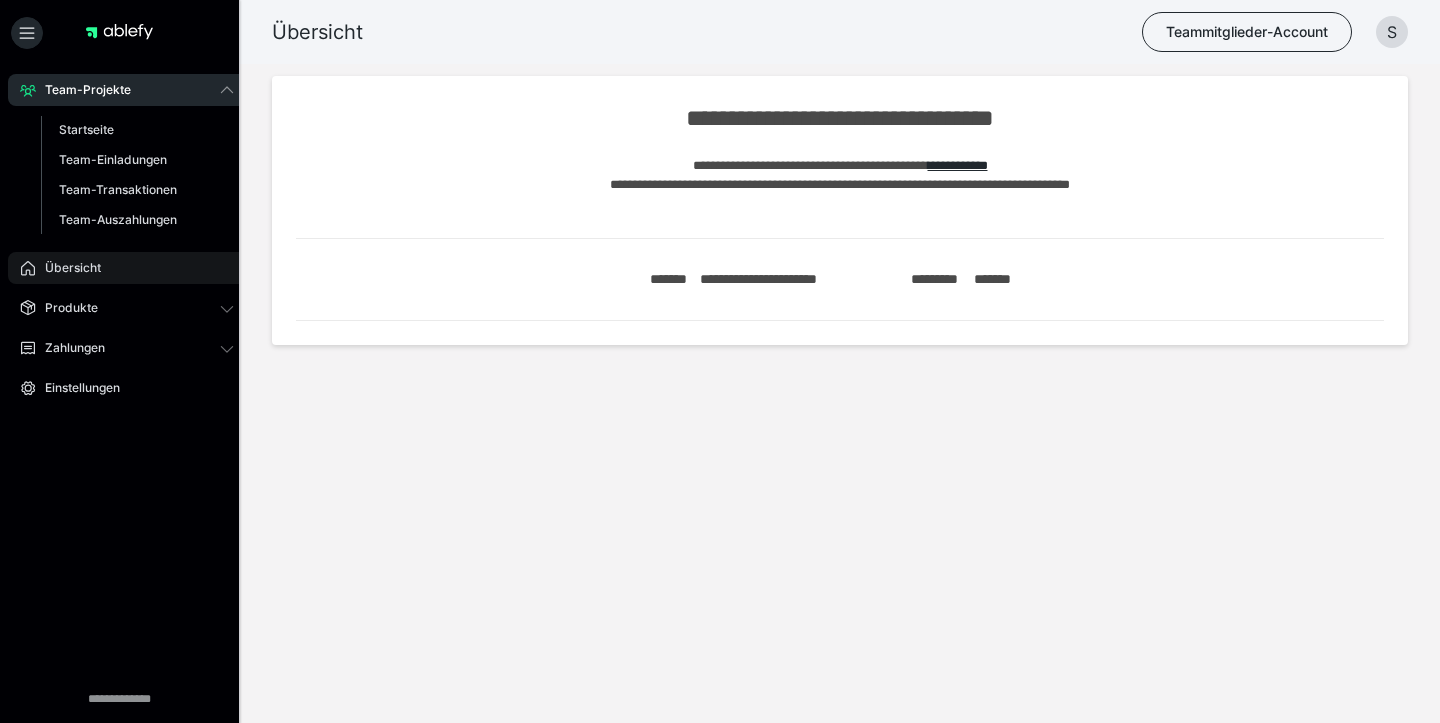 click on "Übersicht" at bounding box center [127, 268] 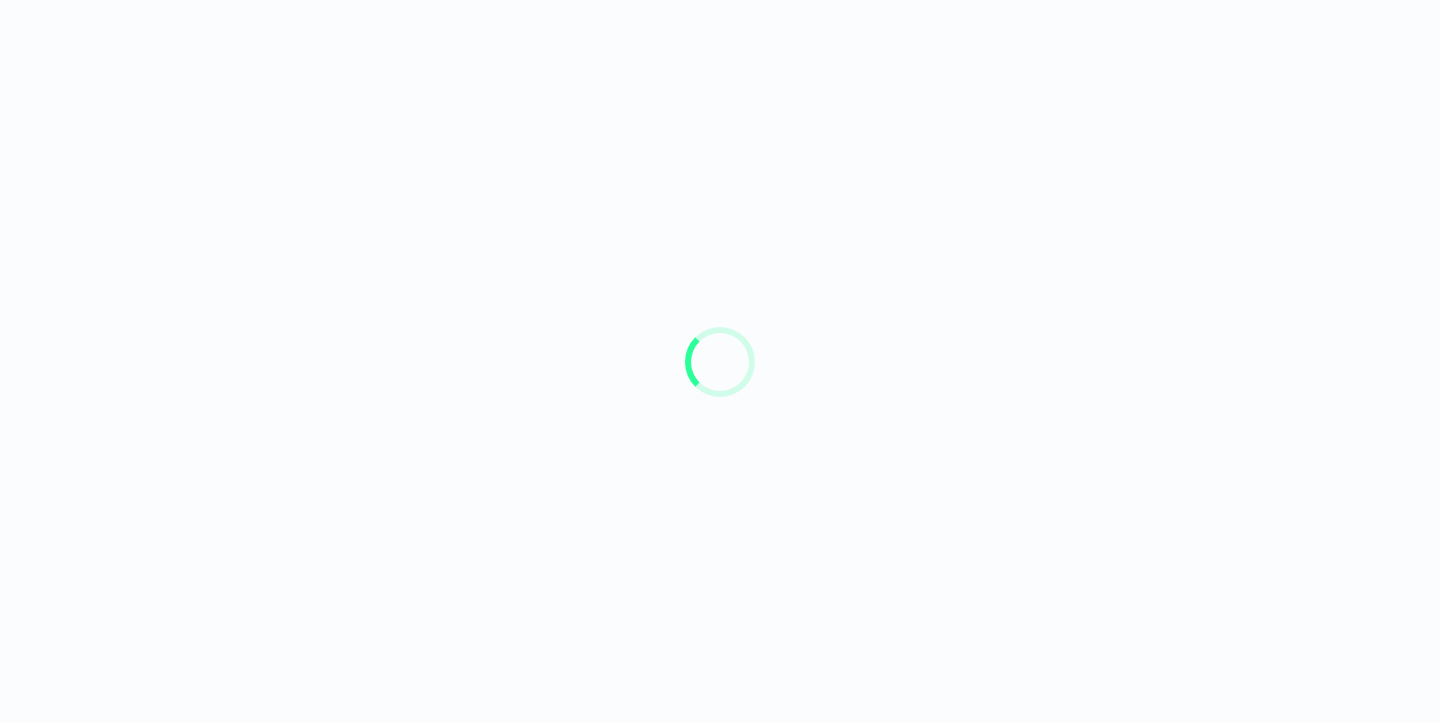 scroll, scrollTop: 0, scrollLeft: 0, axis: both 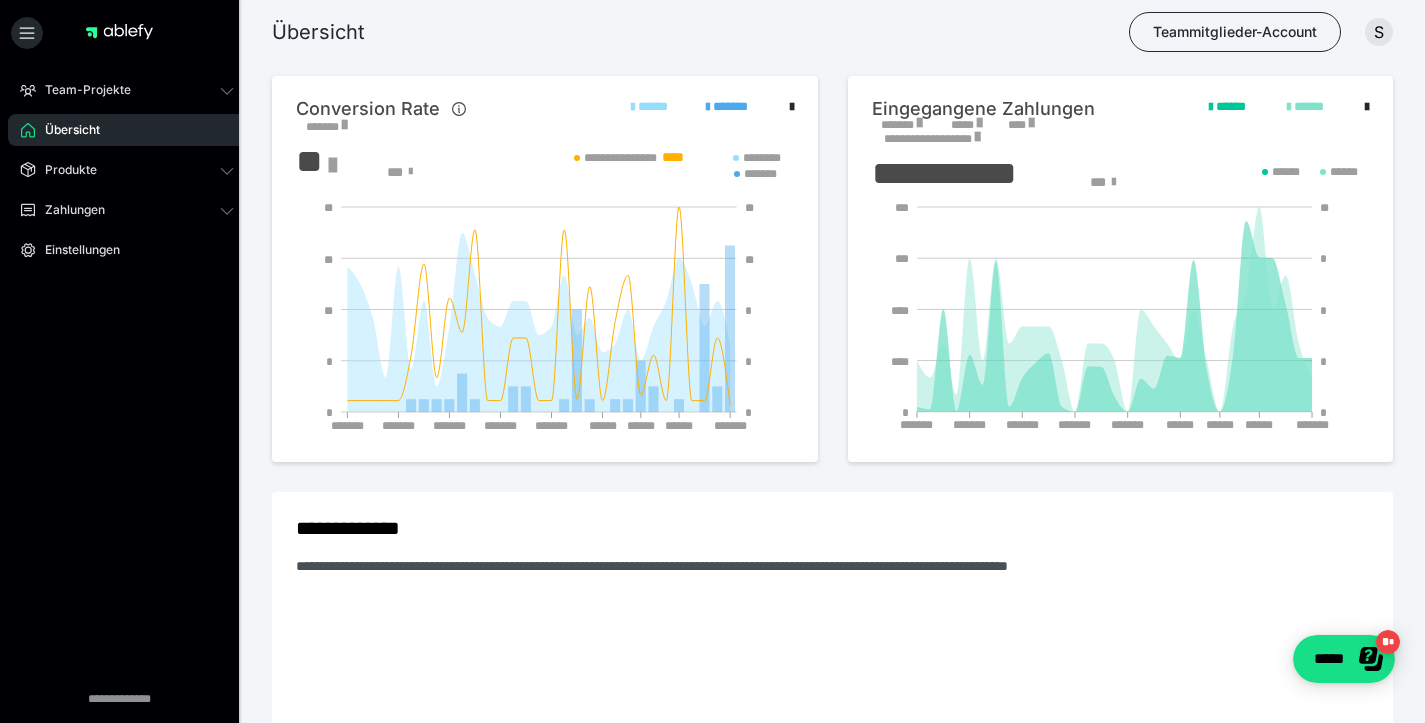 click on "Zahlungen" at bounding box center [127, 210] 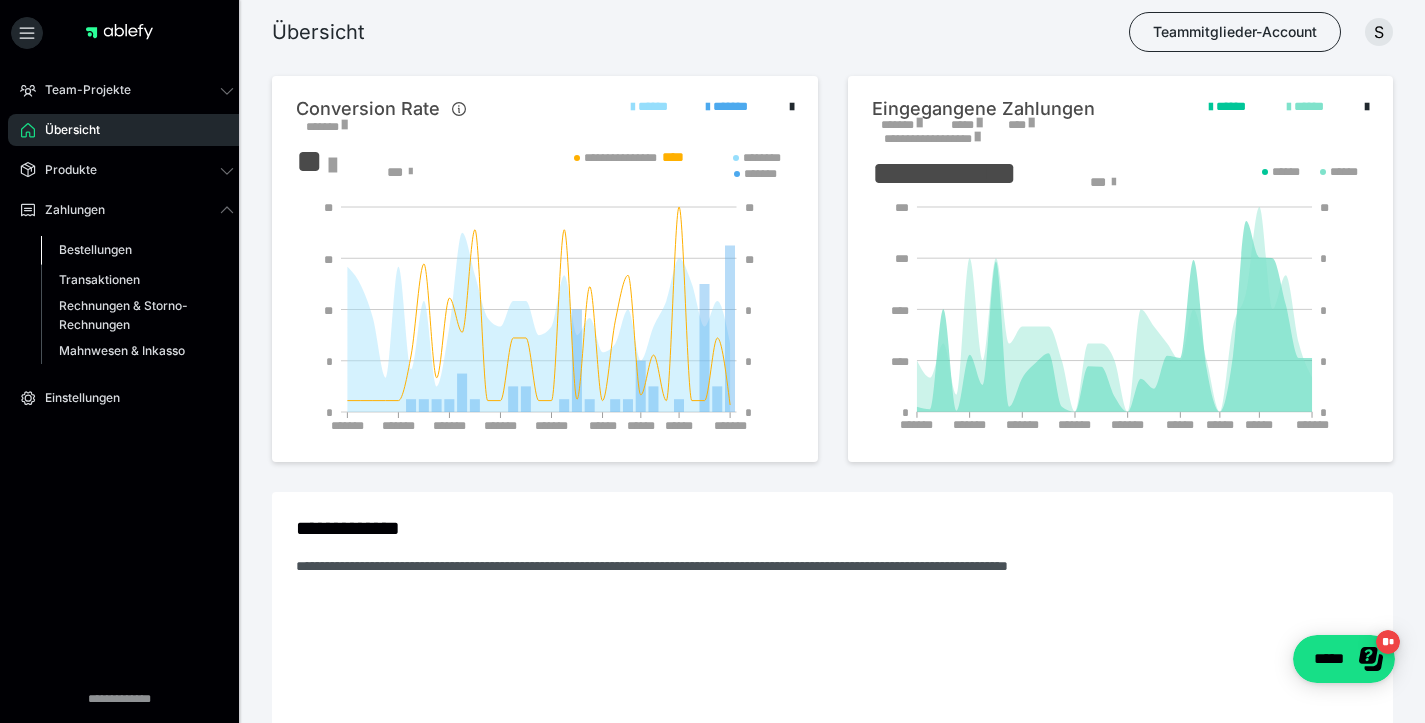 click on "Bestellungen" at bounding box center (95, 249) 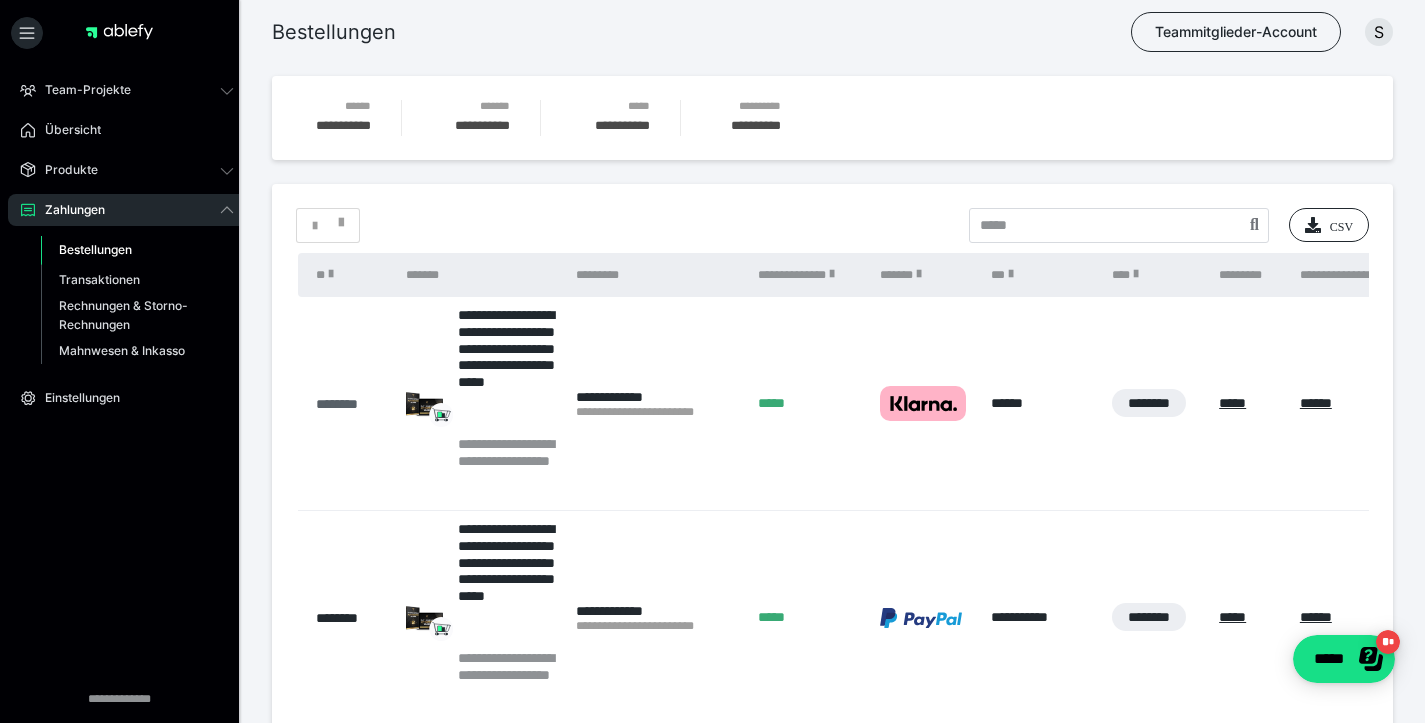 click on "********" at bounding box center [351, 404] 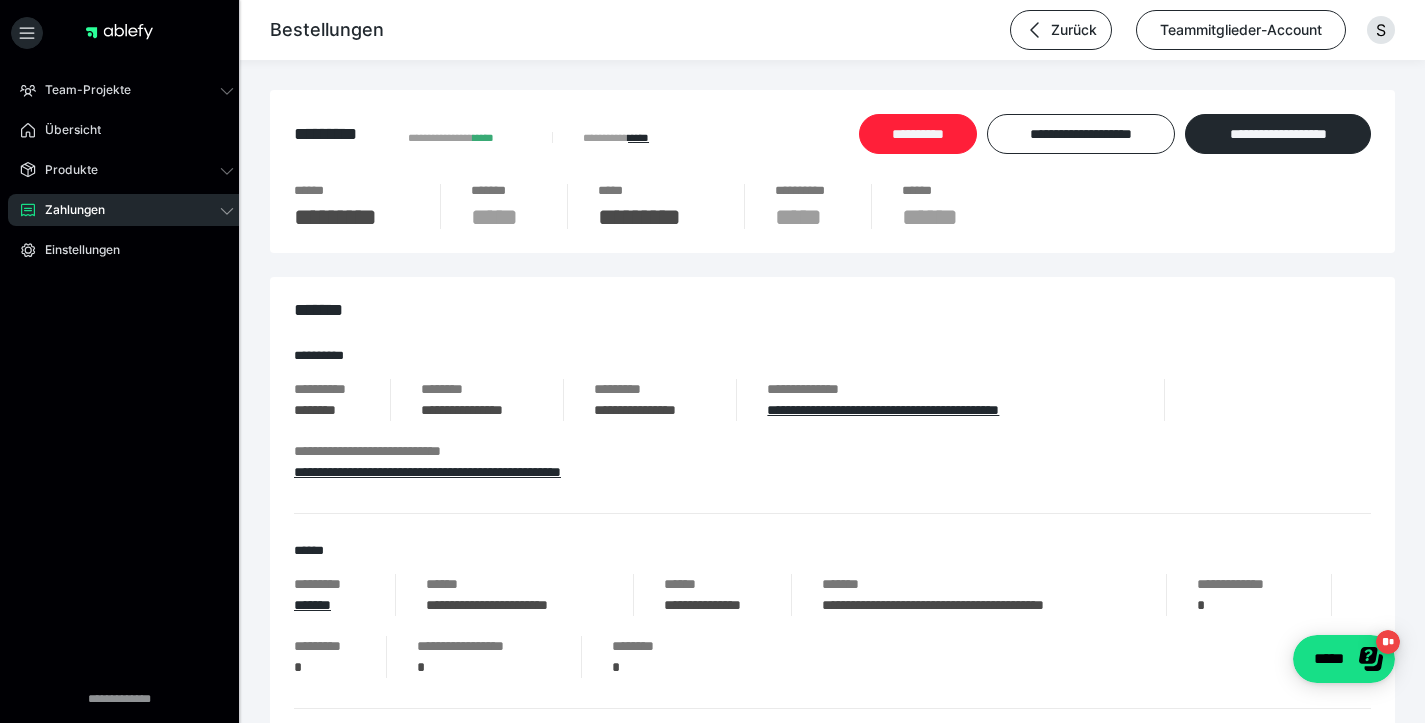 click on "**********" at bounding box center [918, 134] 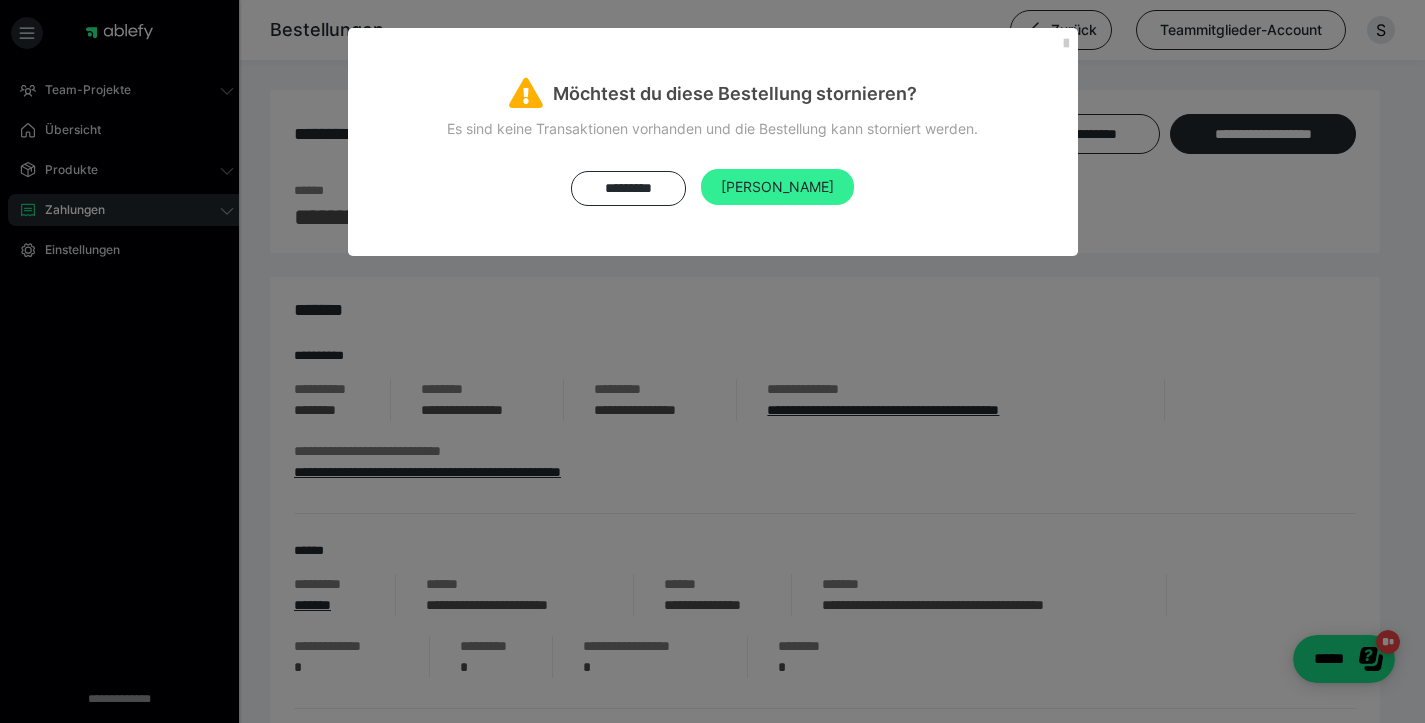 click on "Ja" at bounding box center (777, 186) 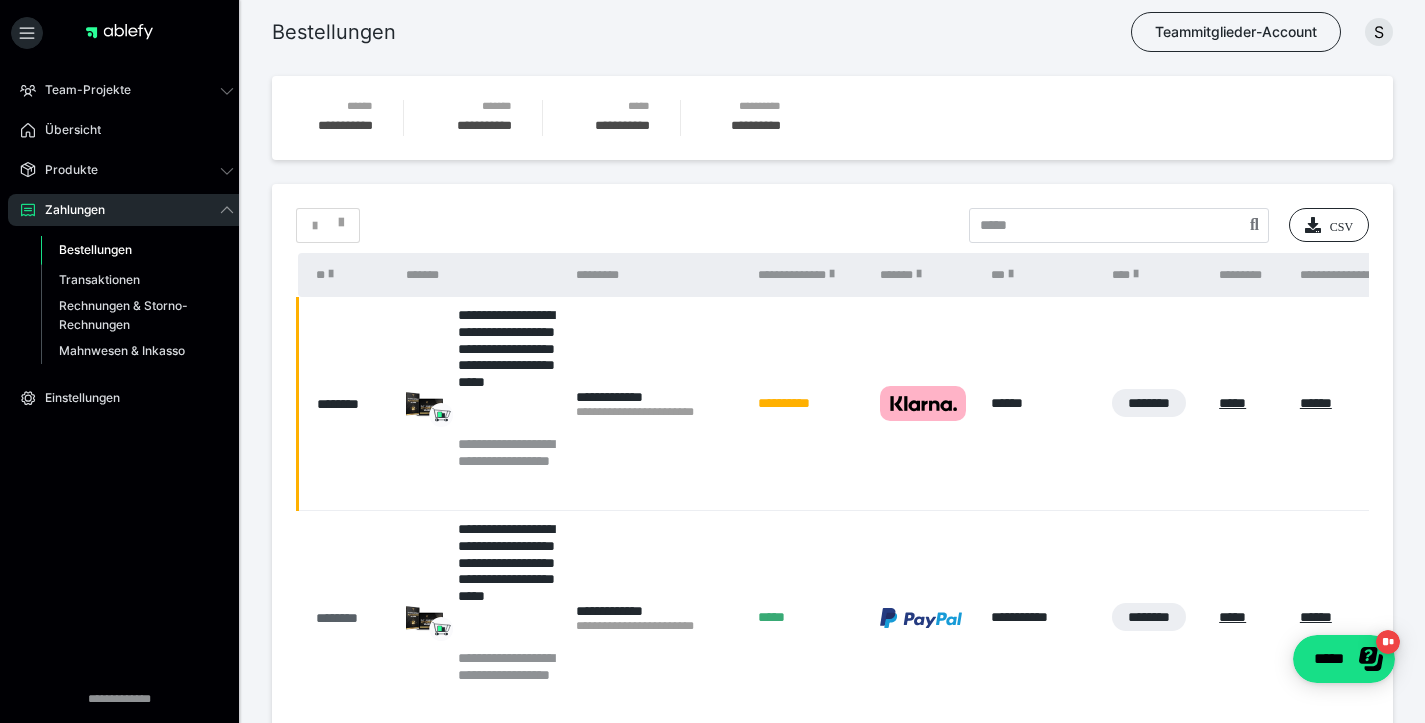 click on "********" at bounding box center [351, 618] 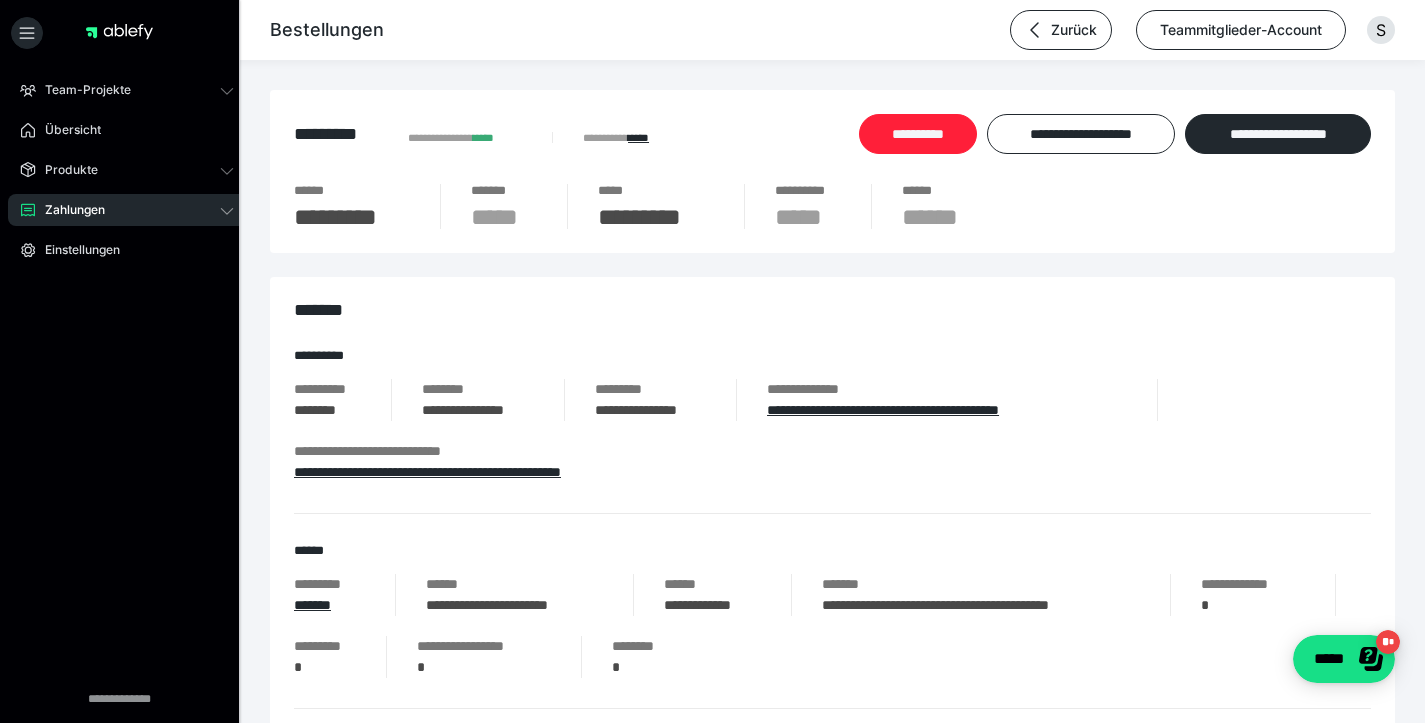 click on "**********" at bounding box center (918, 134) 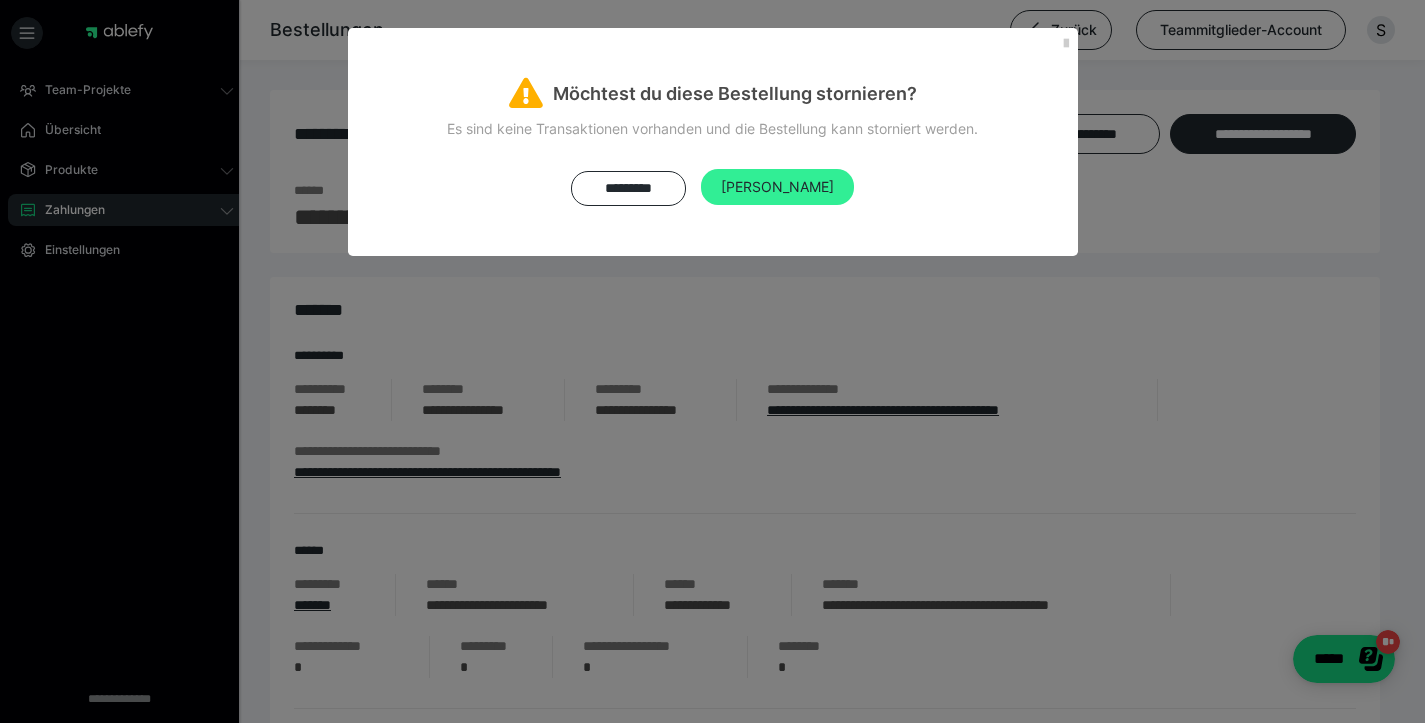 click on "Ja" at bounding box center (777, 187) 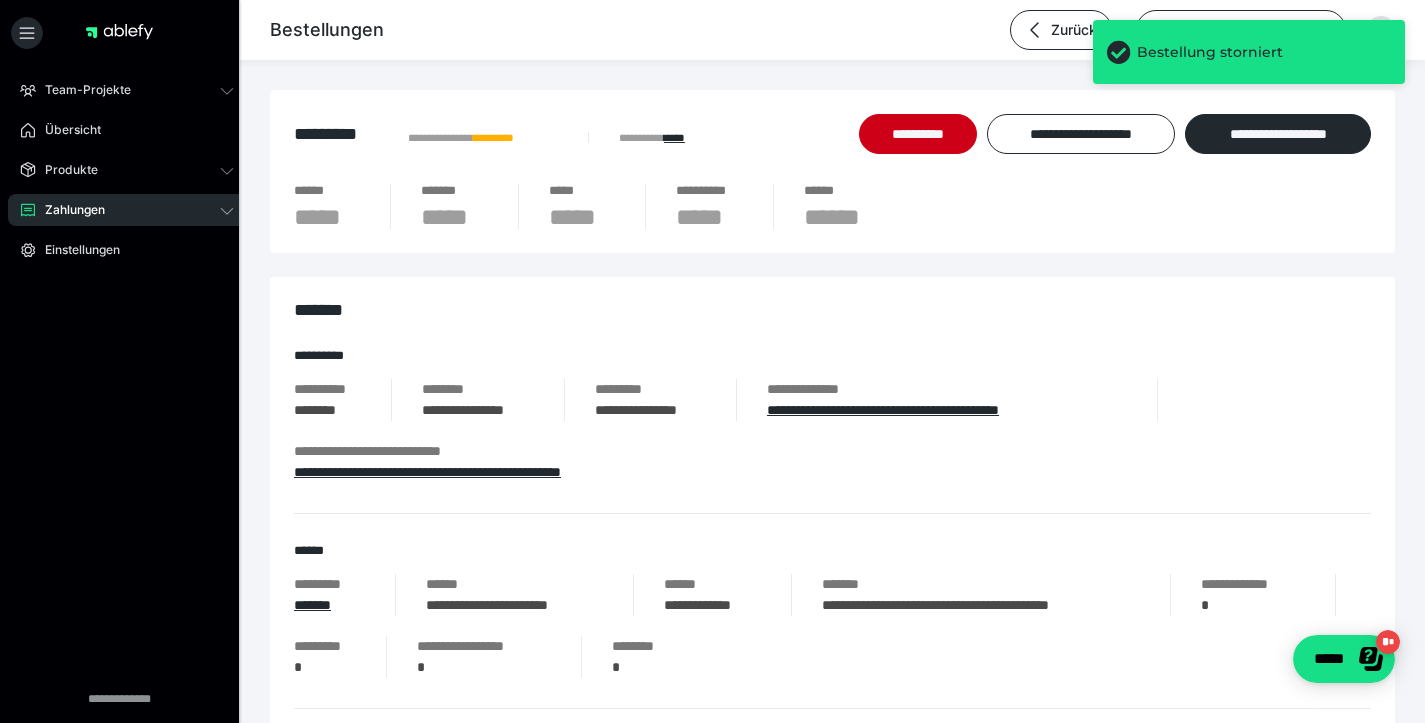 scroll, scrollTop: 384, scrollLeft: 0, axis: vertical 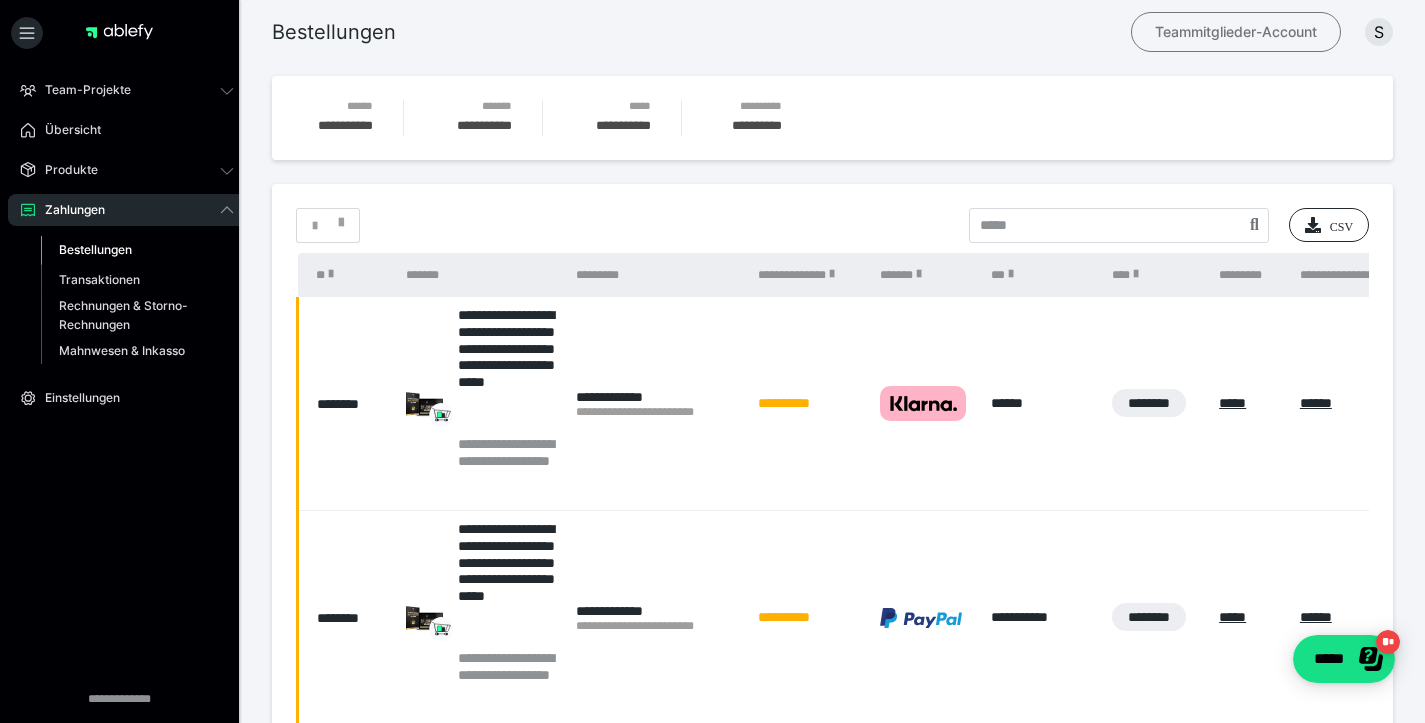 click on "Teammitglieder-Account" at bounding box center [1236, 32] 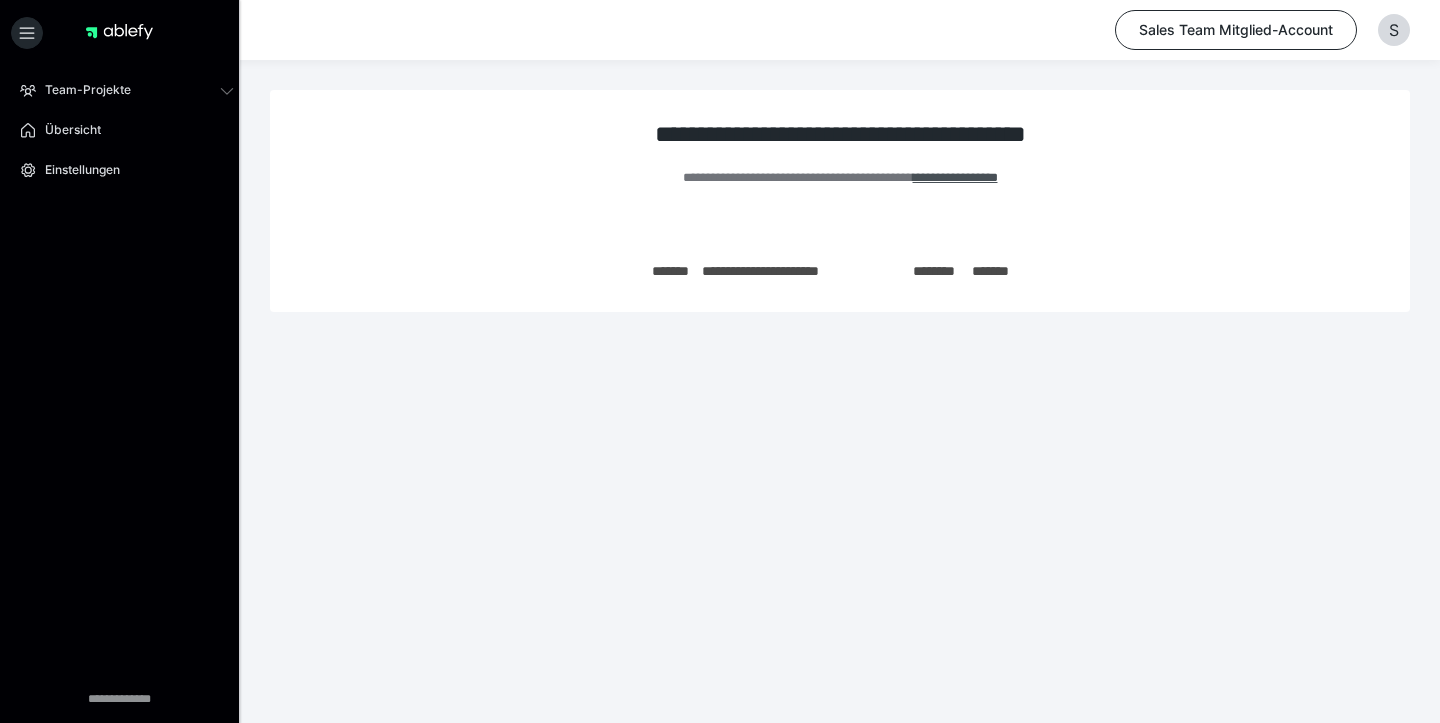 scroll, scrollTop: 0, scrollLeft: 0, axis: both 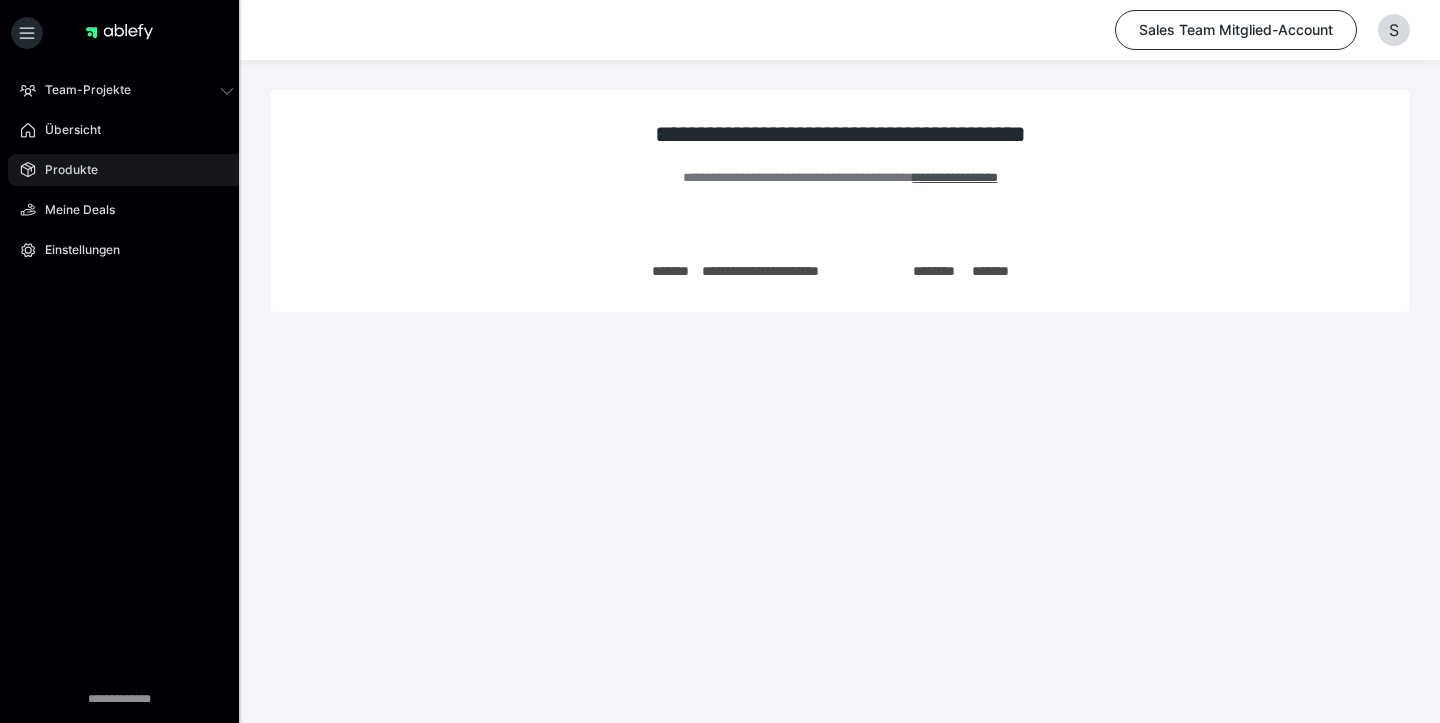 click on "Produkte" at bounding box center [64, 170] 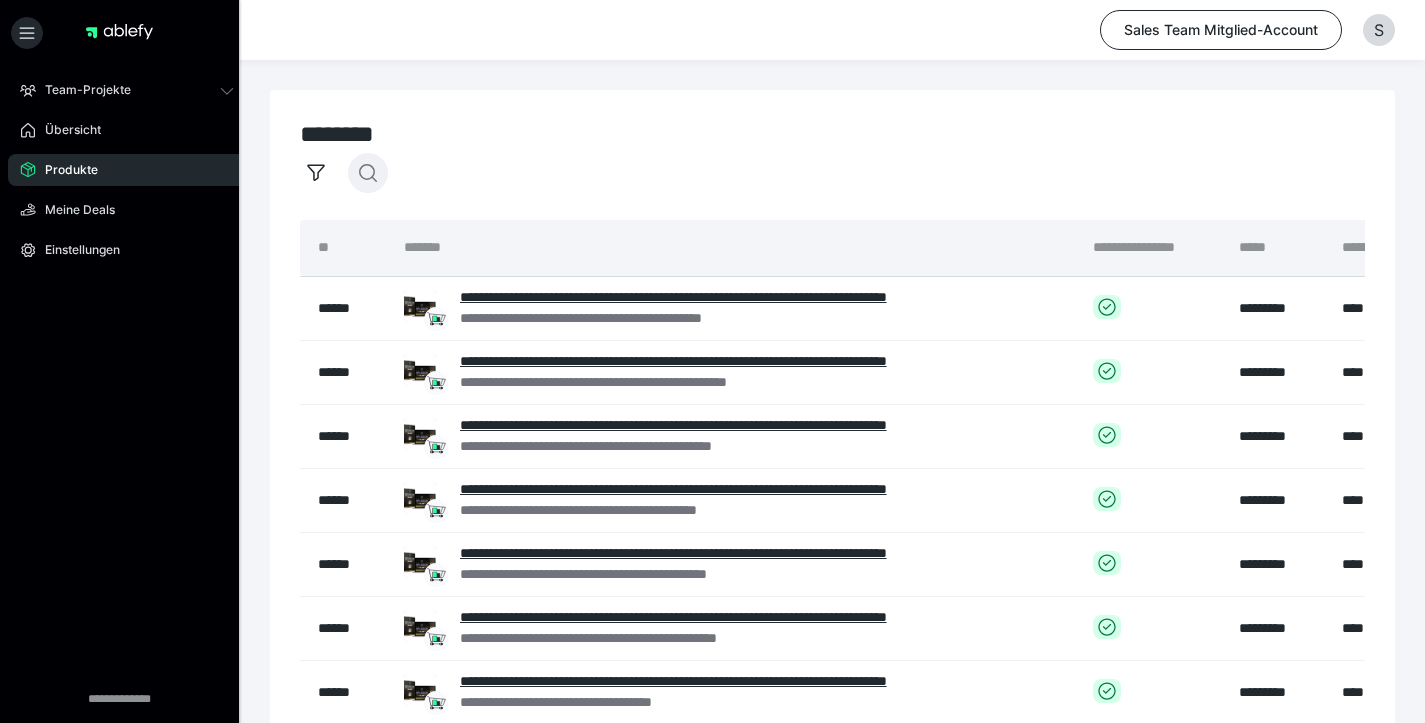click 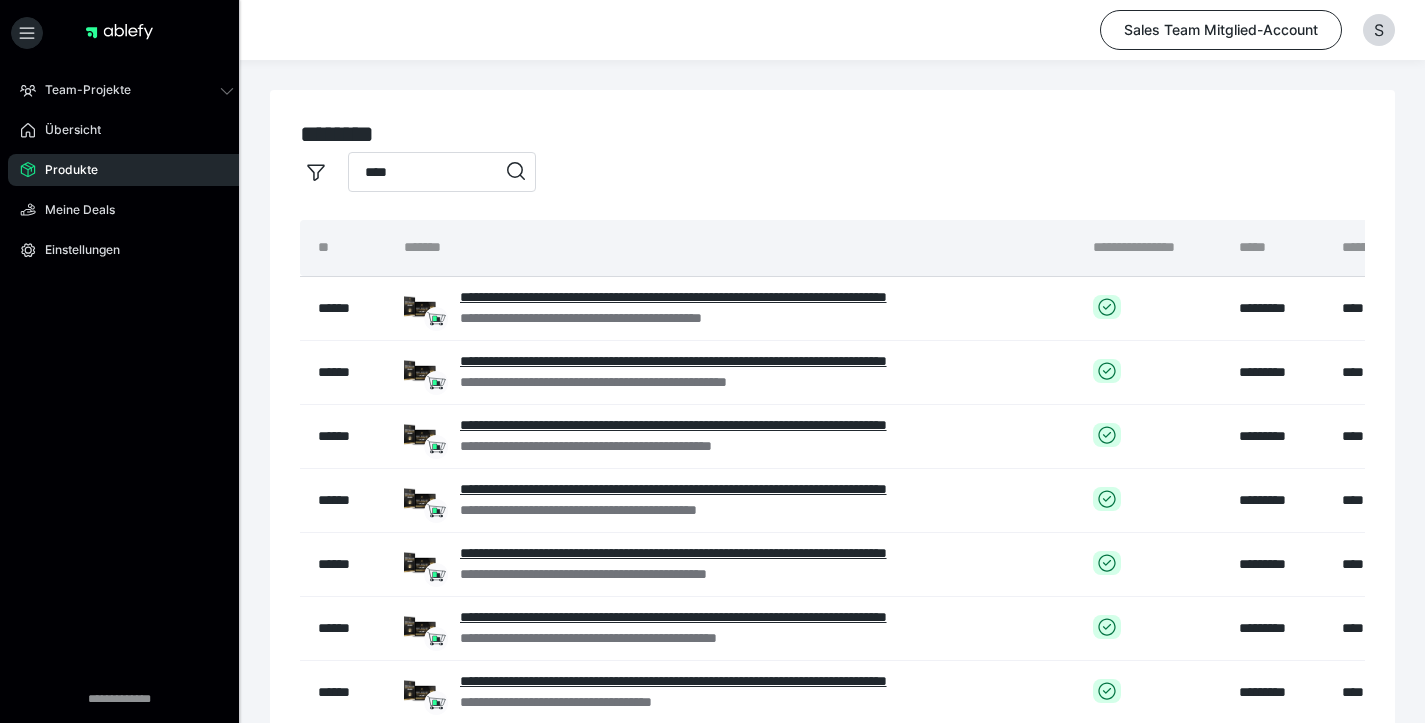 type on "****" 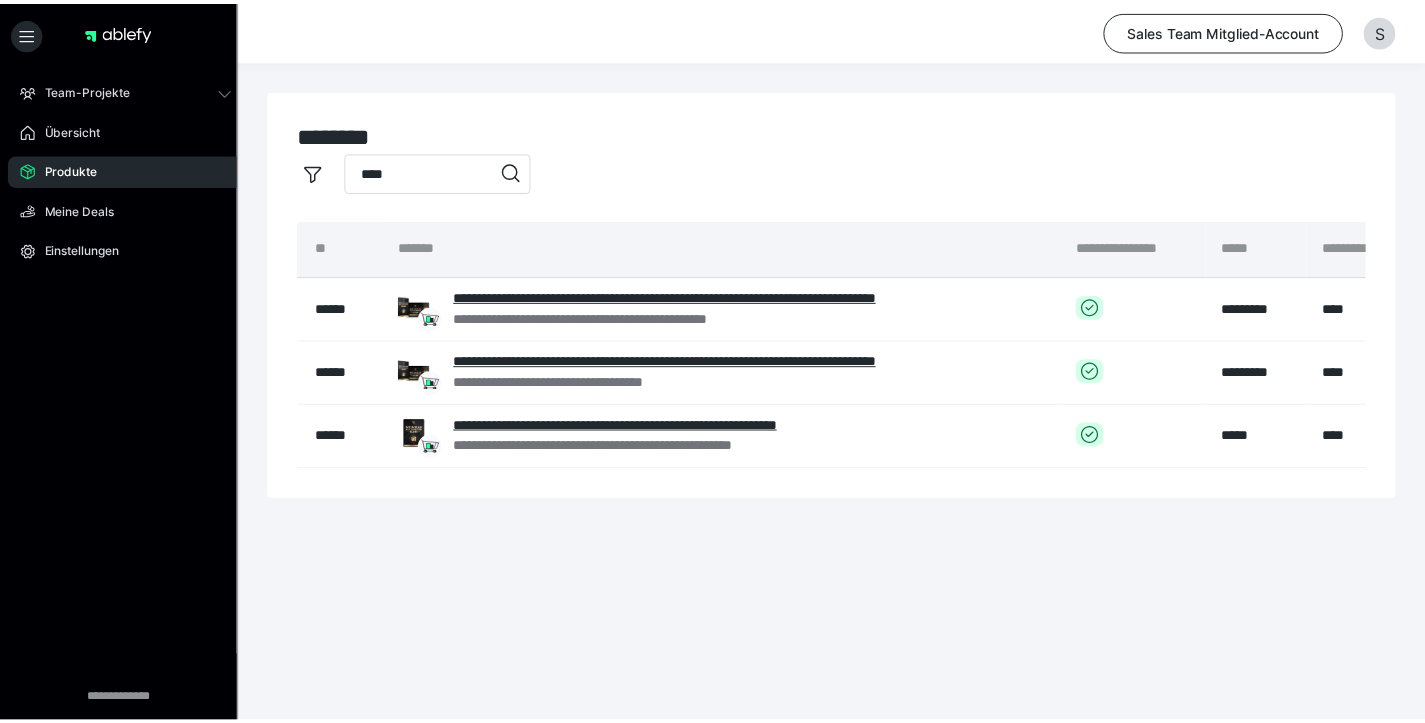 scroll, scrollTop: 0, scrollLeft: 285, axis: horizontal 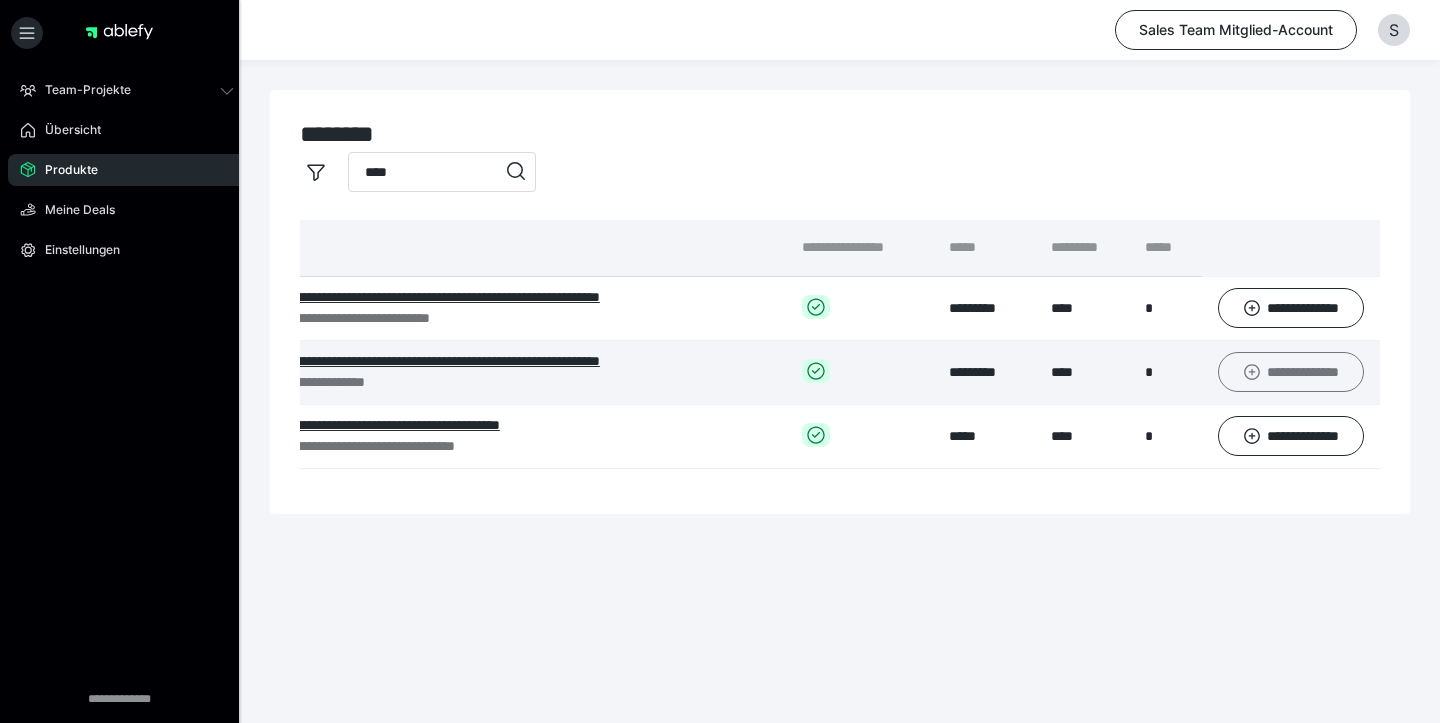 click on "**********" at bounding box center [1291, 372] 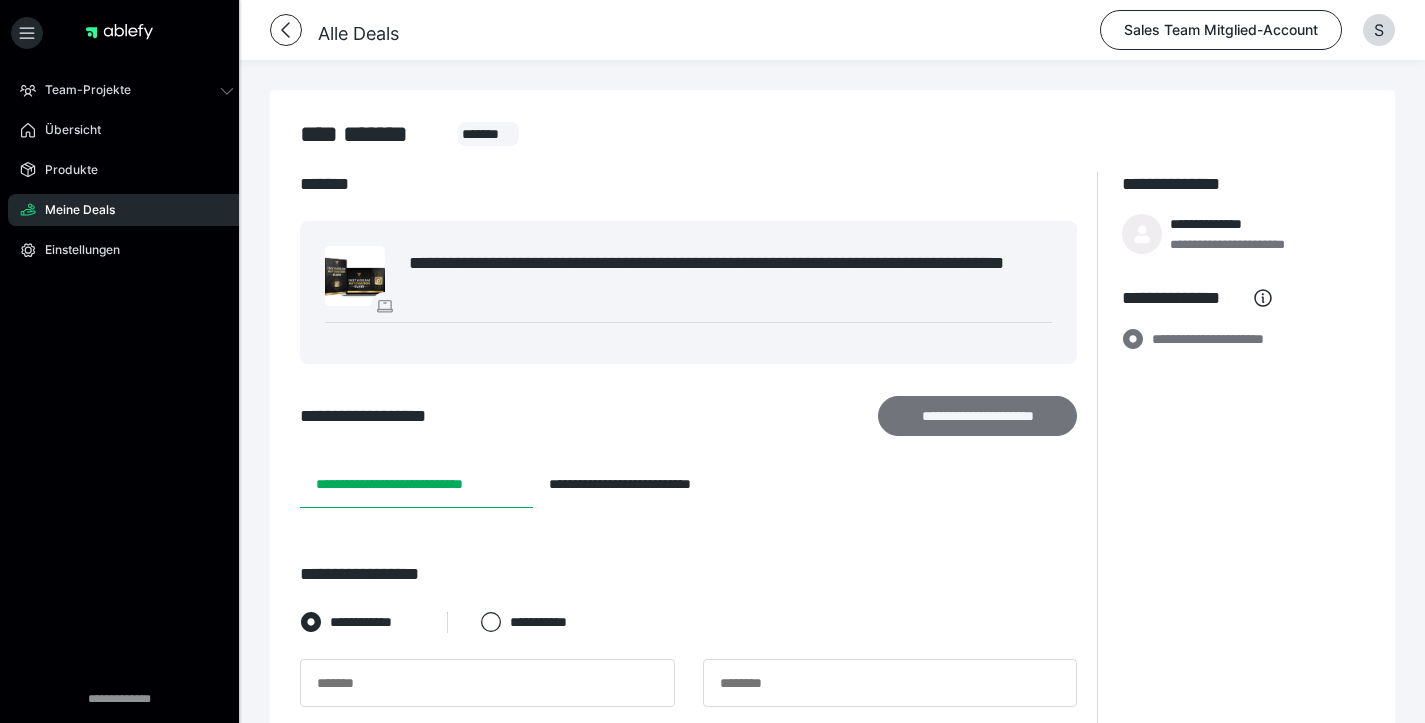 click on "**********" at bounding box center [978, 416] 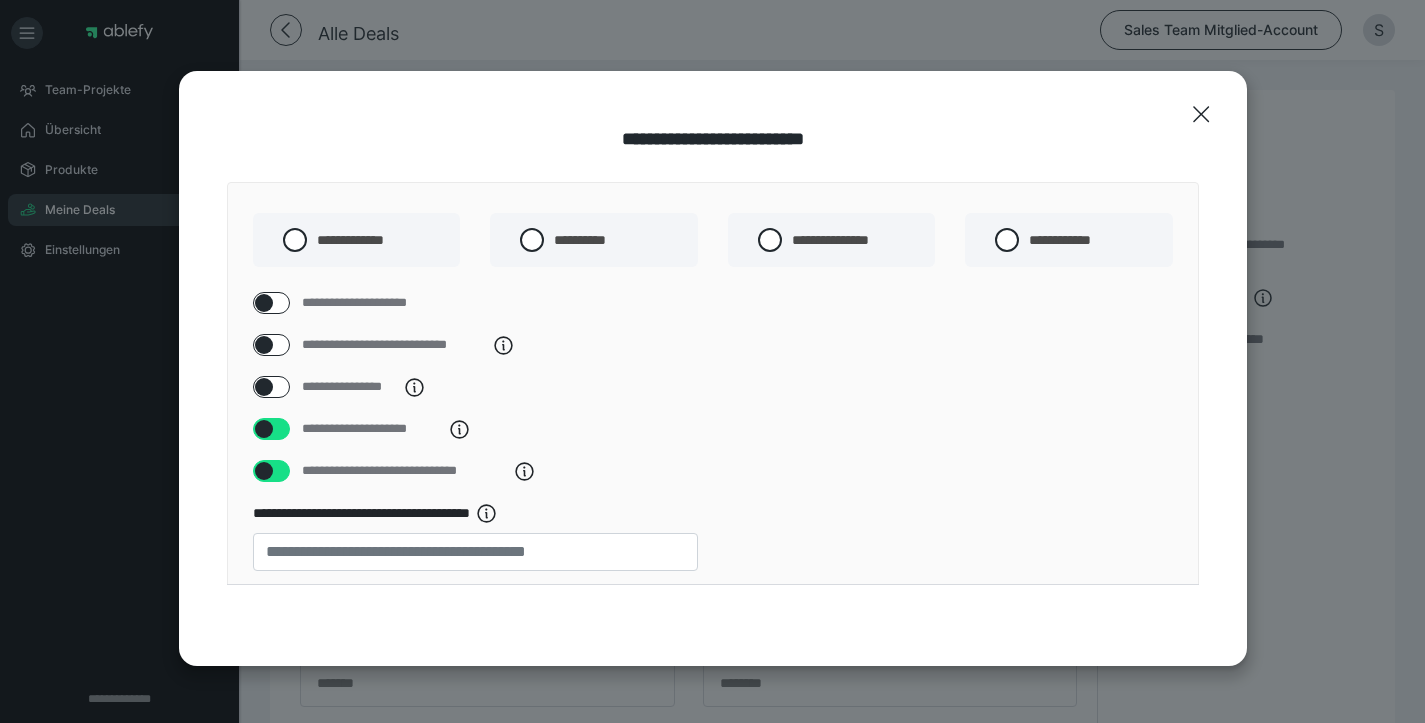 click at bounding box center [264, 387] 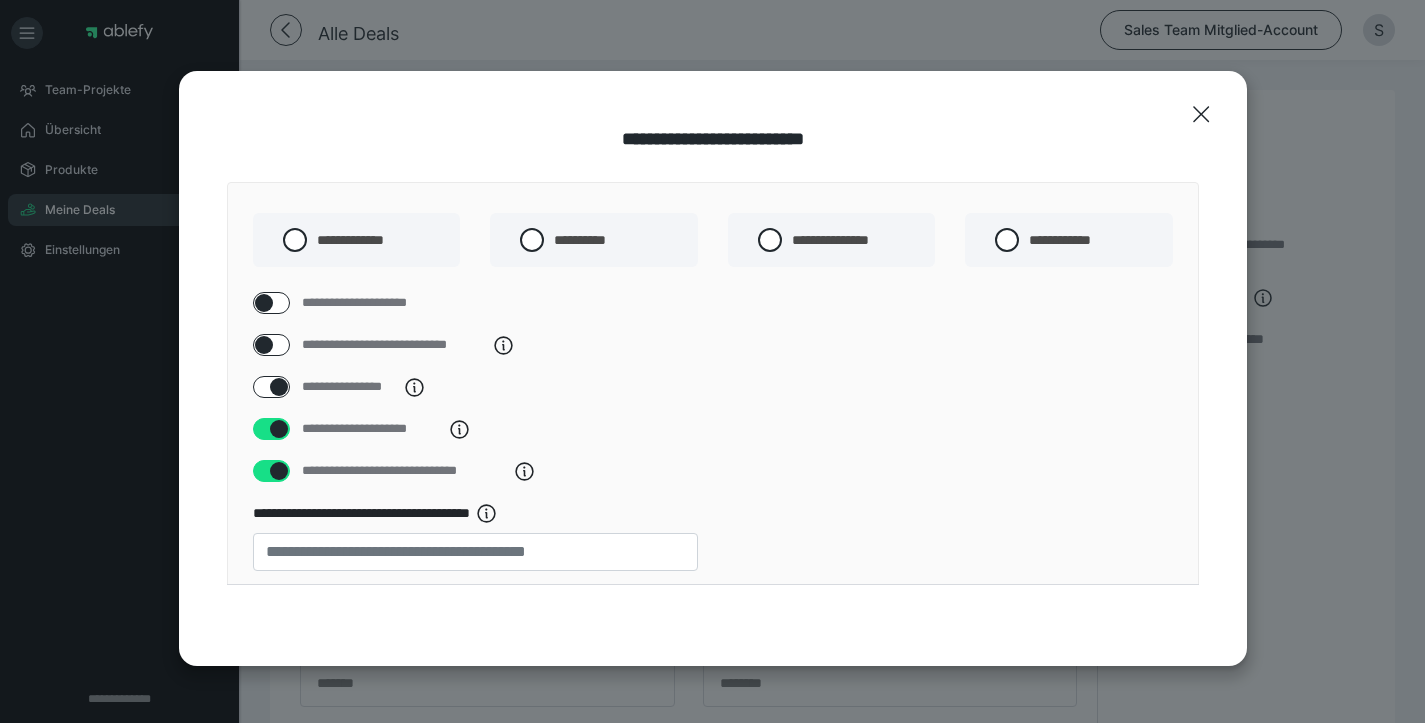 checkbox on "****" 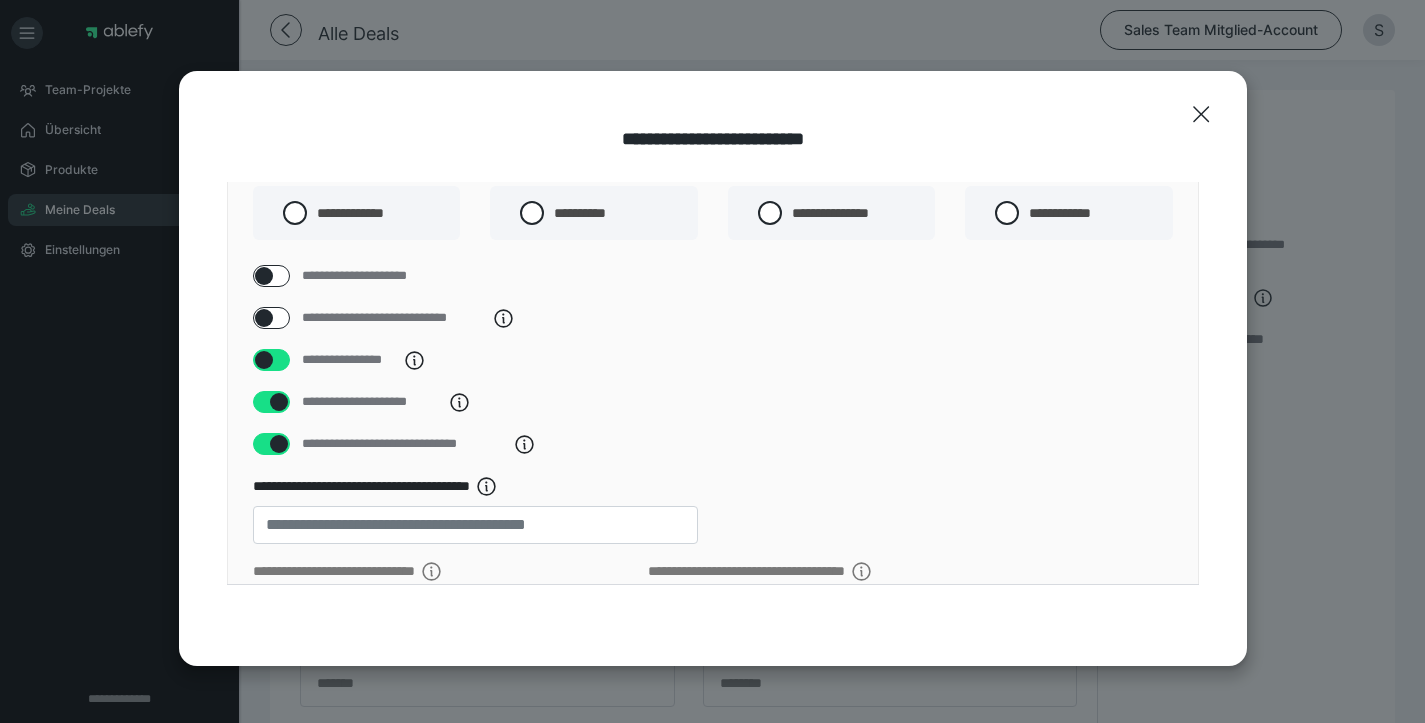 scroll, scrollTop: 231, scrollLeft: 0, axis: vertical 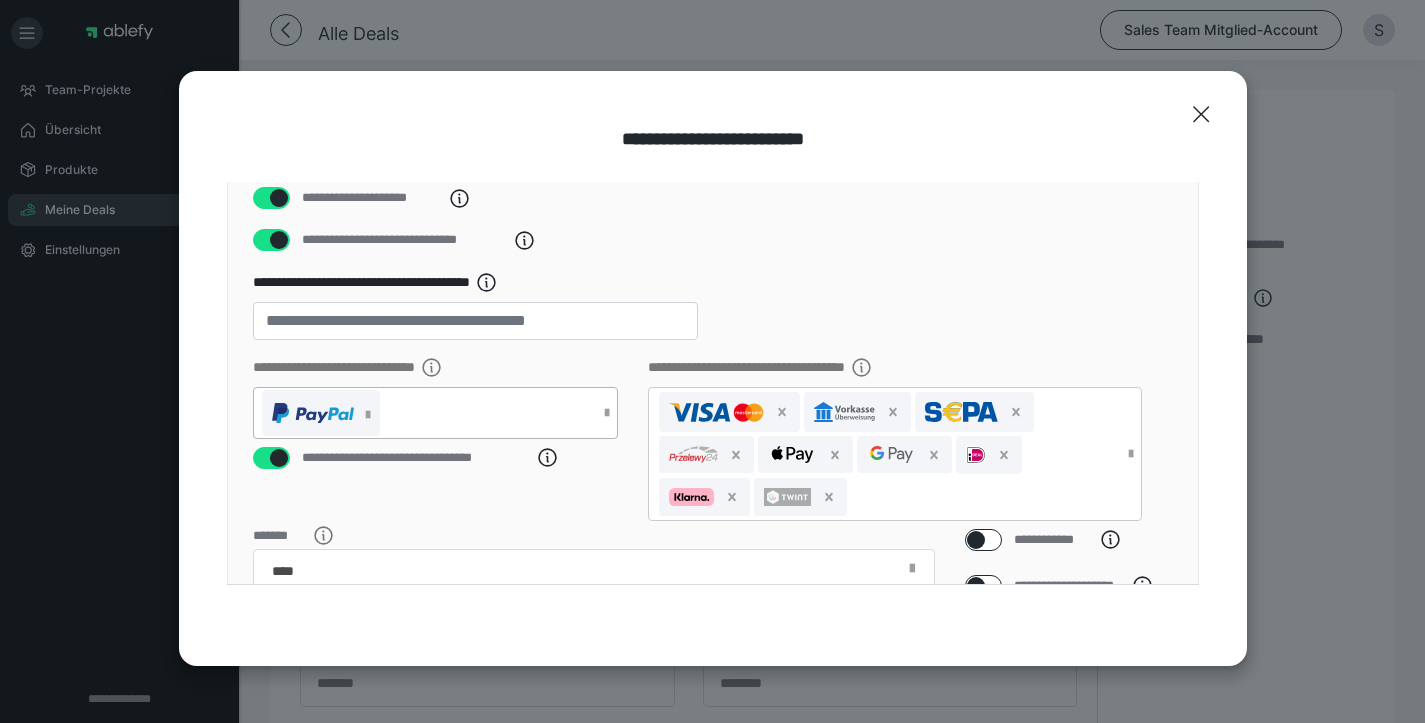 click at bounding box center [426, 413] 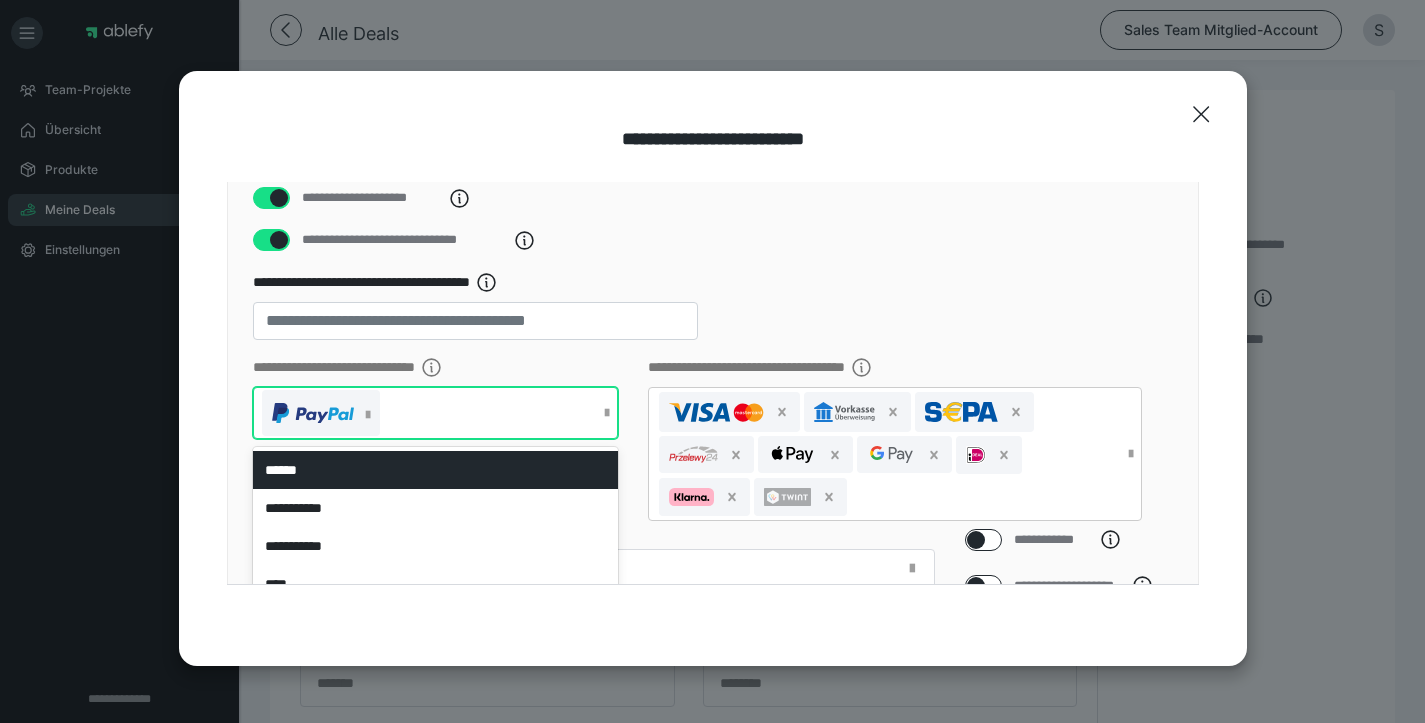 scroll, scrollTop: 33, scrollLeft: 0, axis: vertical 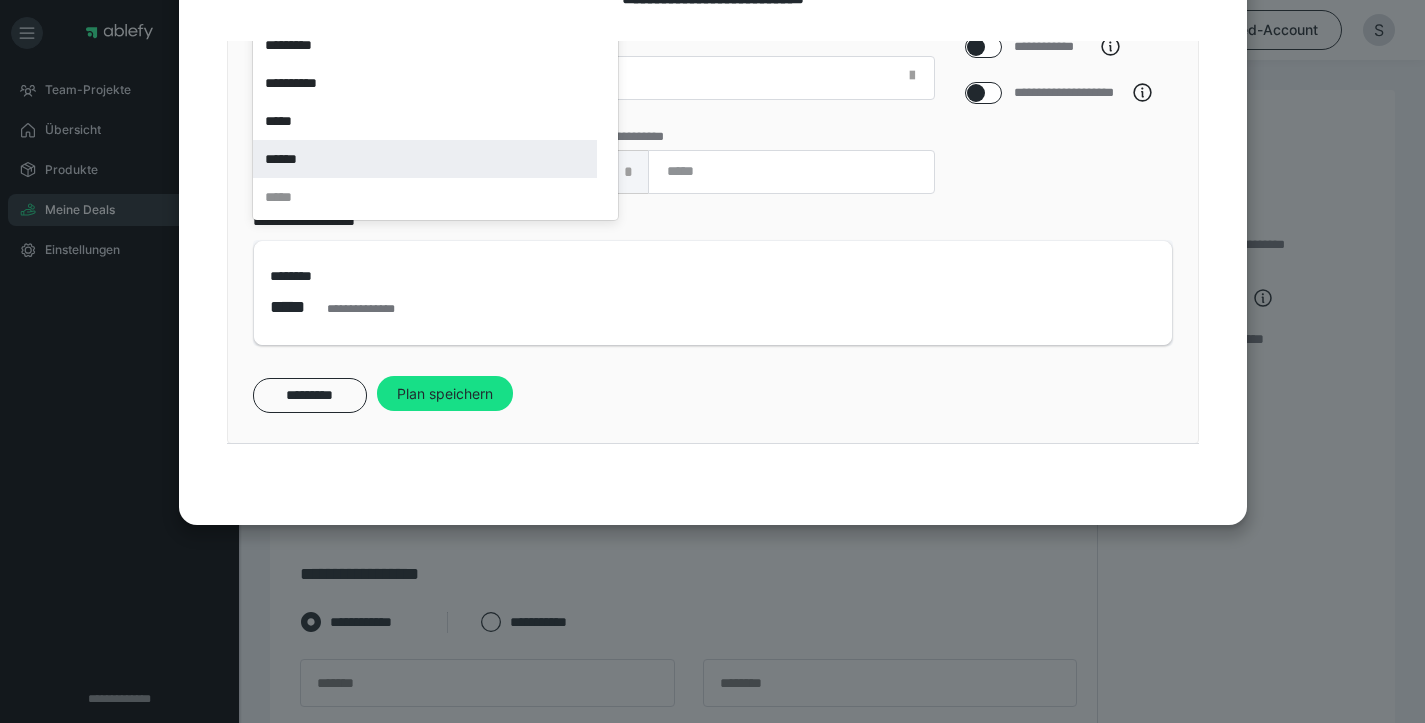 click on "******" at bounding box center [425, 159] 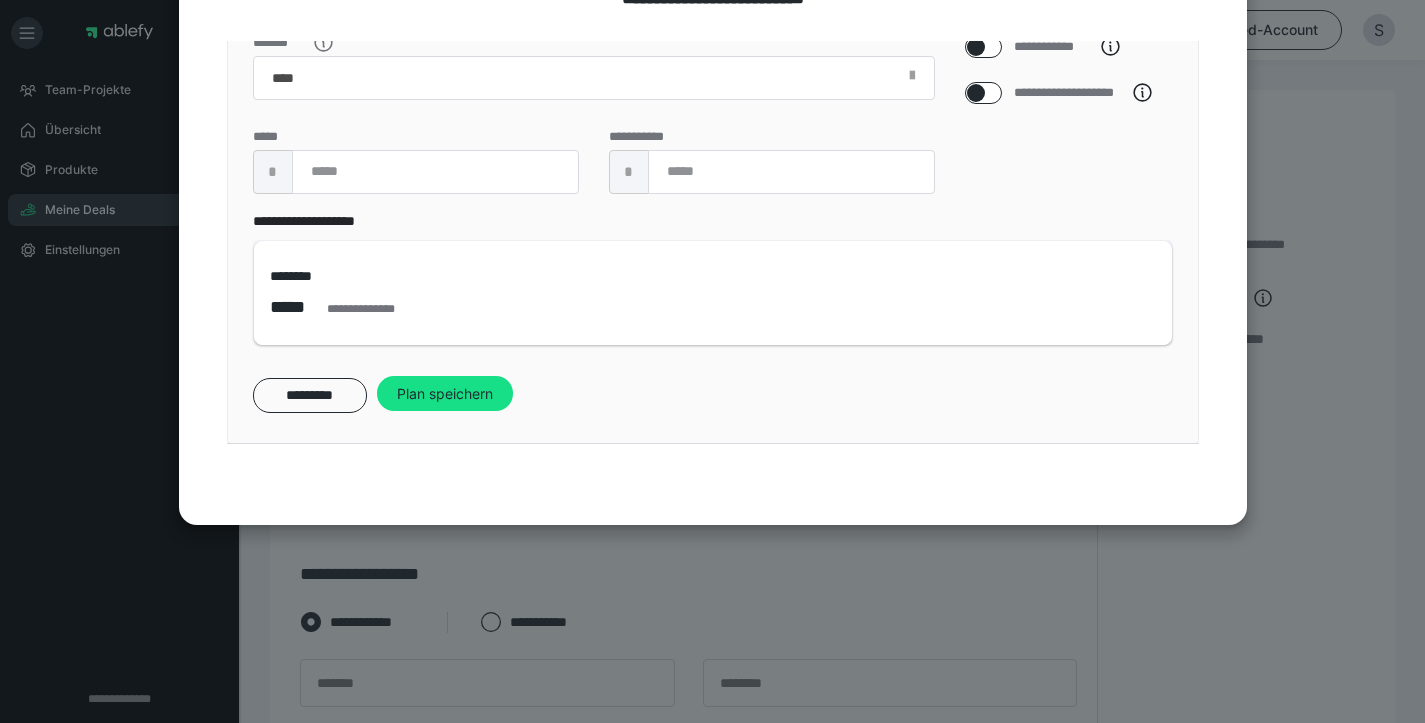 click on "**********" at bounding box center (772, 162) 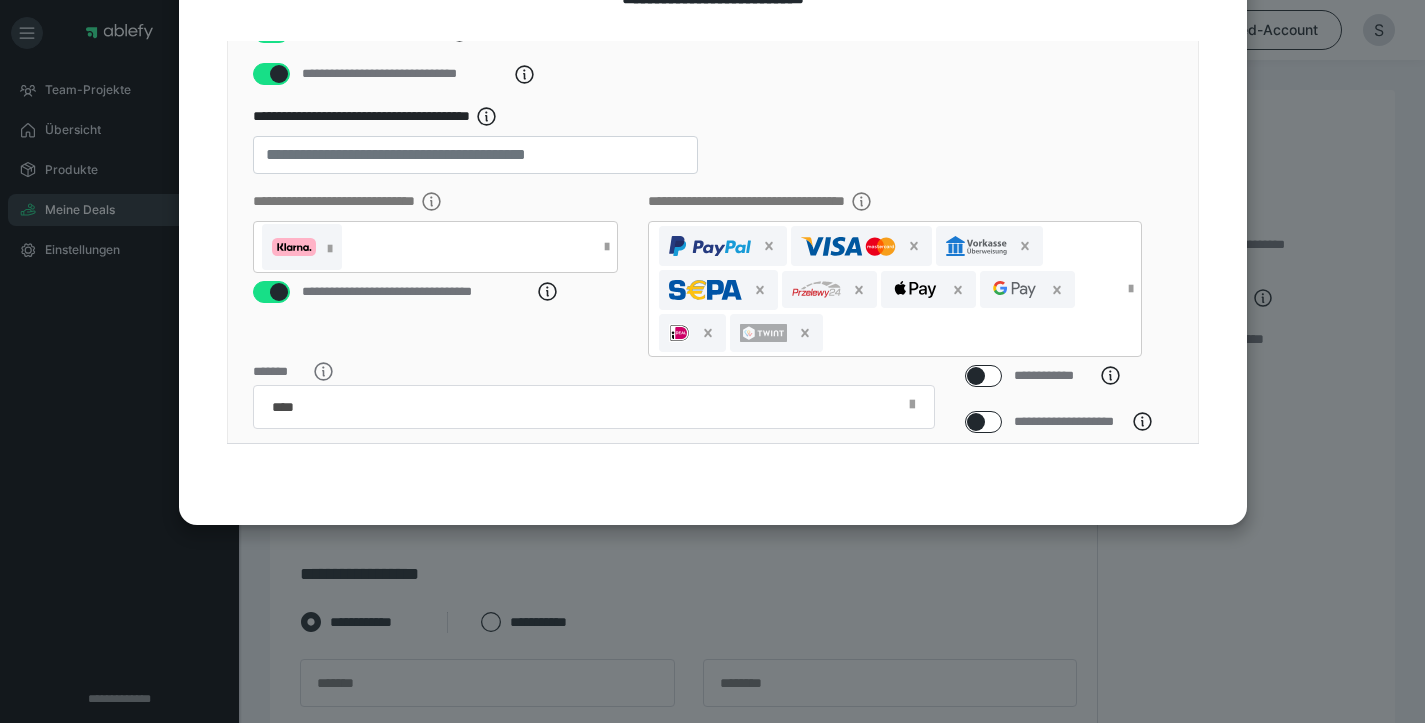 scroll, scrollTop: 566, scrollLeft: 0, axis: vertical 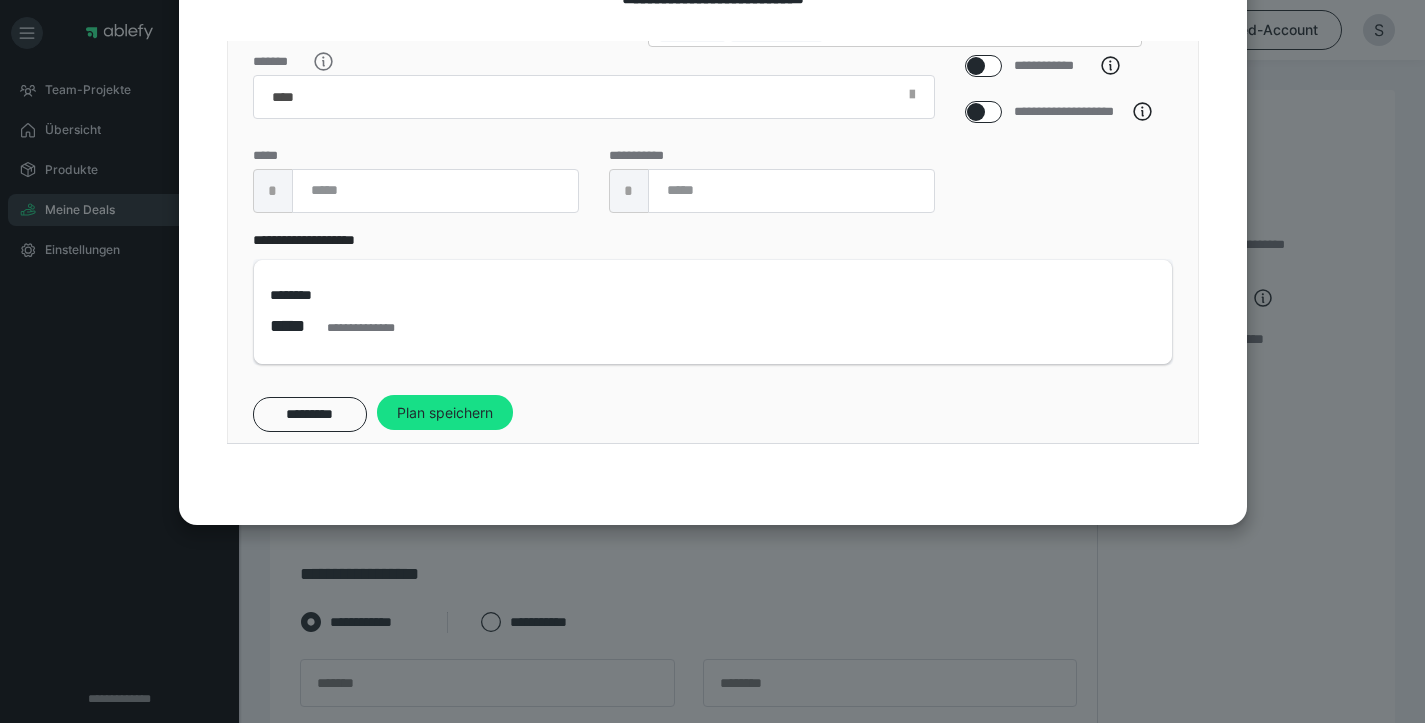 click on "**********" at bounding box center (594, 142) 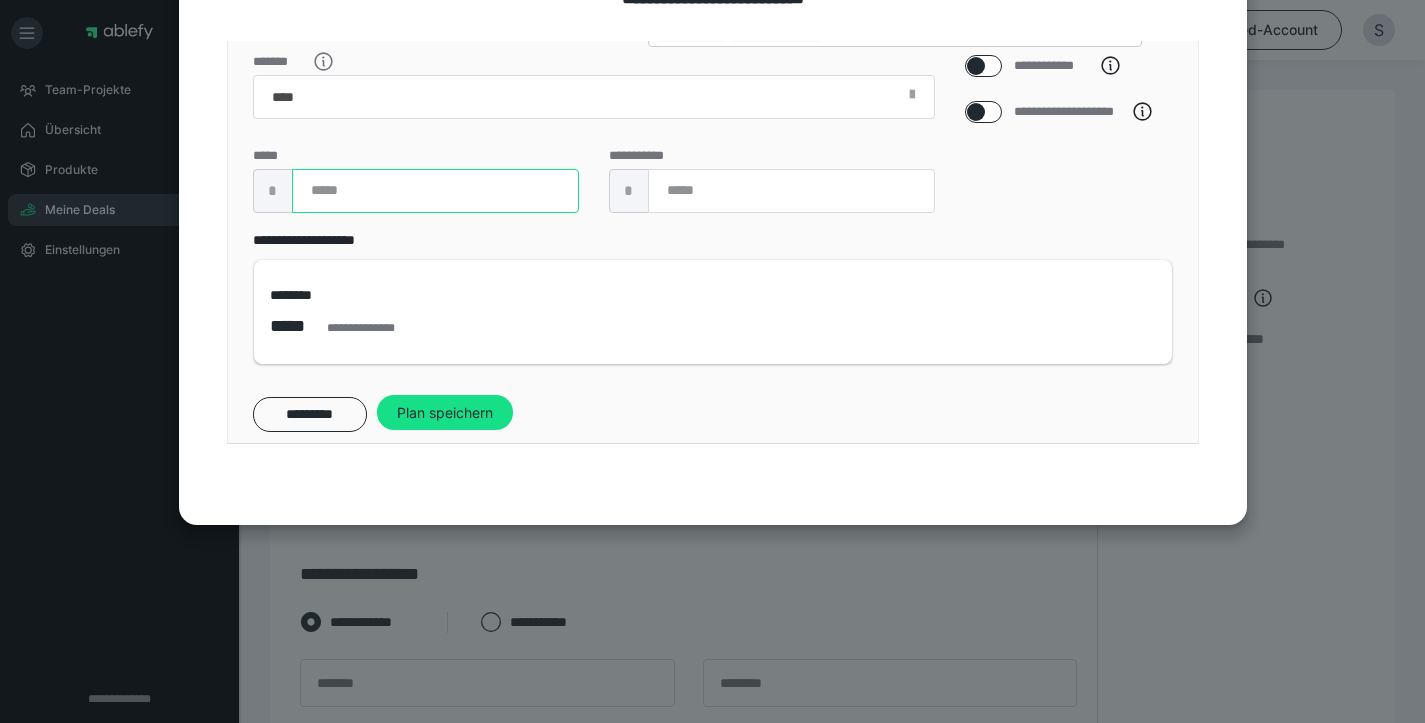 click at bounding box center [435, 191] 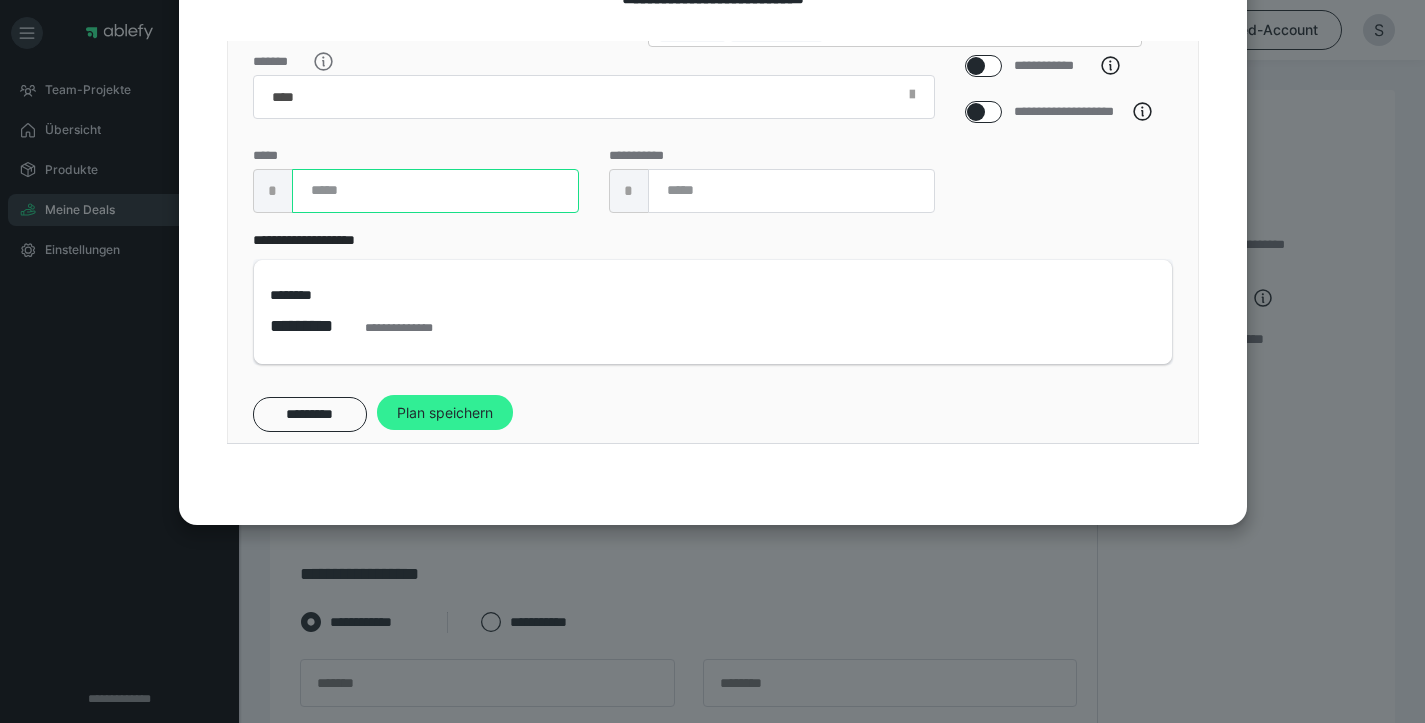 type on "****" 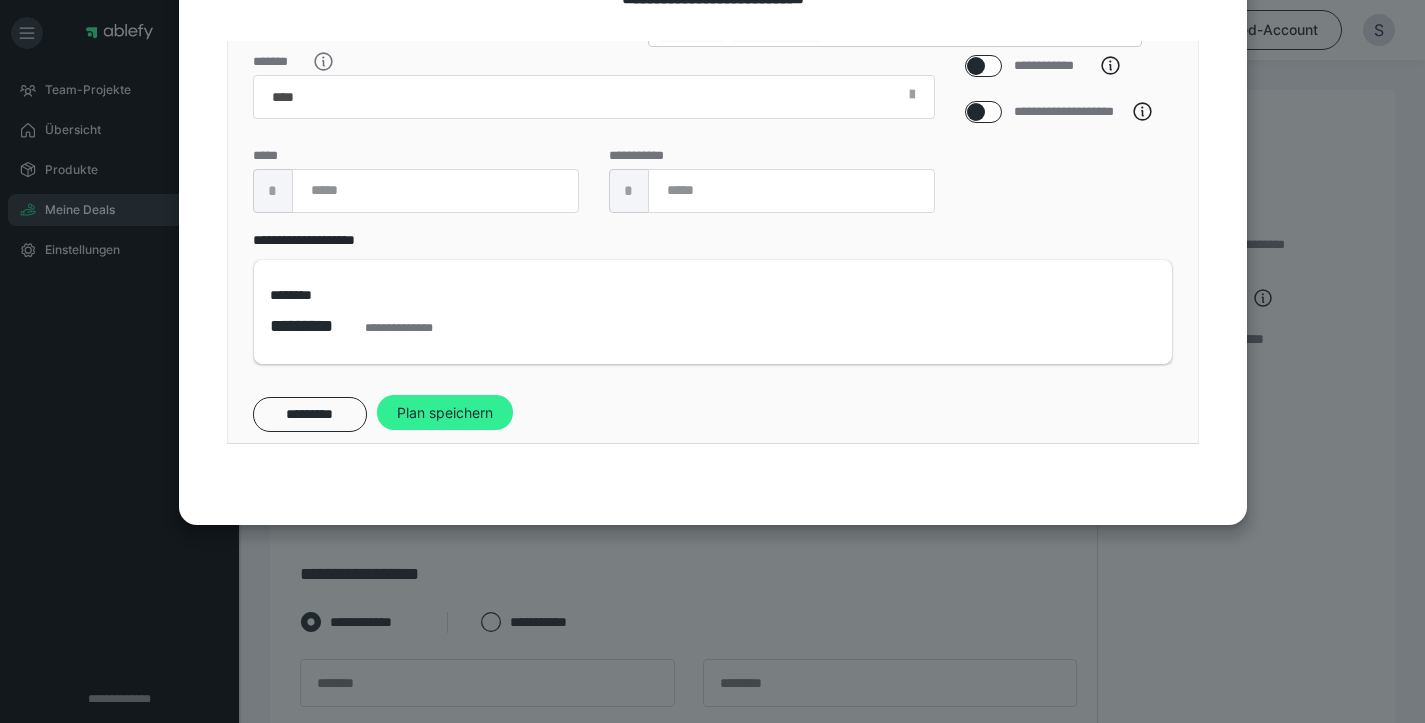 click on "Plan speichern" at bounding box center (445, 413) 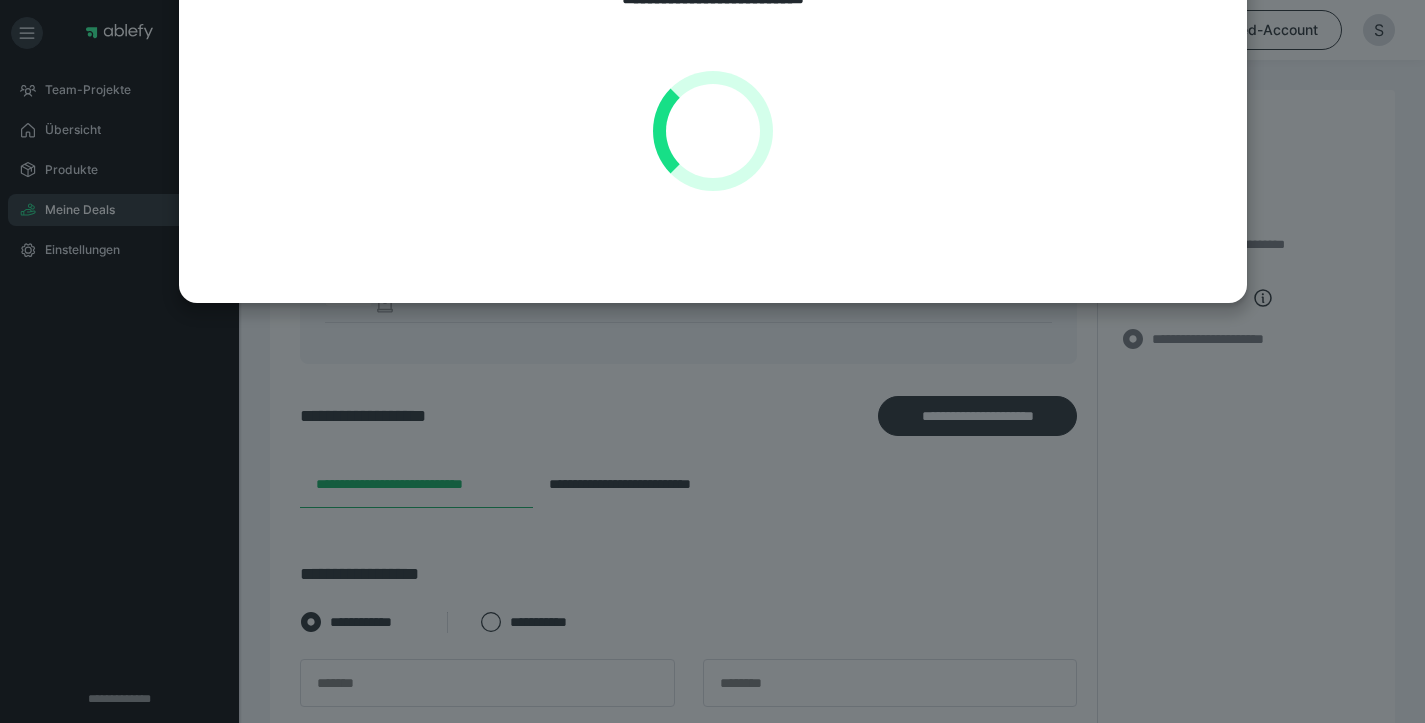 scroll, scrollTop: 0, scrollLeft: 0, axis: both 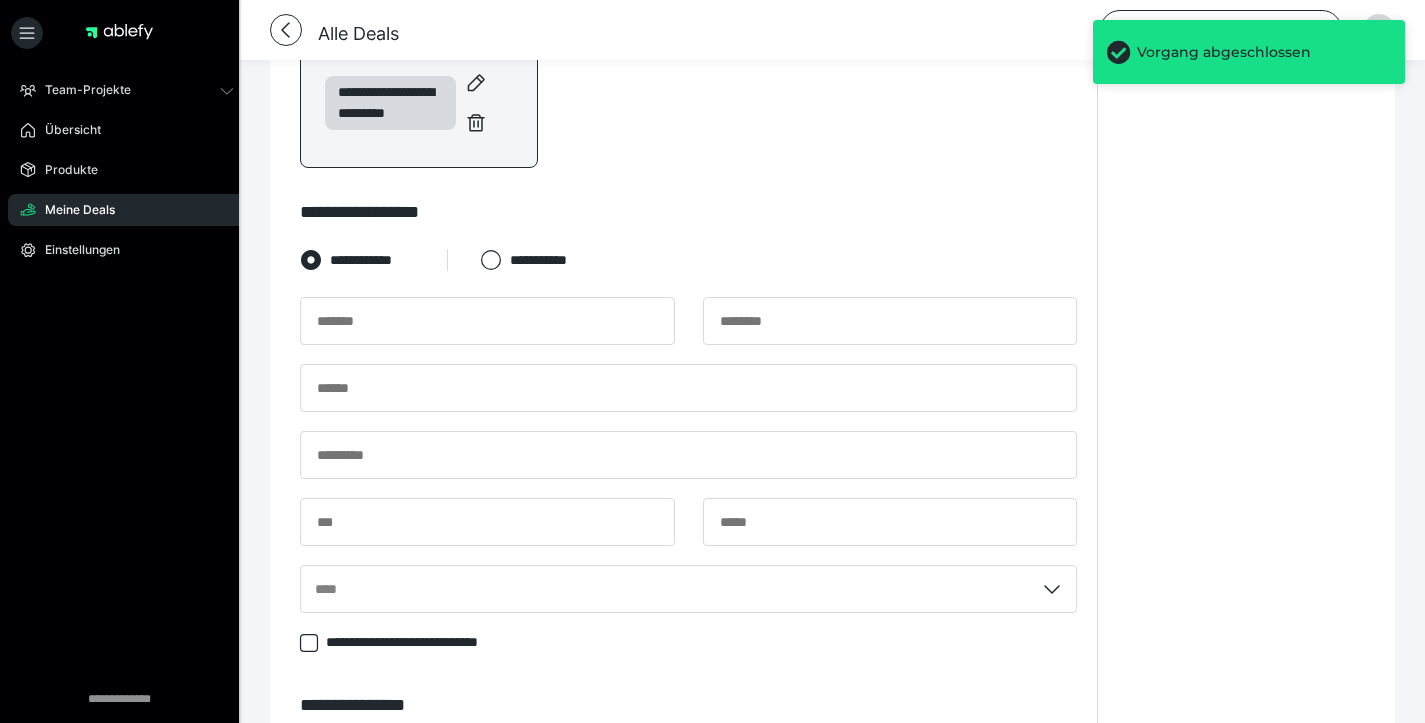 click on "**********" at bounding box center [386, 102] 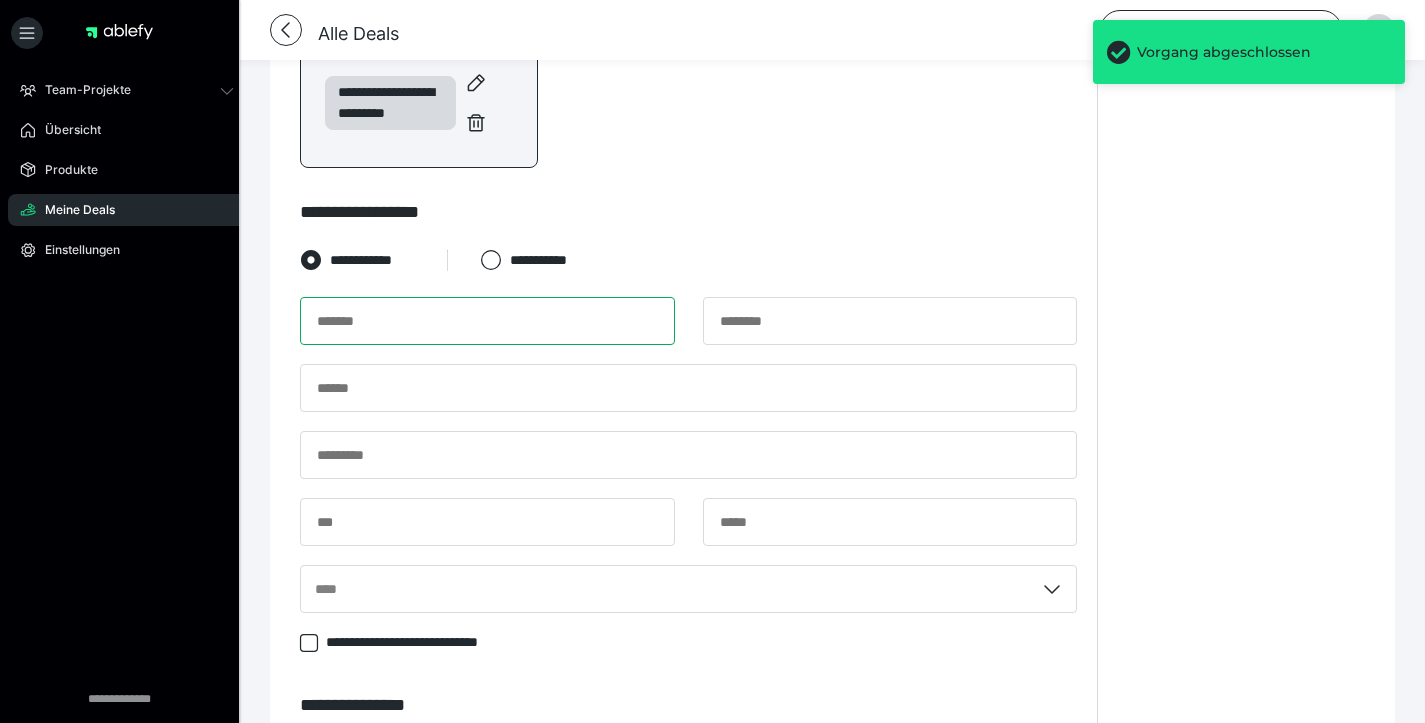 click at bounding box center [487, 321] 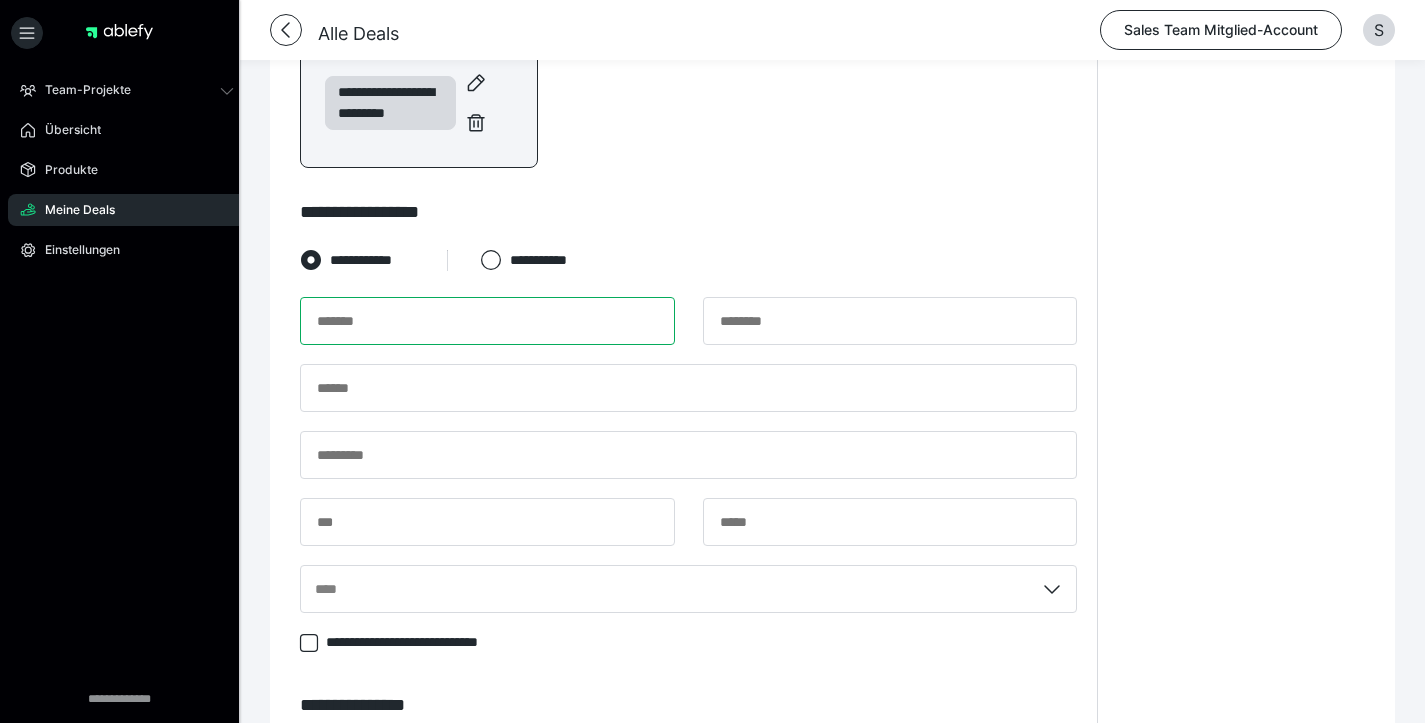 click at bounding box center [487, 321] 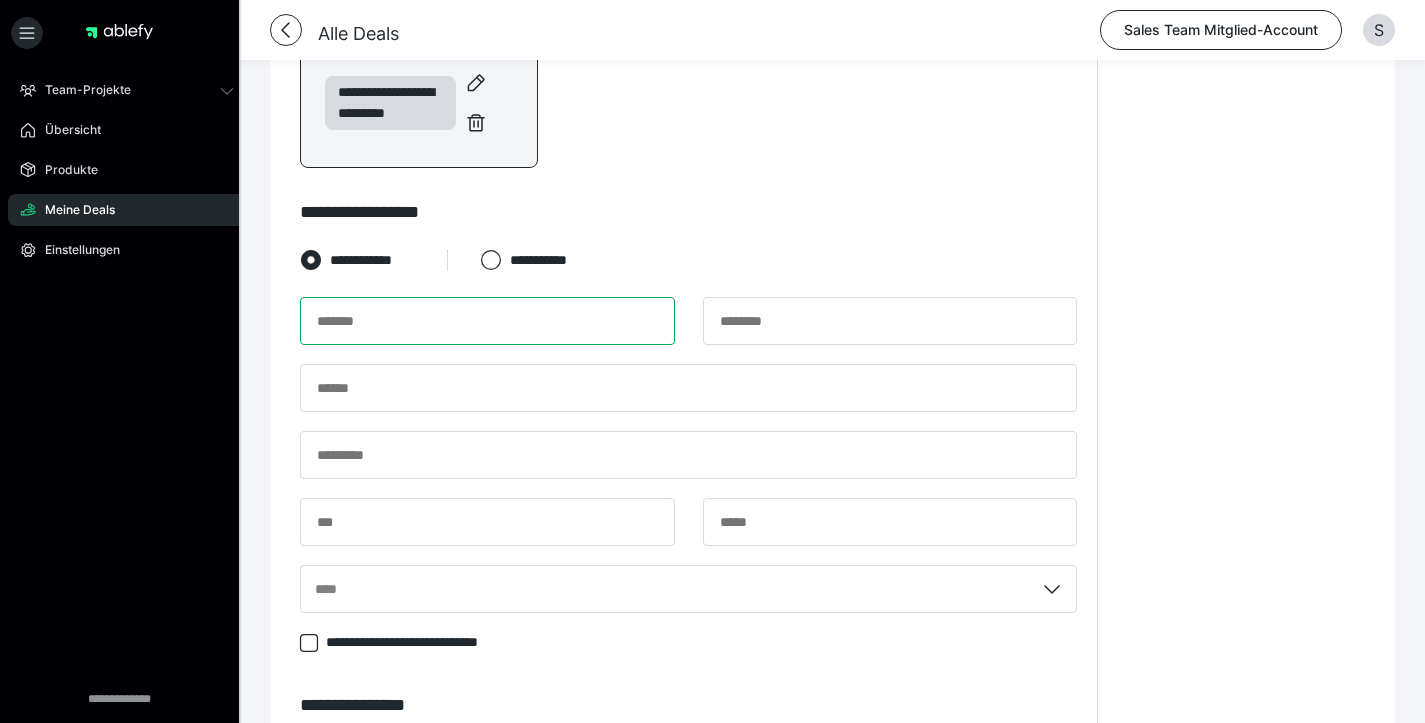 paste on "*******" 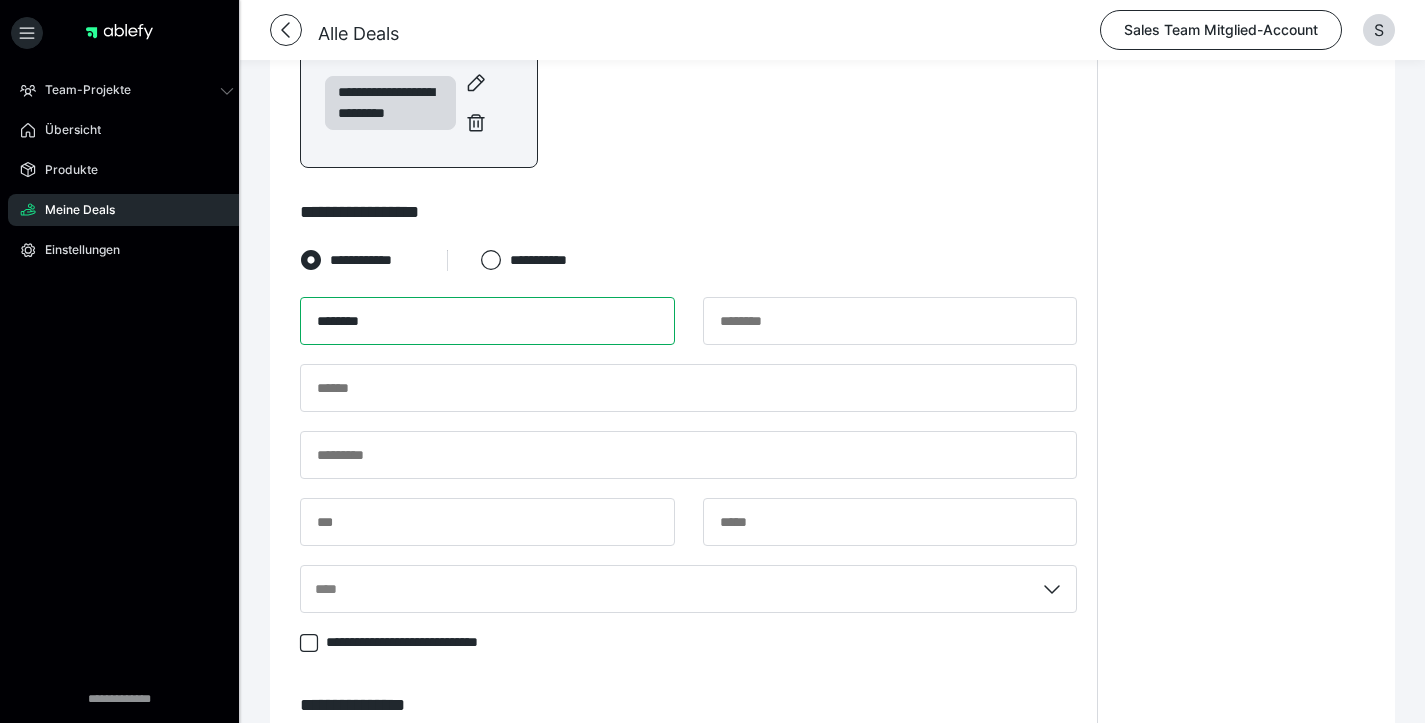 type on "*******" 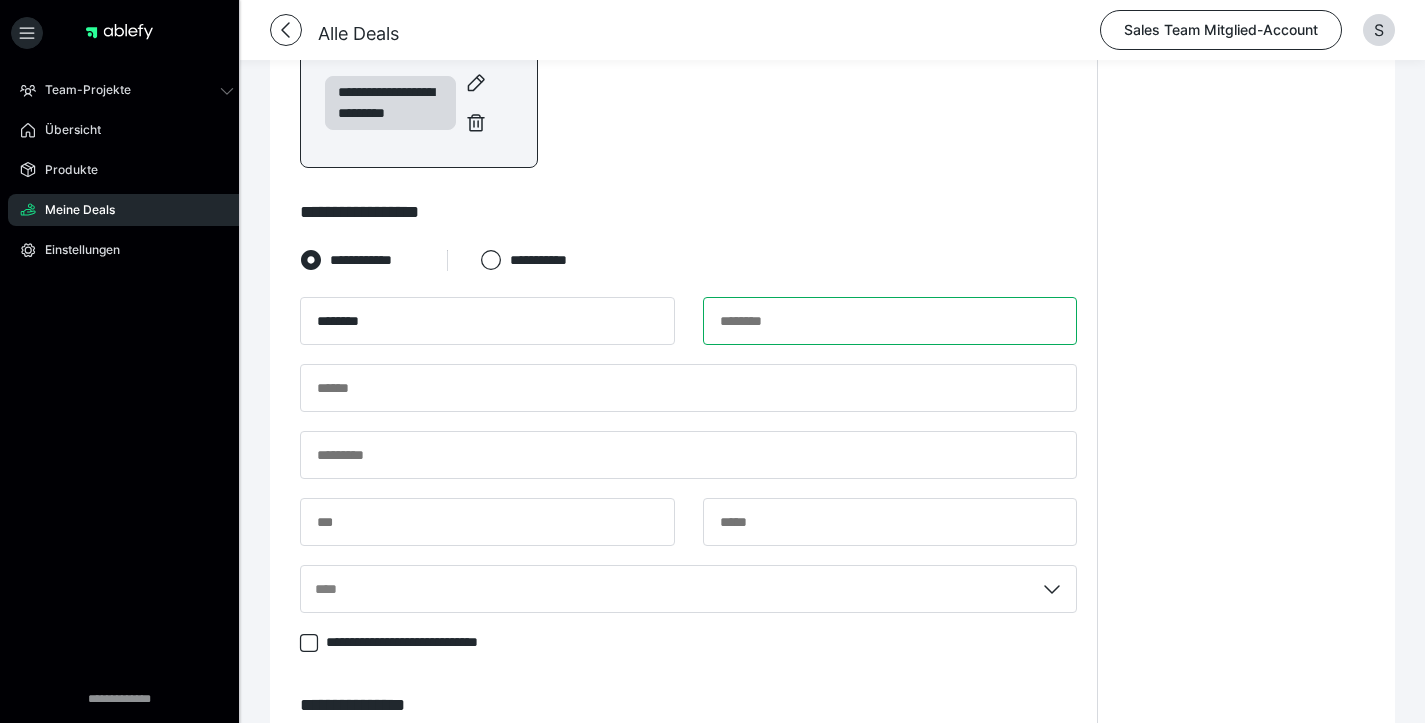 click at bounding box center [890, 321] 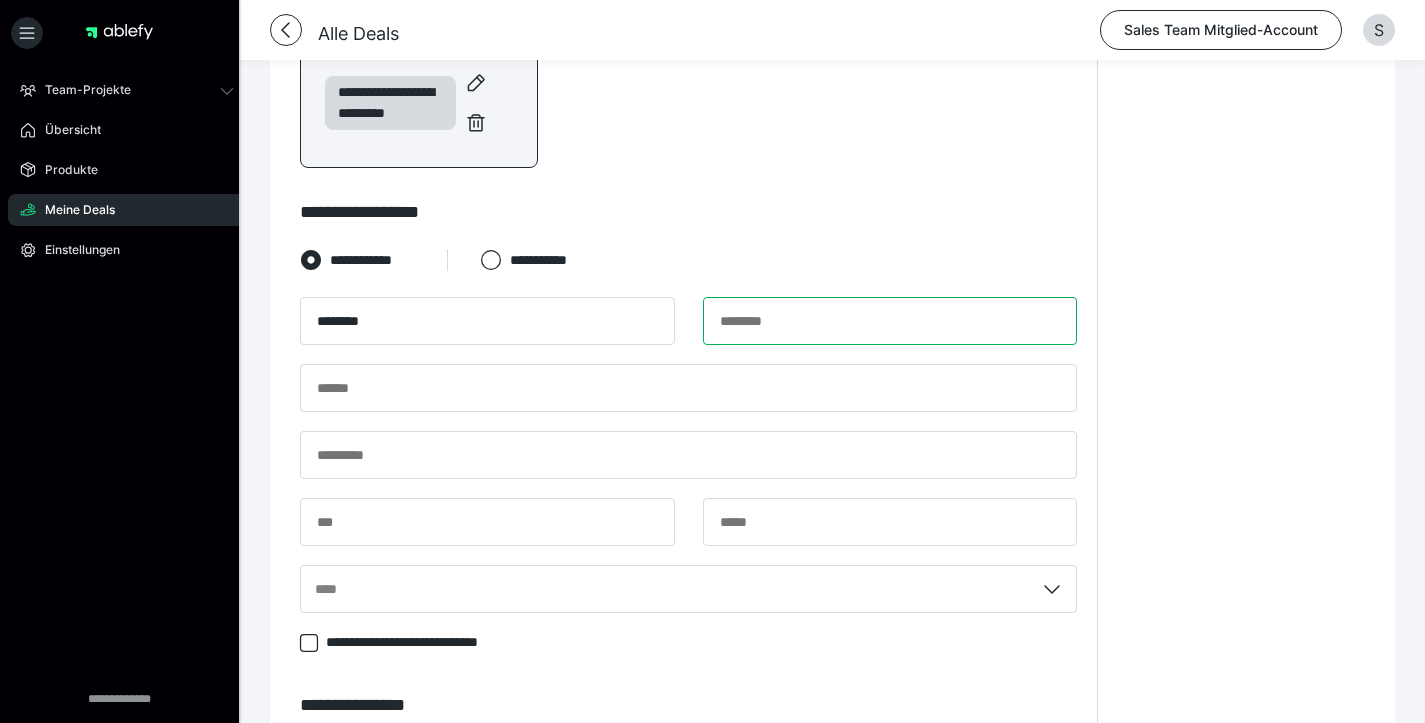 click at bounding box center (890, 321) 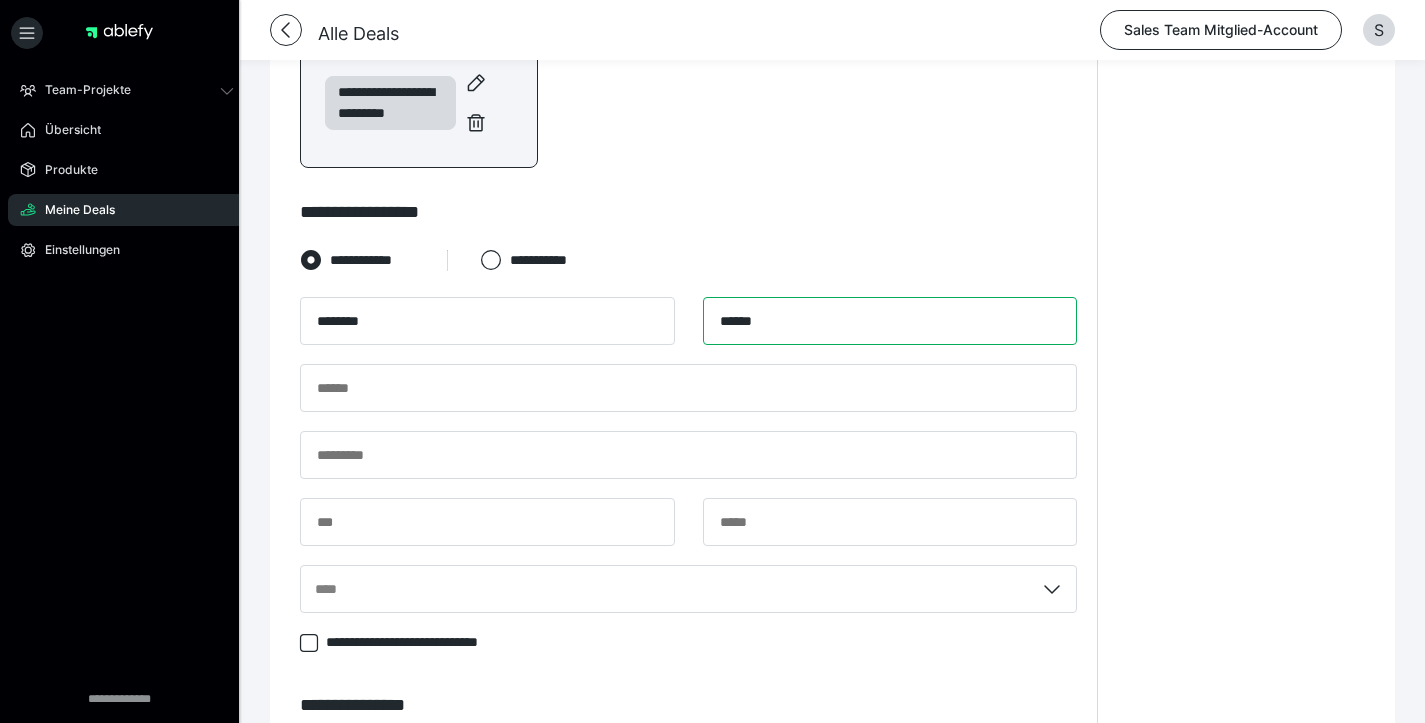 type on "*****" 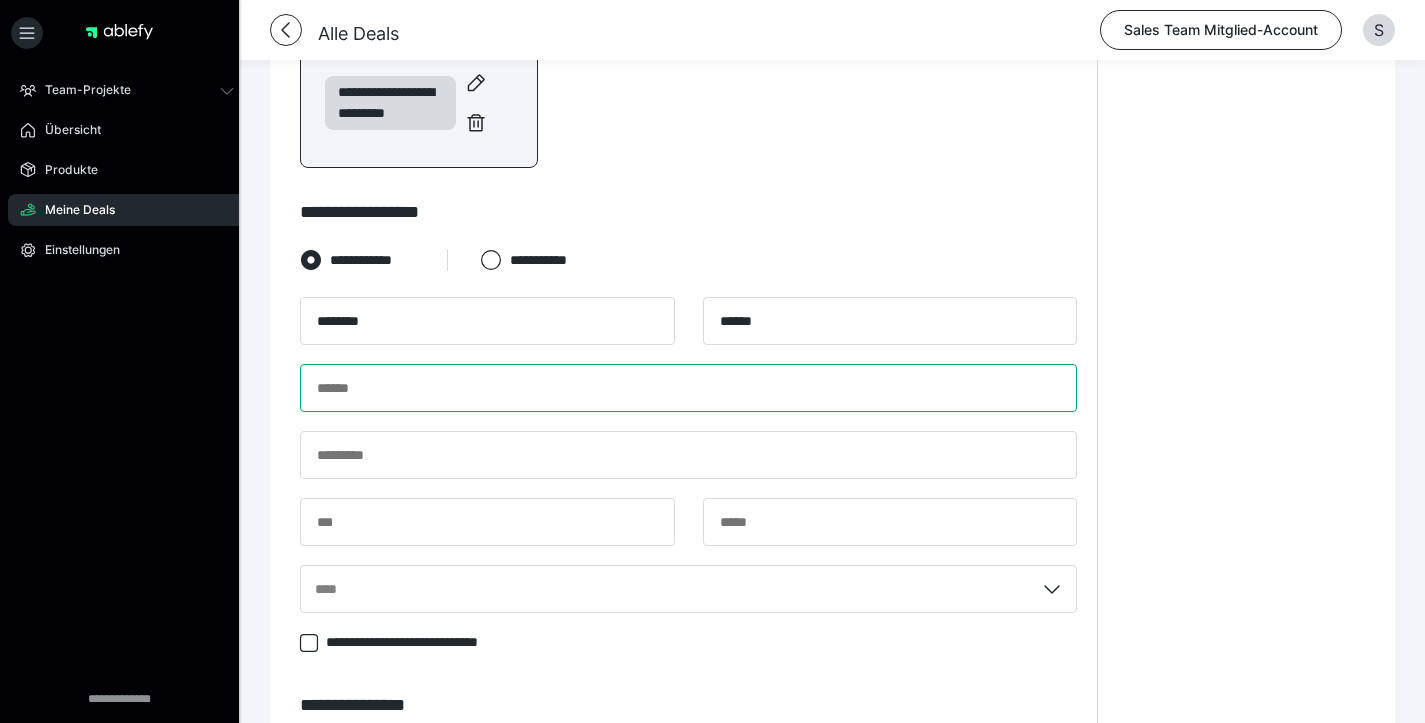 click at bounding box center [688, 388] 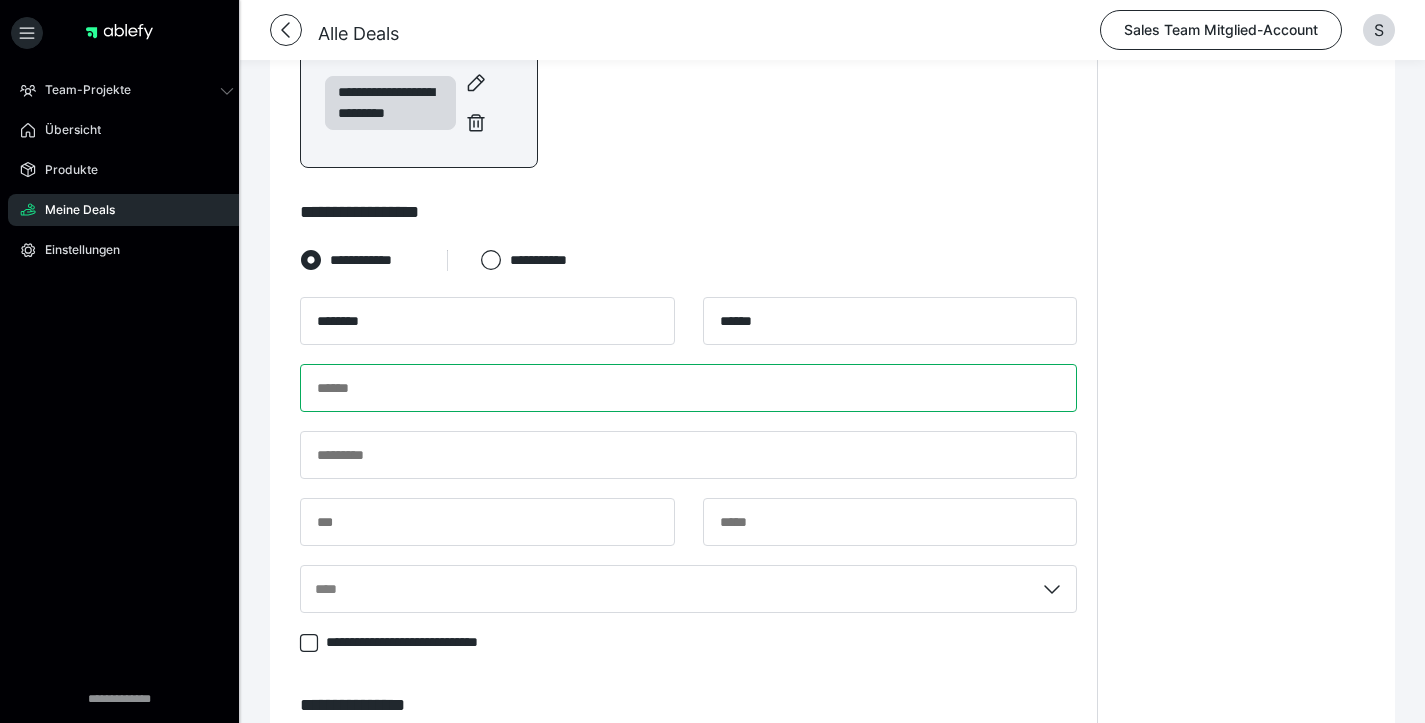 paste on "**********" 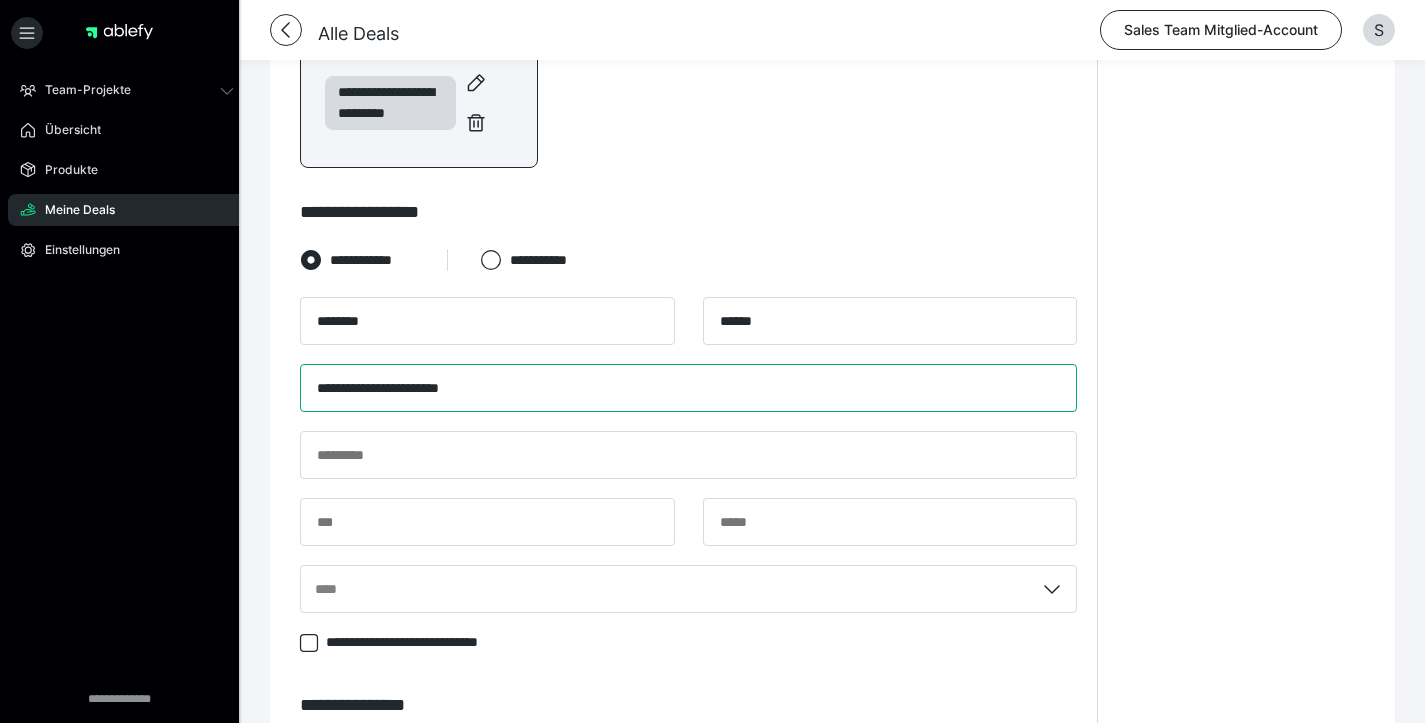 type on "**********" 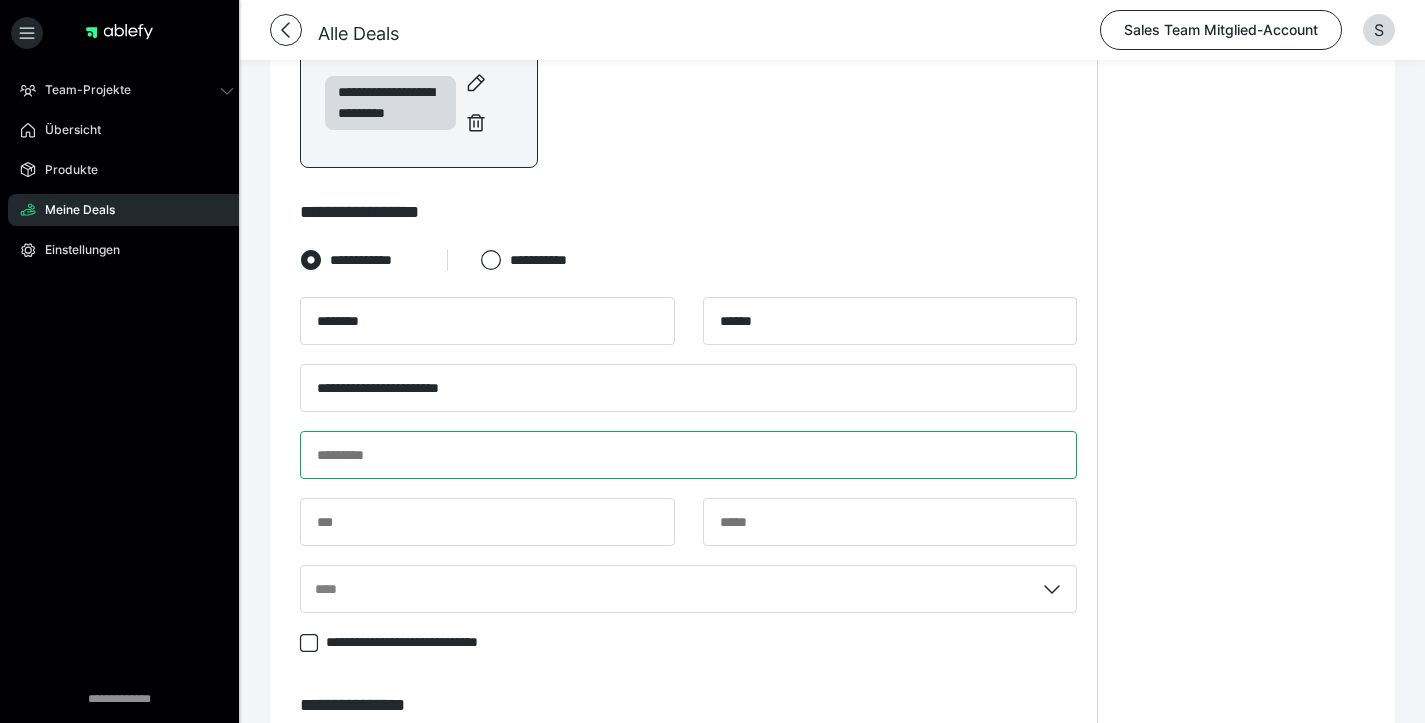 click at bounding box center (688, 455) 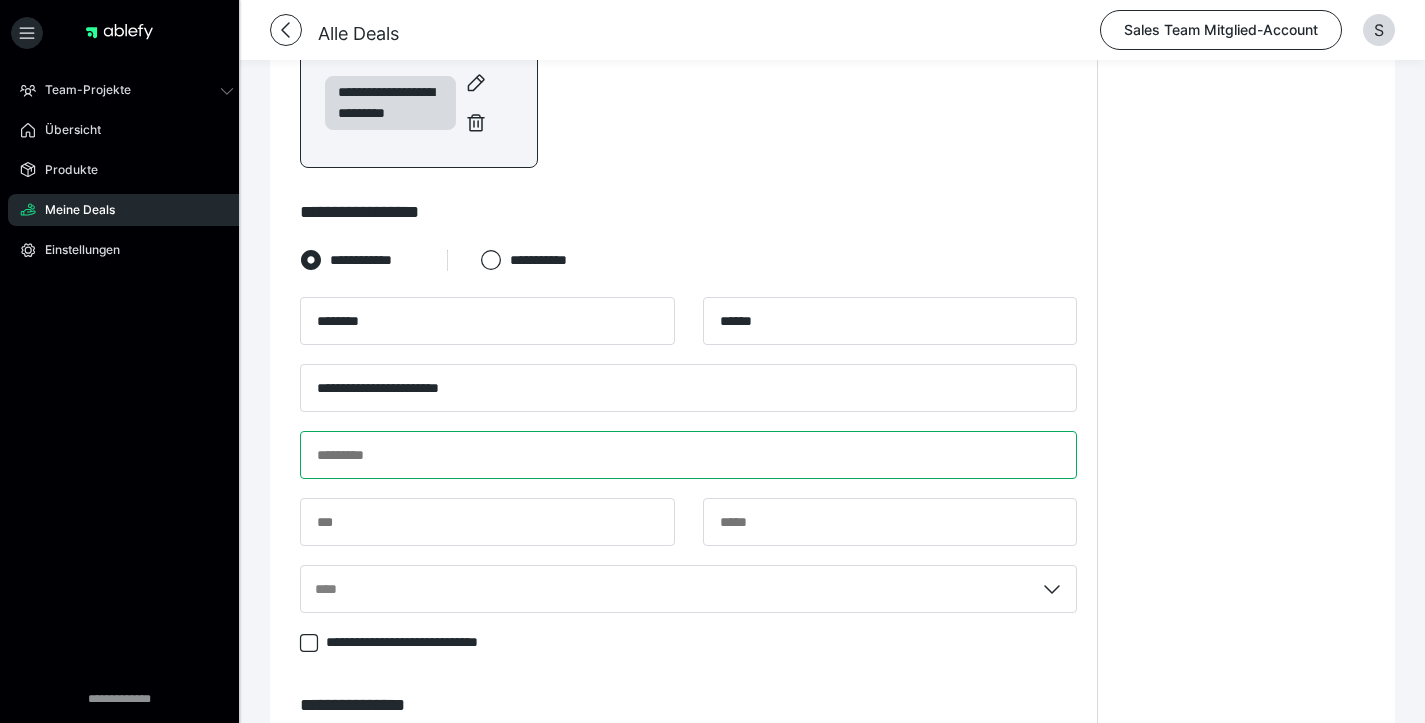 click at bounding box center [688, 455] 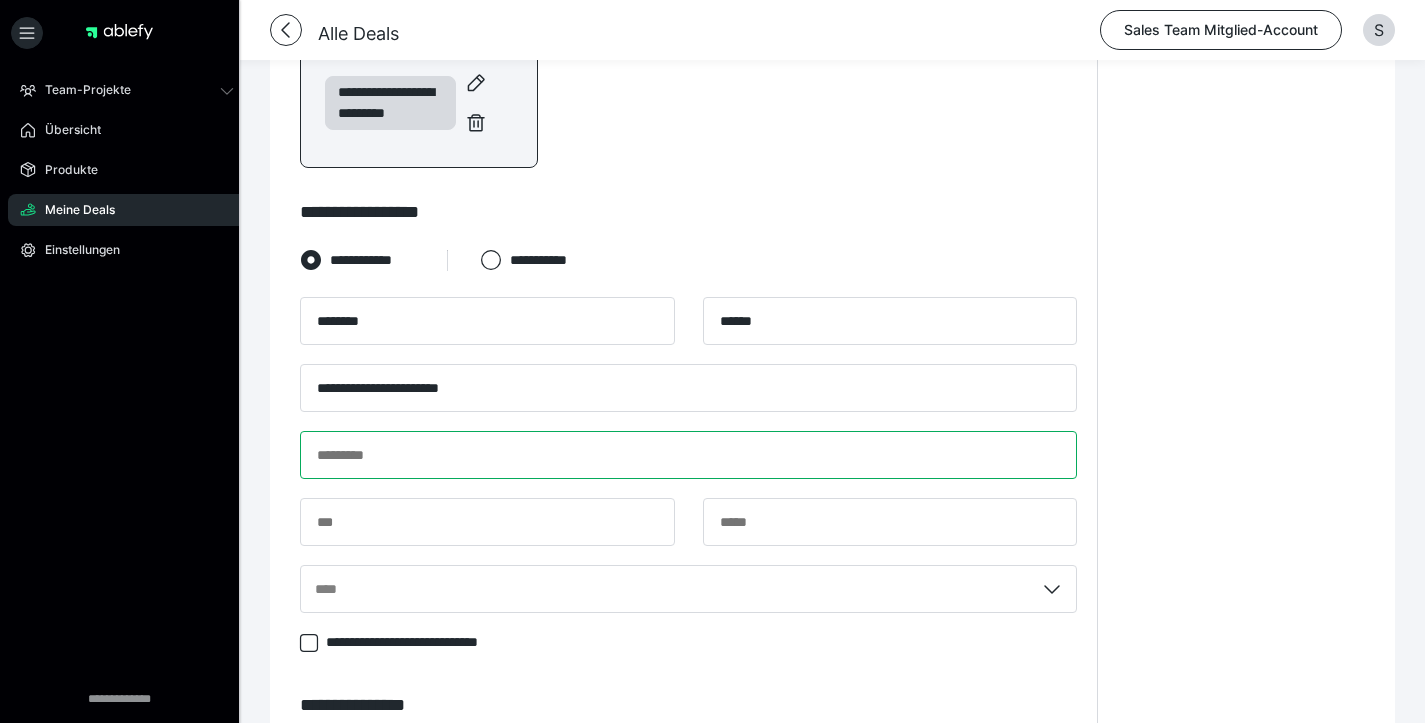 paste on "**********" 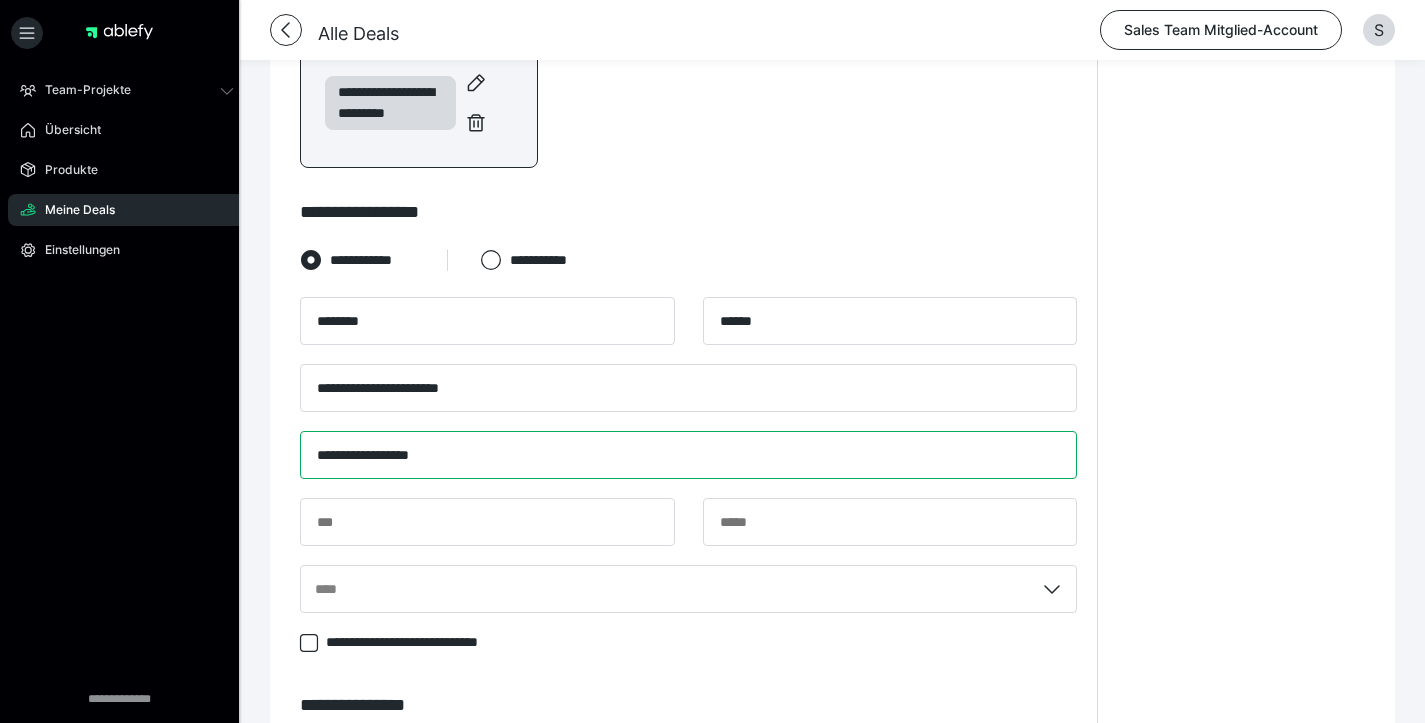 scroll, scrollTop: 638, scrollLeft: 0, axis: vertical 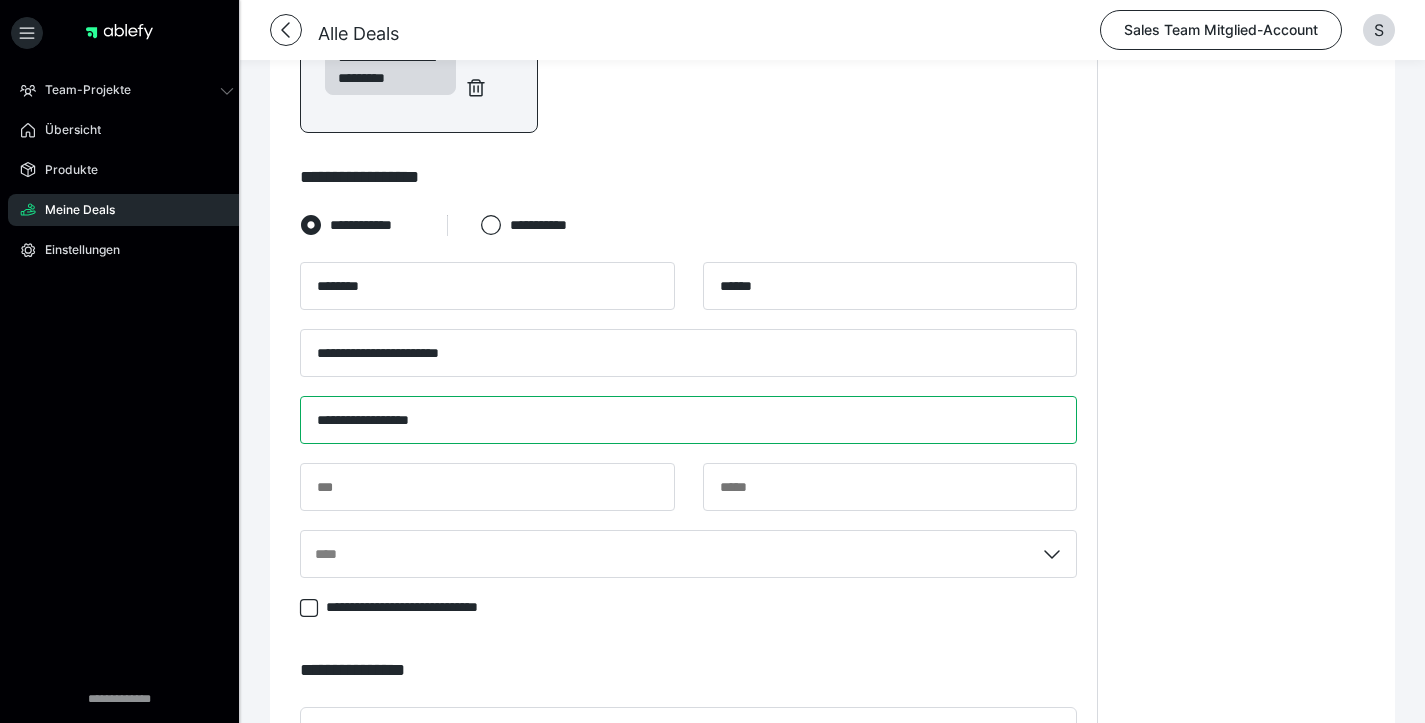 type on "**********" 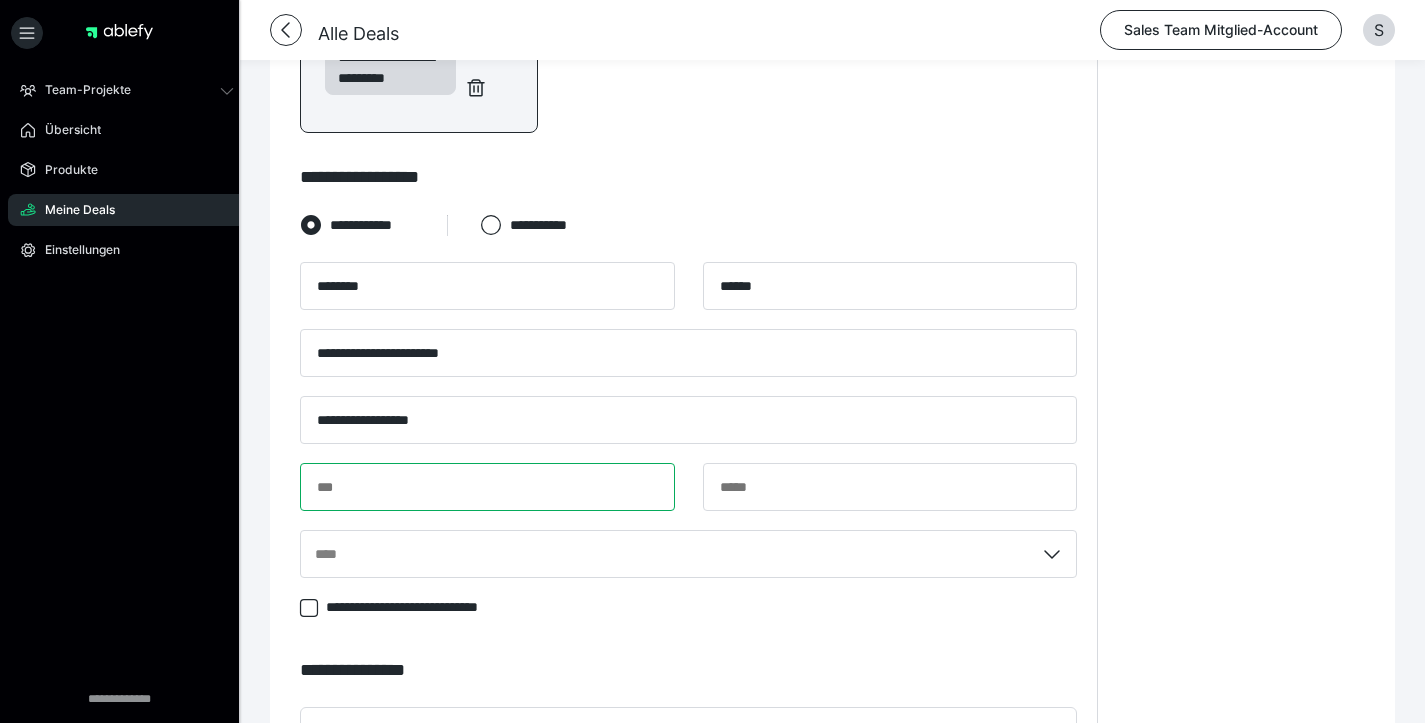 click at bounding box center (487, 487) 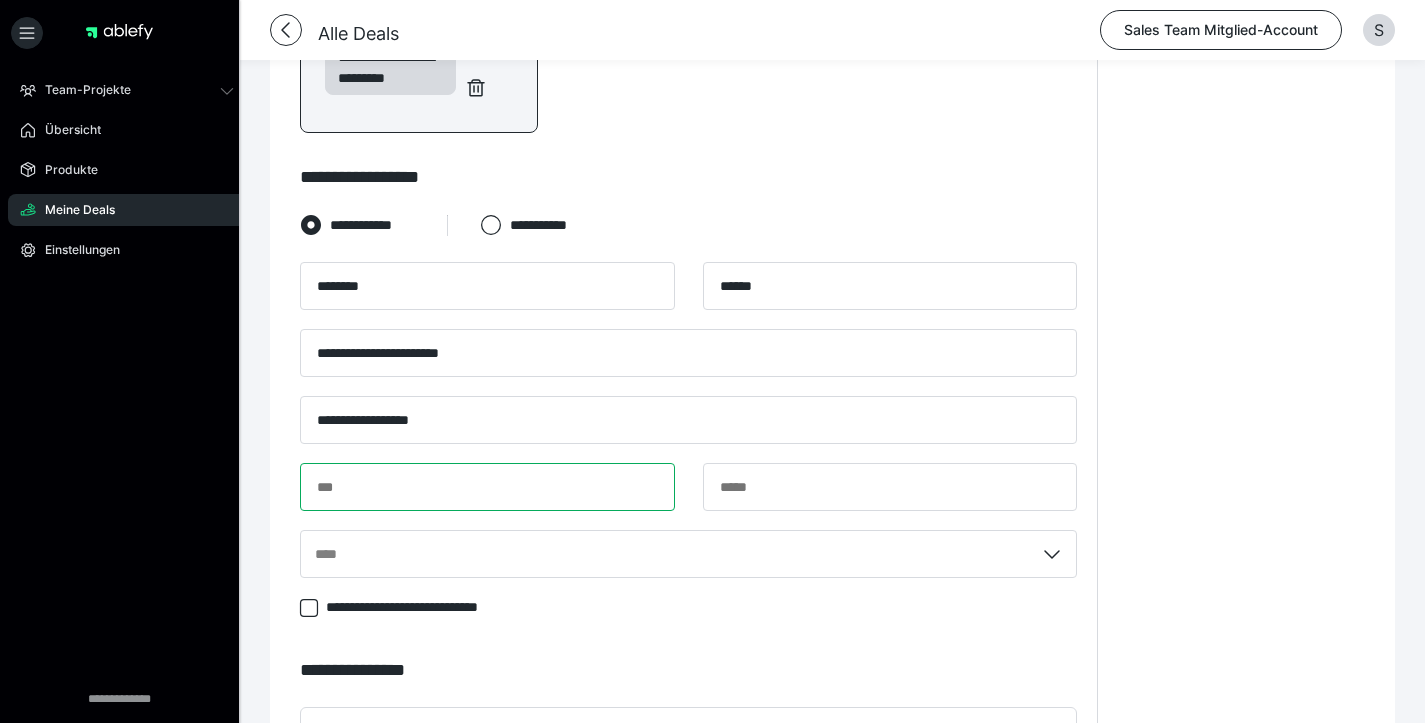 click at bounding box center [487, 487] 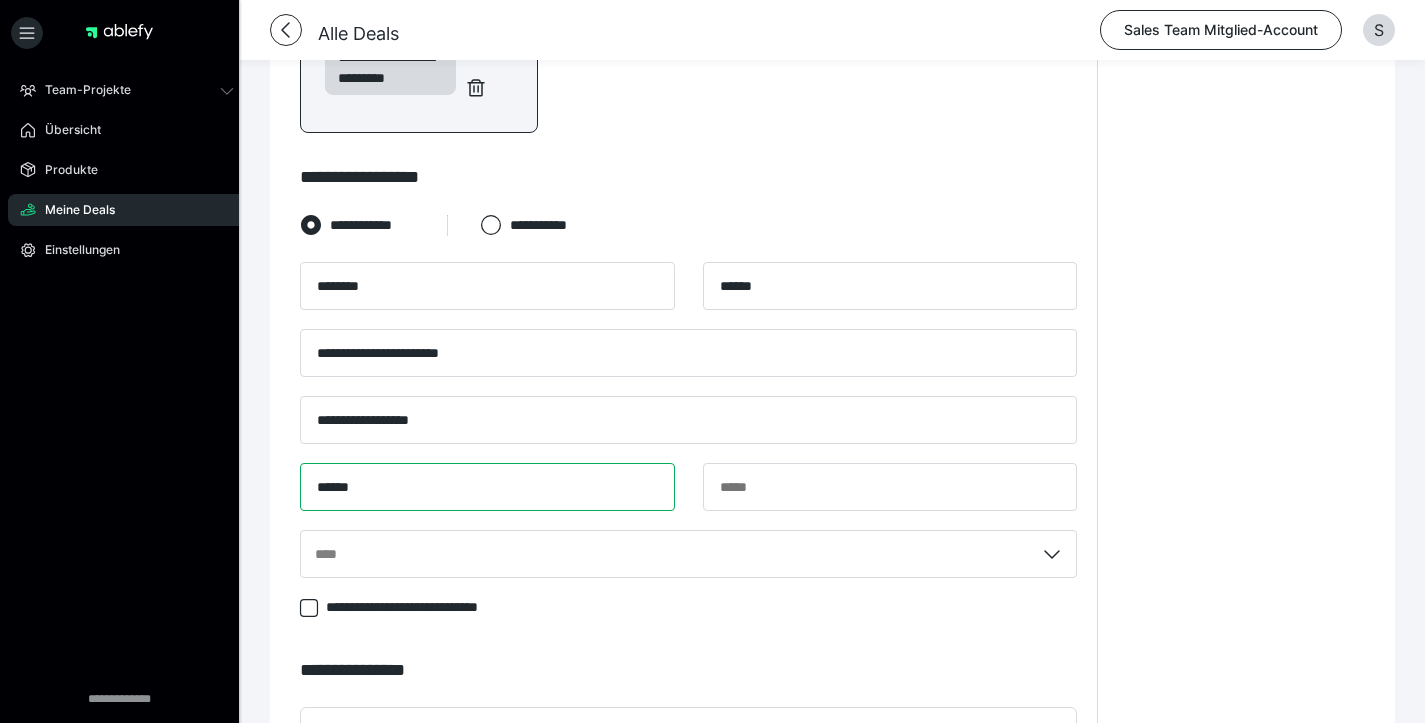 type on "*****" 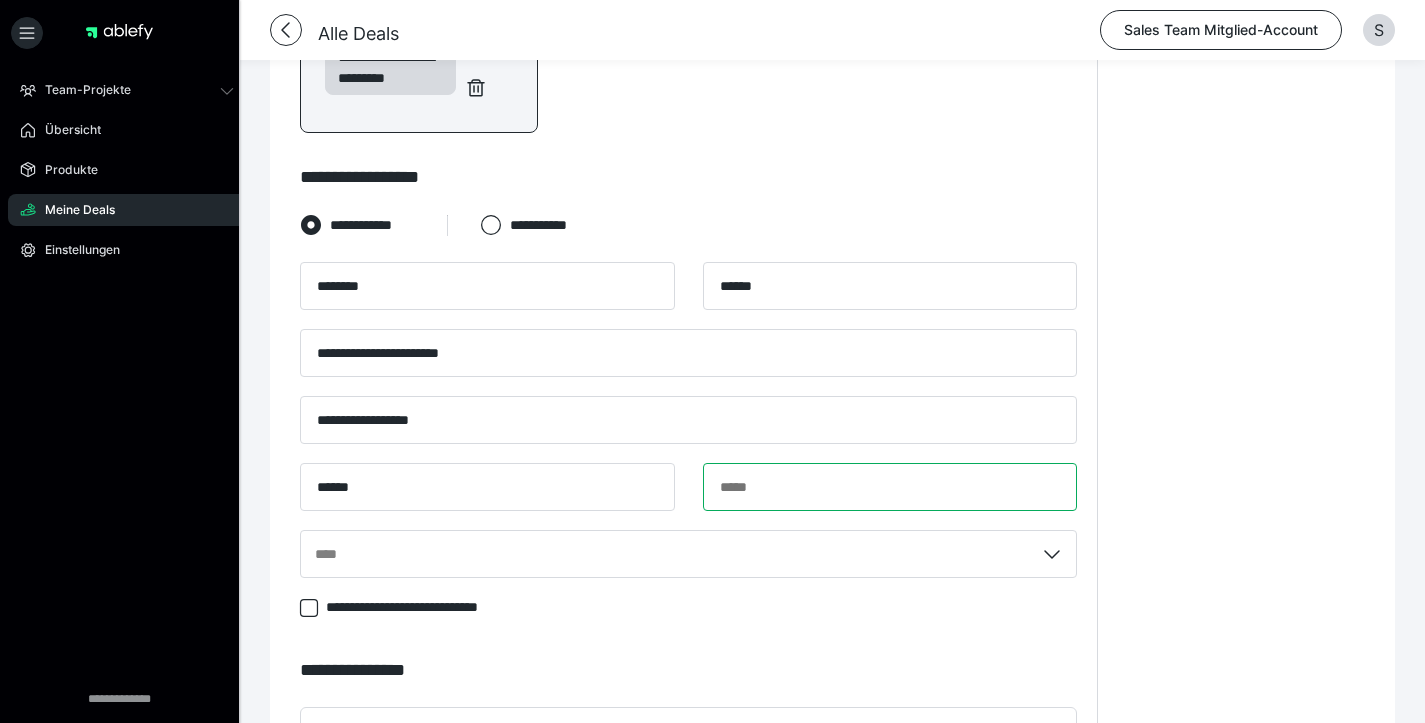 click at bounding box center (890, 487) 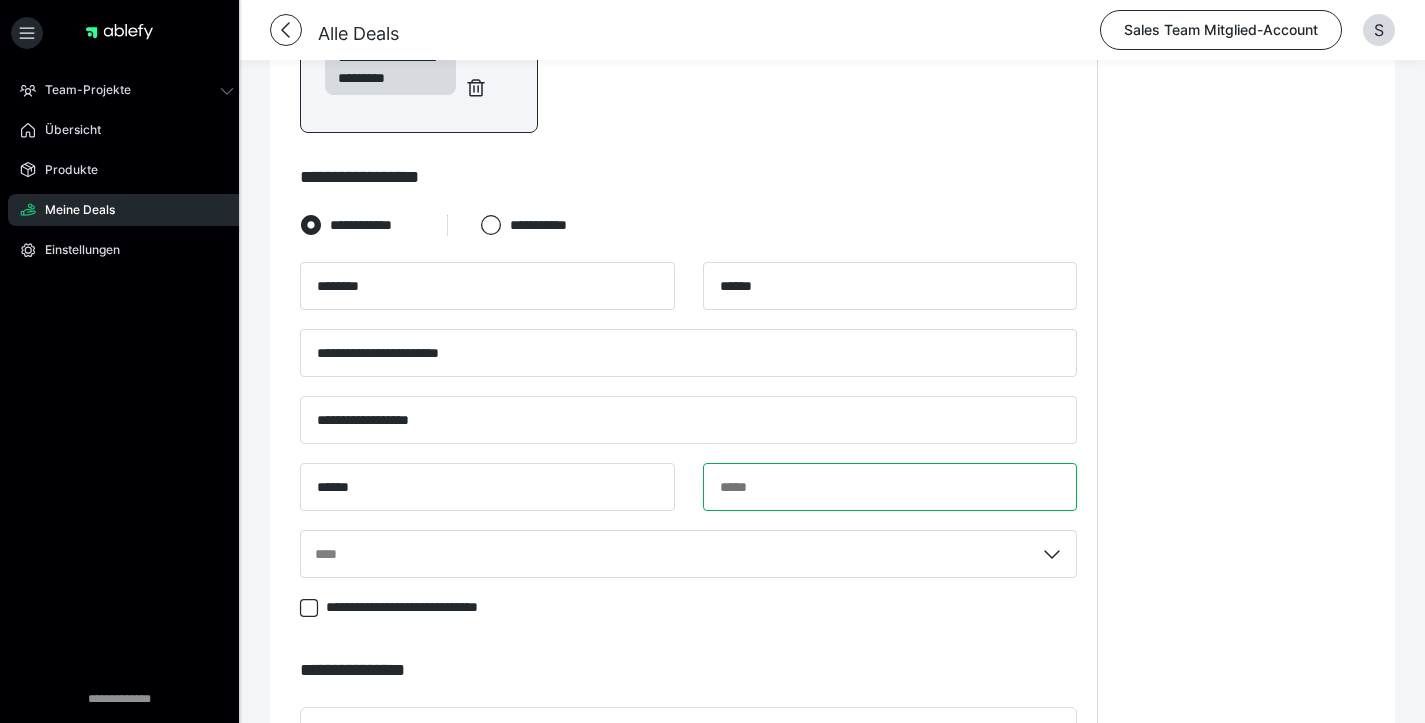 click at bounding box center [890, 487] 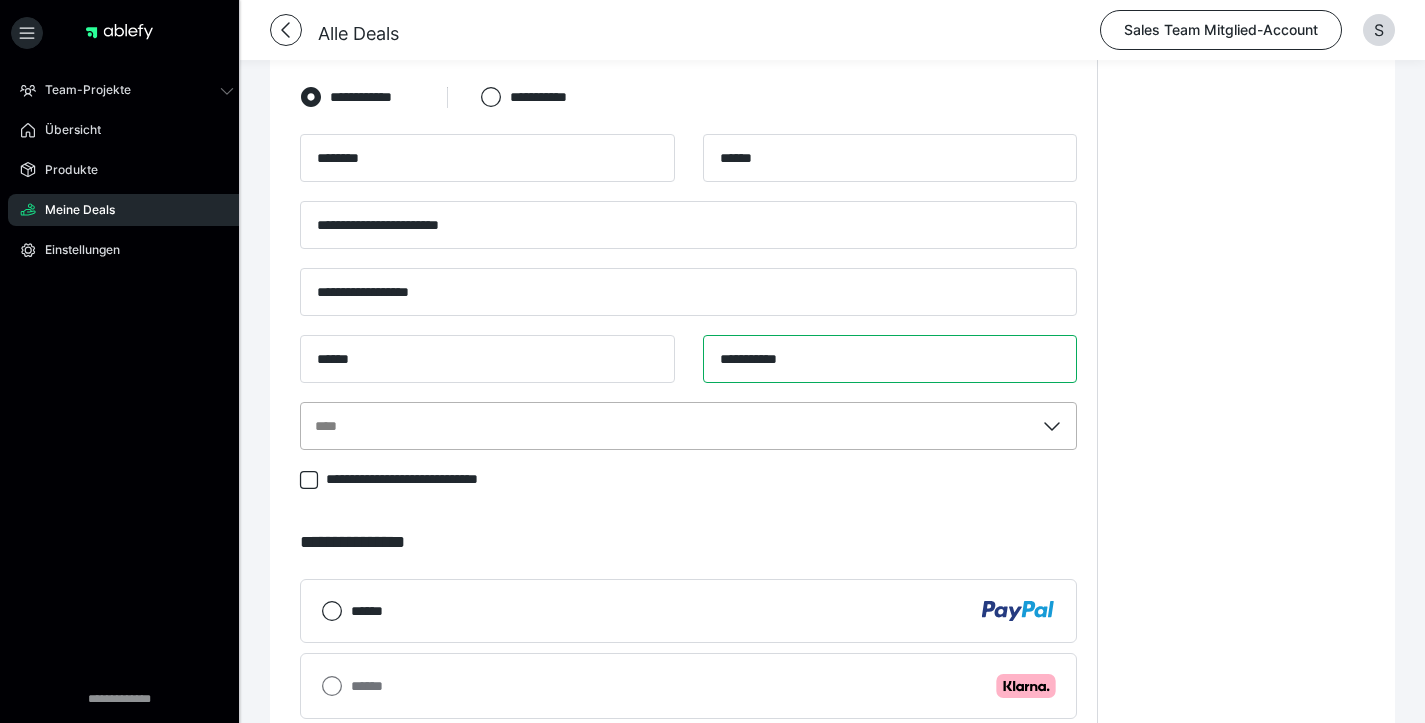 type on "**********" 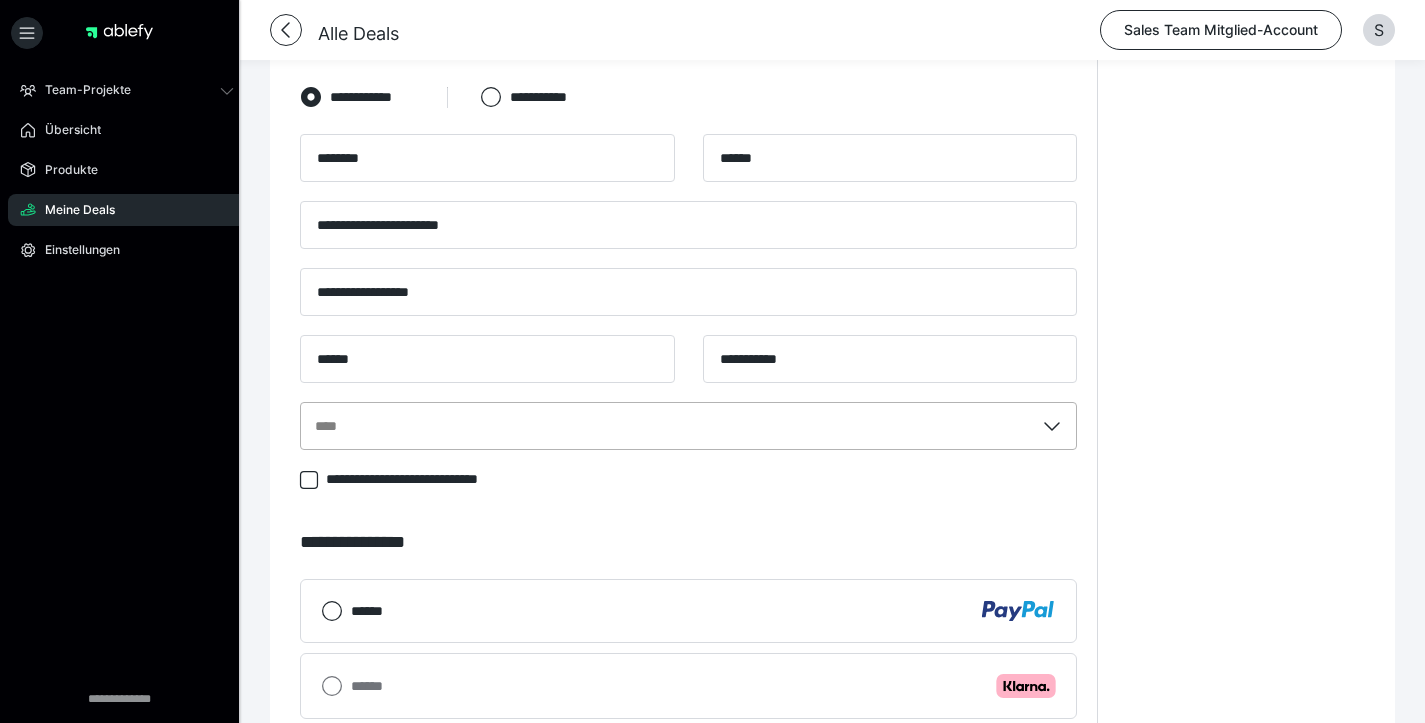 click on "****" at bounding box center (667, 426) 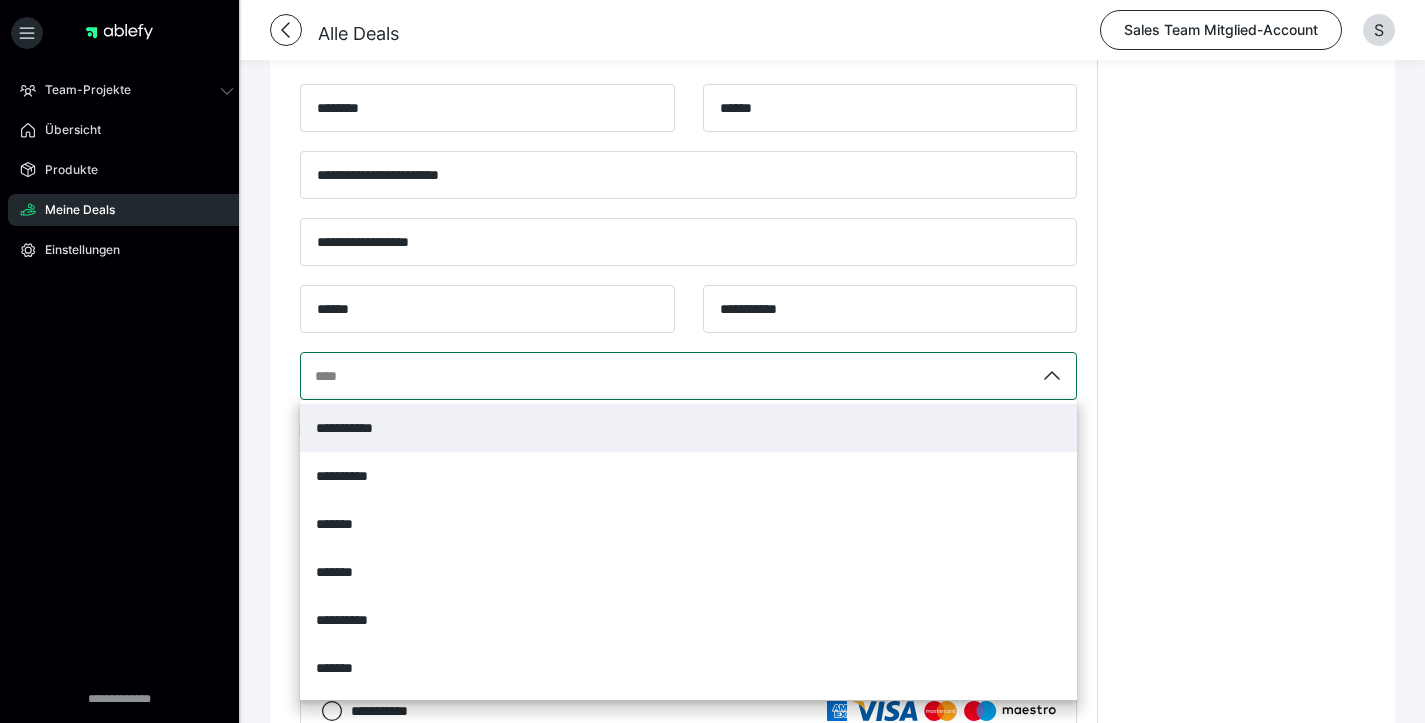 click on "**********" at bounding box center [688, 428] 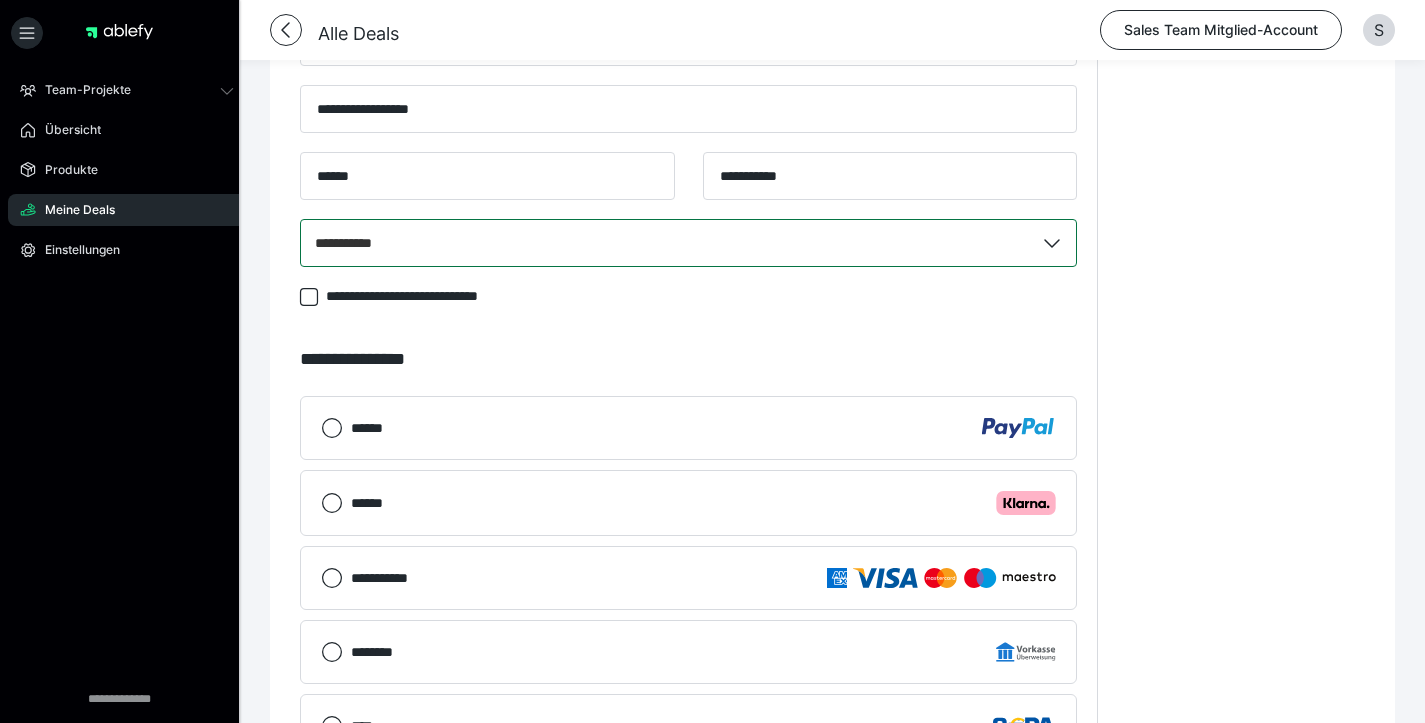 scroll, scrollTop: 1106, scrollLeft: 0, axis: vertical 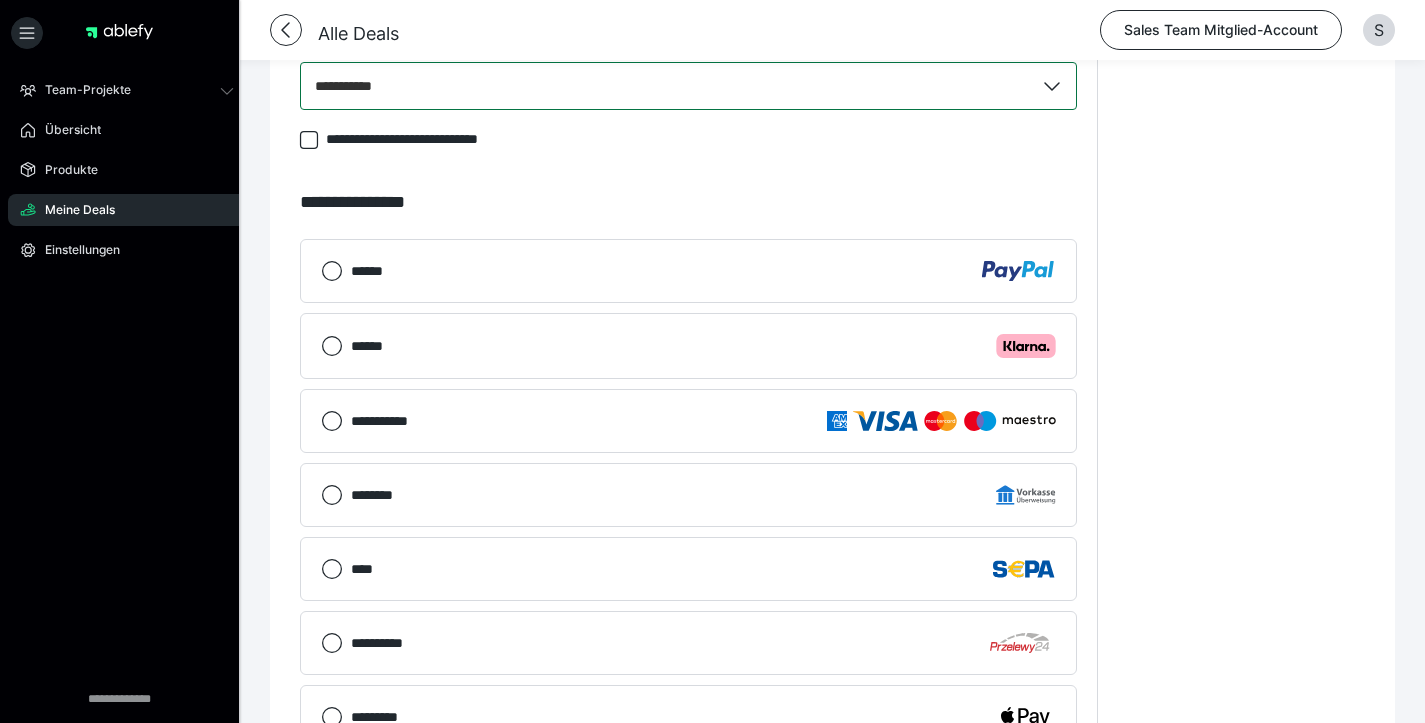 click on "****** .cls-1 {fill: #ffb3c7;}" at bounding box center (688, 346) 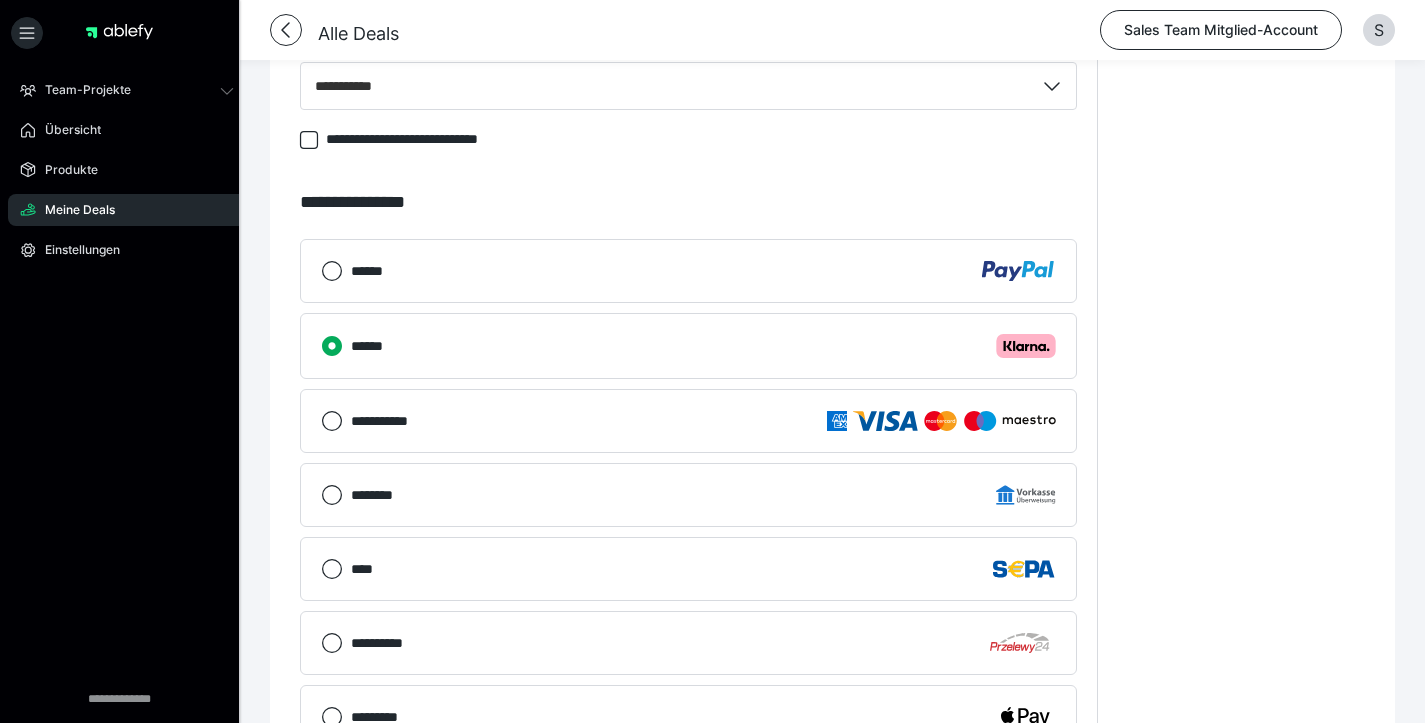 scroll, scrollTop: 1536, scrollLeft: 0, axis: vertical 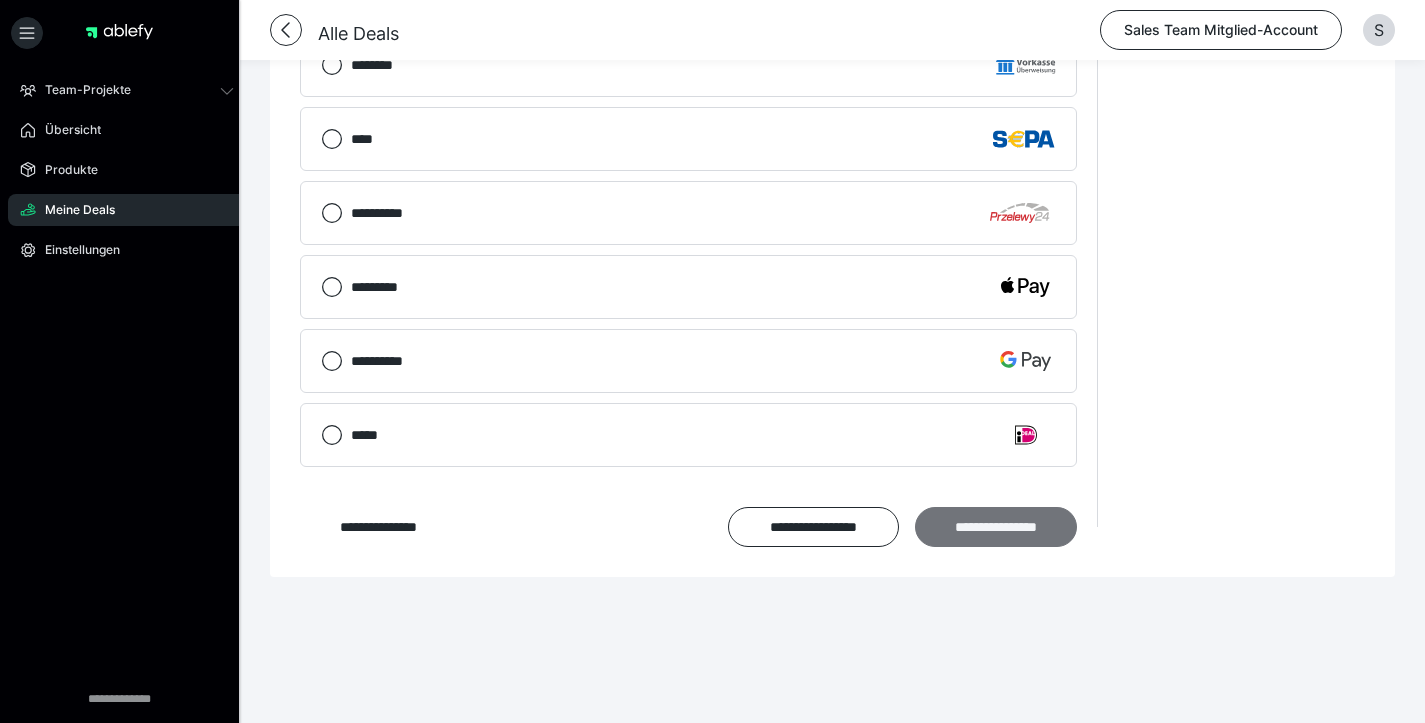 click on "**********" at bounding box center (996, 527) 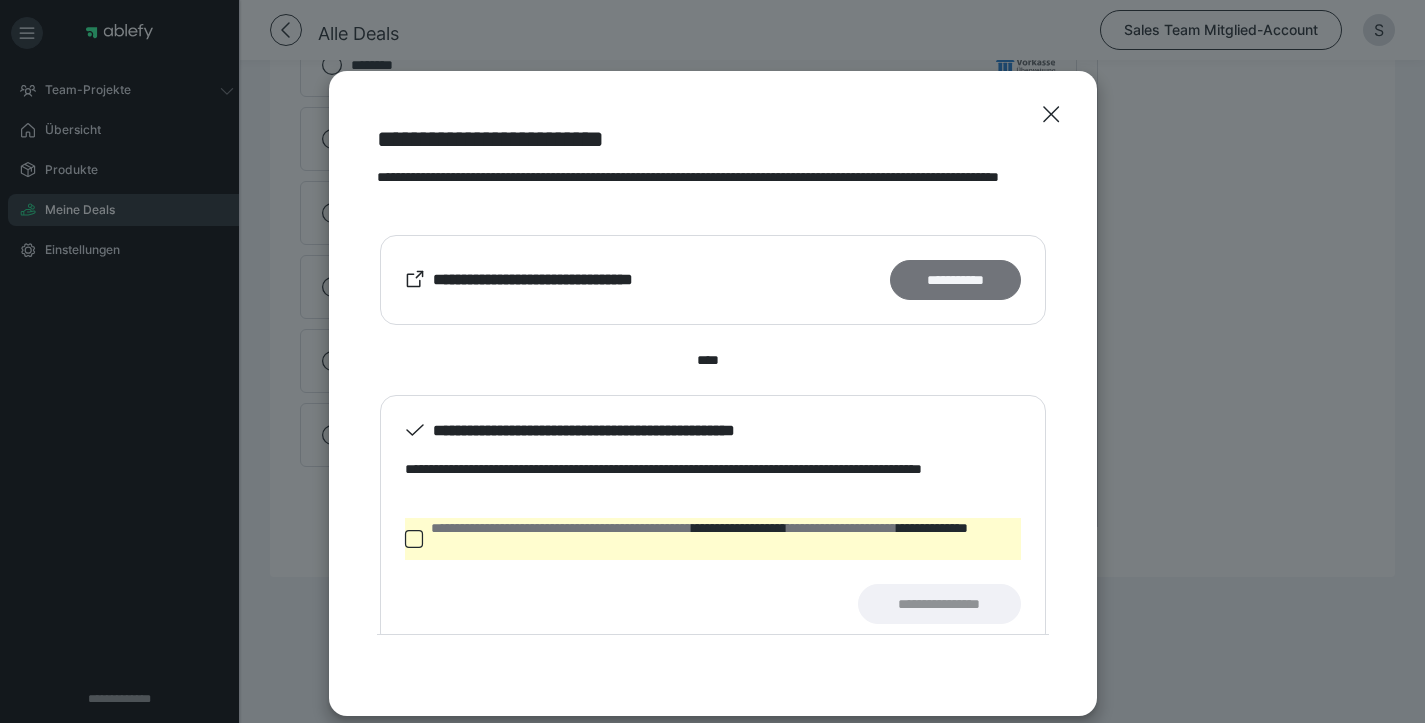click on "**********" at bounding box center (955, 280) 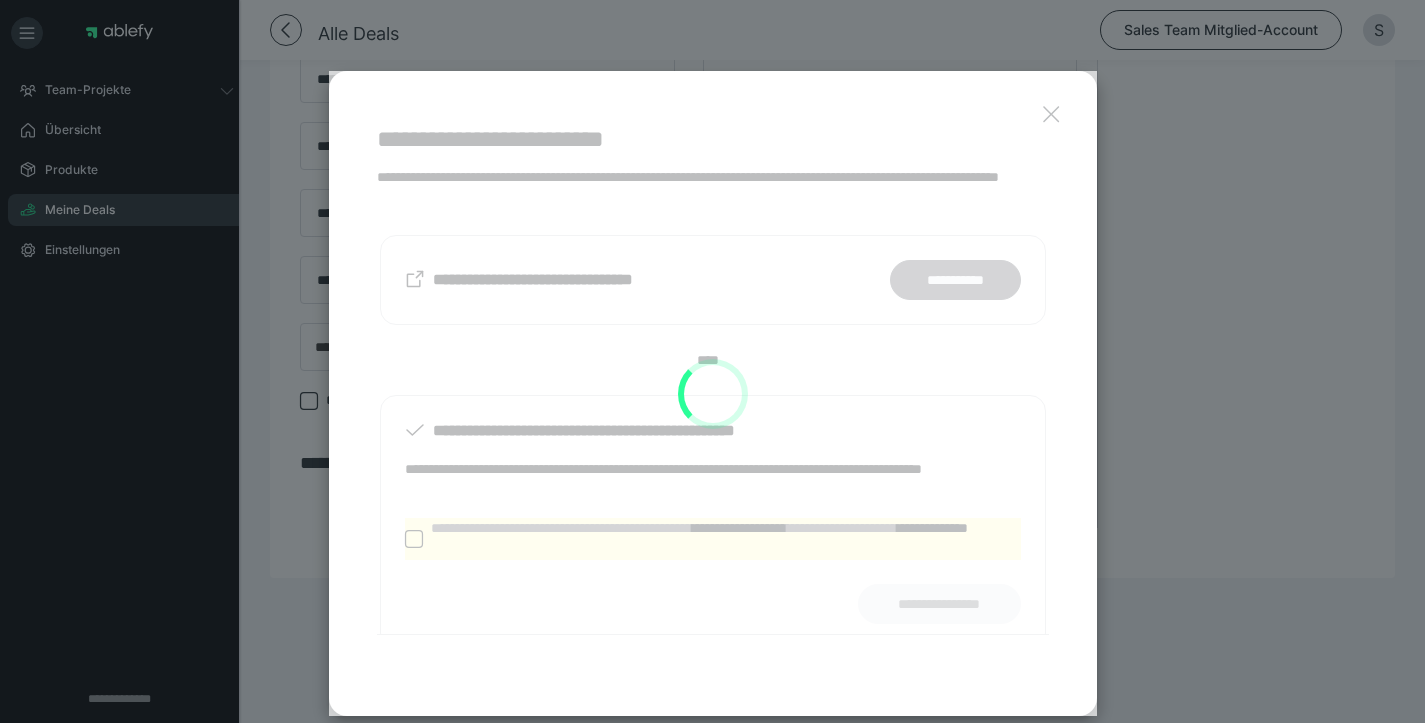 scroll, scrollTop: 845, scrollLeft: 0, axis: vertical 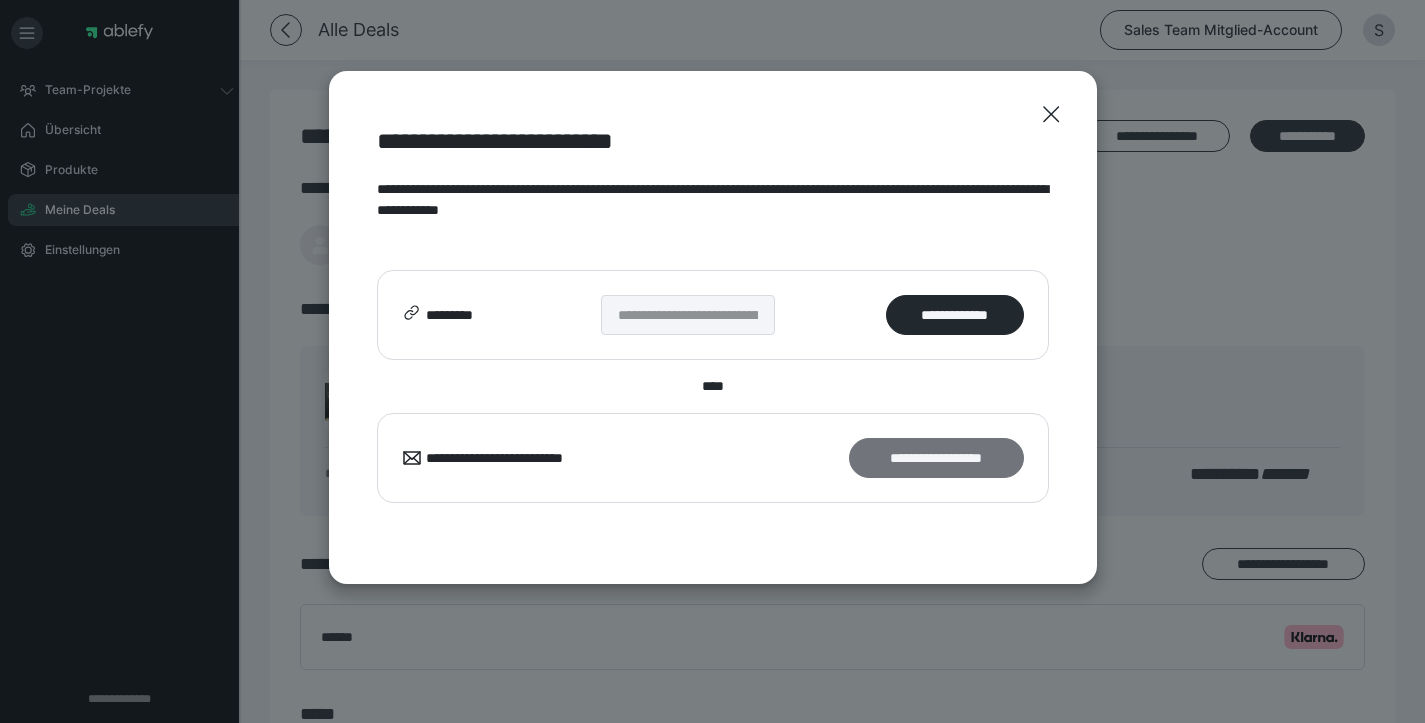 click on "**********" at bounding box center (936, 458) 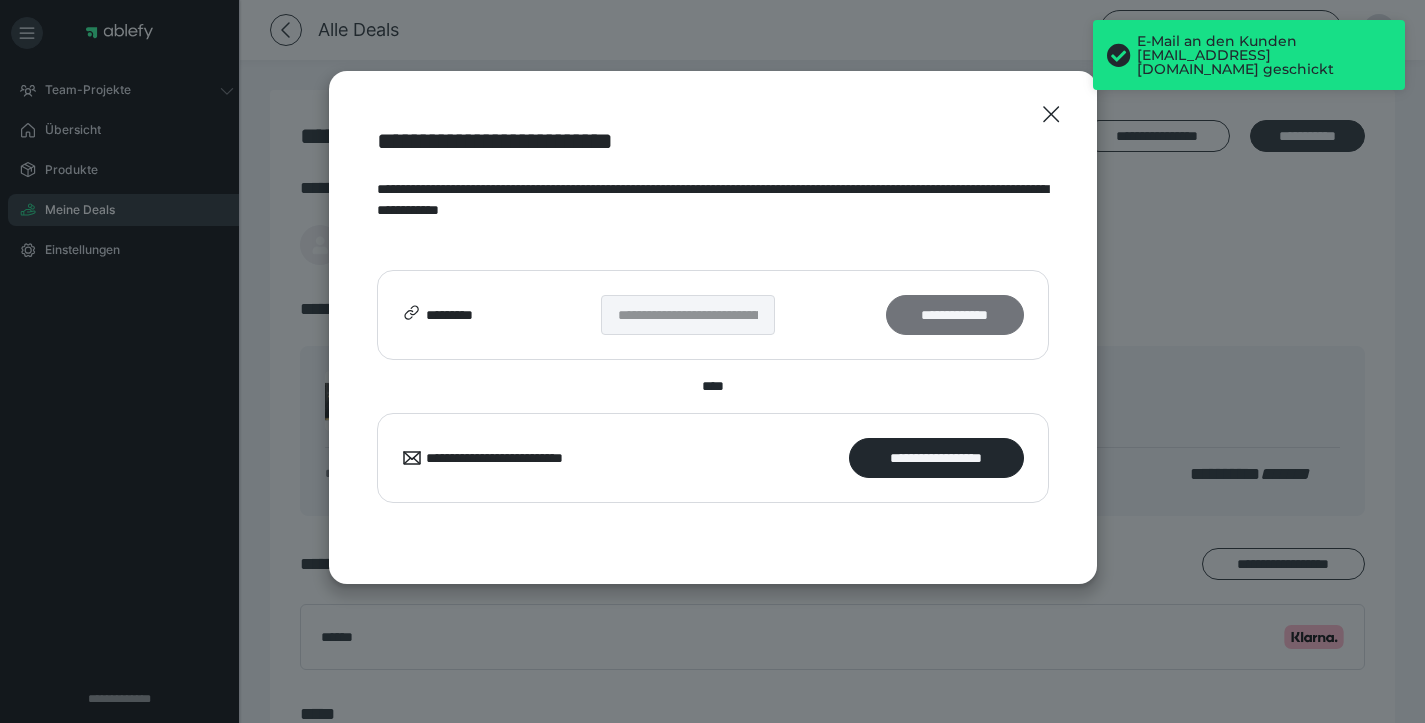click on "**********" at bounding box center [954, 315] 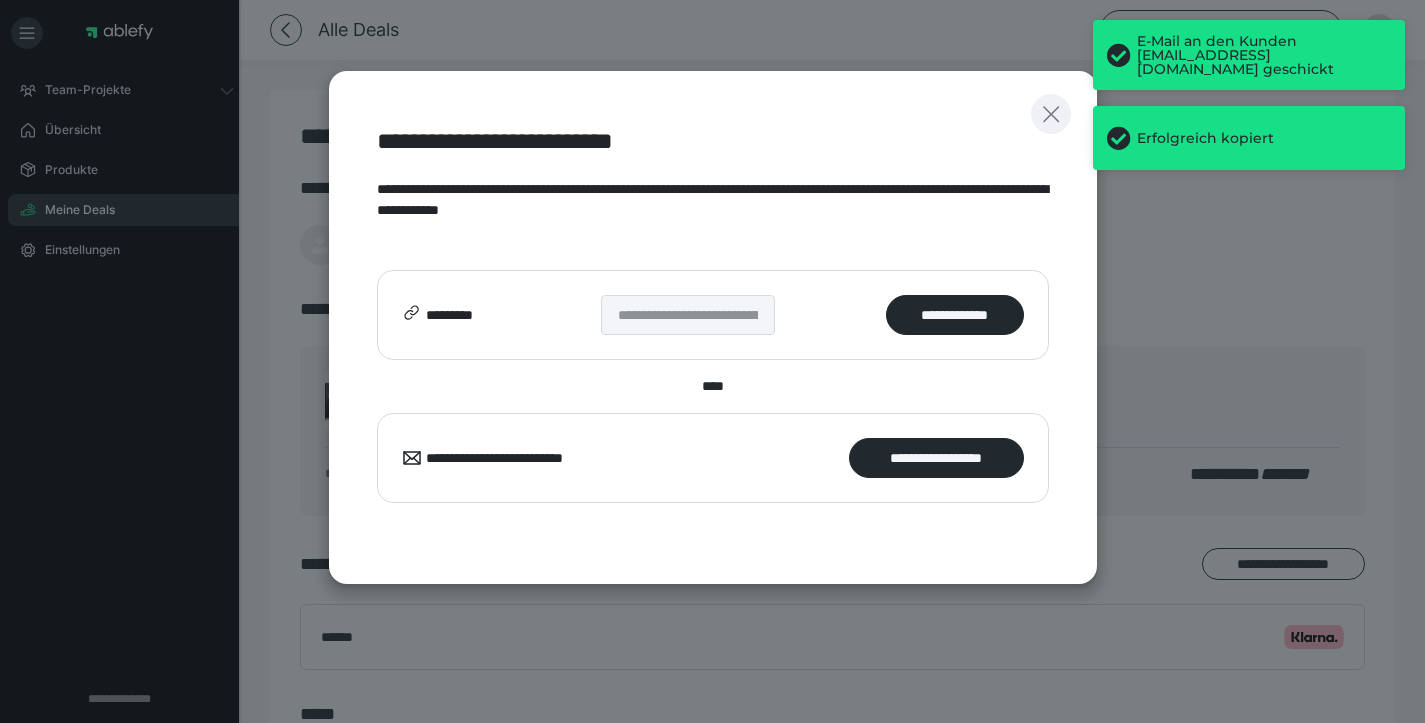 click 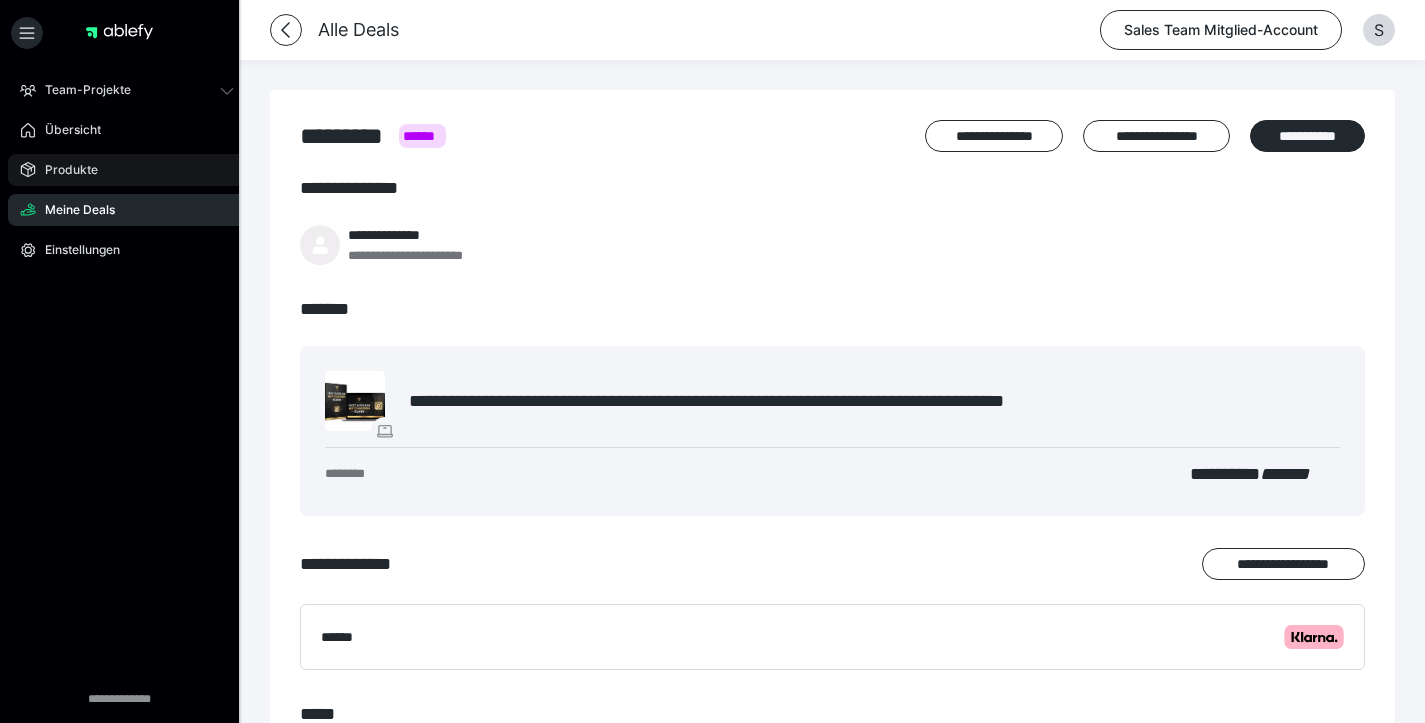 click on "Produkte" at bounding box center [64, 170] 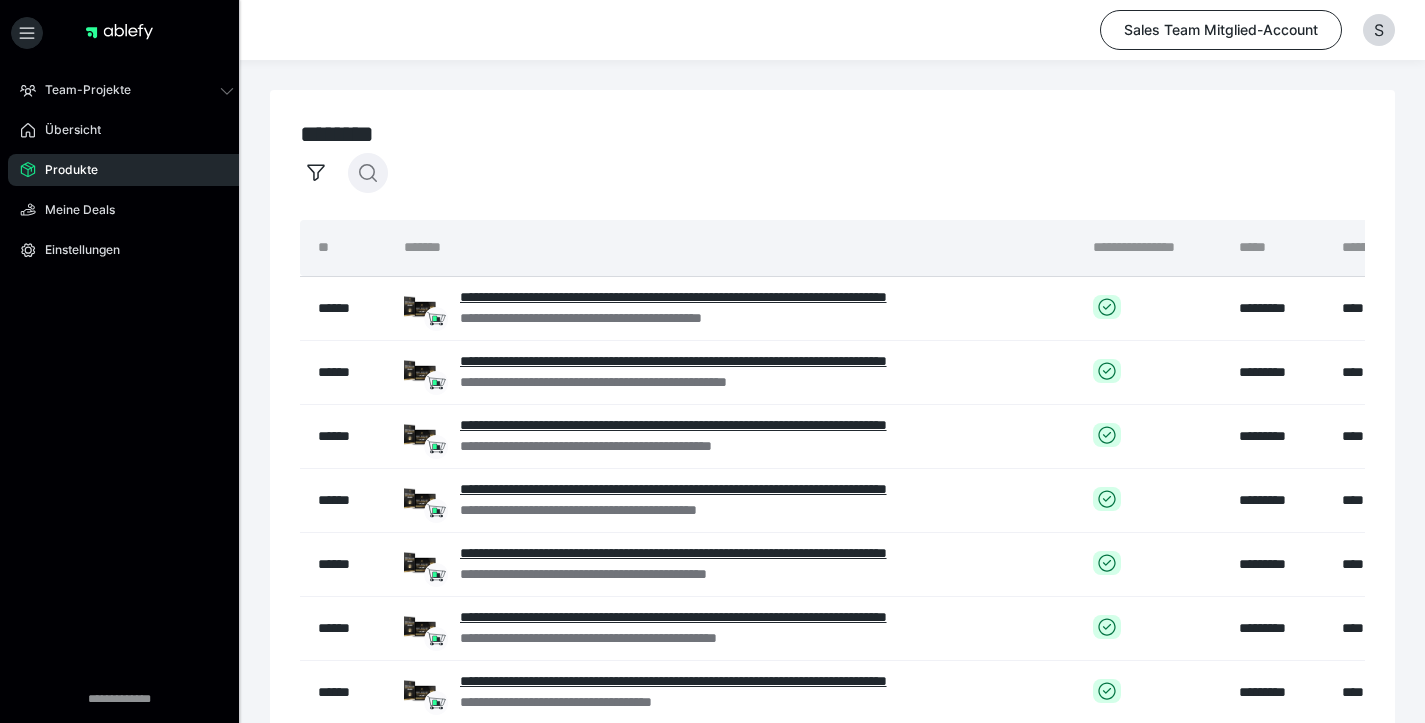 click at bounding box center [368, 173] 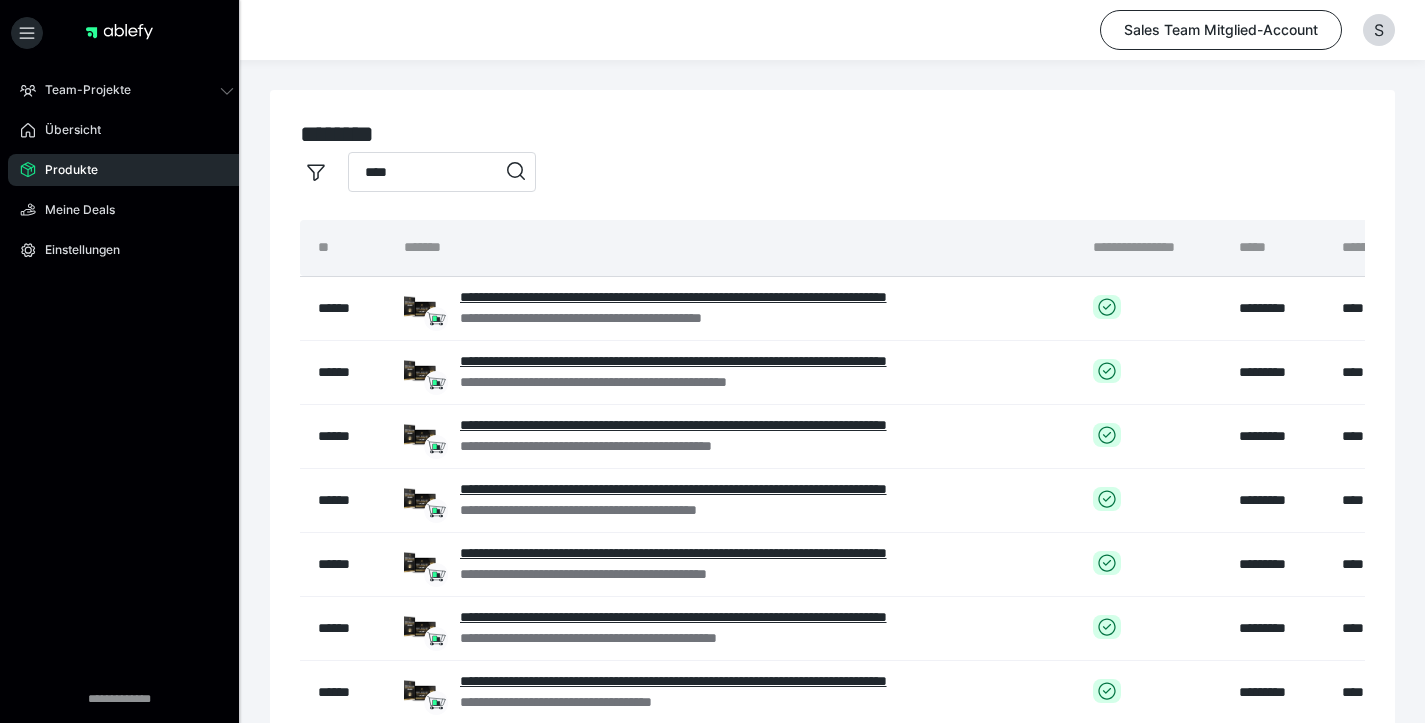 type on "****" 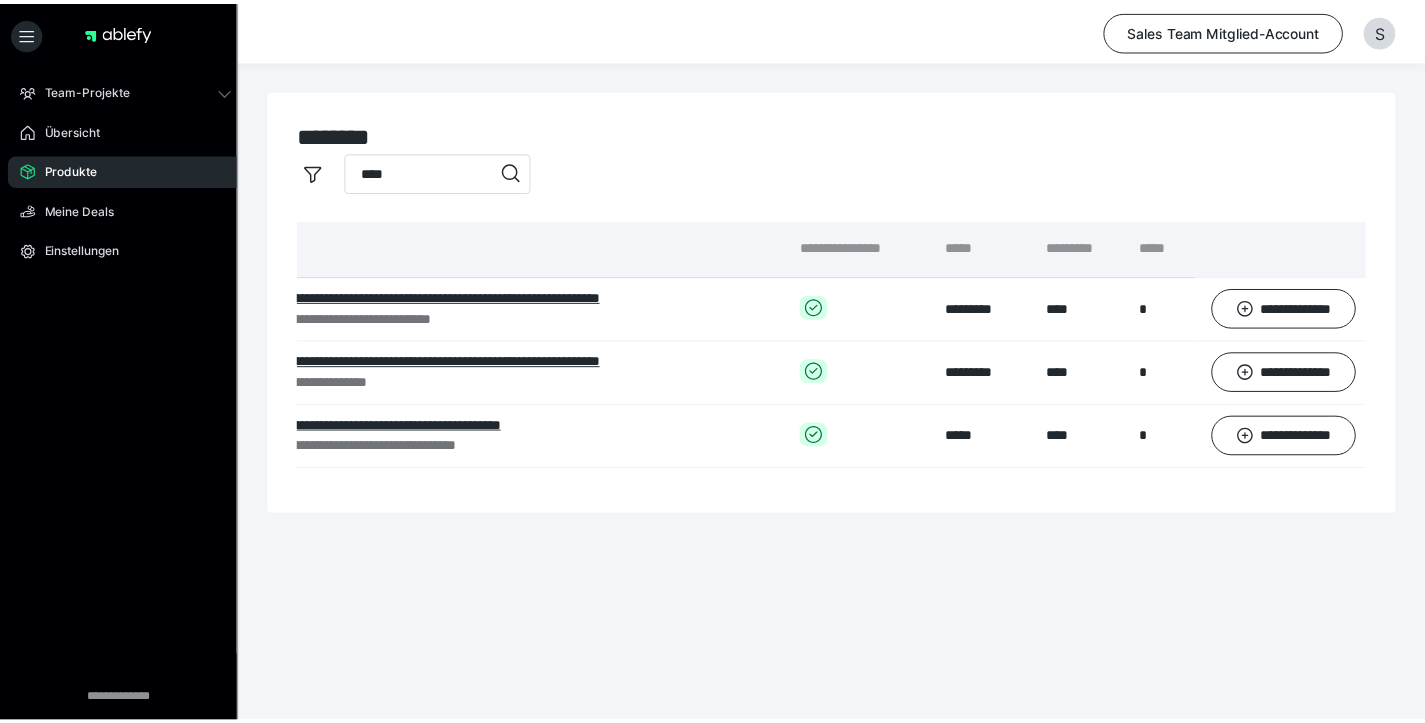 scroll, scrollTop: 0, scrollLeft: 285, axis: horizontal 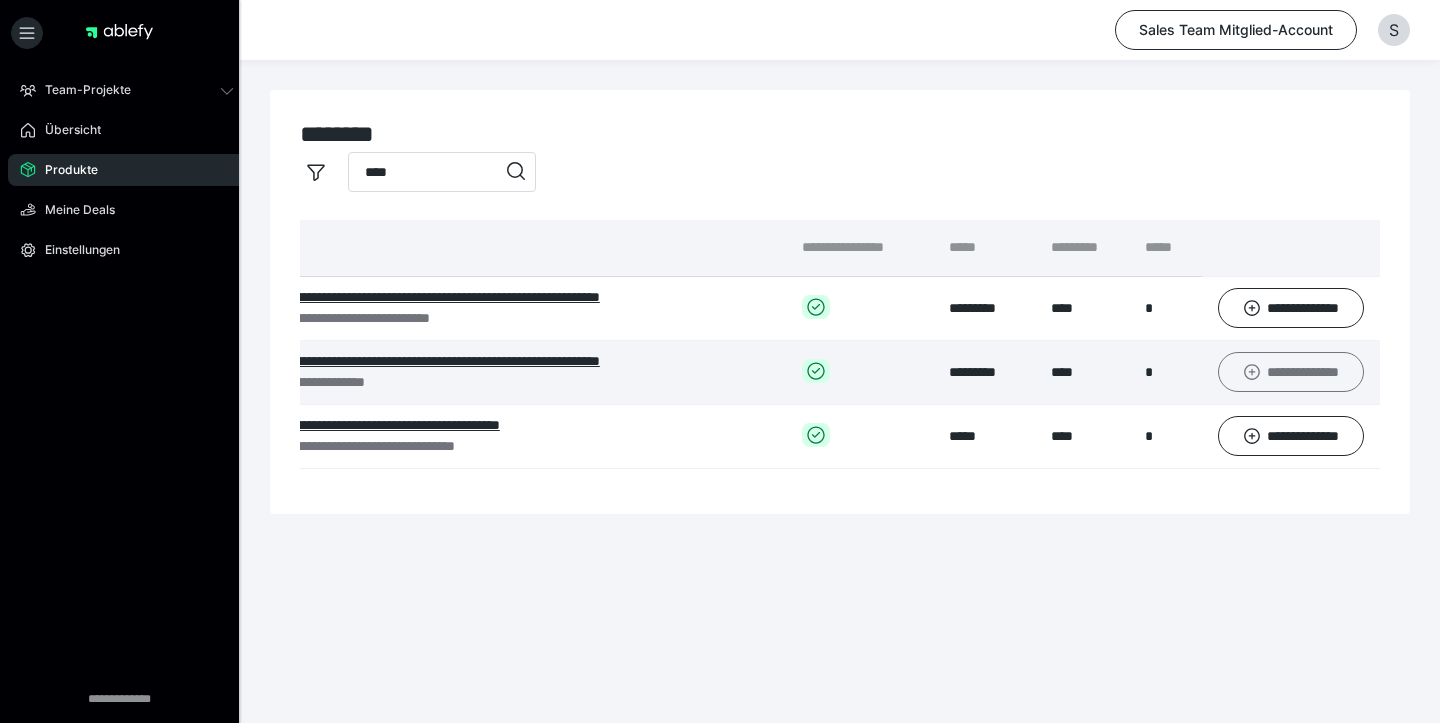 click on "**********" at bounding box center [1291, 372] 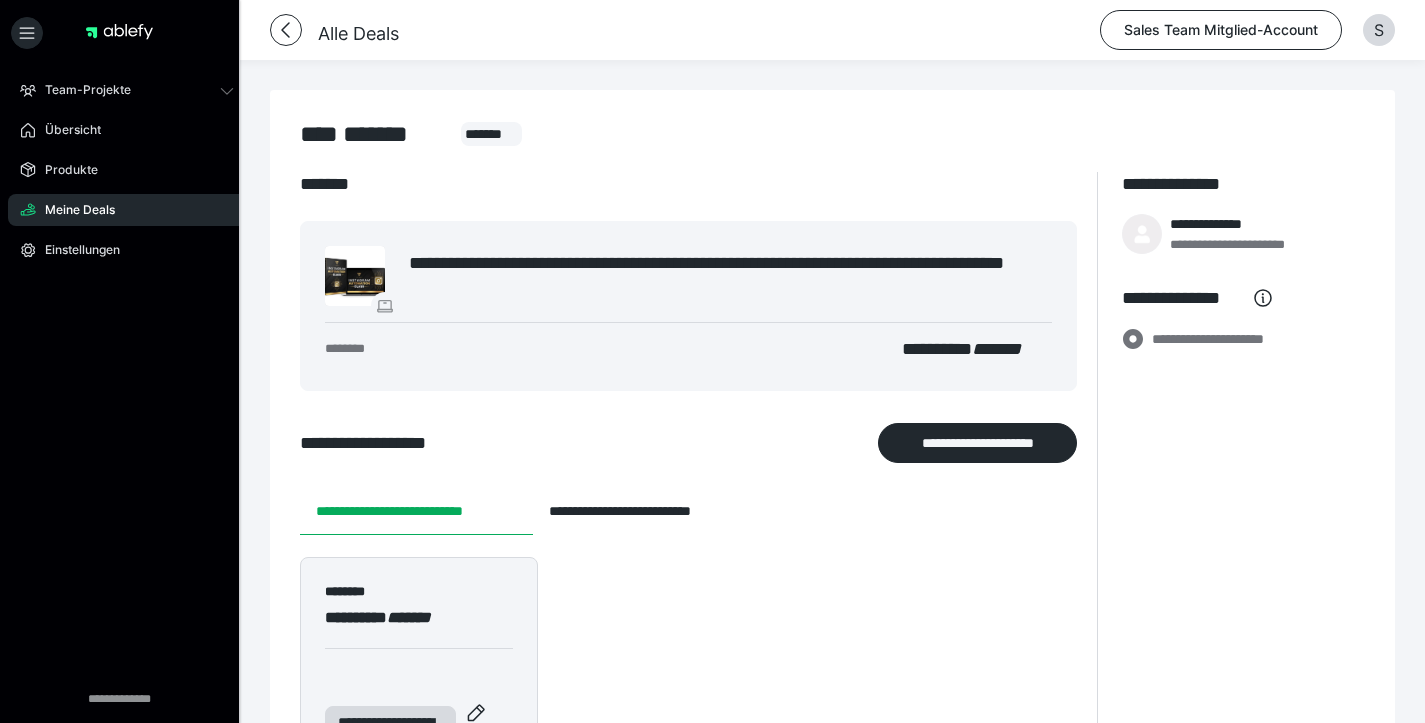 scroll, scrollTop: 143, scrollLeft: 0, axis: vertical 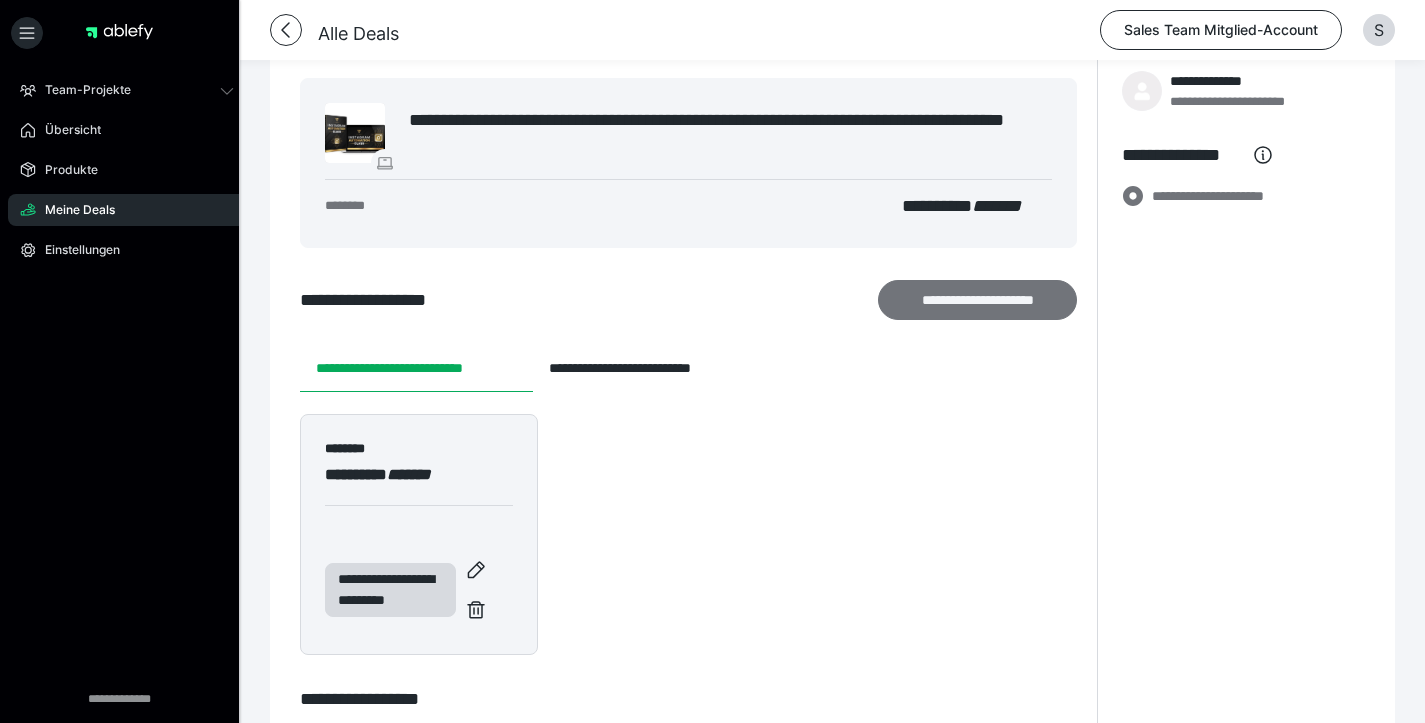 click on "**********" at bounding box center (978, 300) 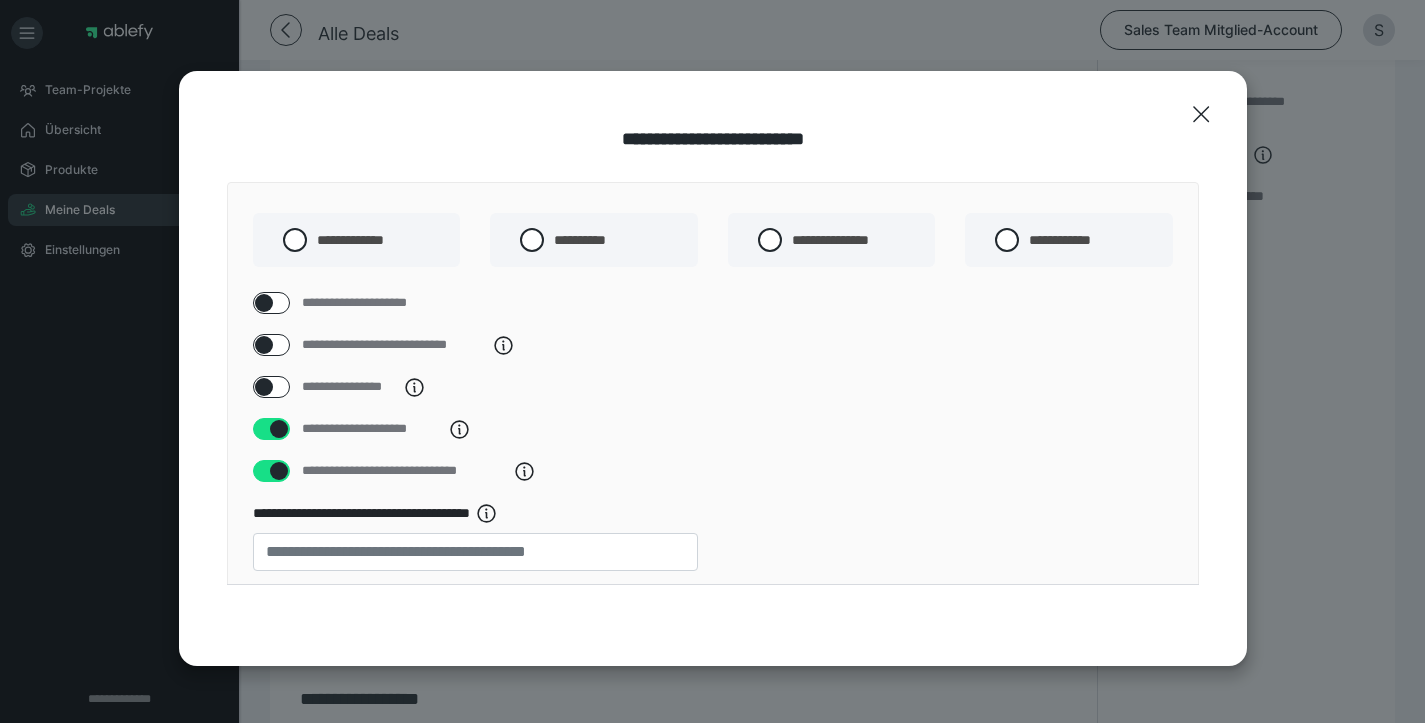 click at bounding box center (264, 387) 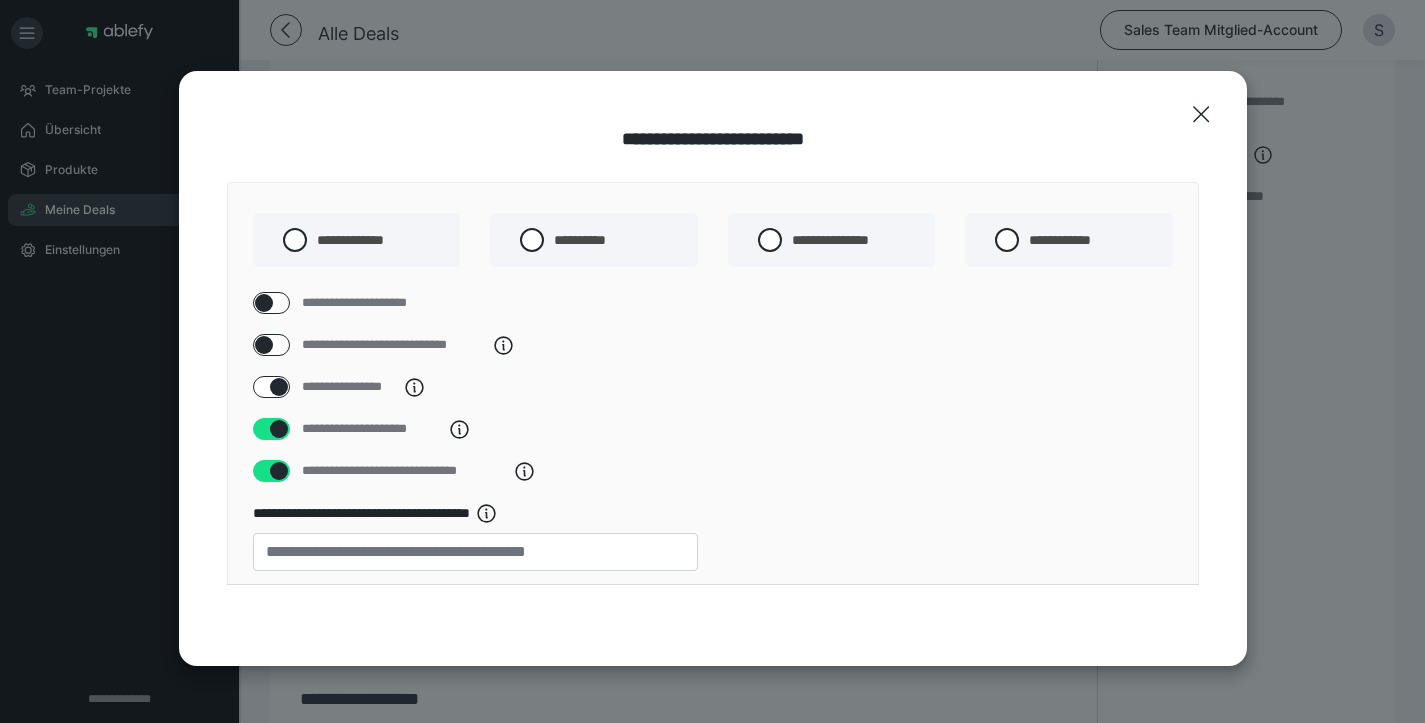 checkbox on "****" 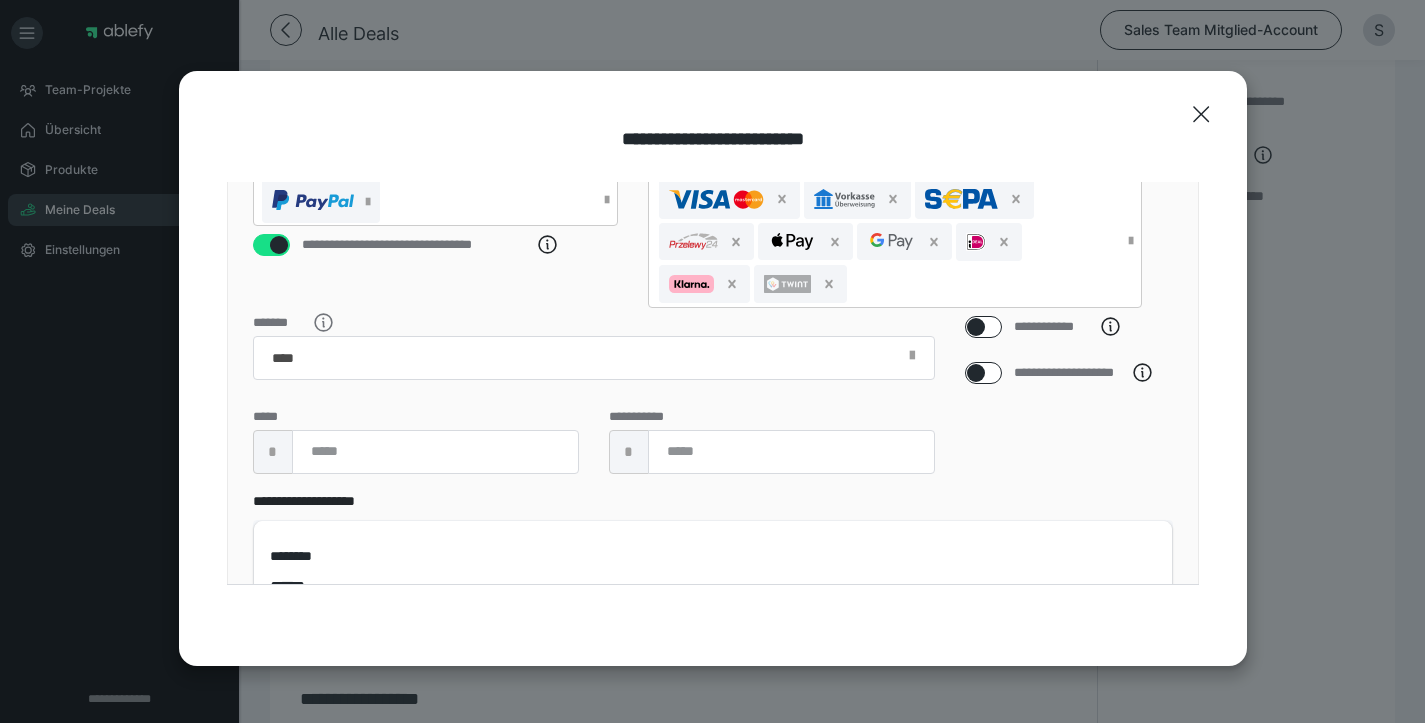 scroll, scrollTop: 481, scrollLeft: 0, axis: vertical 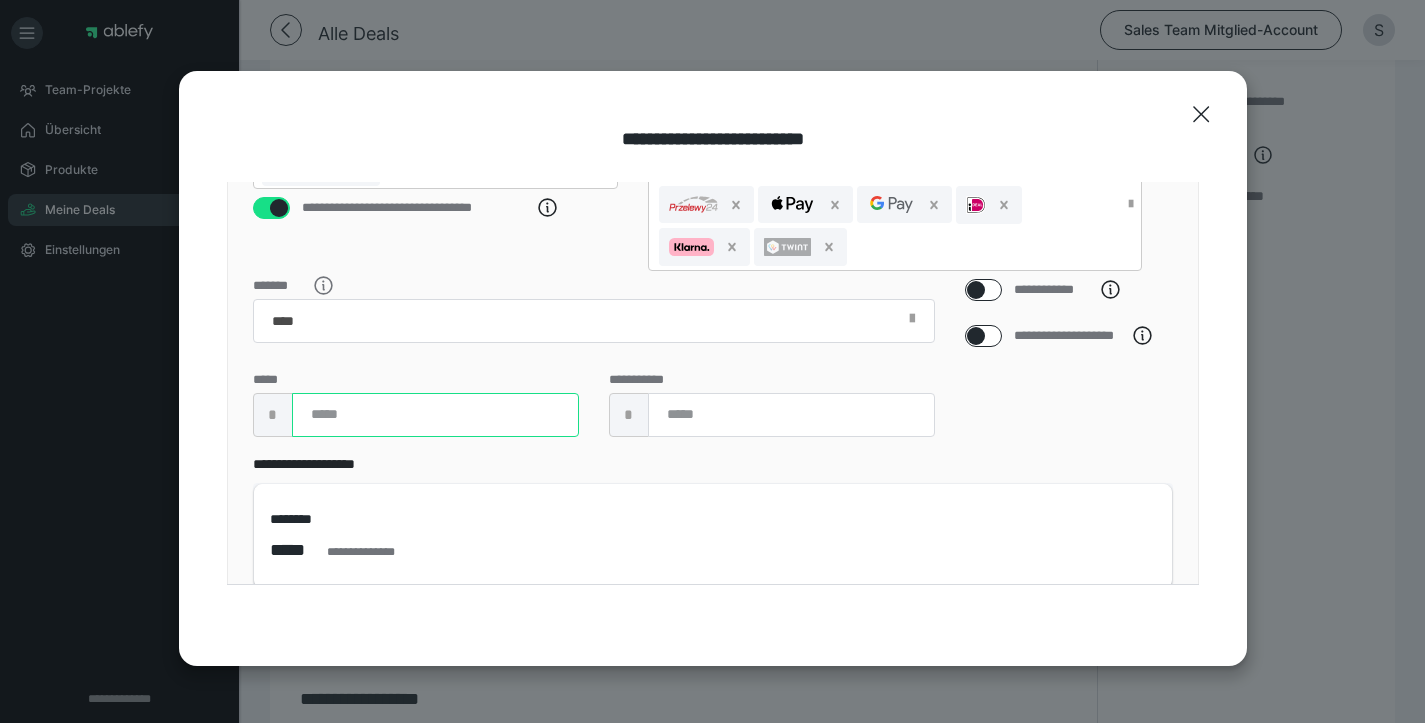 click at bounding box center [435, 415] 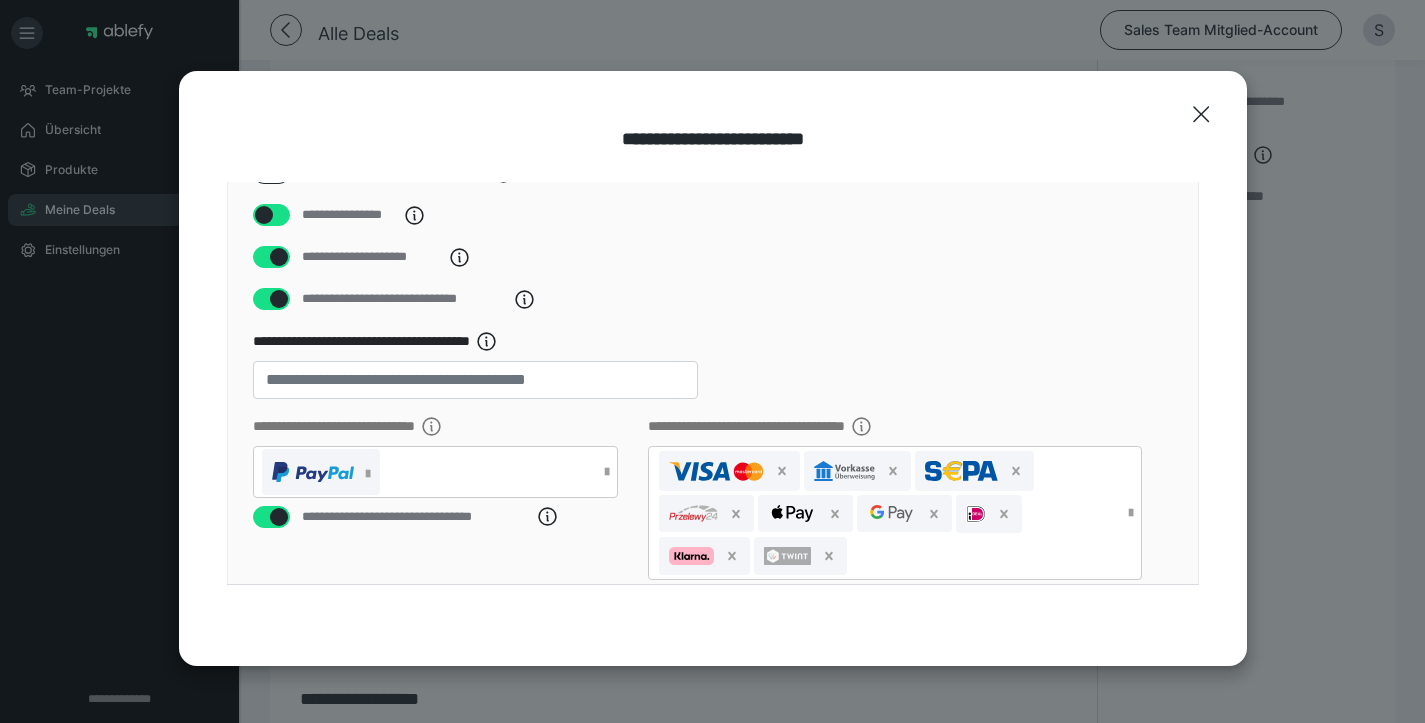 scroll, scrollTop: 208, scrollLeft: 0, axis: vertical 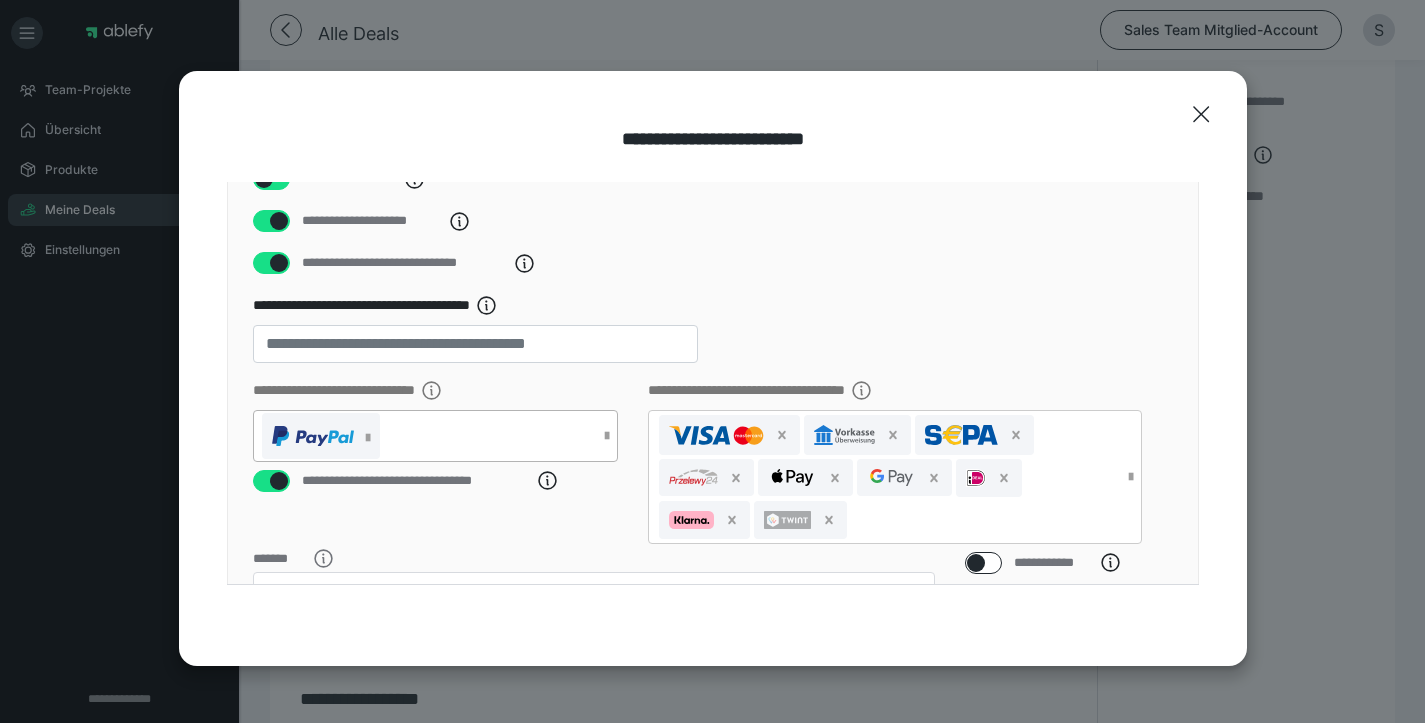 type on "***" 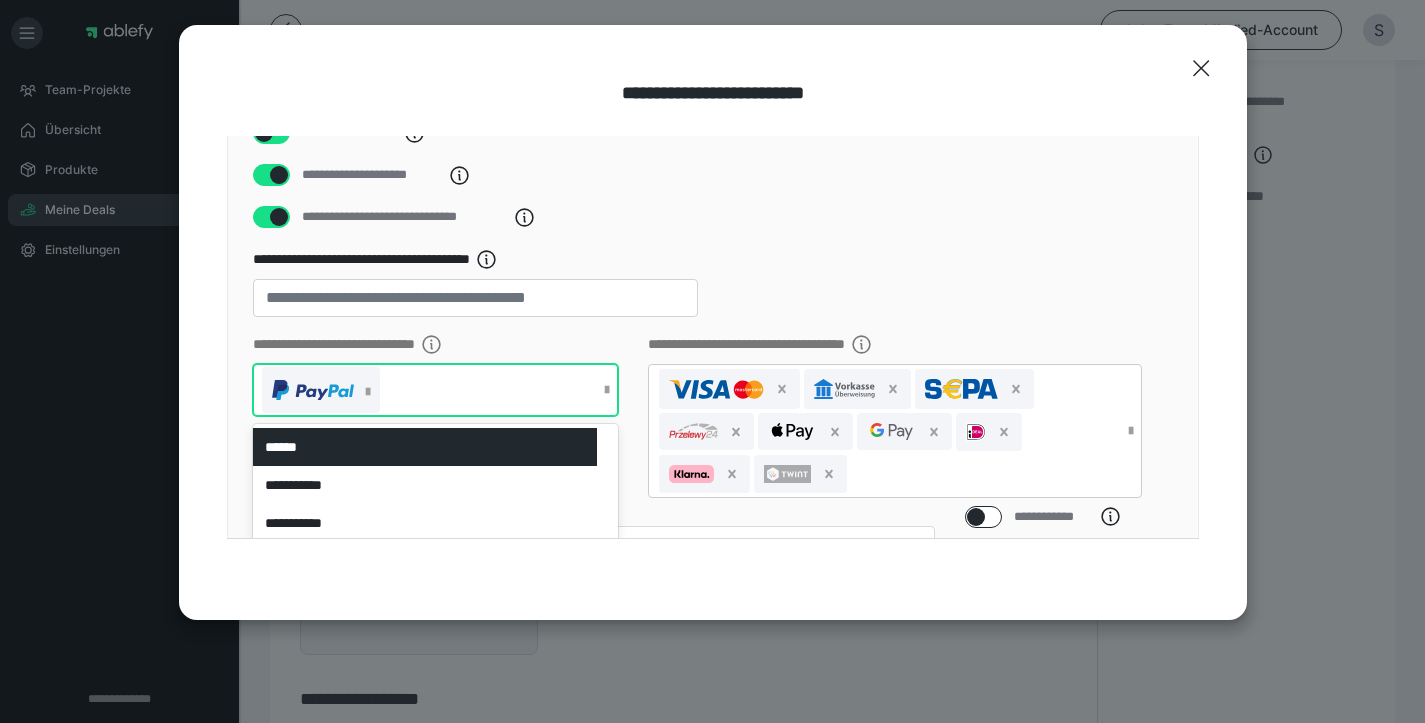 scroll, scrollTop: 56, scrollLeft: 0, axis: vertical 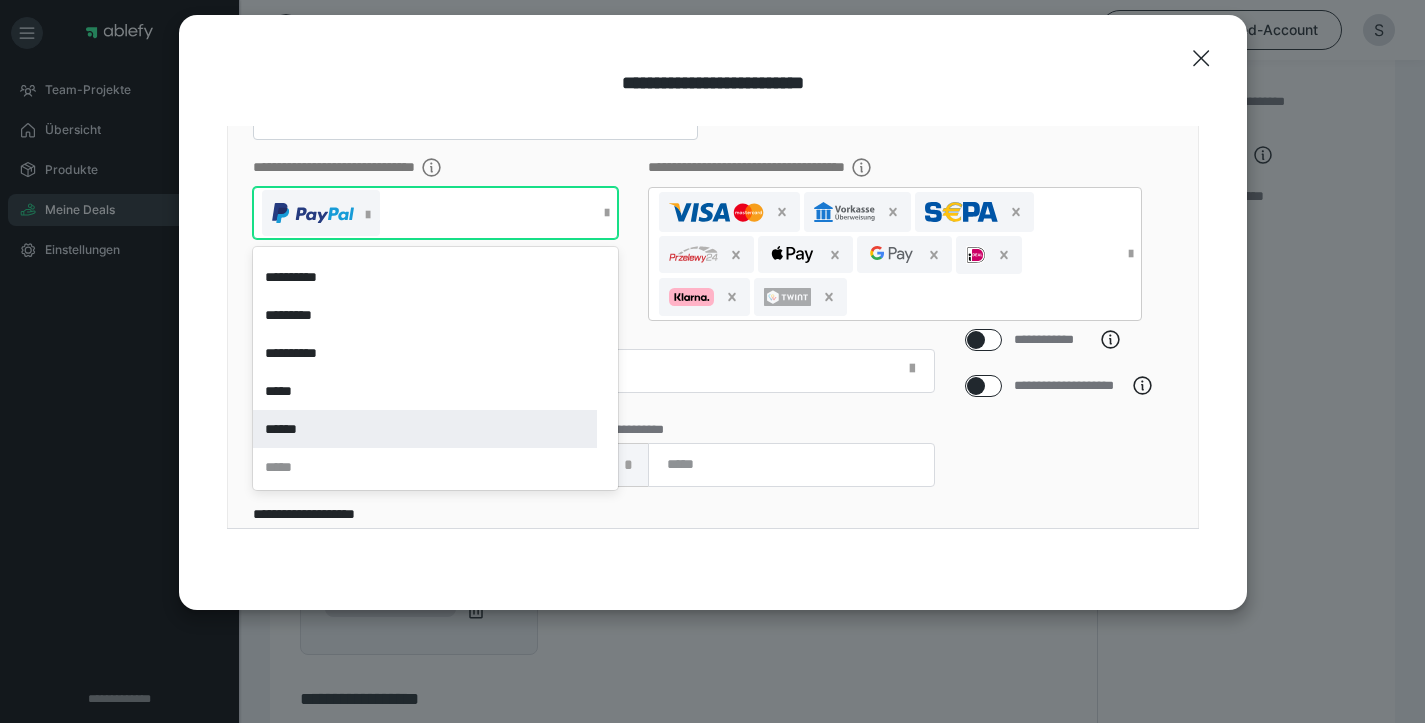 click on "******" at bounding box center (425, 429) 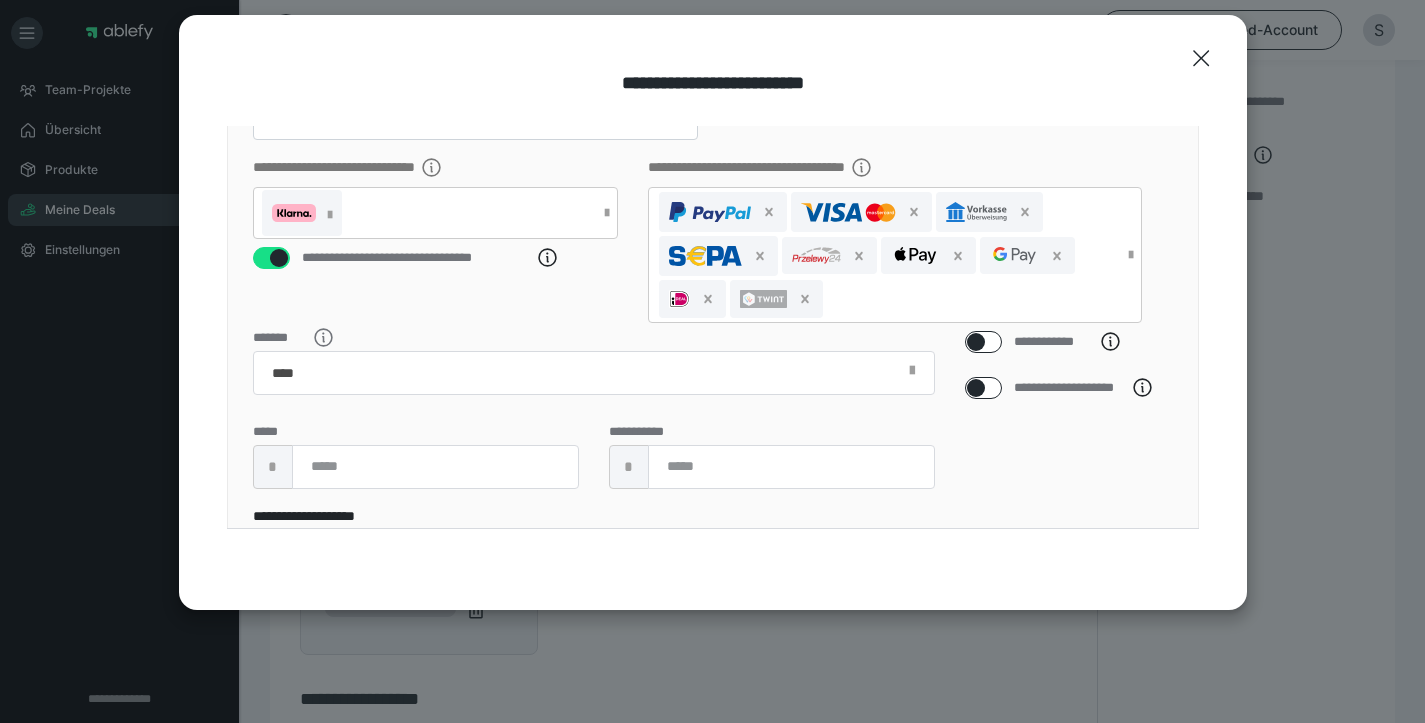 click on "**********" at bounding box center [713, 243] 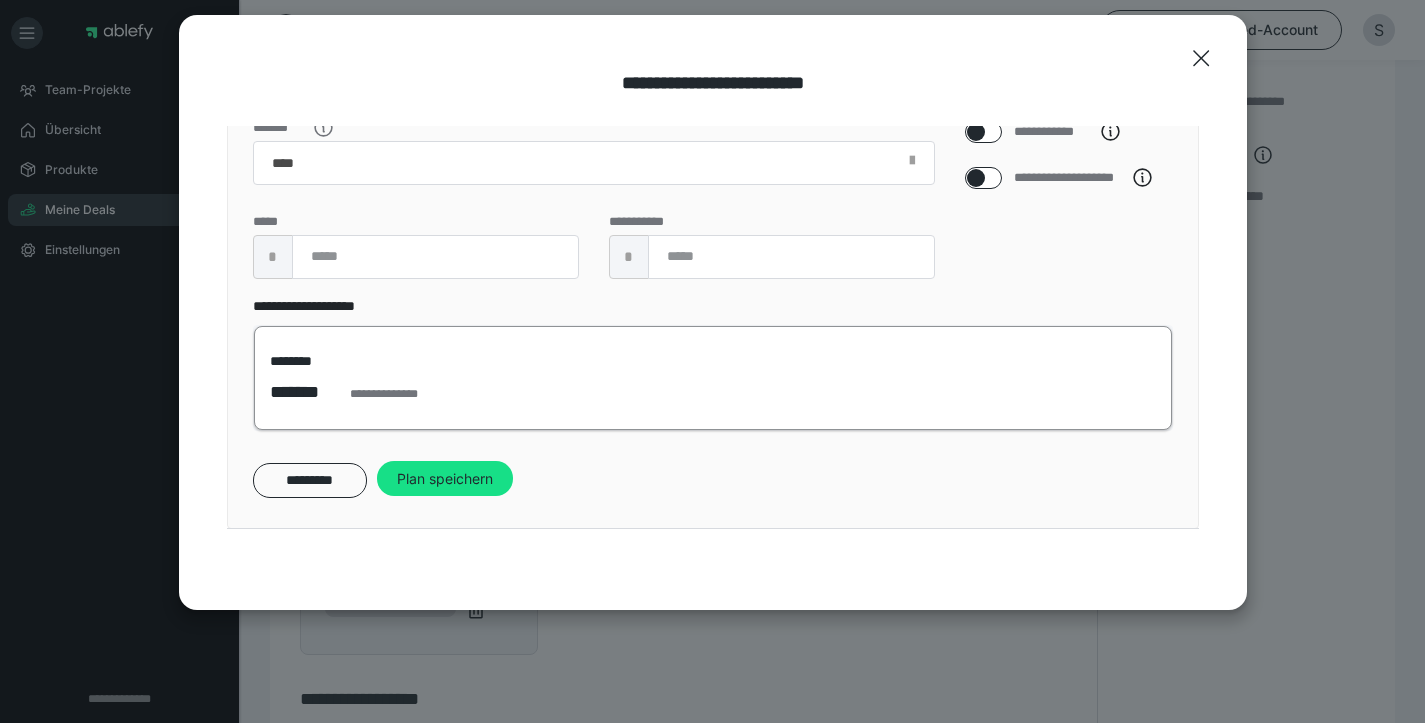 scroll, scrollTop: 91, scrollLeft: 0, axis: vertical 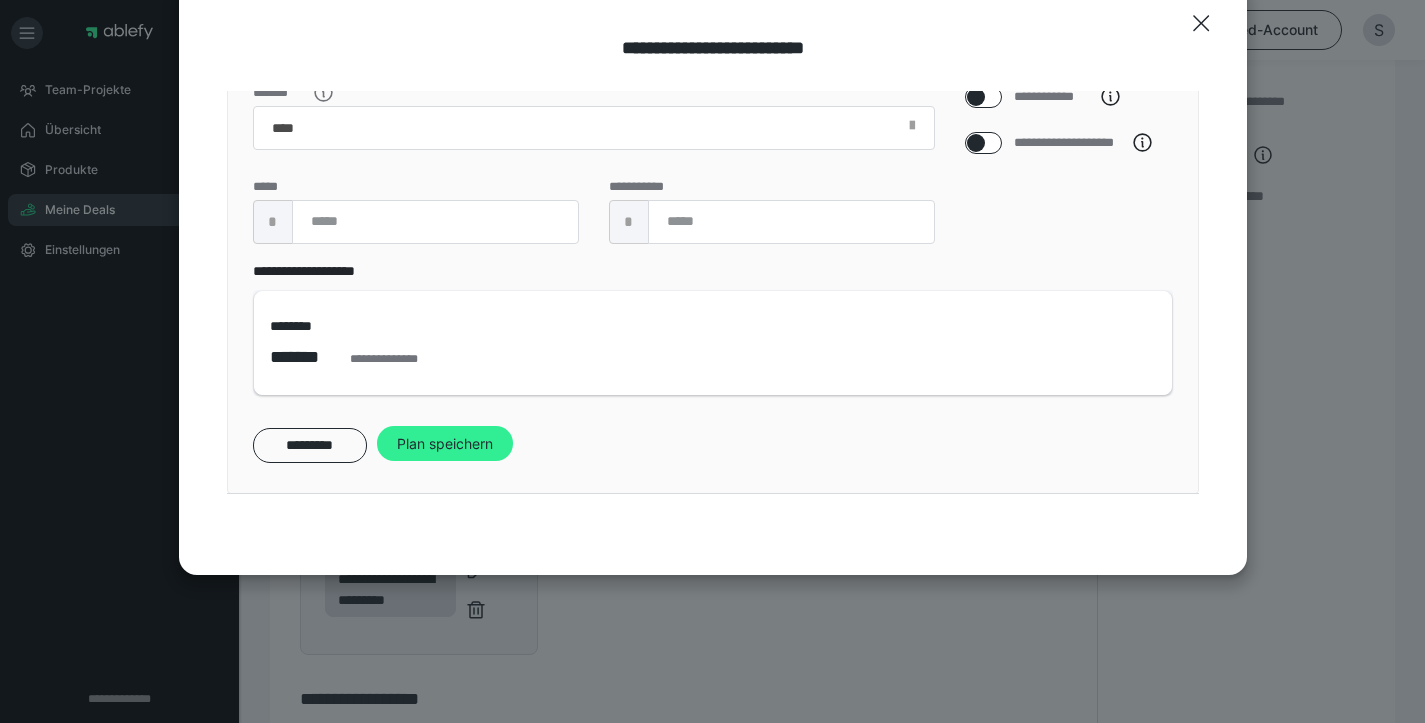 click on "Plan speichern" at bounding box center [445, 444] 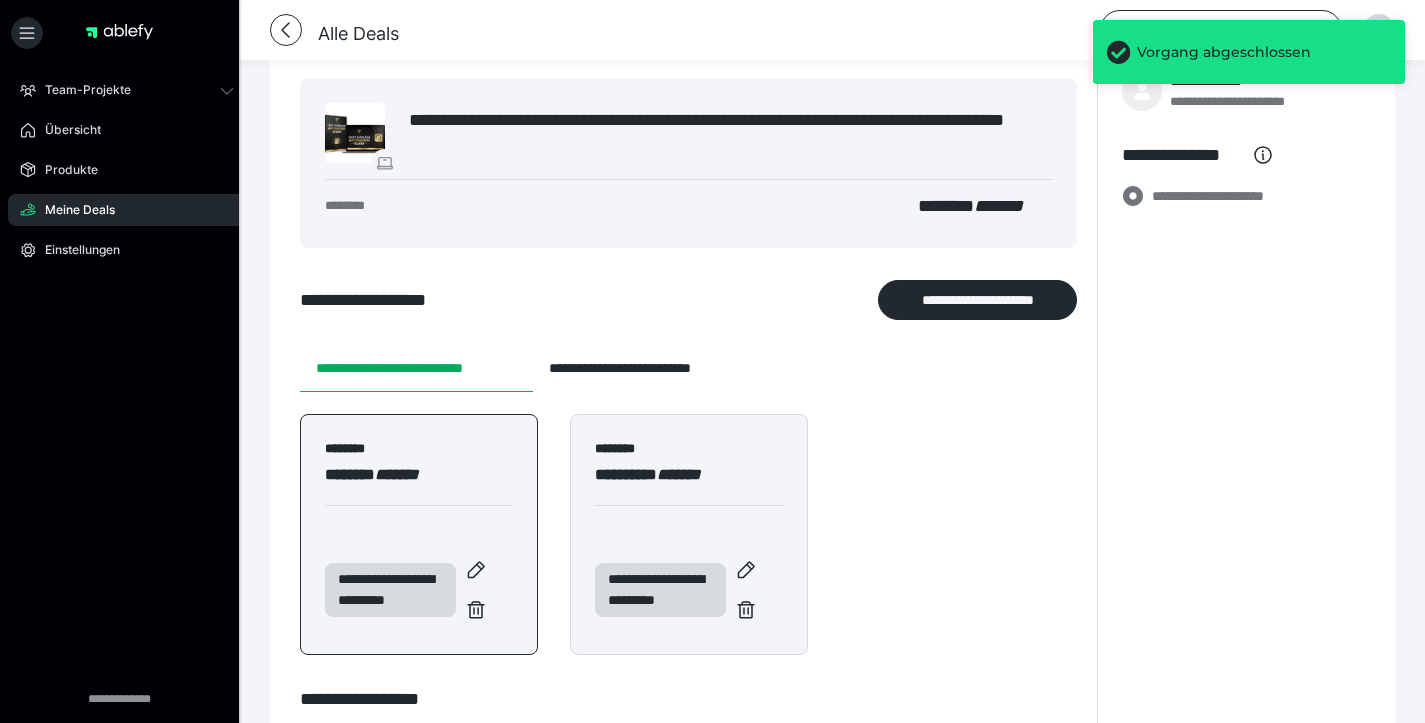 scroll, scrollTop: 495, scrollLeft: 0, axis: vertical 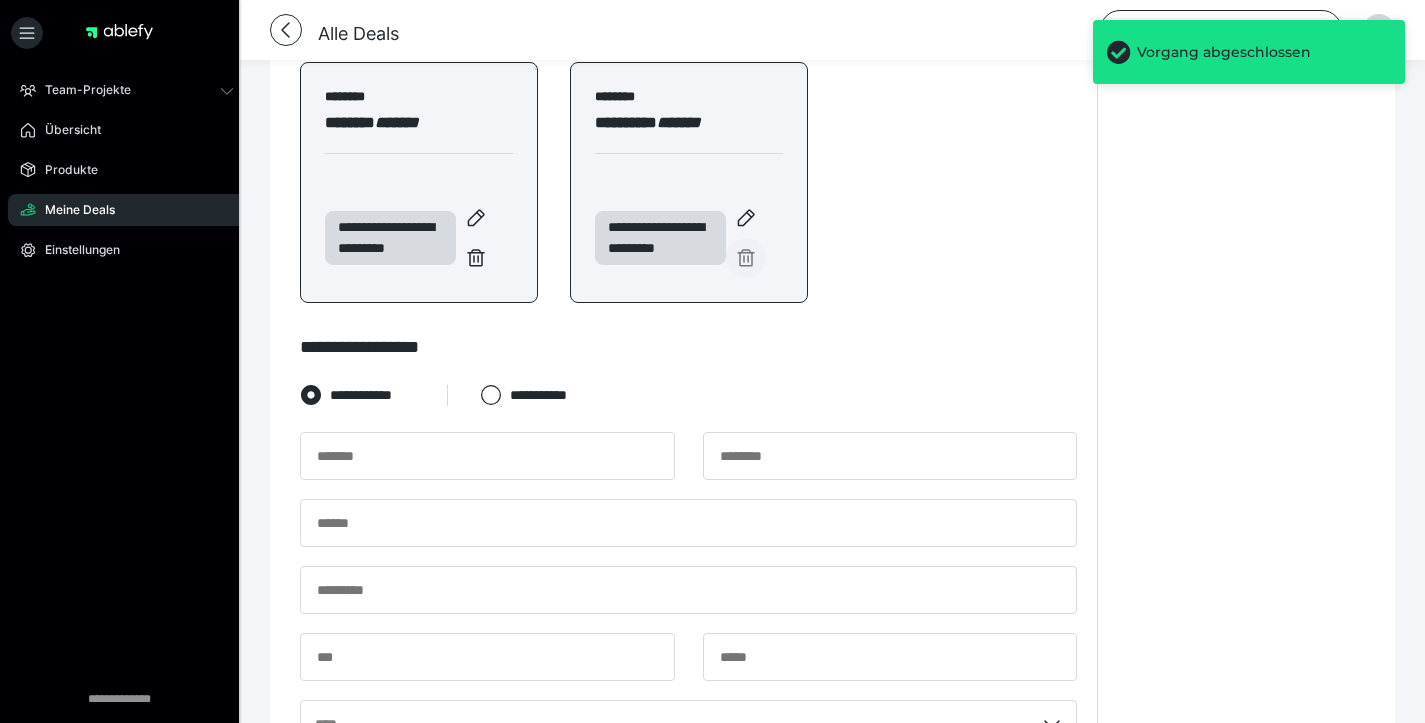 click 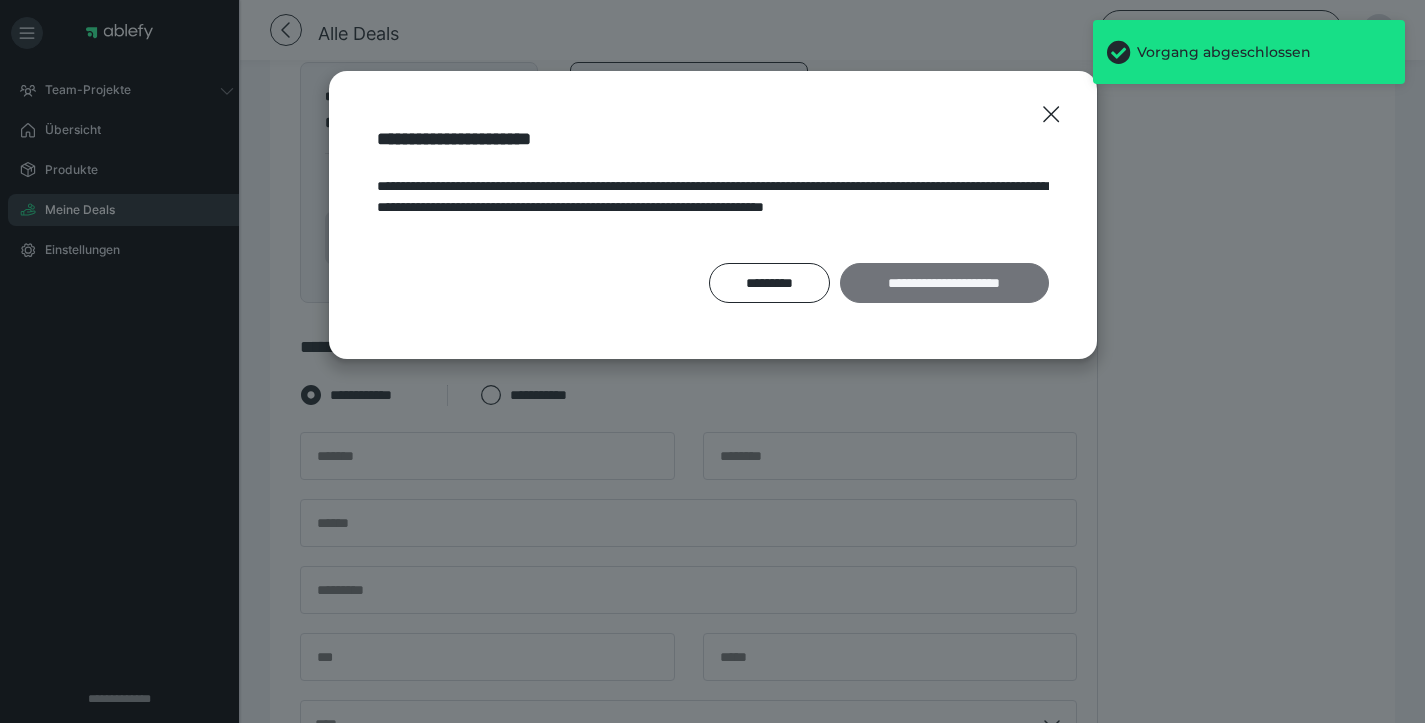 click on "**********" at bounding box center (944, 283) 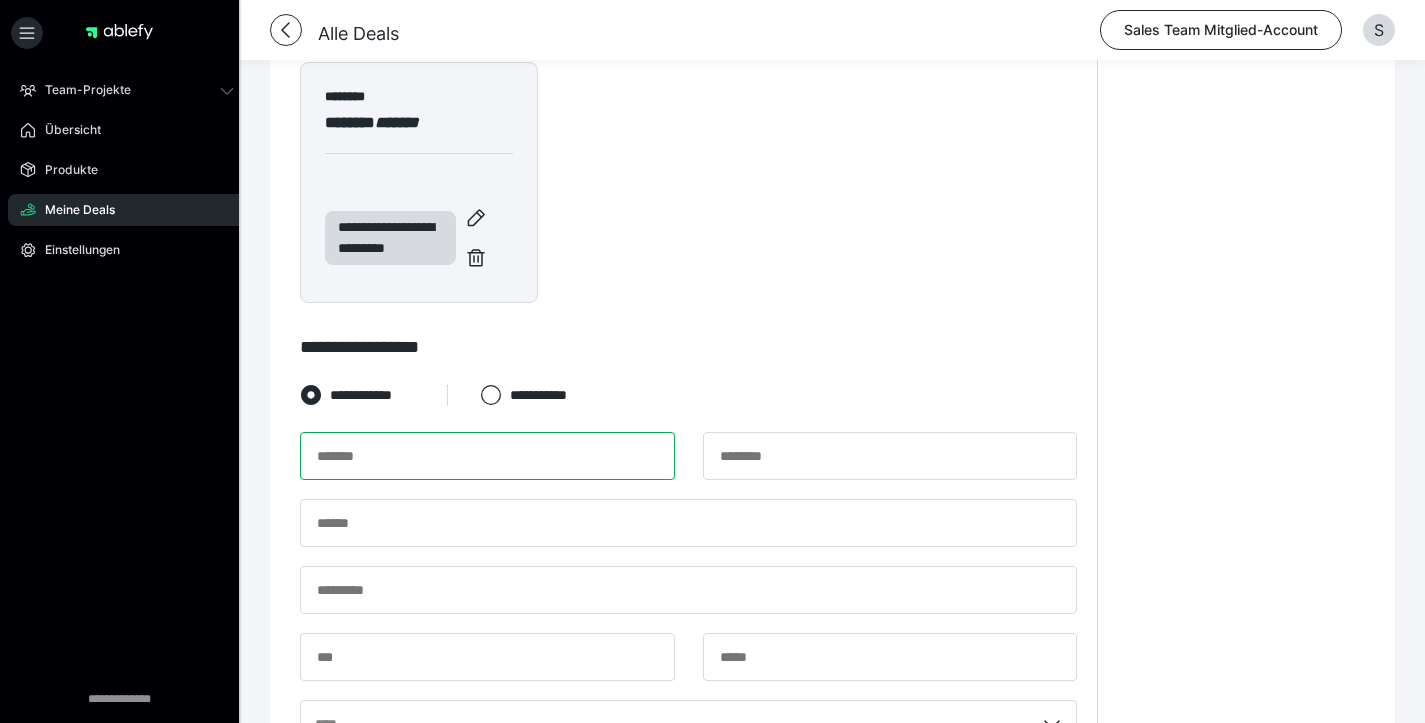 click at bounding box center (487, 456) 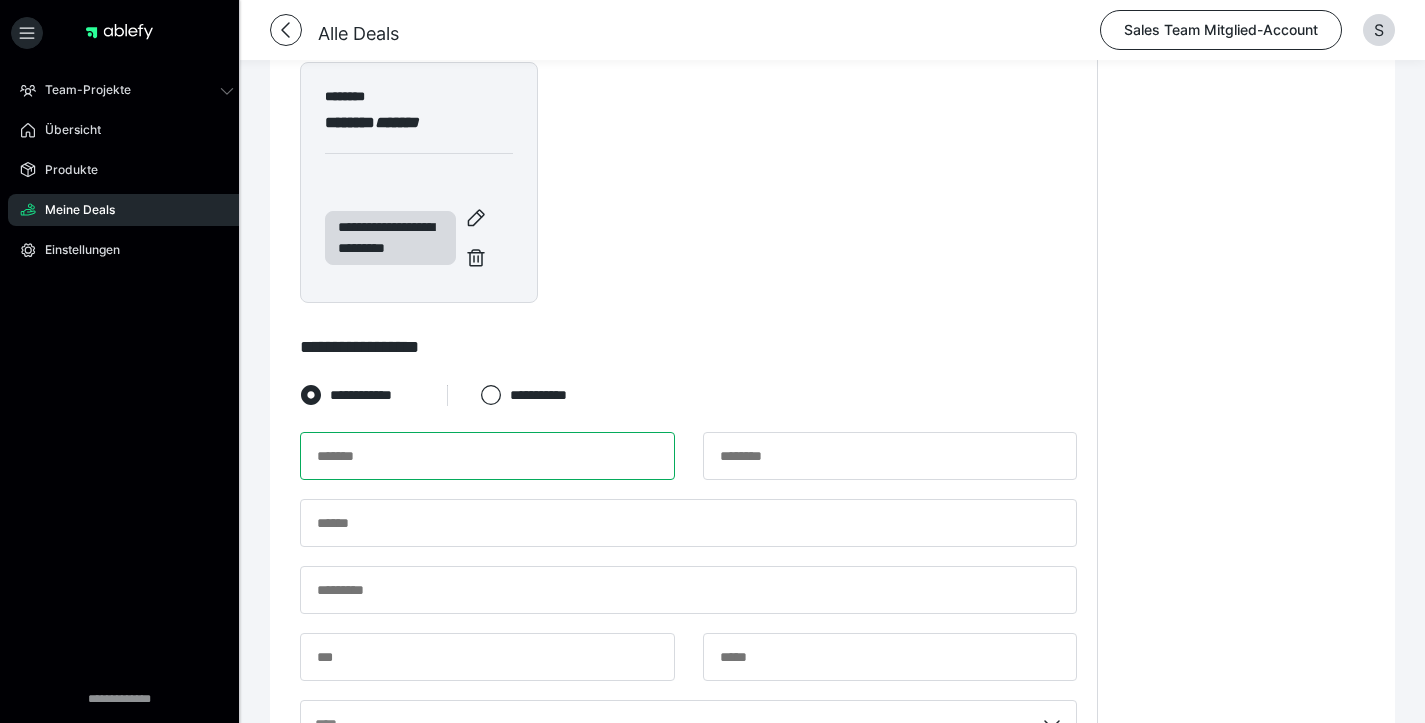 paste on "*******" 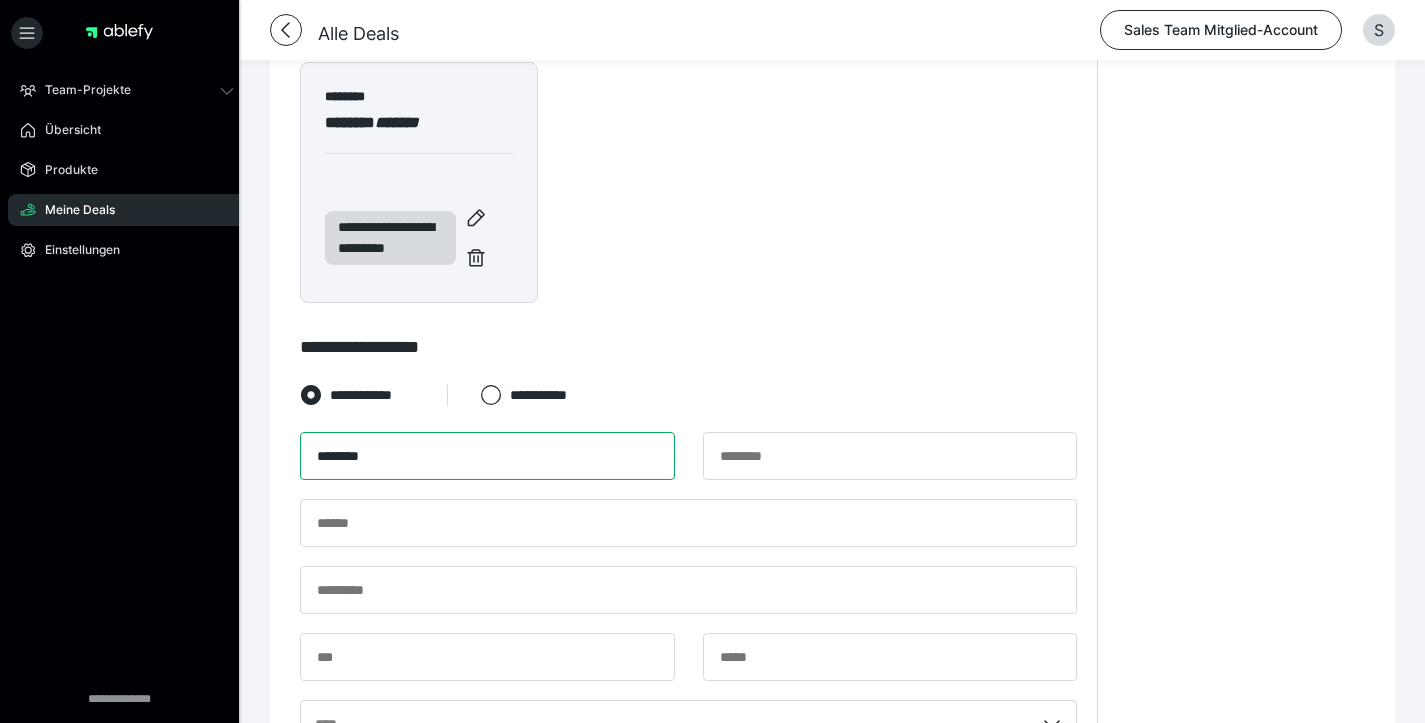 type on "*******" 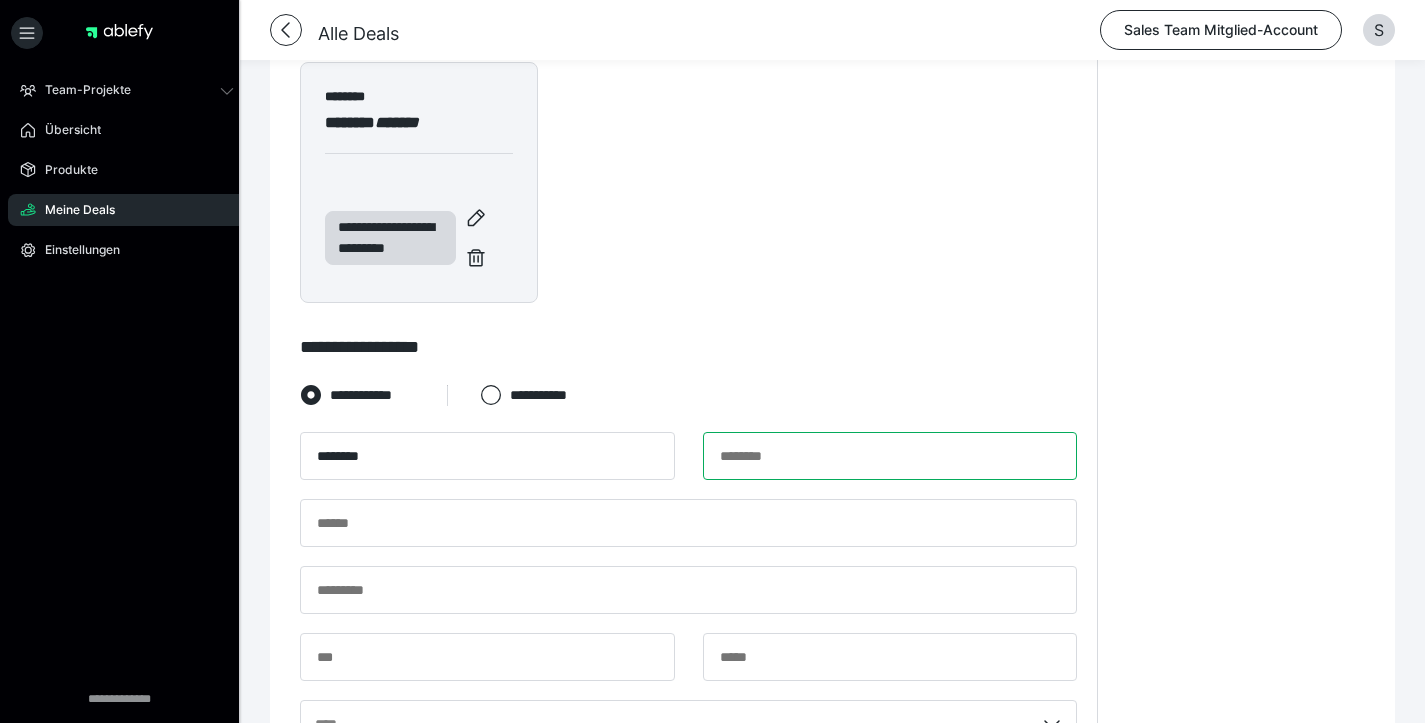 click at bounding box center (890, 456) 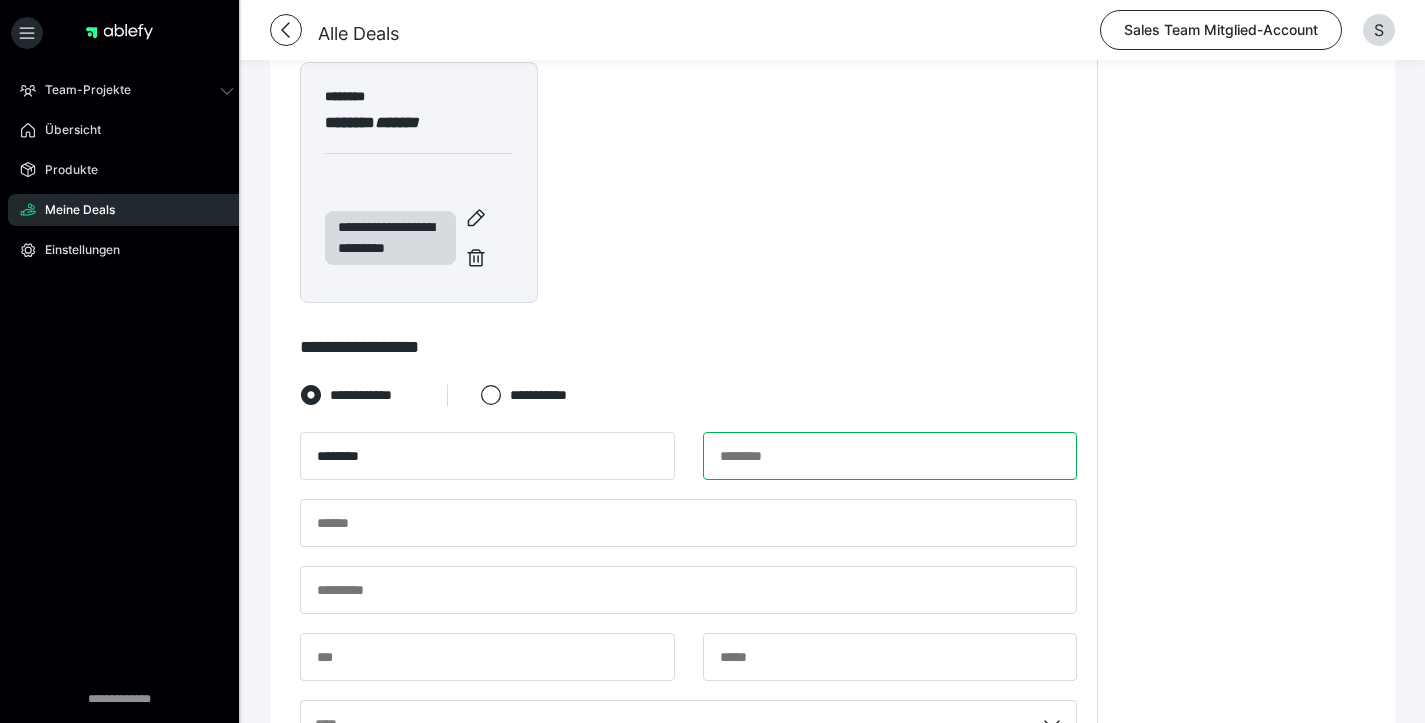 click at bounding box center (890, 456) 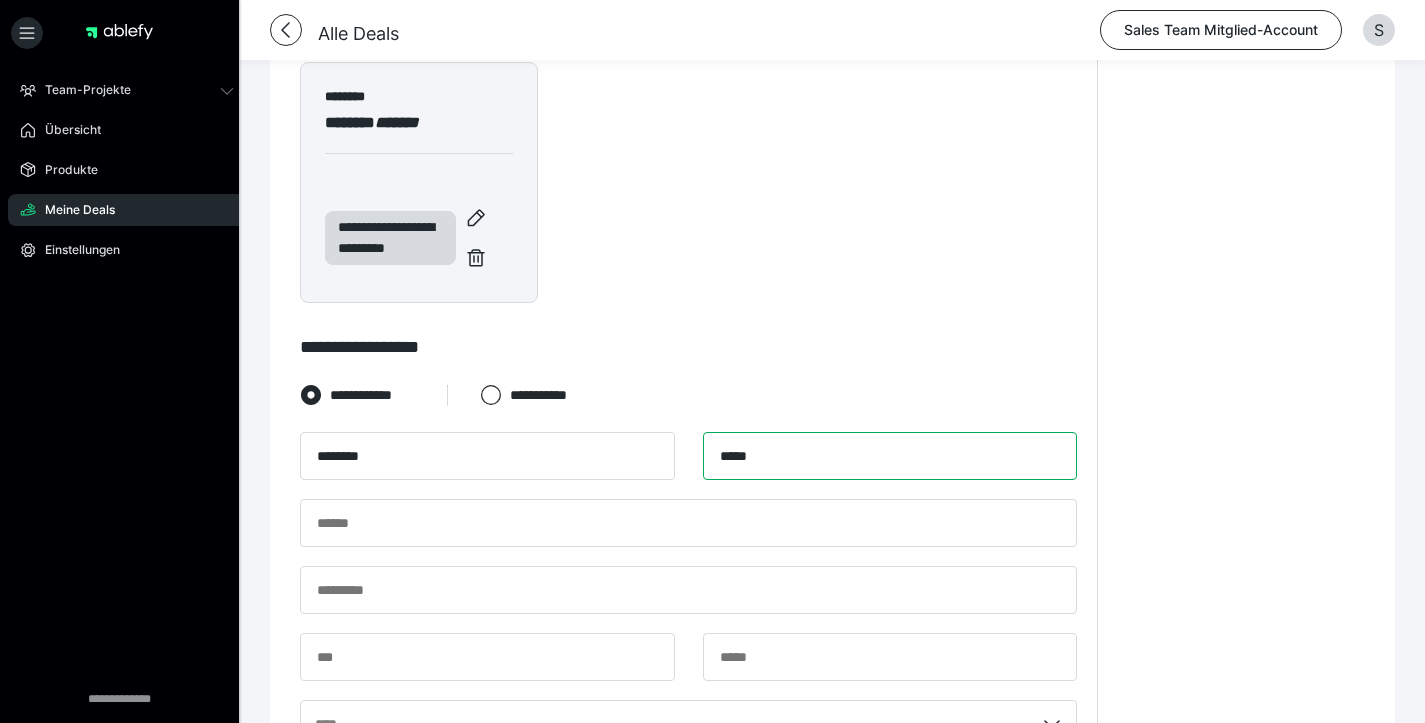 type on "*****" 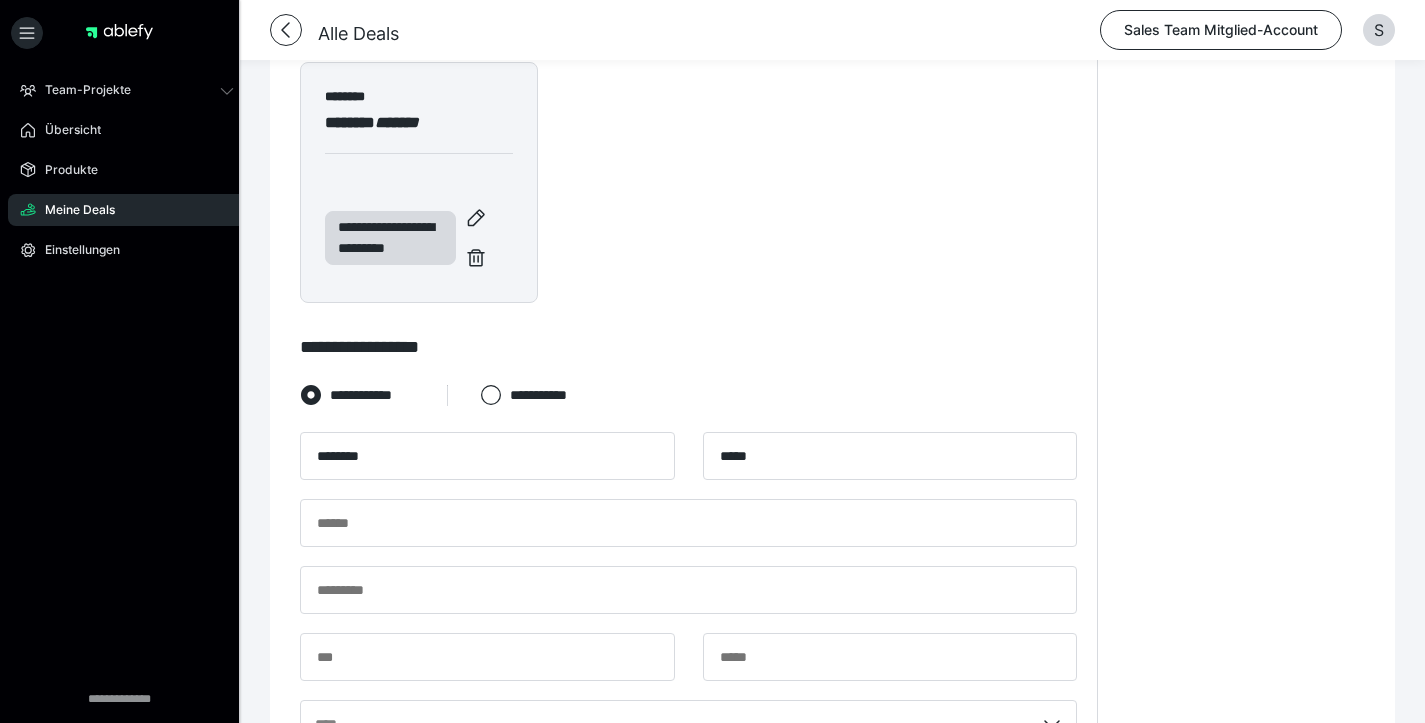 click on "**********" at bounding box center [688, 347] 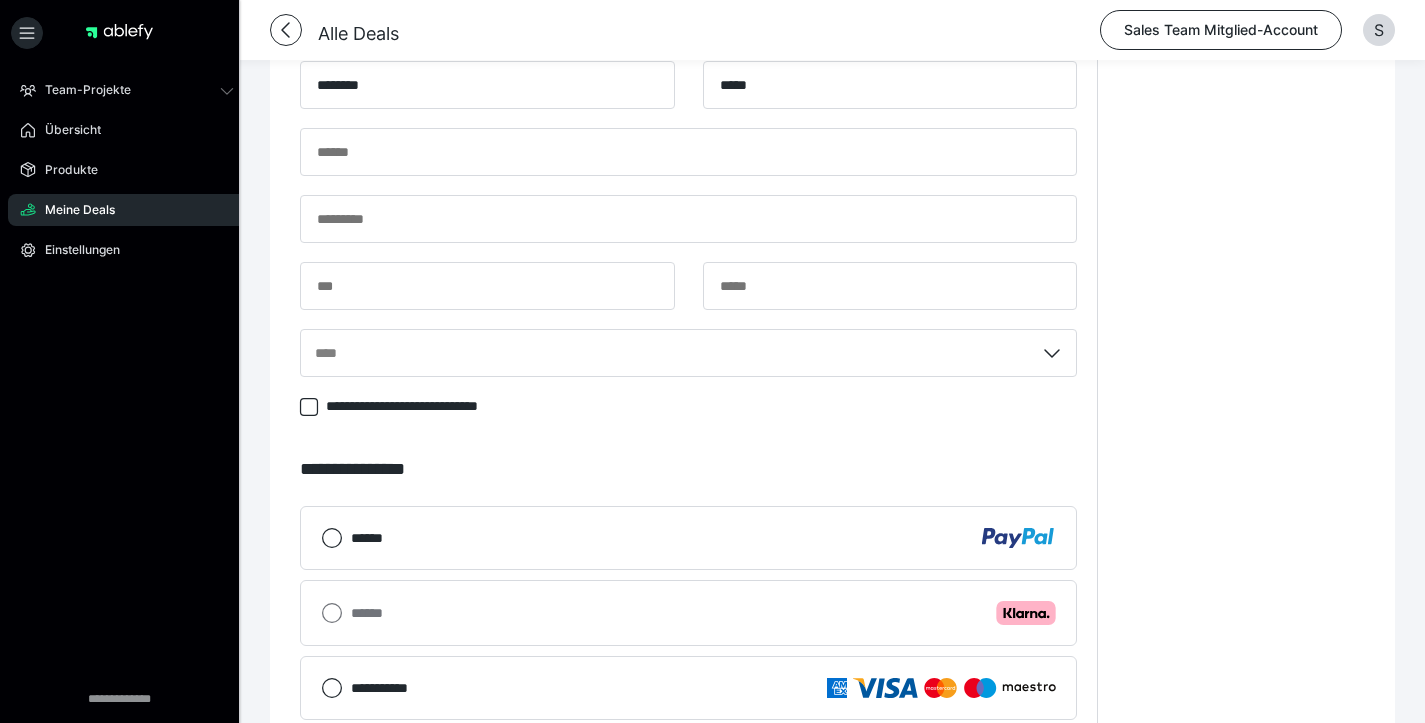 click on "******* ***** ****" at bounding box center [688, 228] 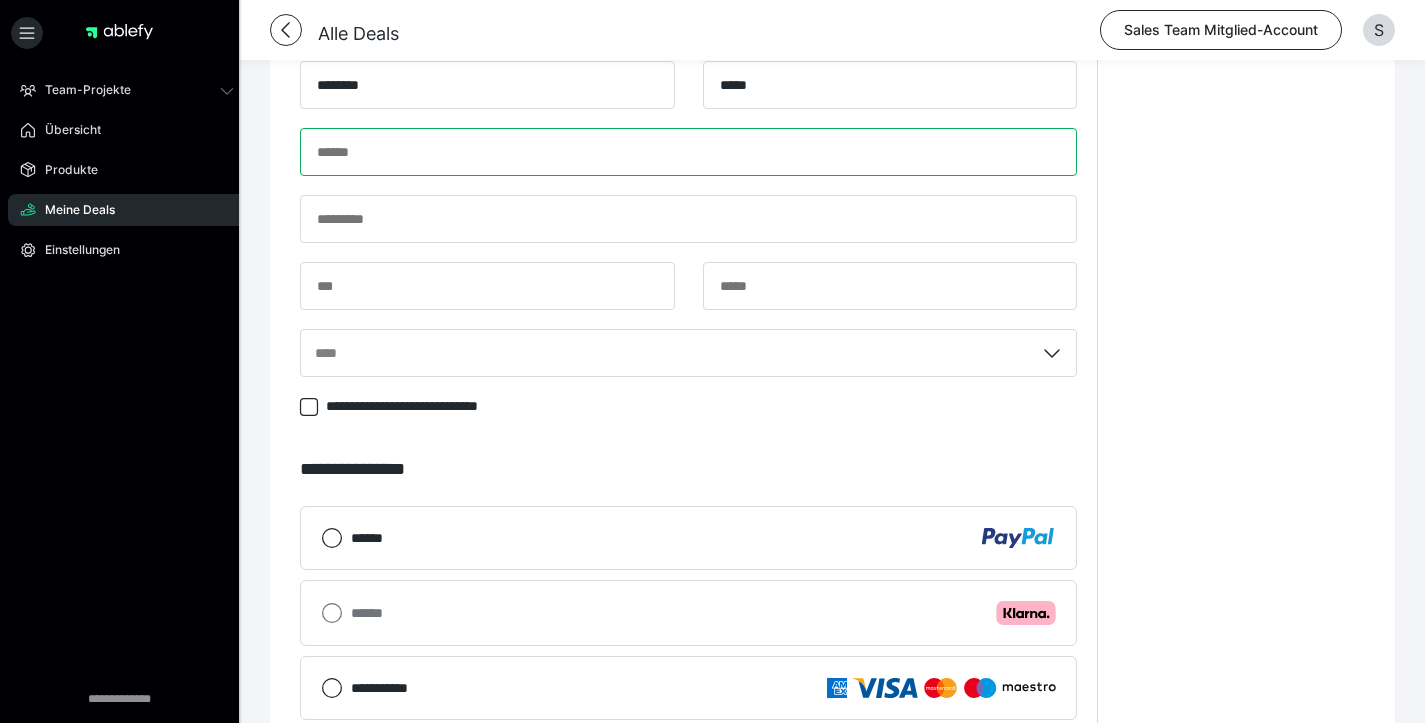 paste on "**********" 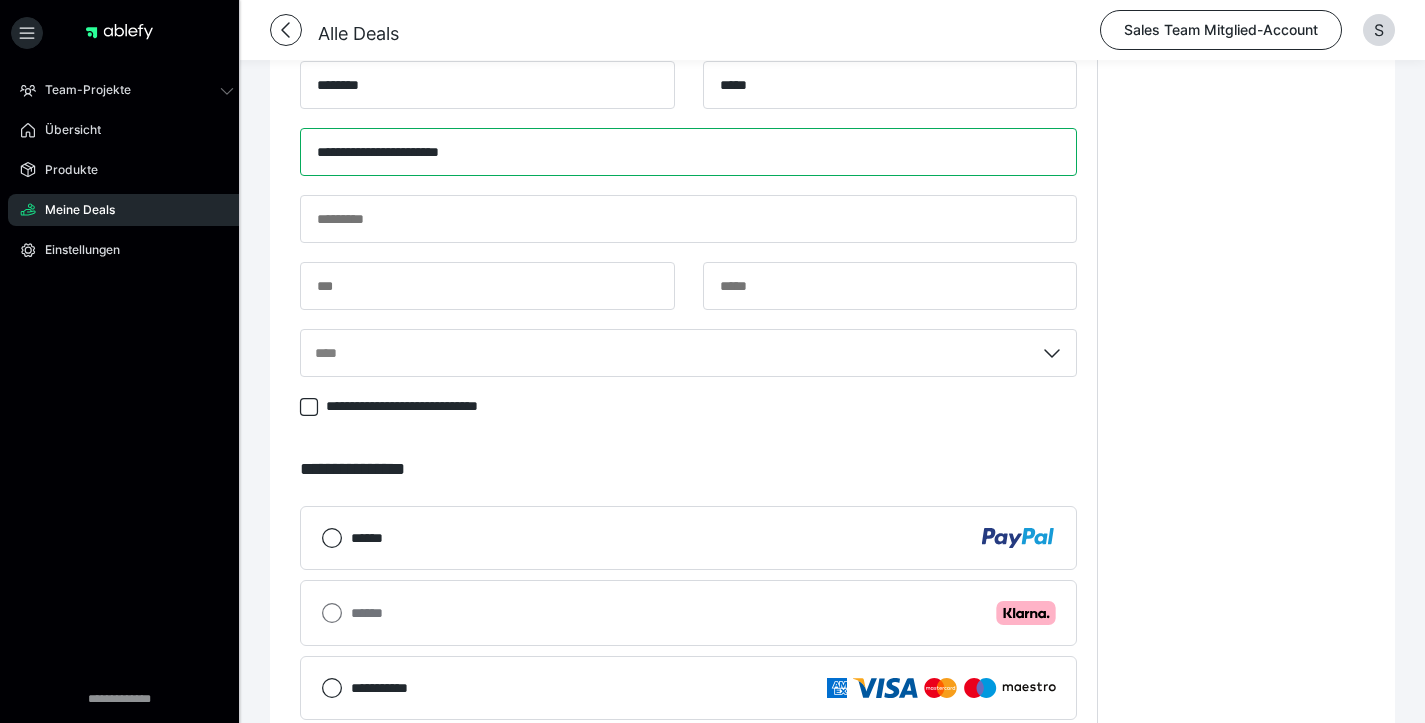 type on "**********" 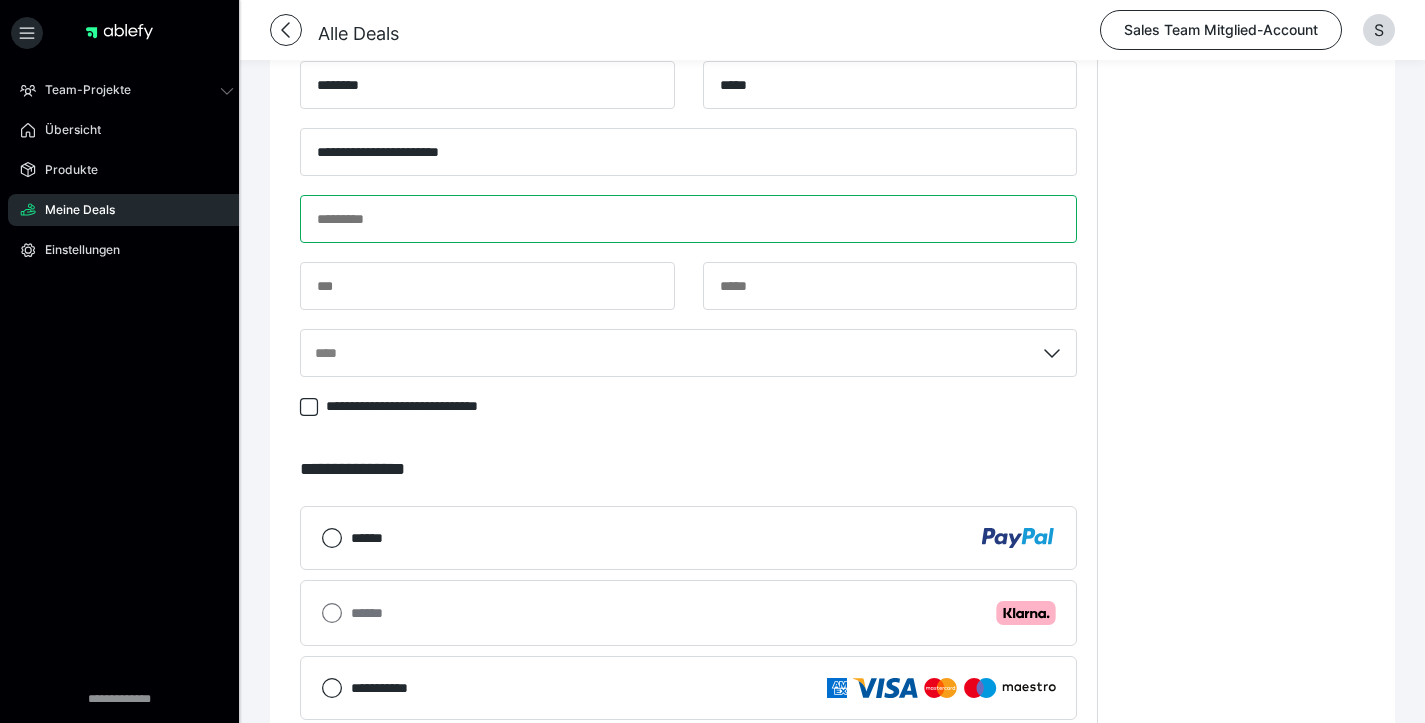 click at bounding box center (688, 219) 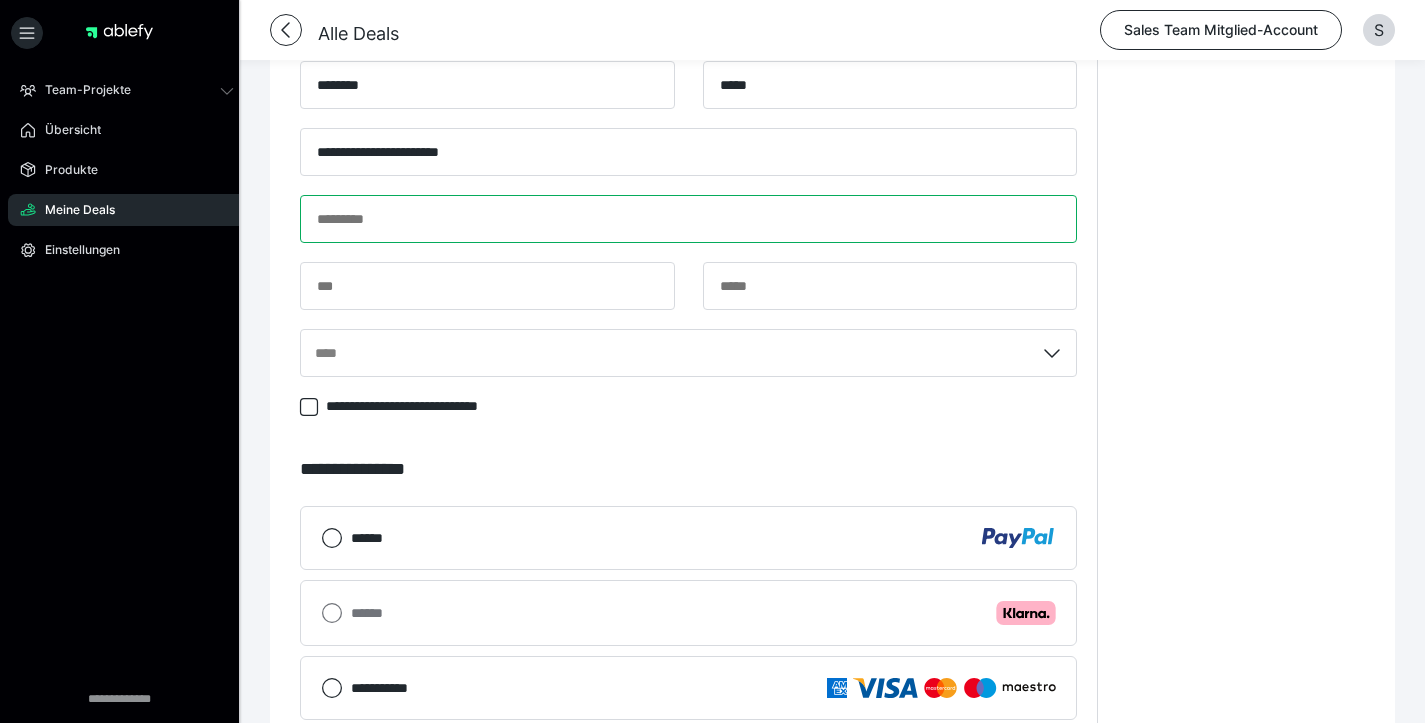click at bounding box center (688, 219) 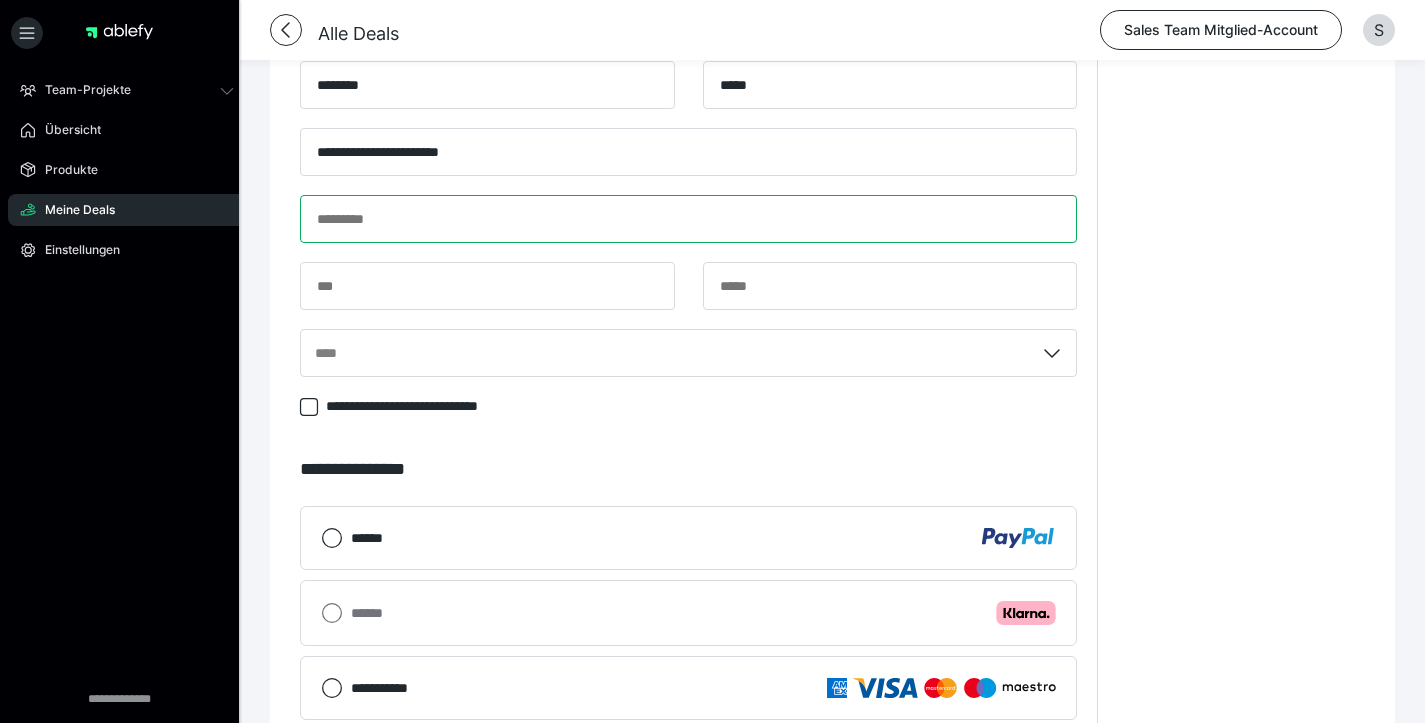 paste on "**********" 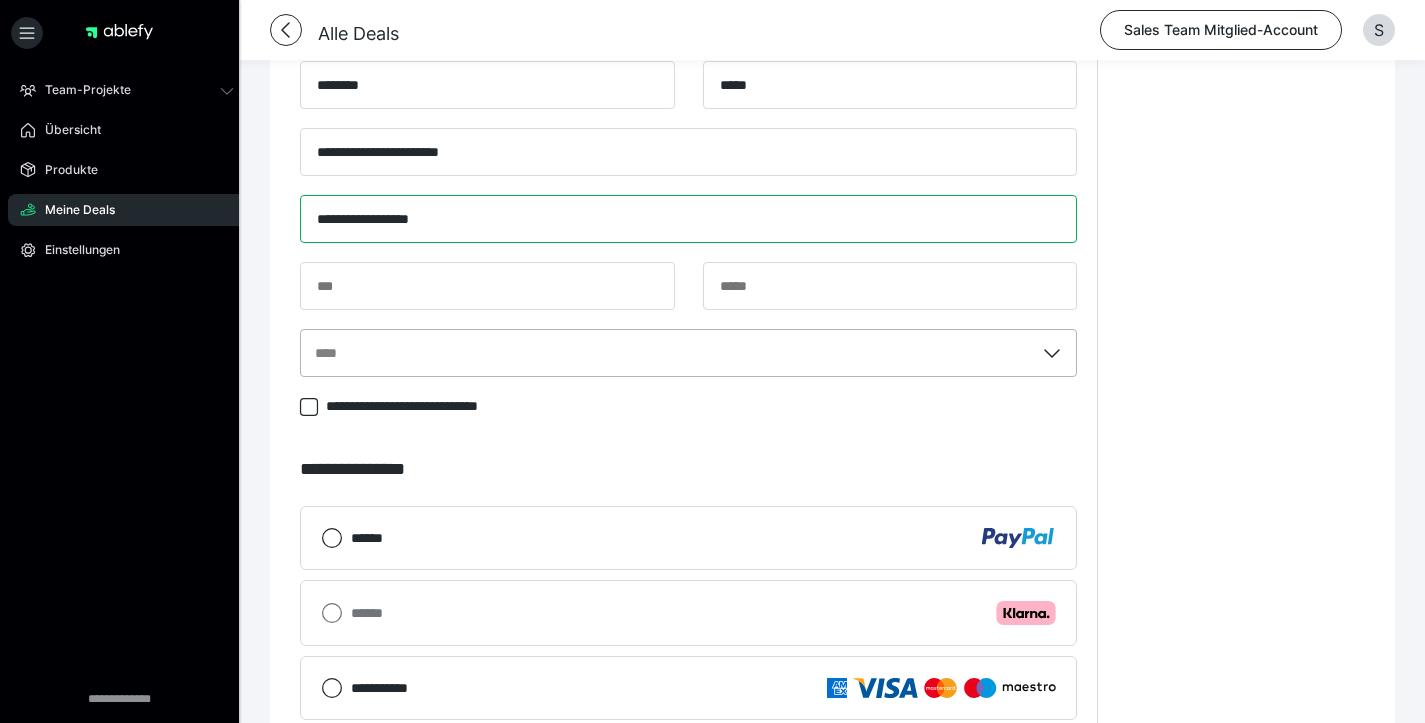 type on "**********" 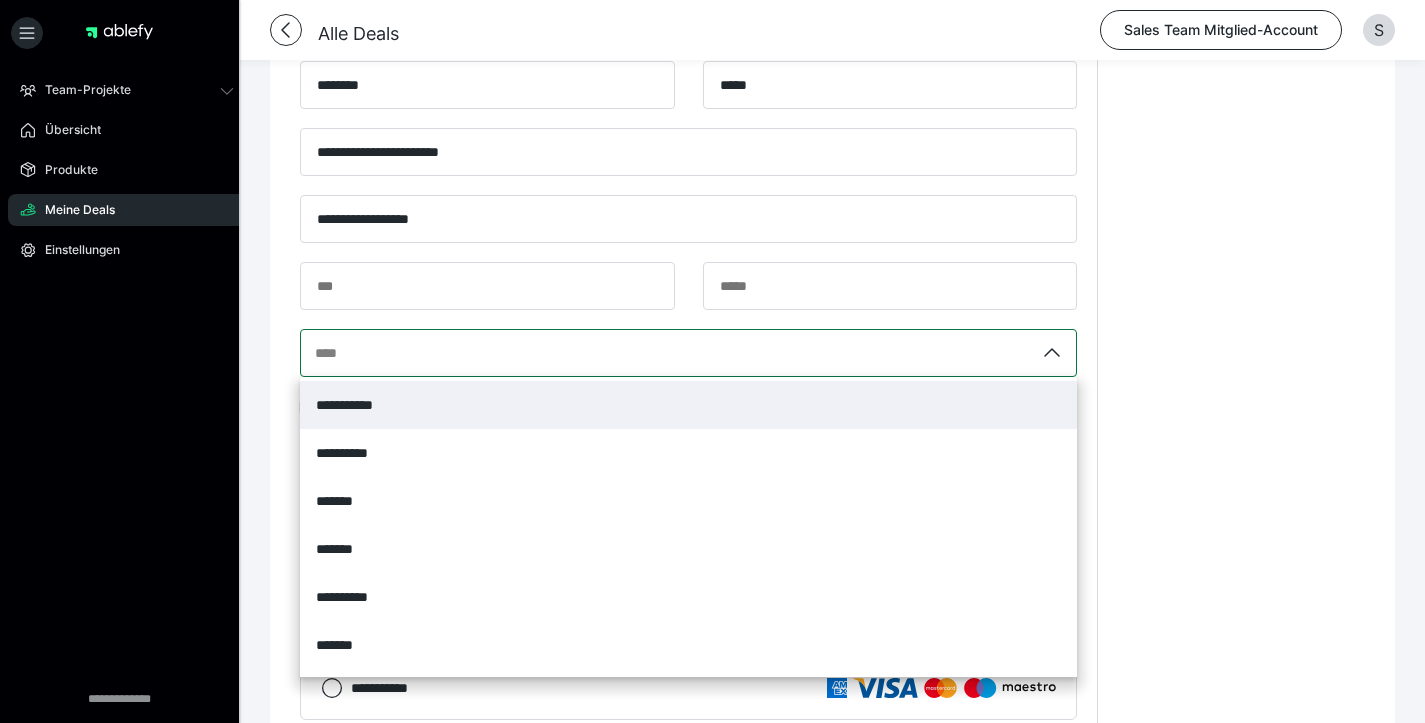 click on "****" at bounding box center (667, 353) 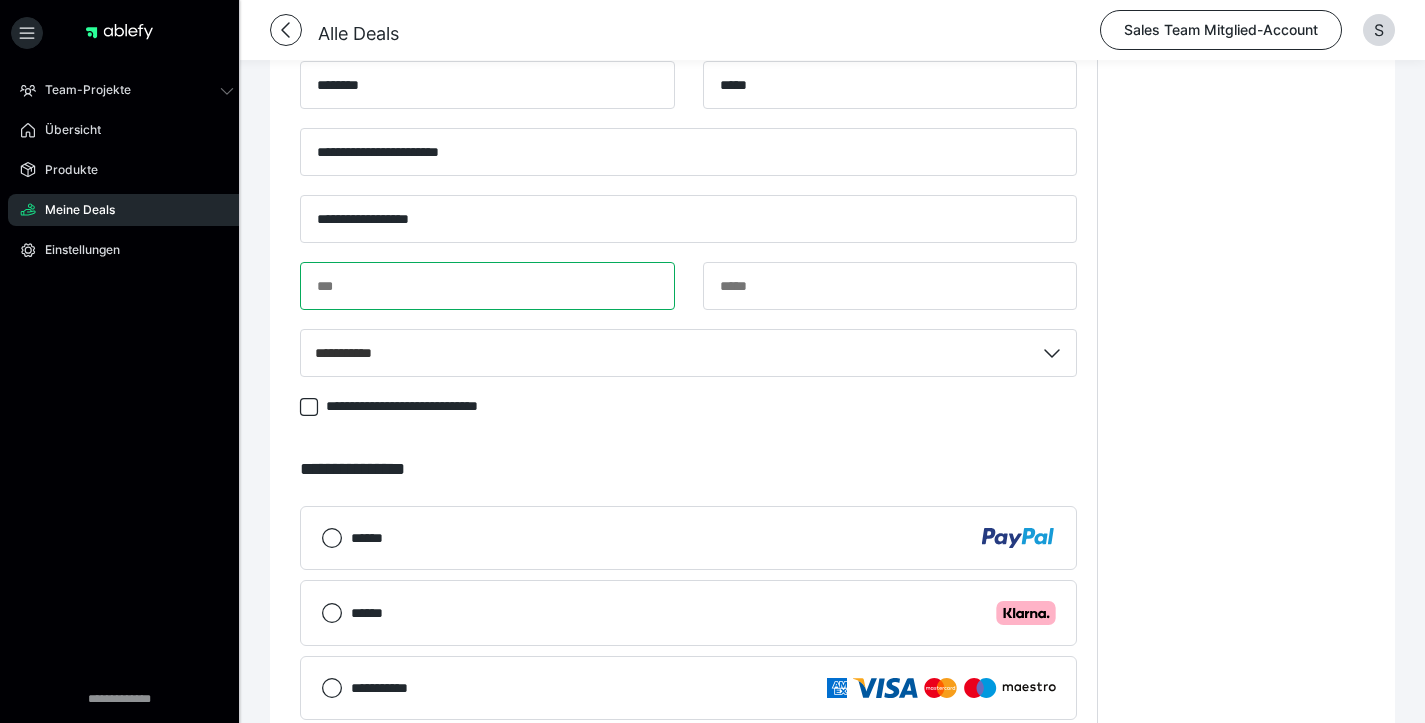 click at bounding box center [487, 286] 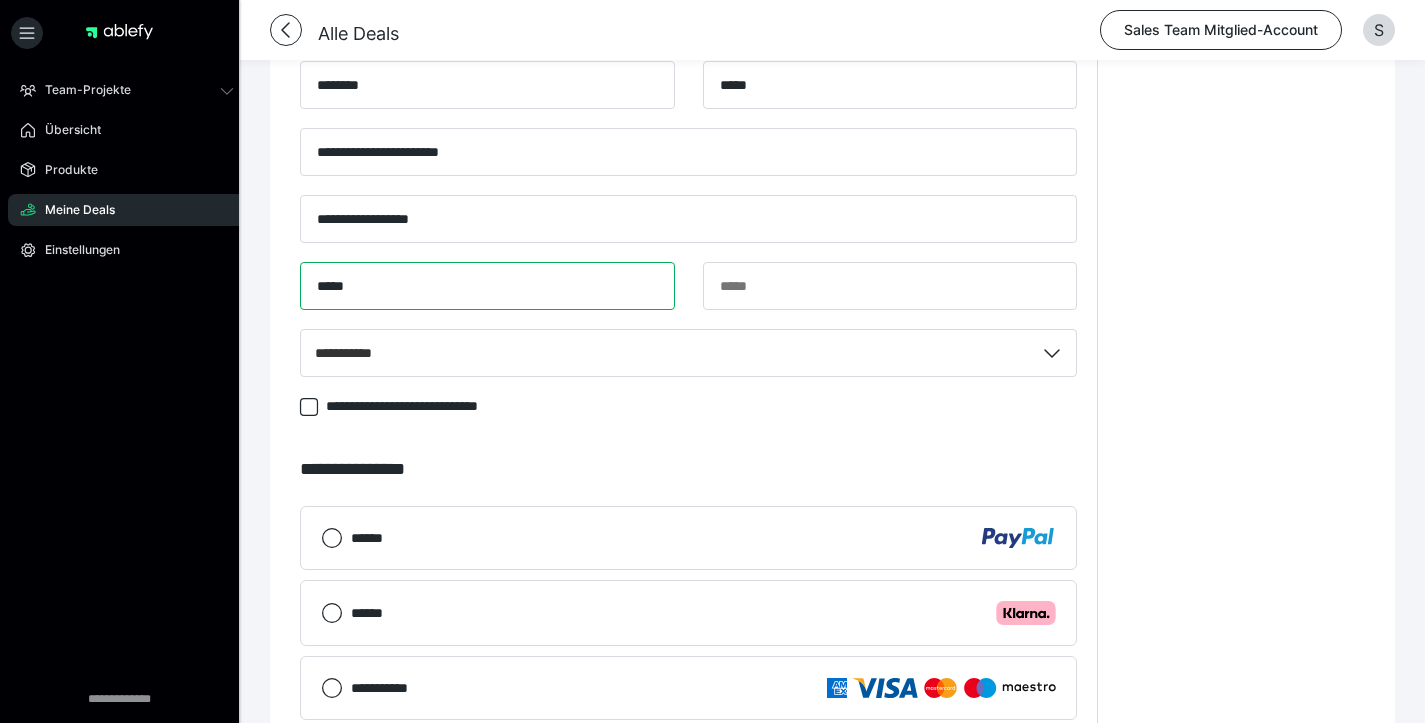 type on "*****" 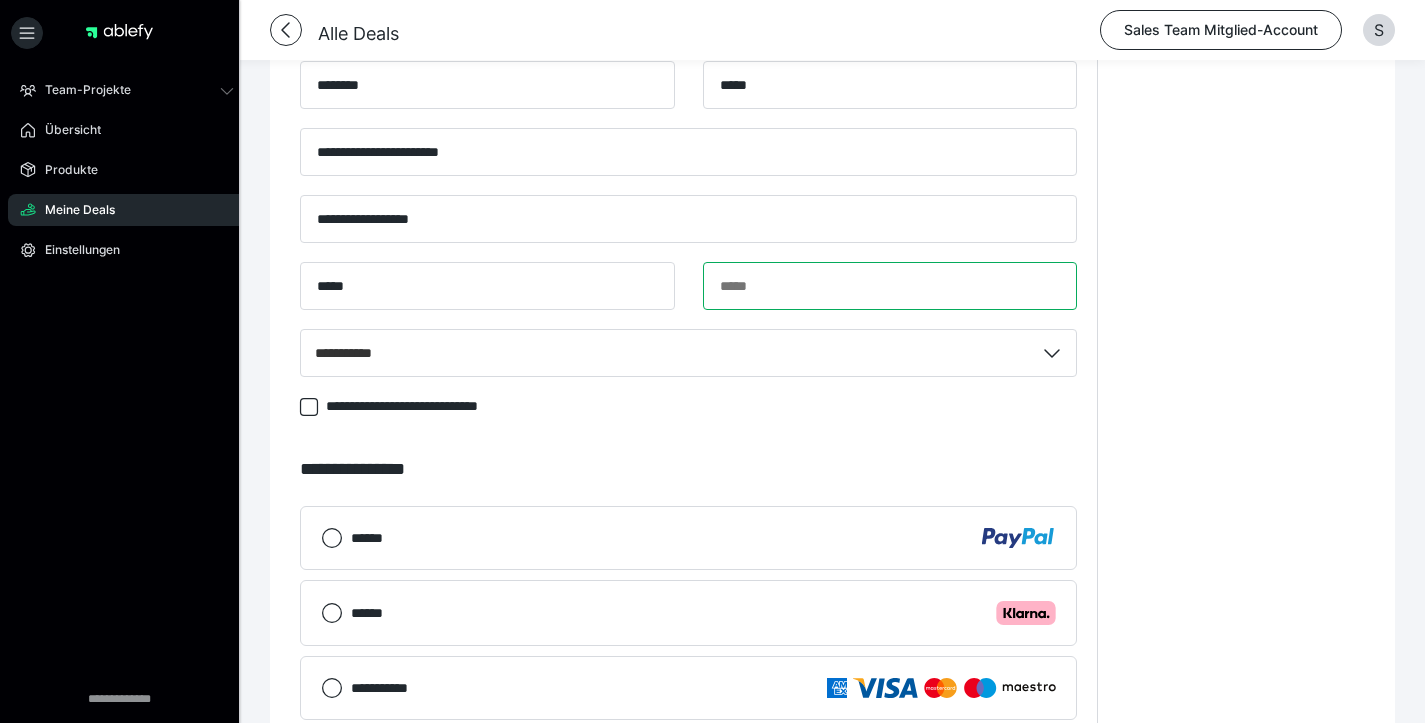 click at bounding box center (890, 286) 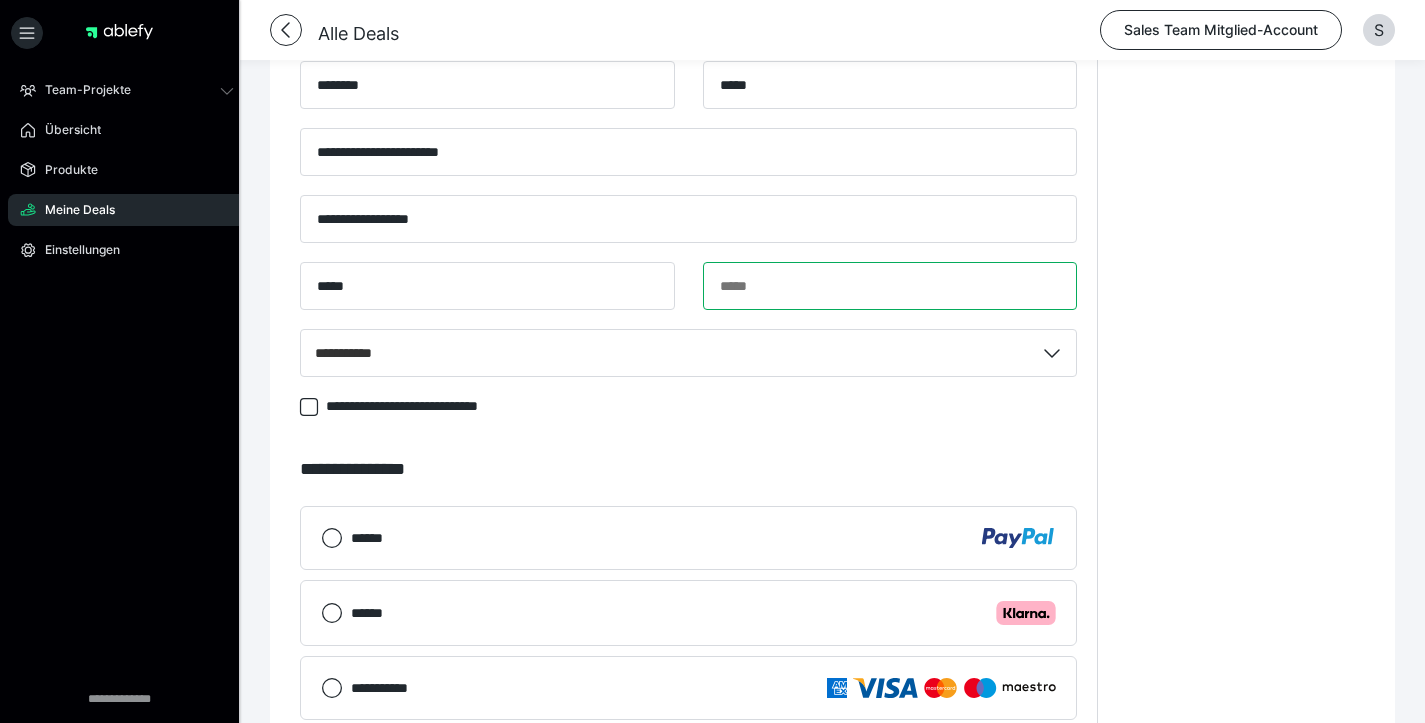 click at bounding box center [890, 286] 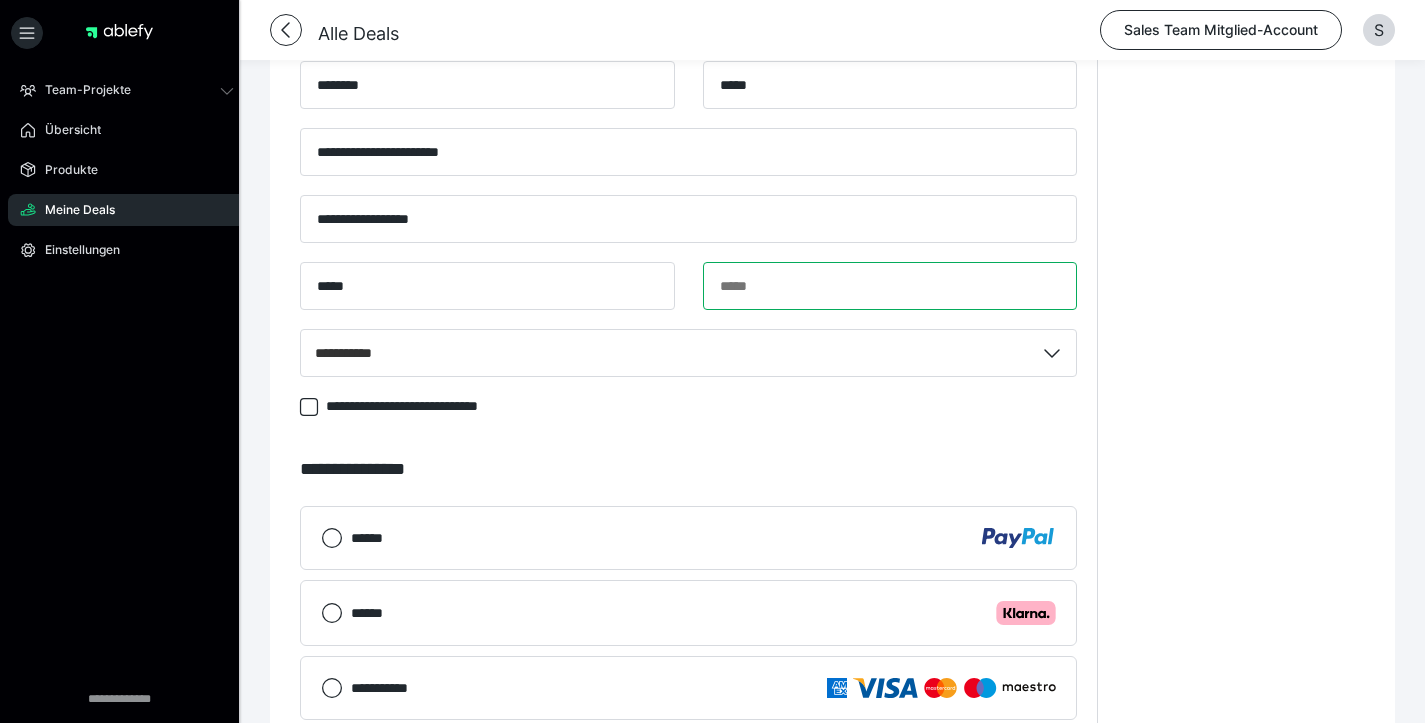 paste on "**********" 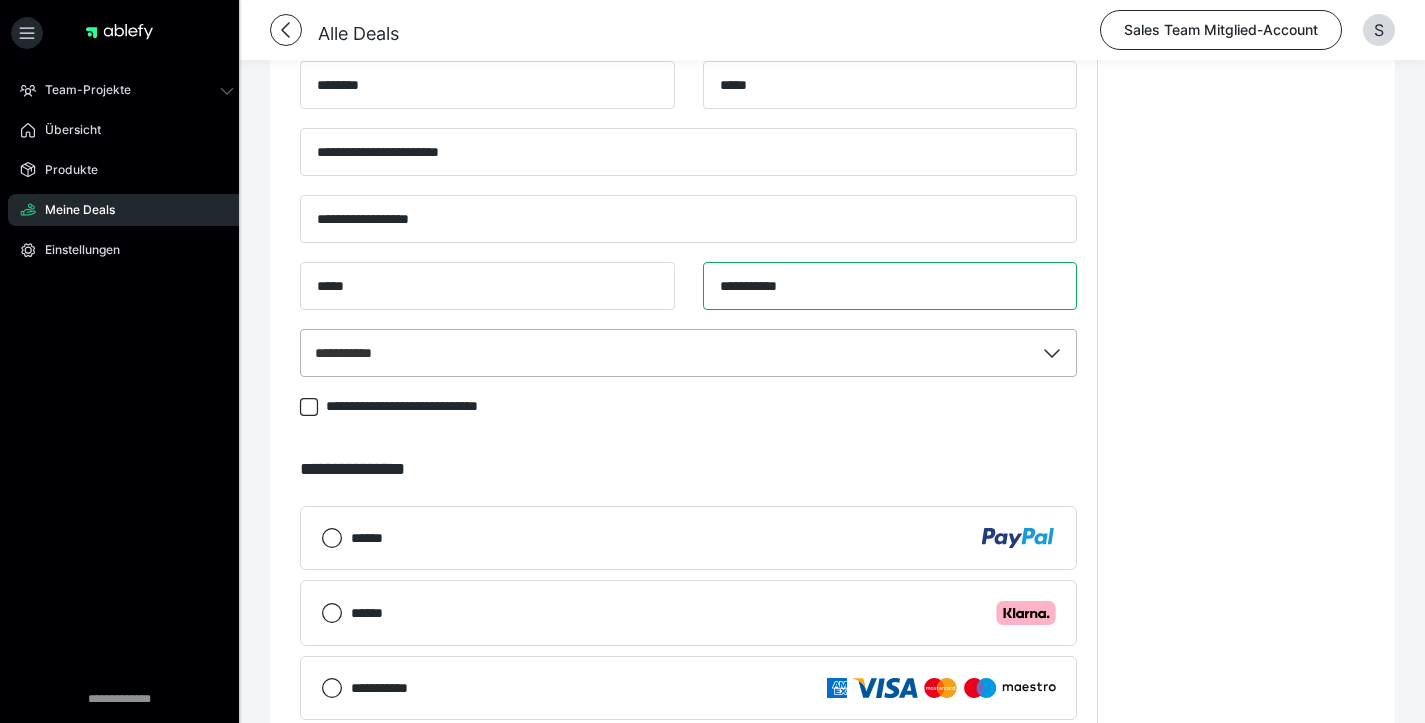 scroll, scrollTop: 1051, scrollLeft: 0, axis: vertical 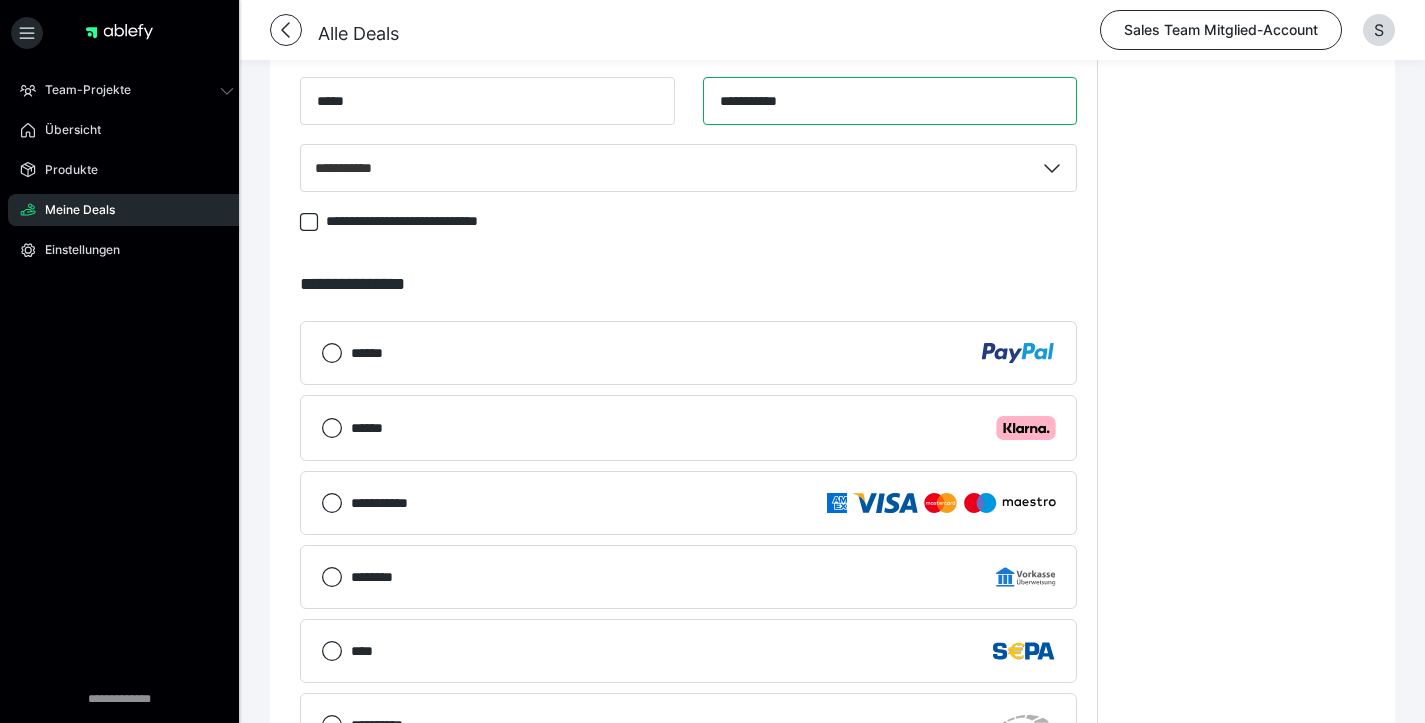 type on "**********" 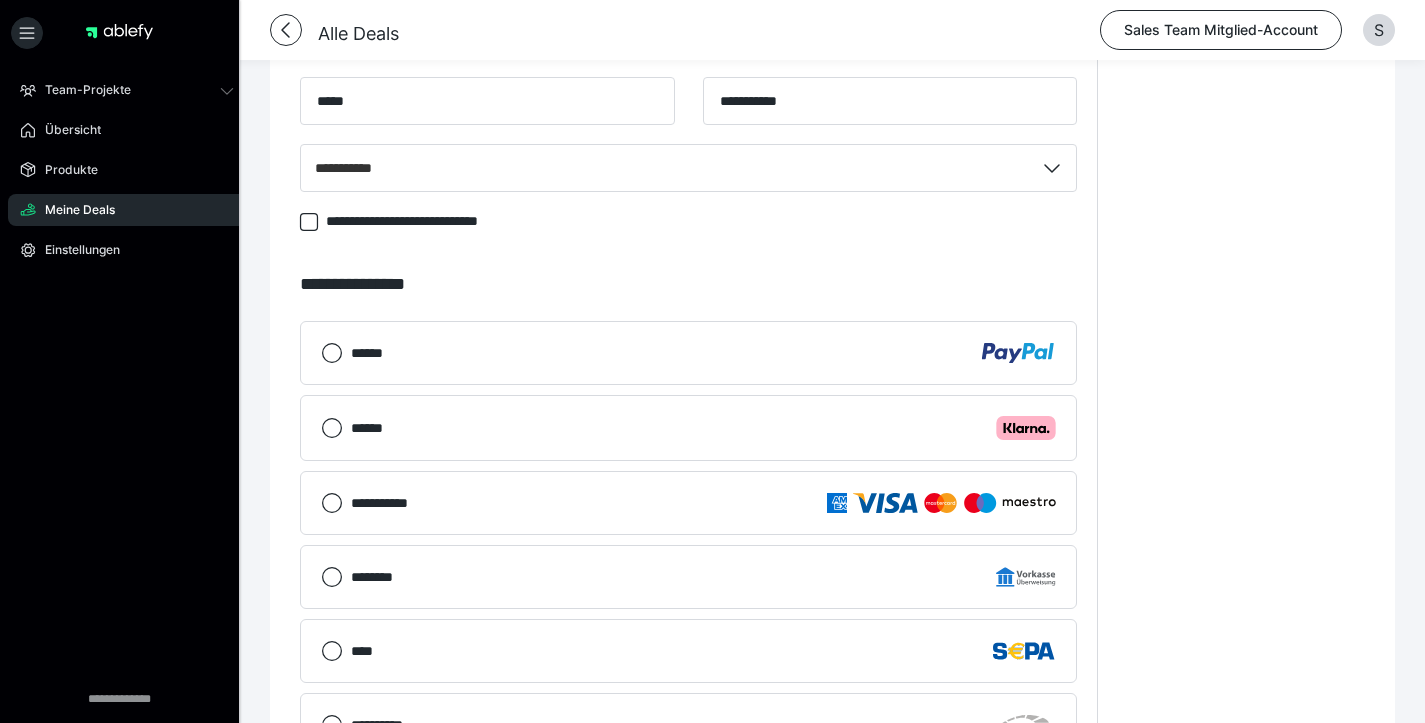 click on "****** .cls-1 {fill: #ffb3c7;}" at bounding box center [703, 428] 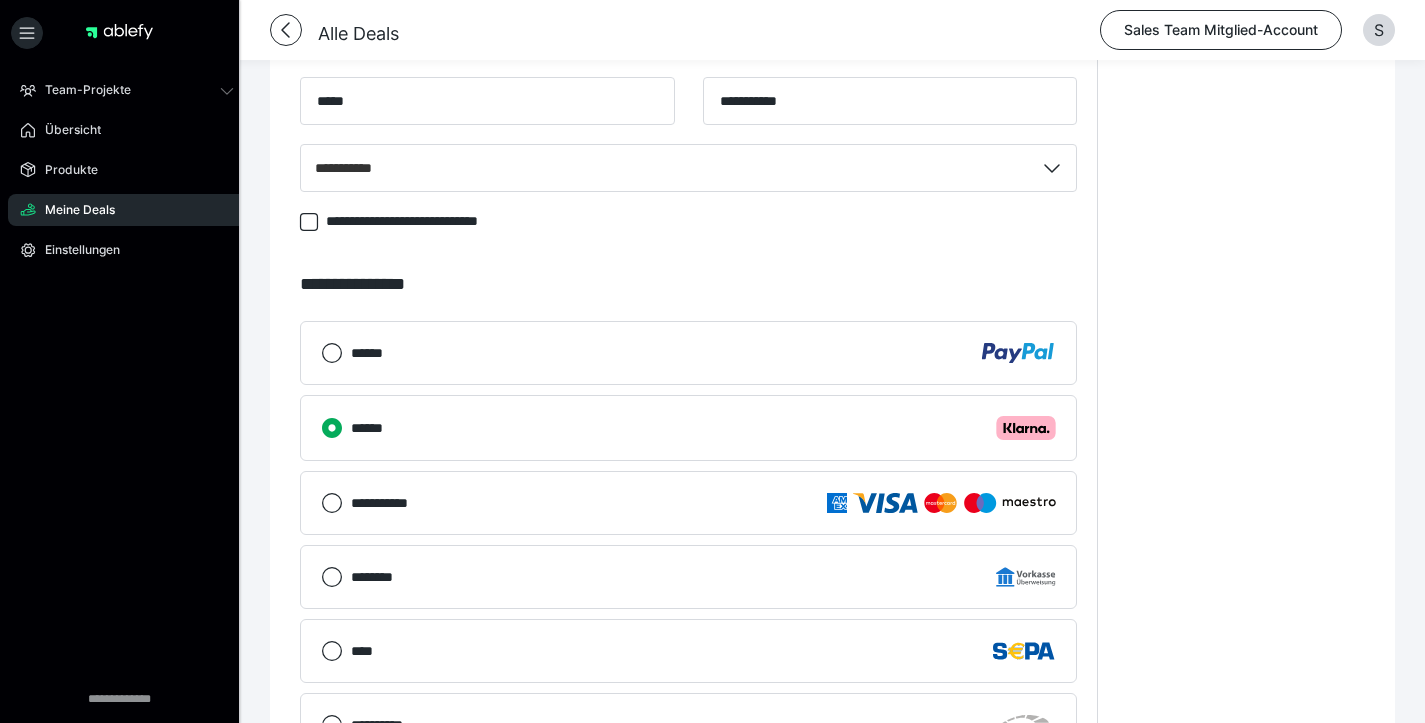 scroll, scrollTop: 1563, scrollLeft: 0, axis: vertical 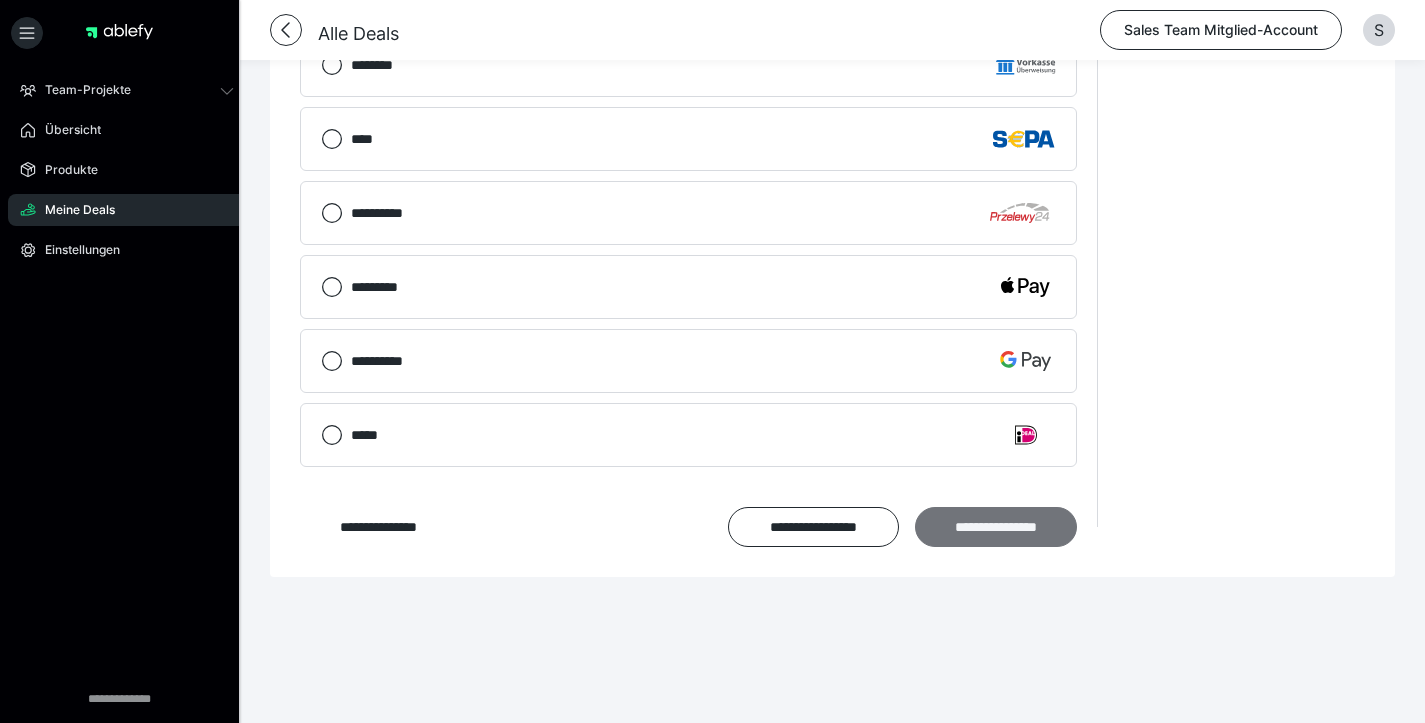 click on "**********" at bounding box center [996, 527] 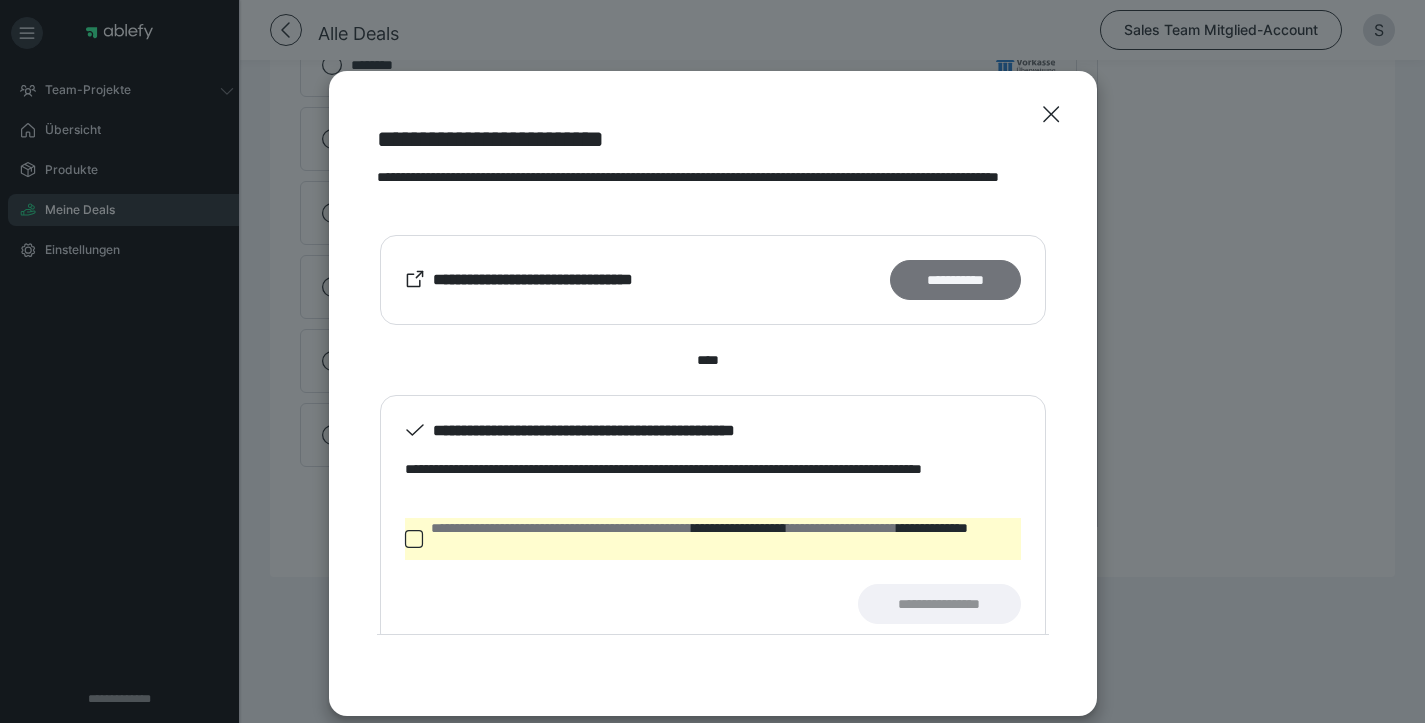 click on "**********" at bounding box center (955, 280) 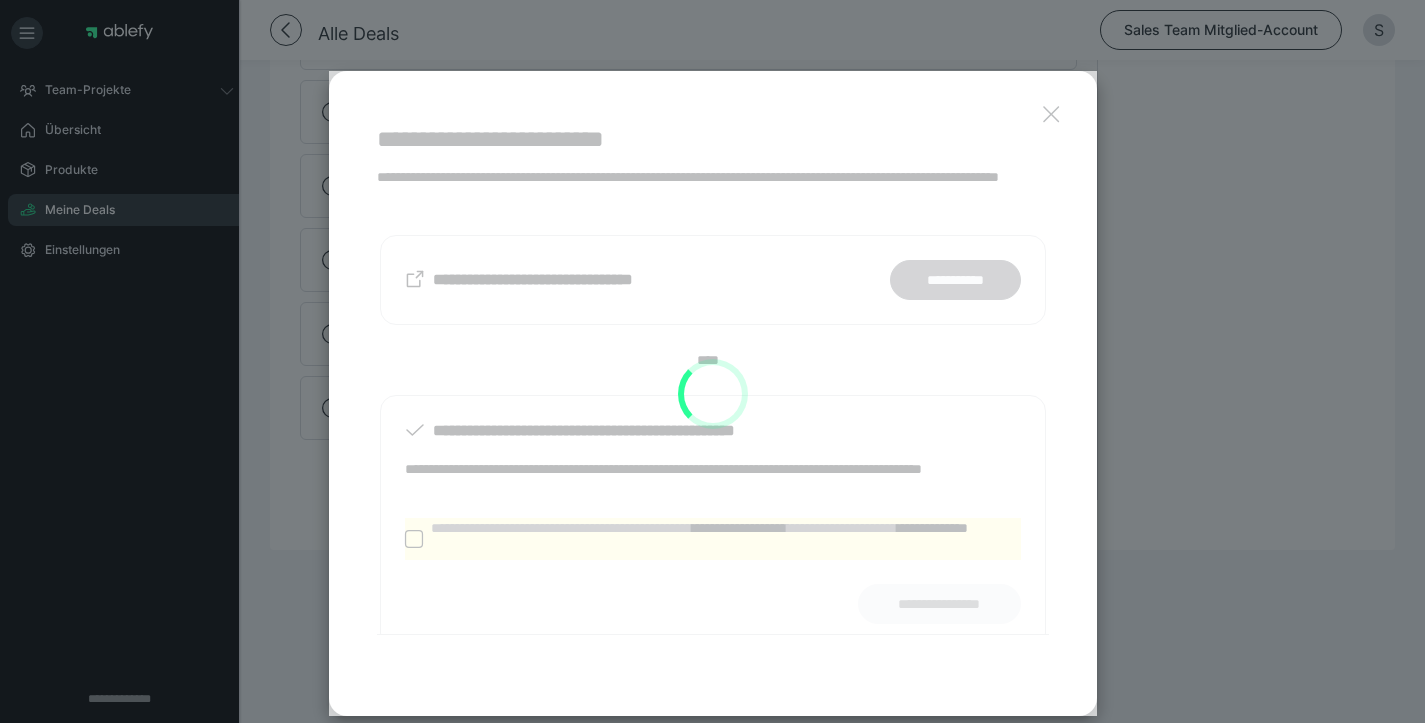 scroll, scrollTop: 1536, scrollLeft: 0, axis: vertical 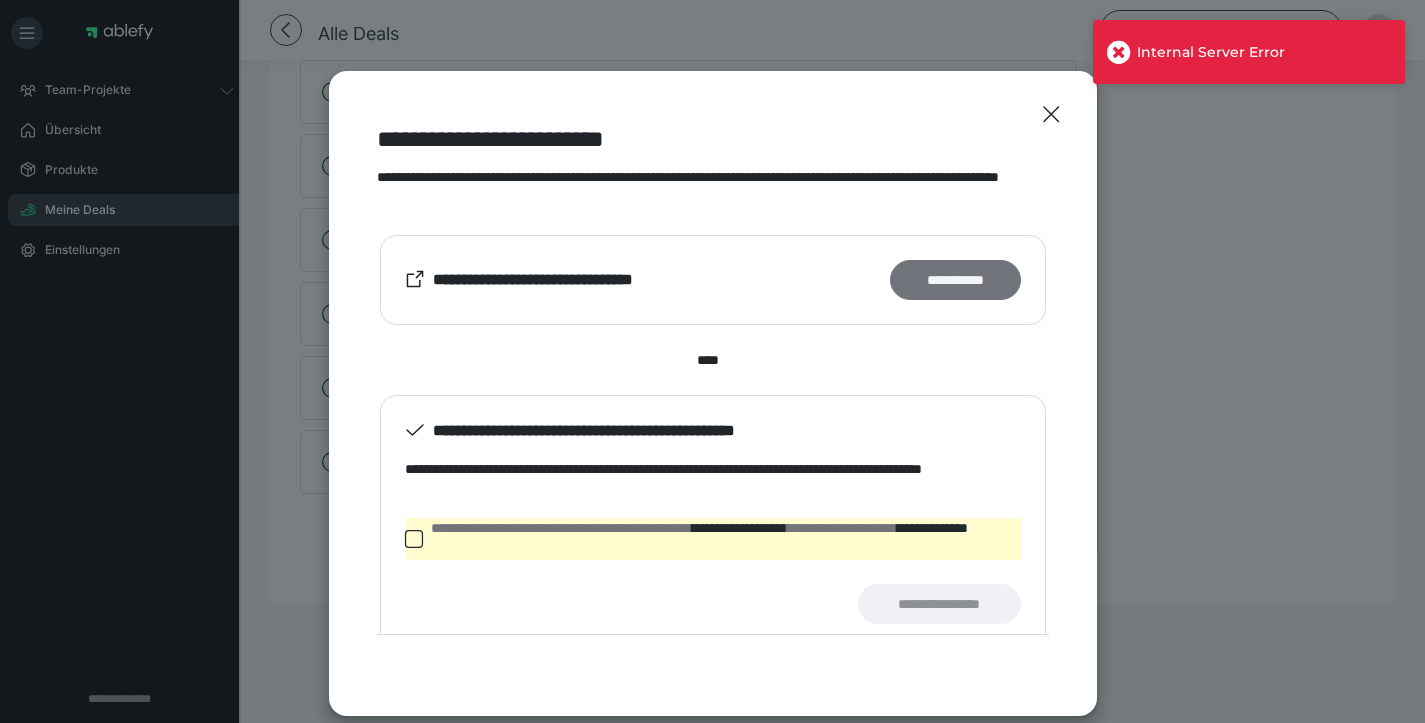 click on "**********" at bounding box center [955, 280] 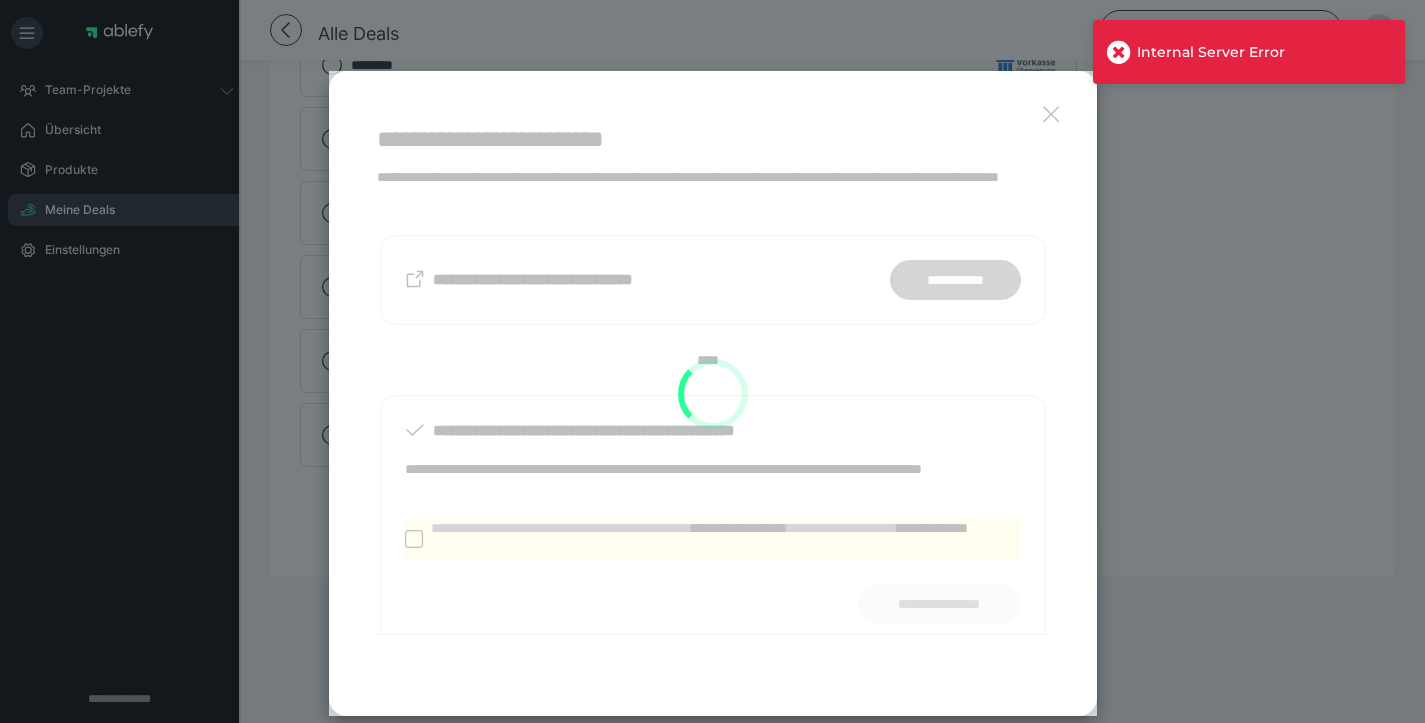 click on "**********" at bounding box center [955, 280] 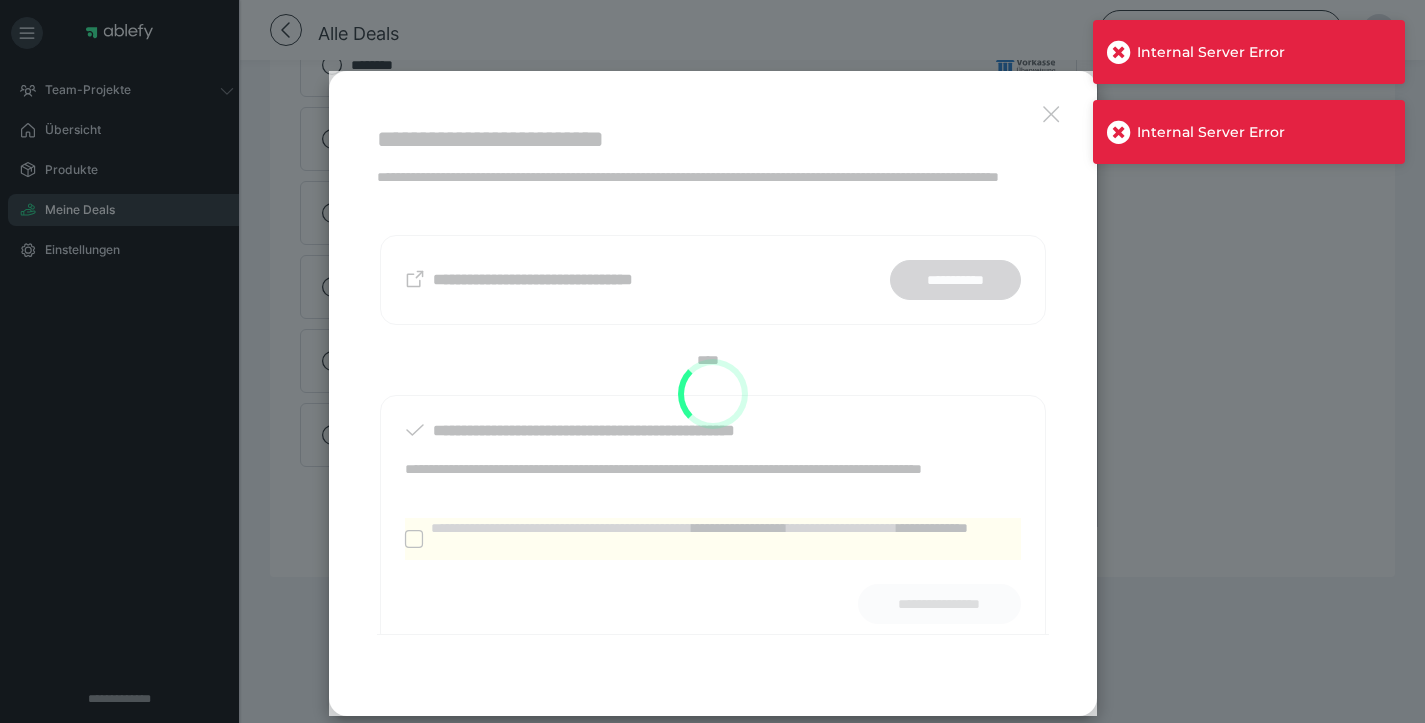 click at bounding box center (713, 393) 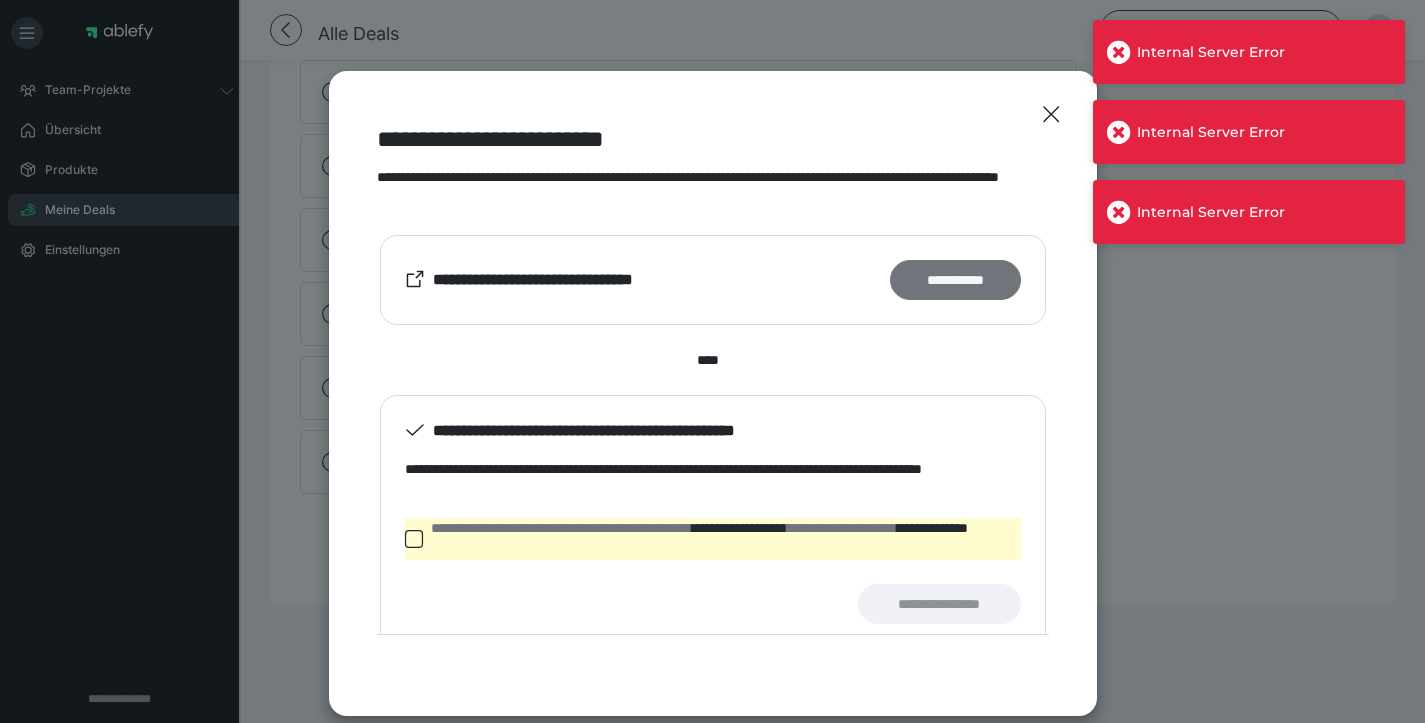 click on "**********" at bounding box center [955, 280] 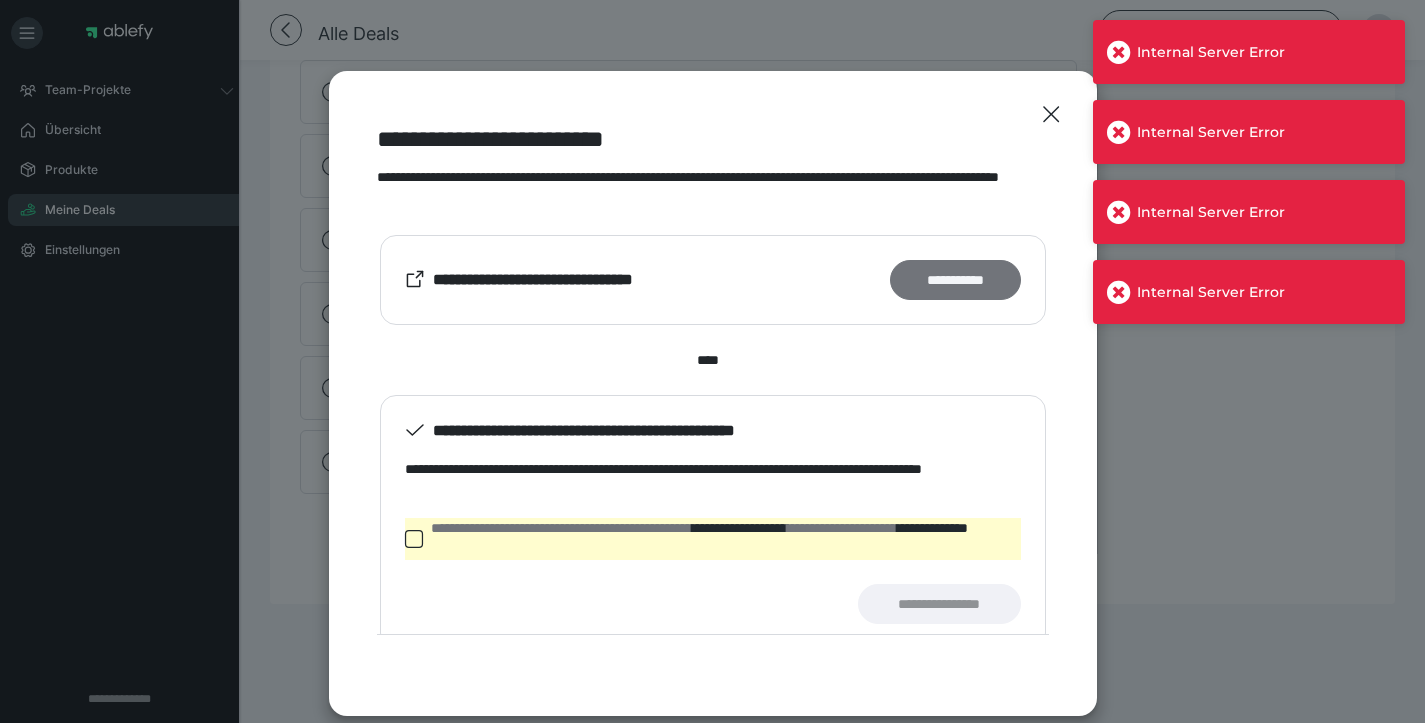 click on "**********" at bounding box center [955, 280] 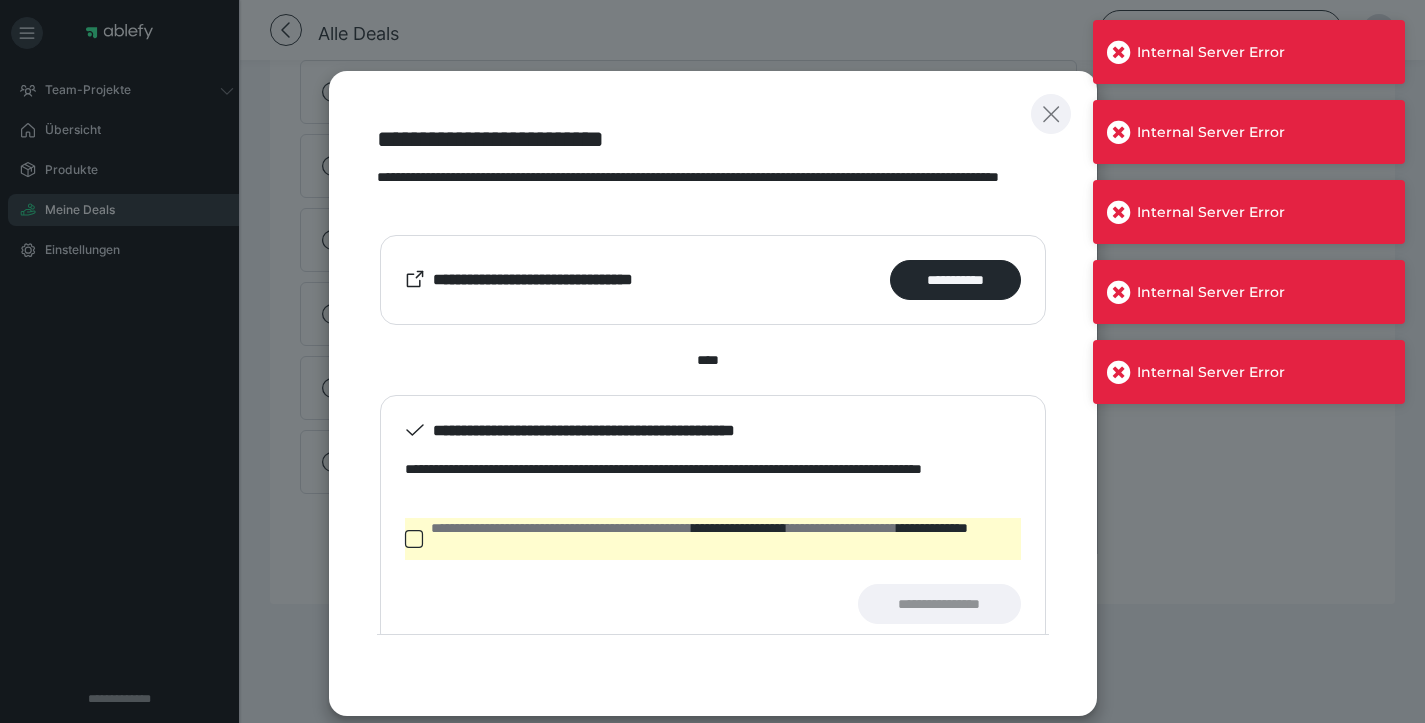 click at bounding box center [1051, 114] 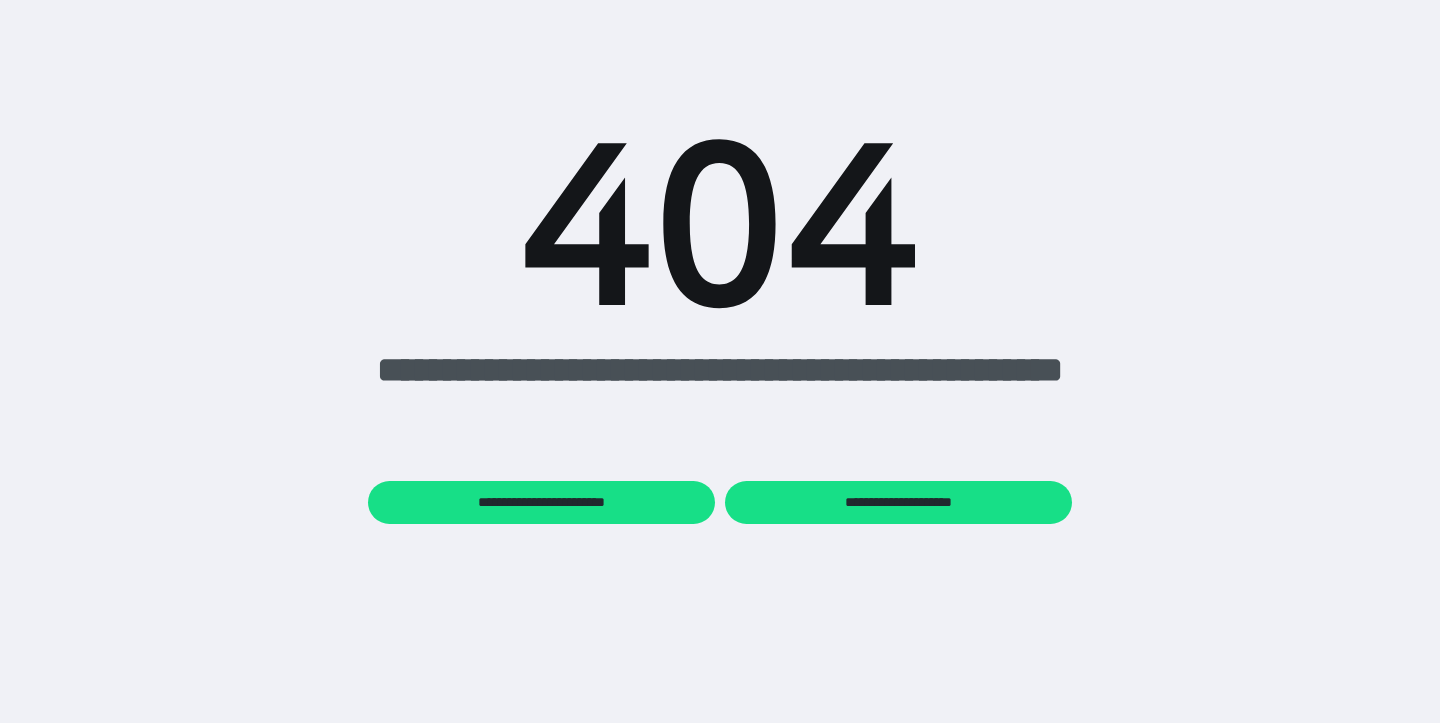 scroll, scrollTop: 0, scrollLeft: 0, axis: both 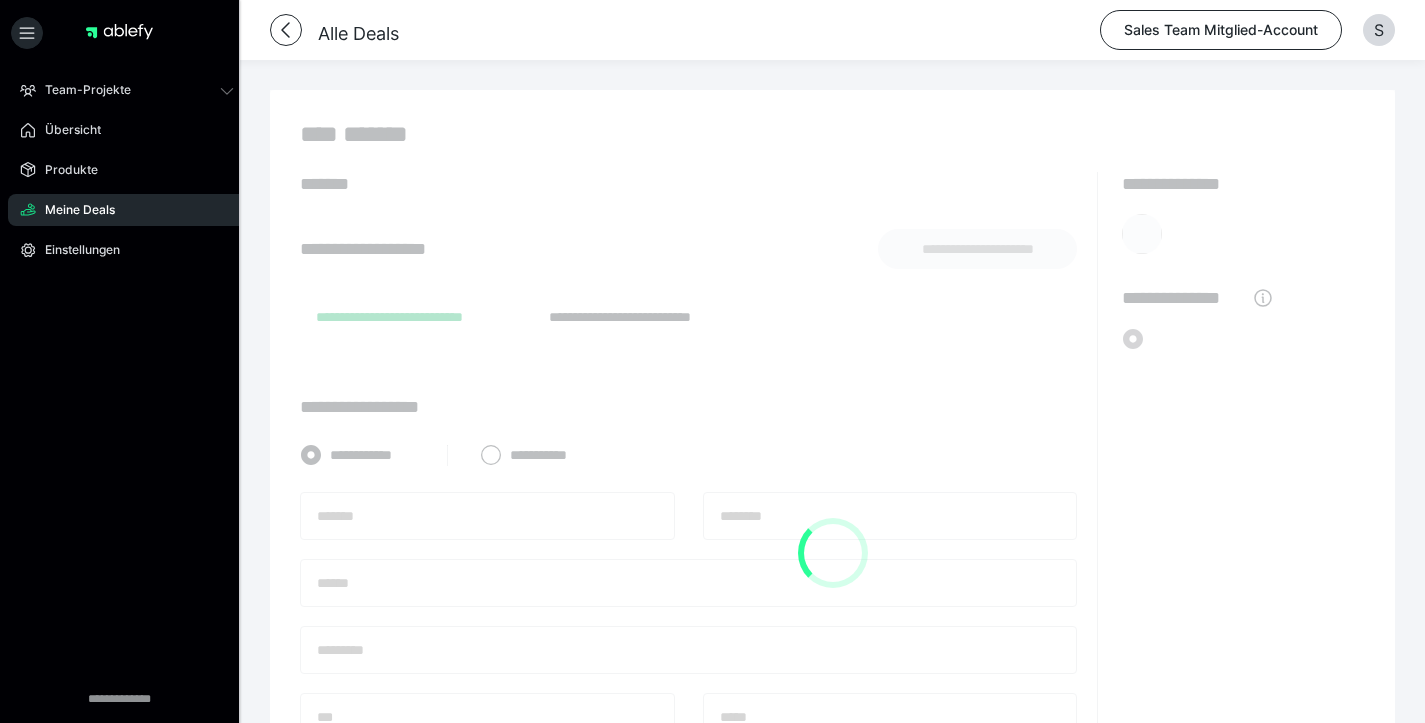 click at bounding box center (832, 552) 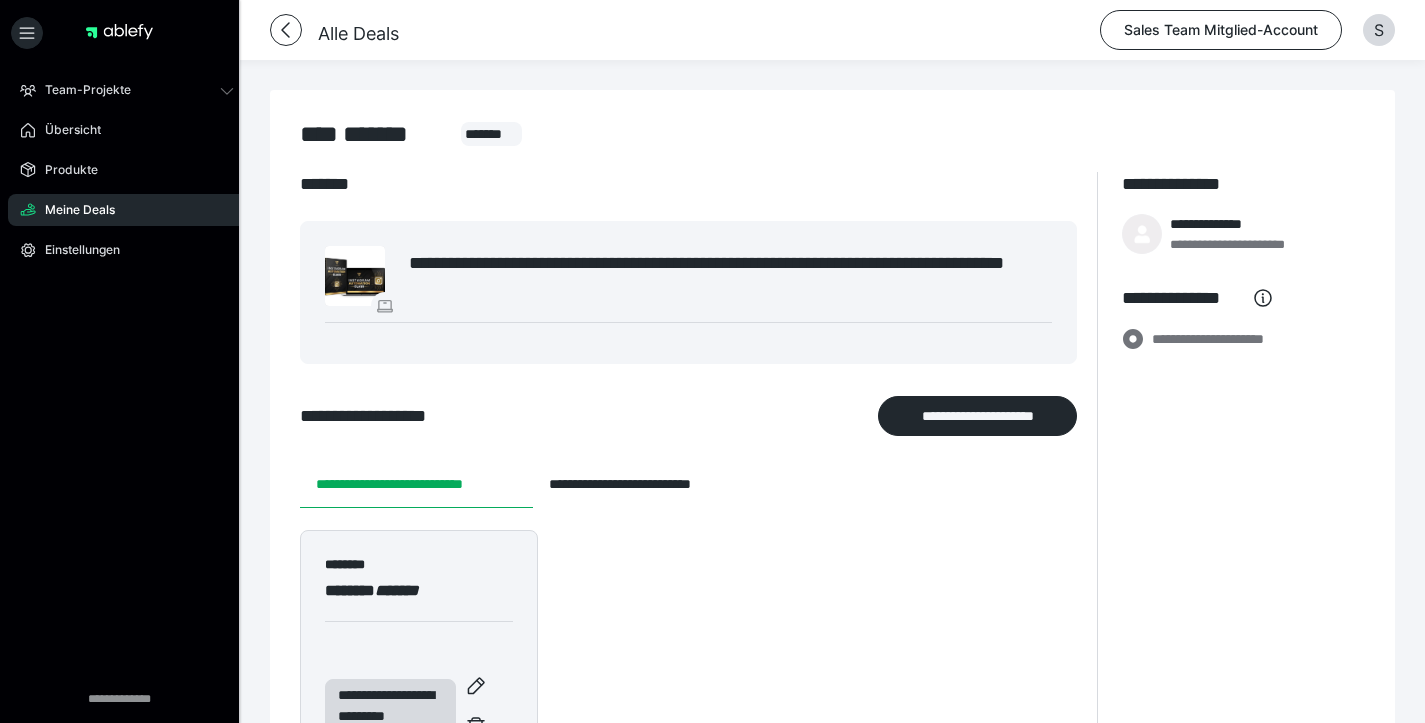scroll, scrollTop: 385, scrollLeft: 0, axis: vertical 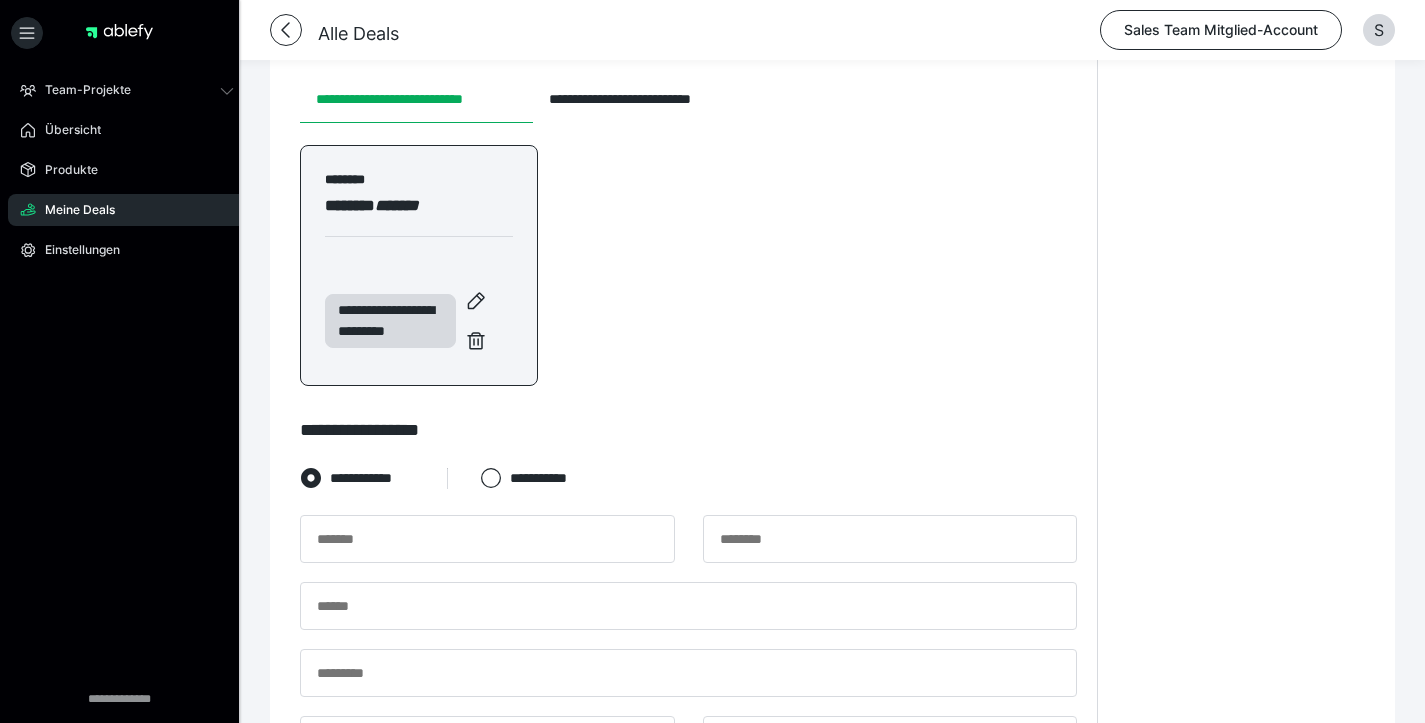 click on "********" at bounding box center [419, 184] 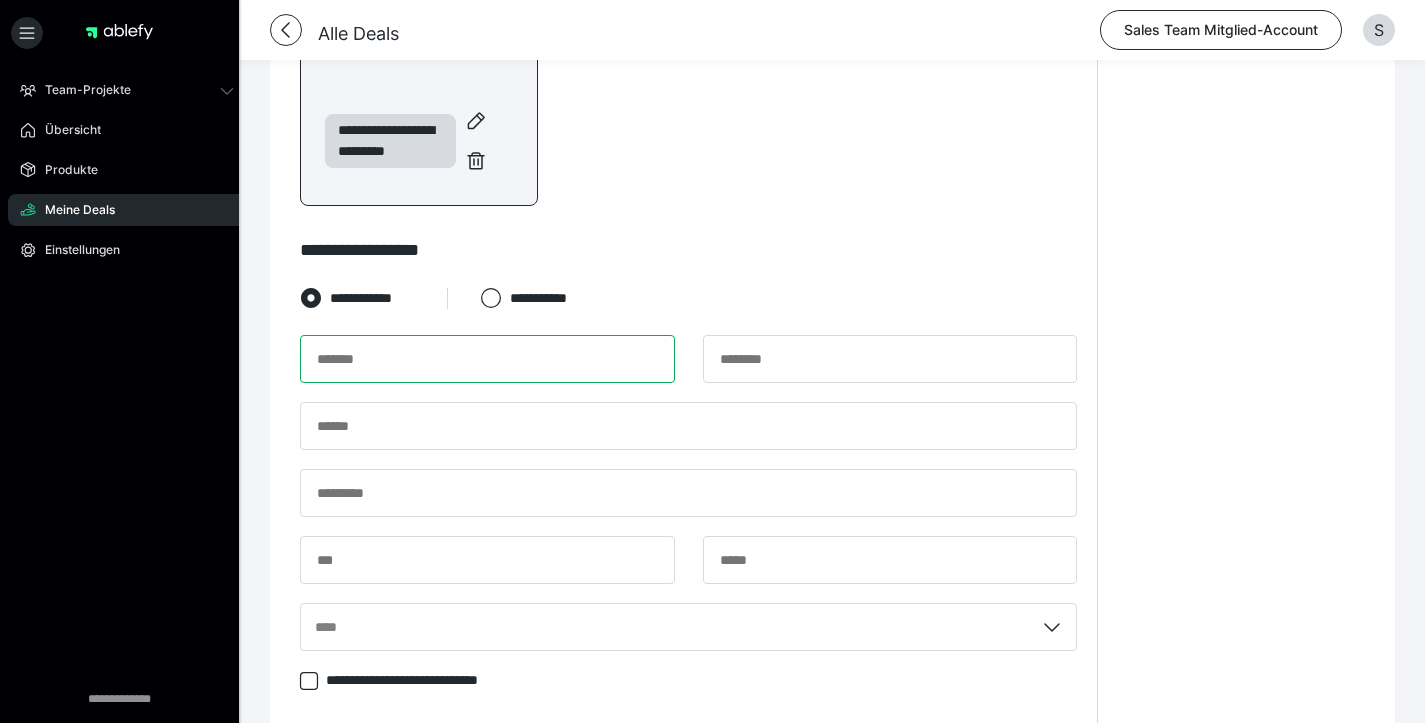 click at bounding box center (487, 359) 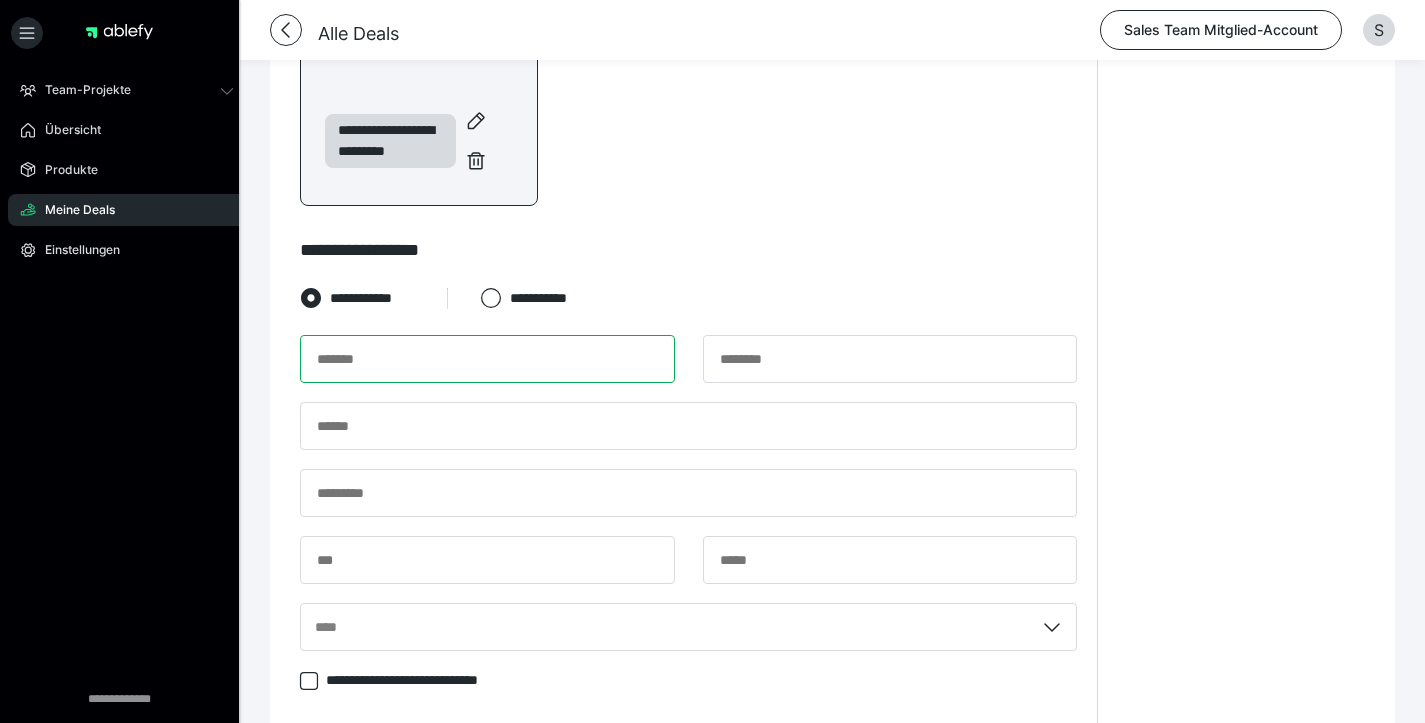 paste on "*******" 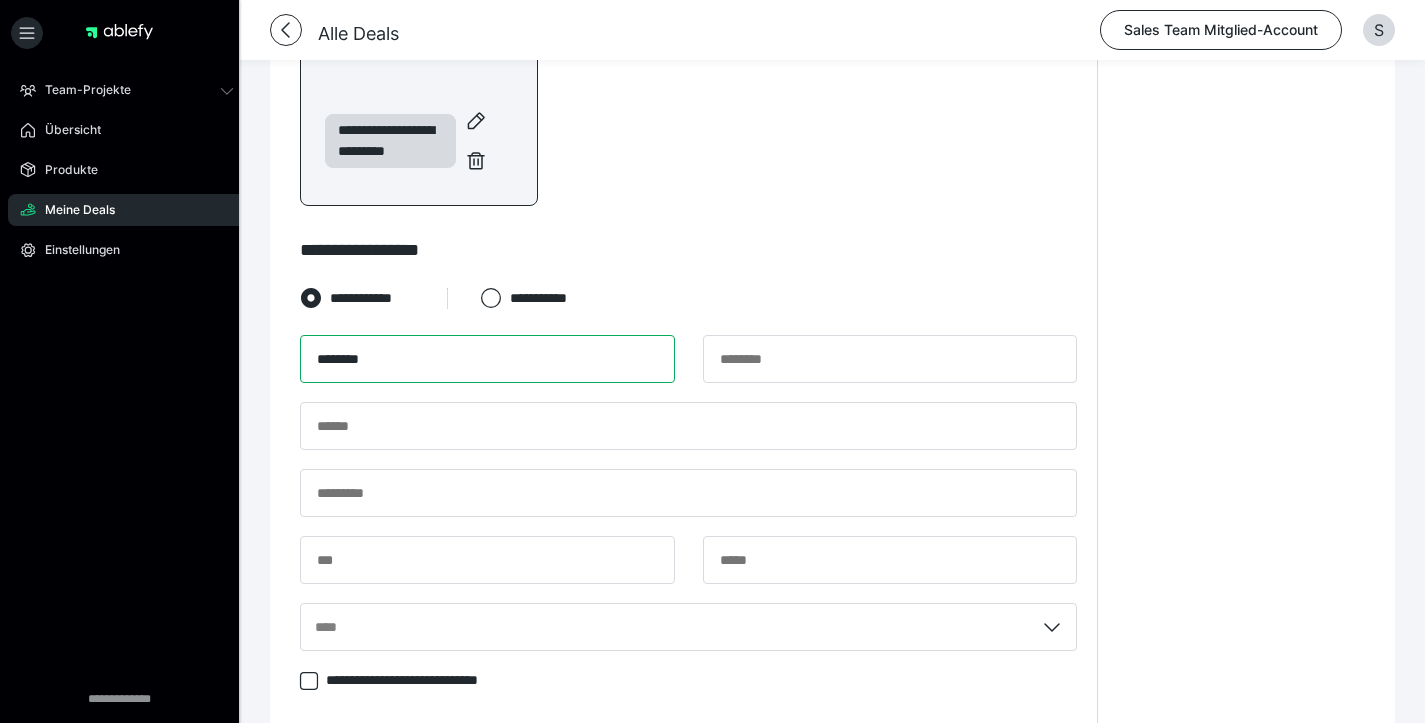 type on "*******" 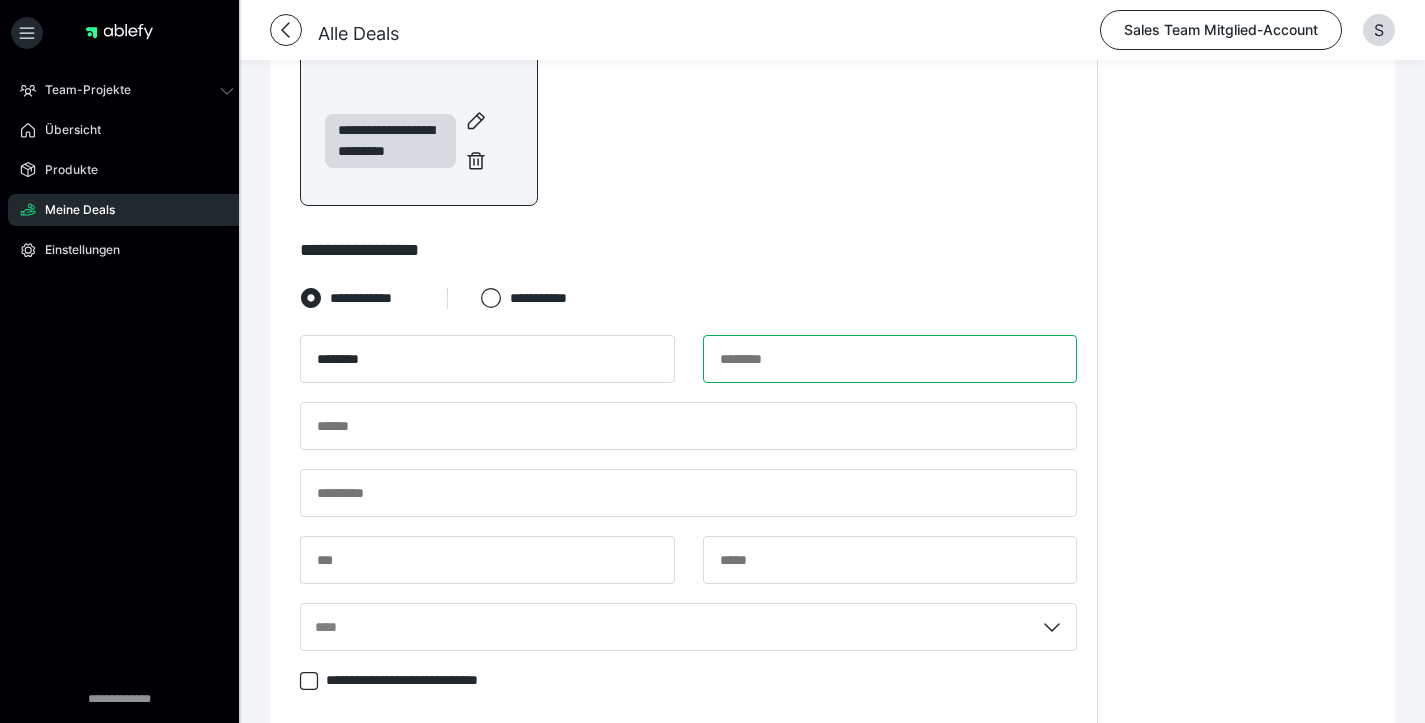 click at bounding box center [890, 359] 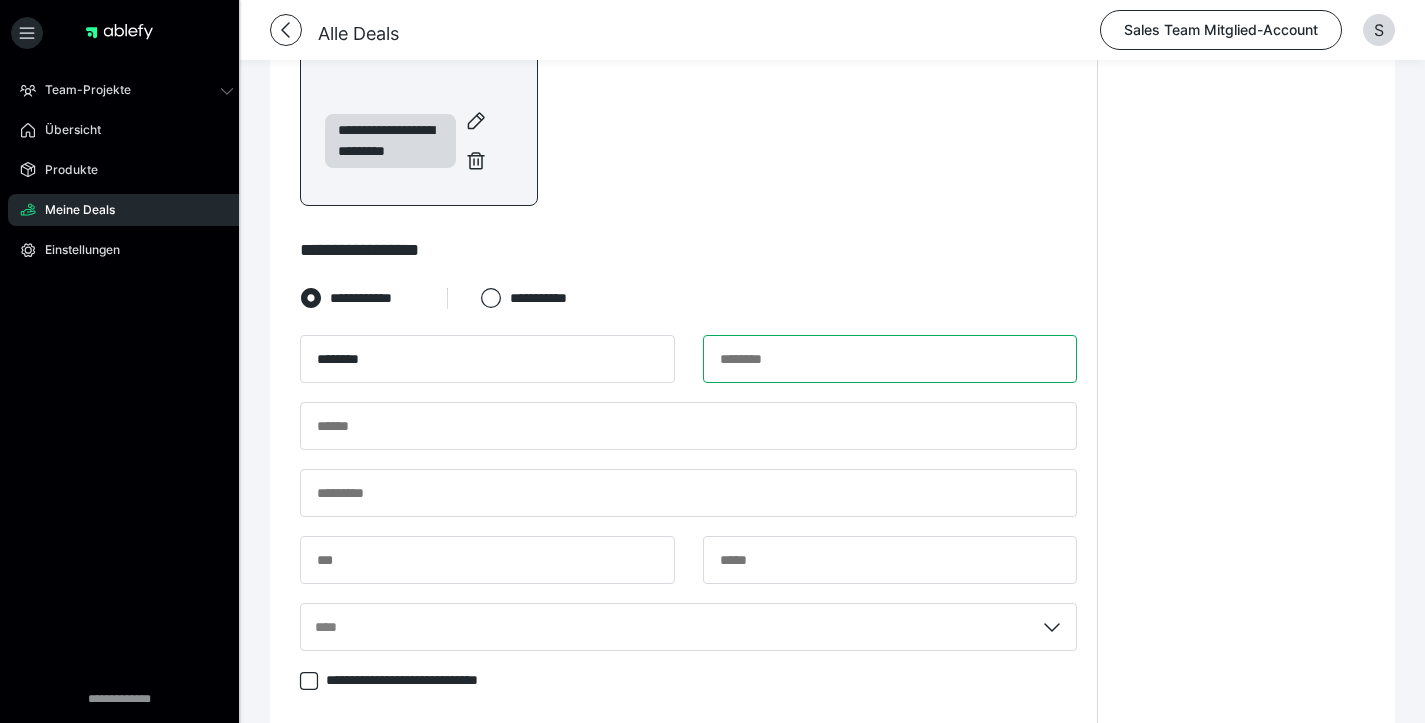 click at bounding box center (890, 359) 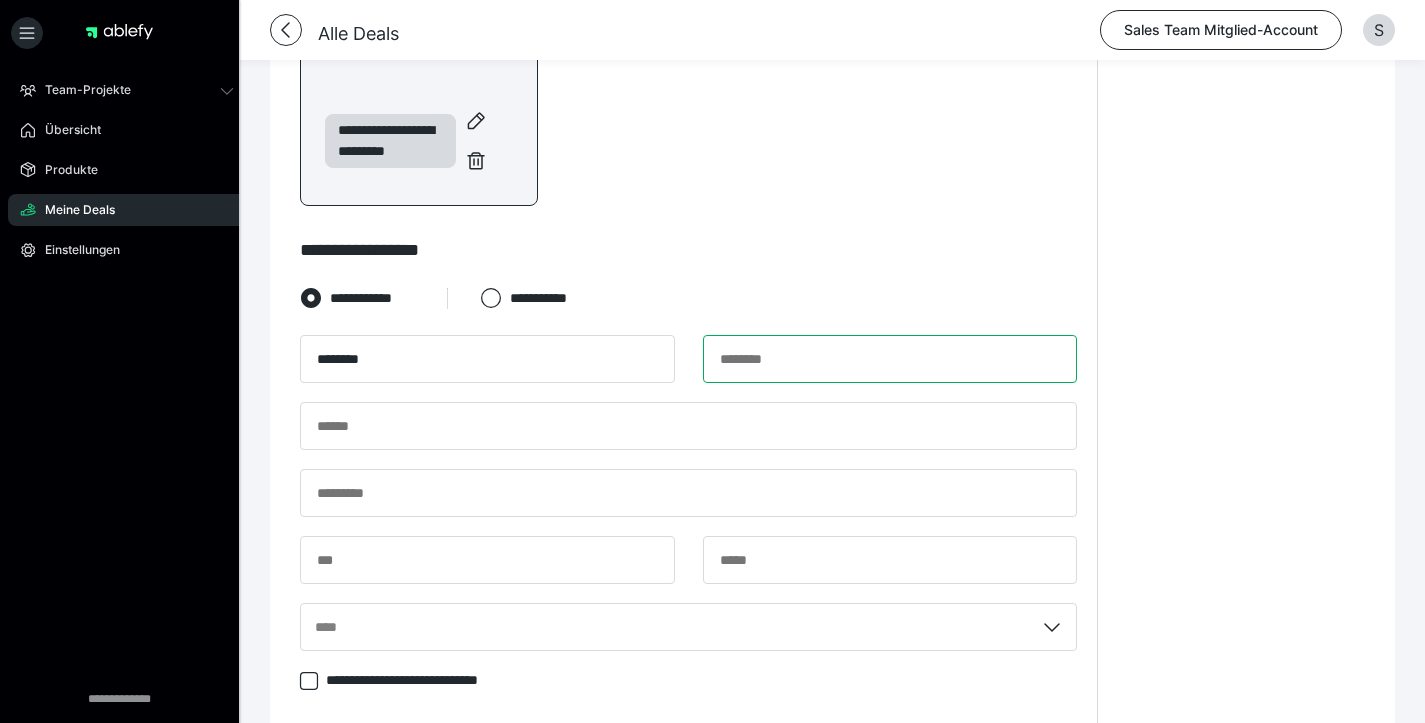 paste on "*****" 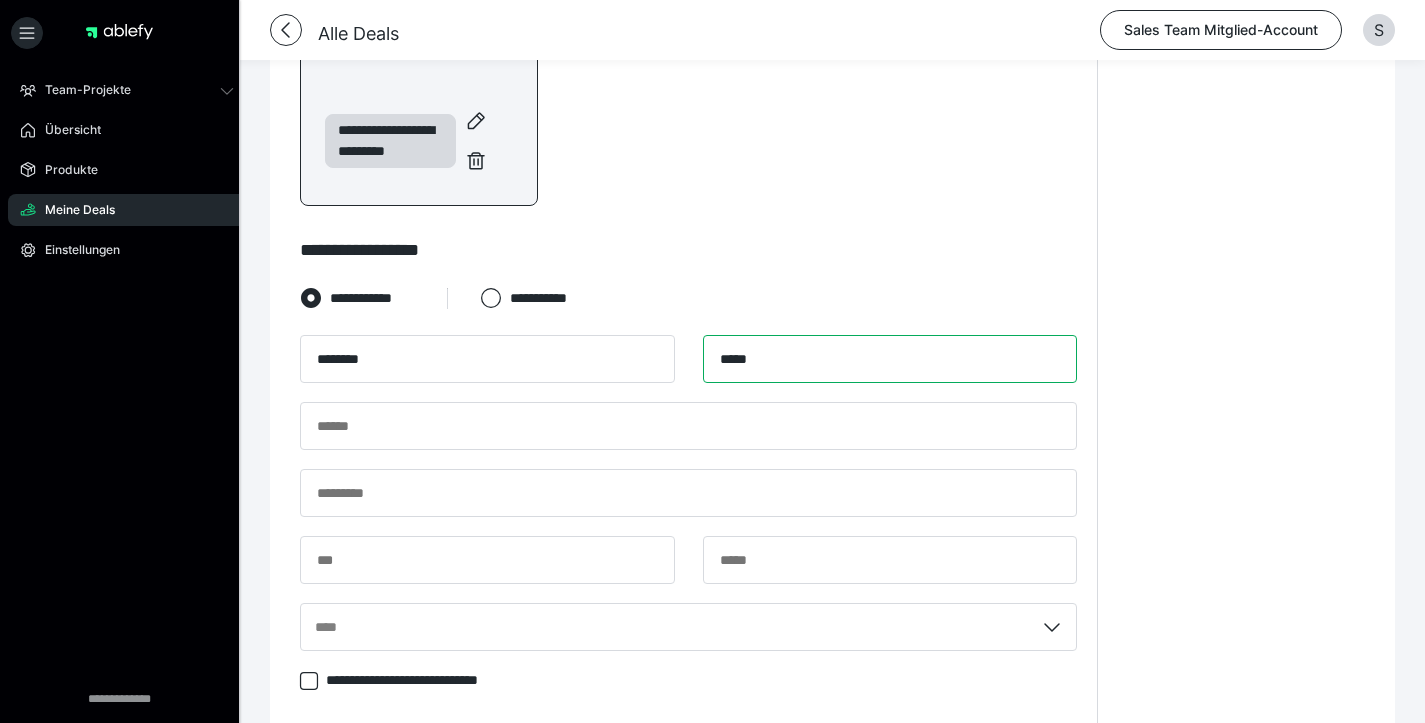 type on "*****" 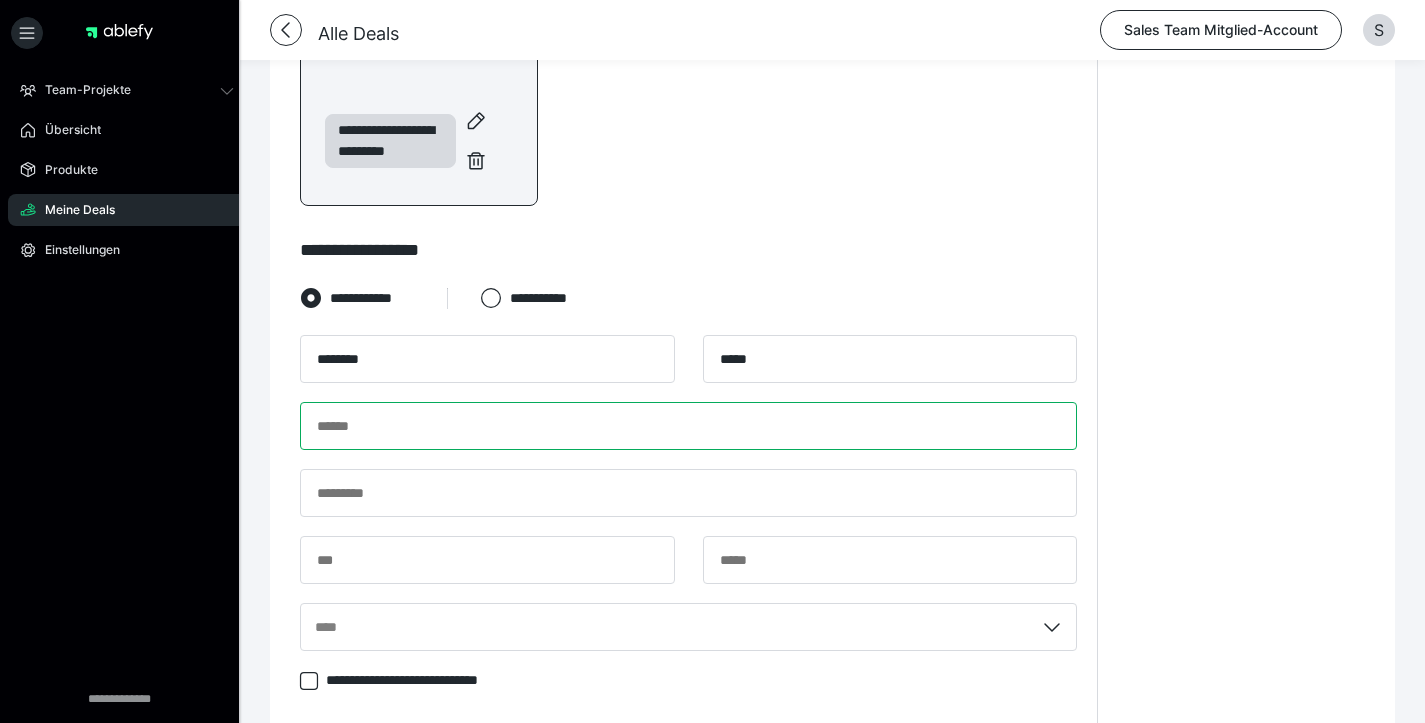 click at bounding box center (688, 426) 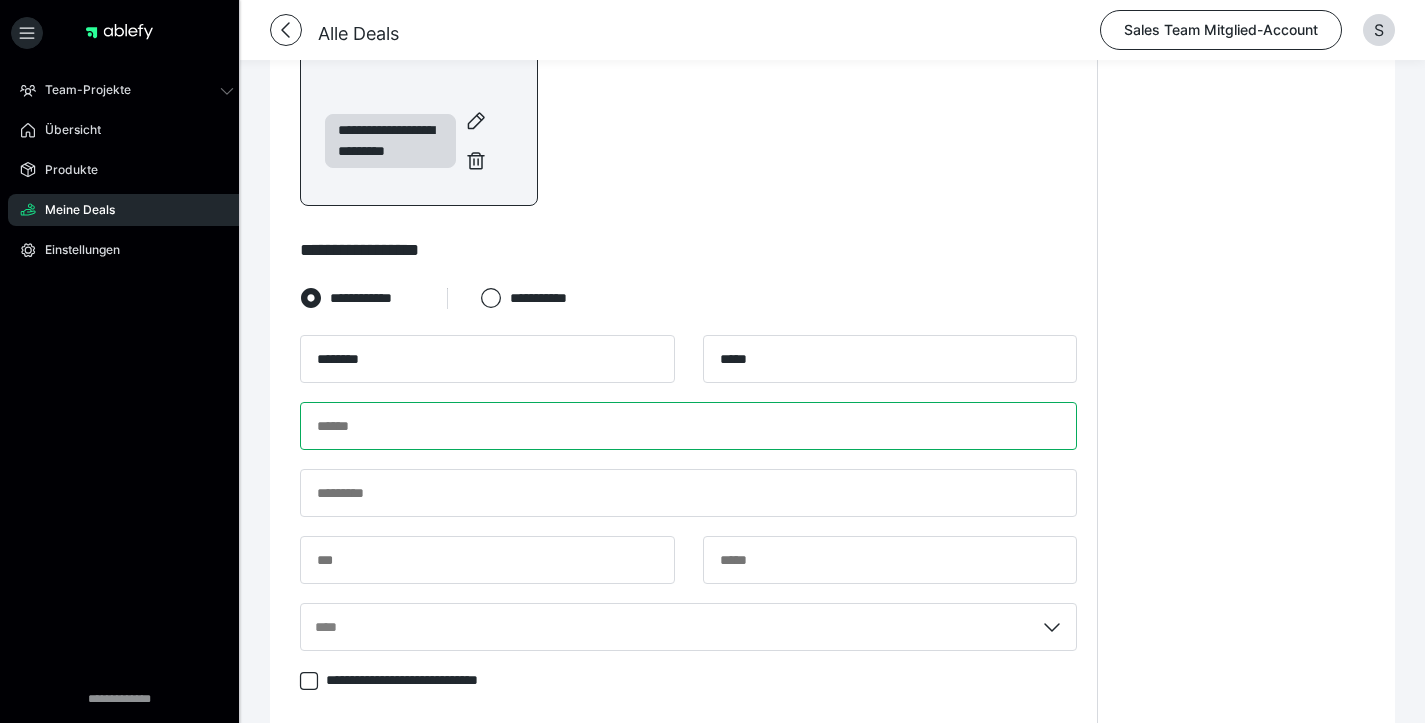 paste on "**********" 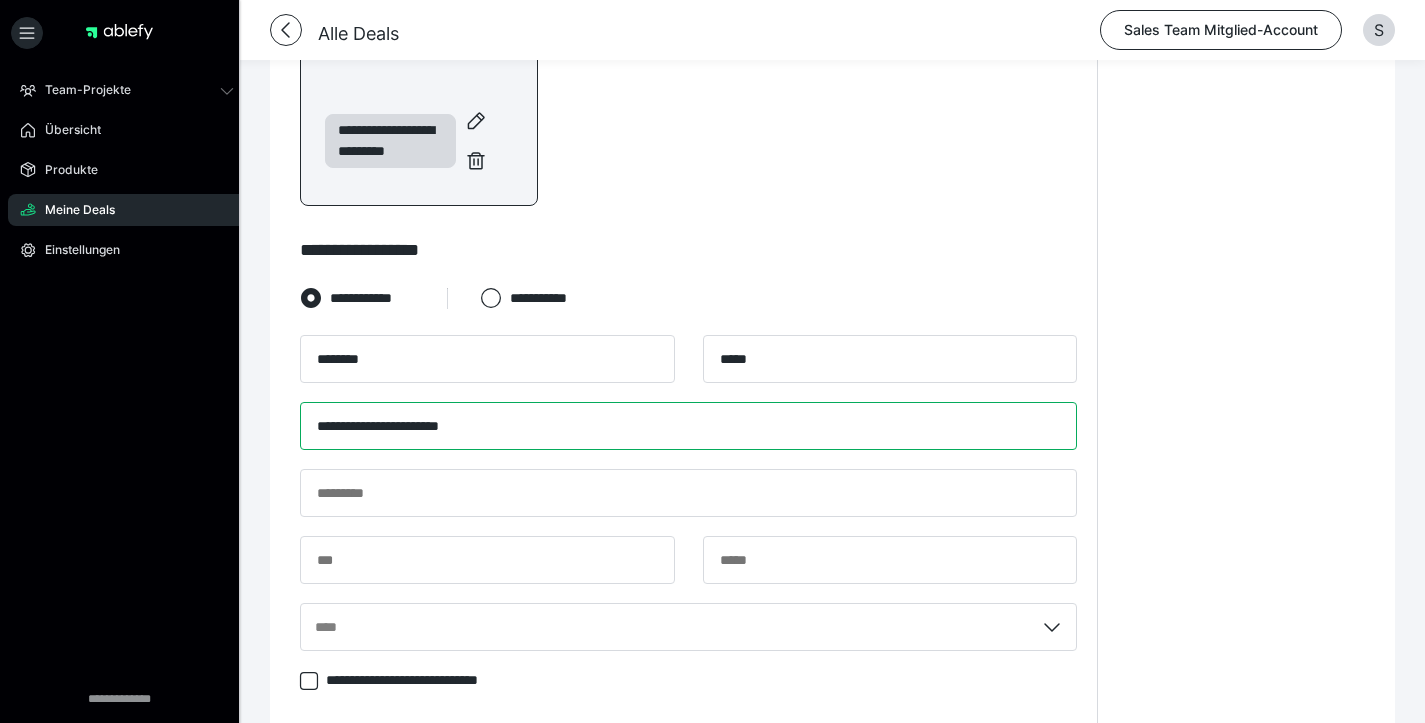 type on "**********" 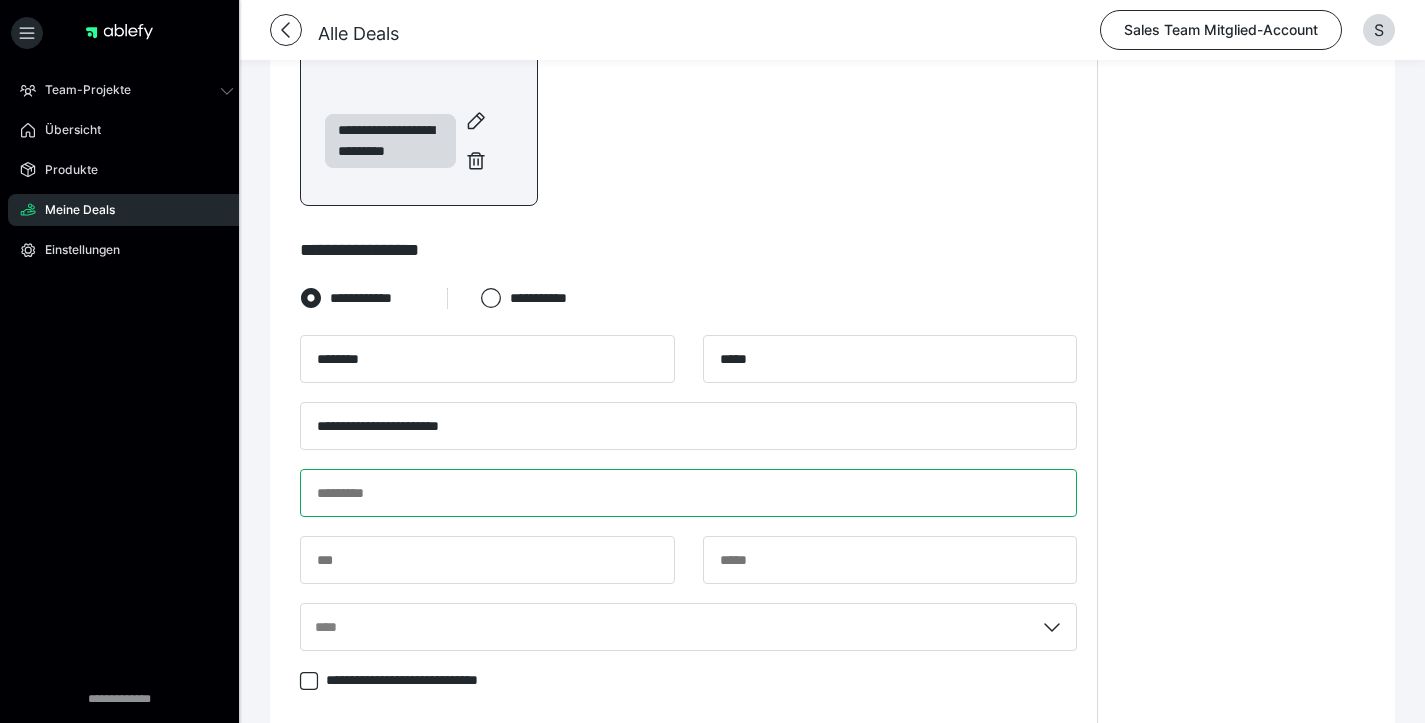 click at bounding box center [688, 493] 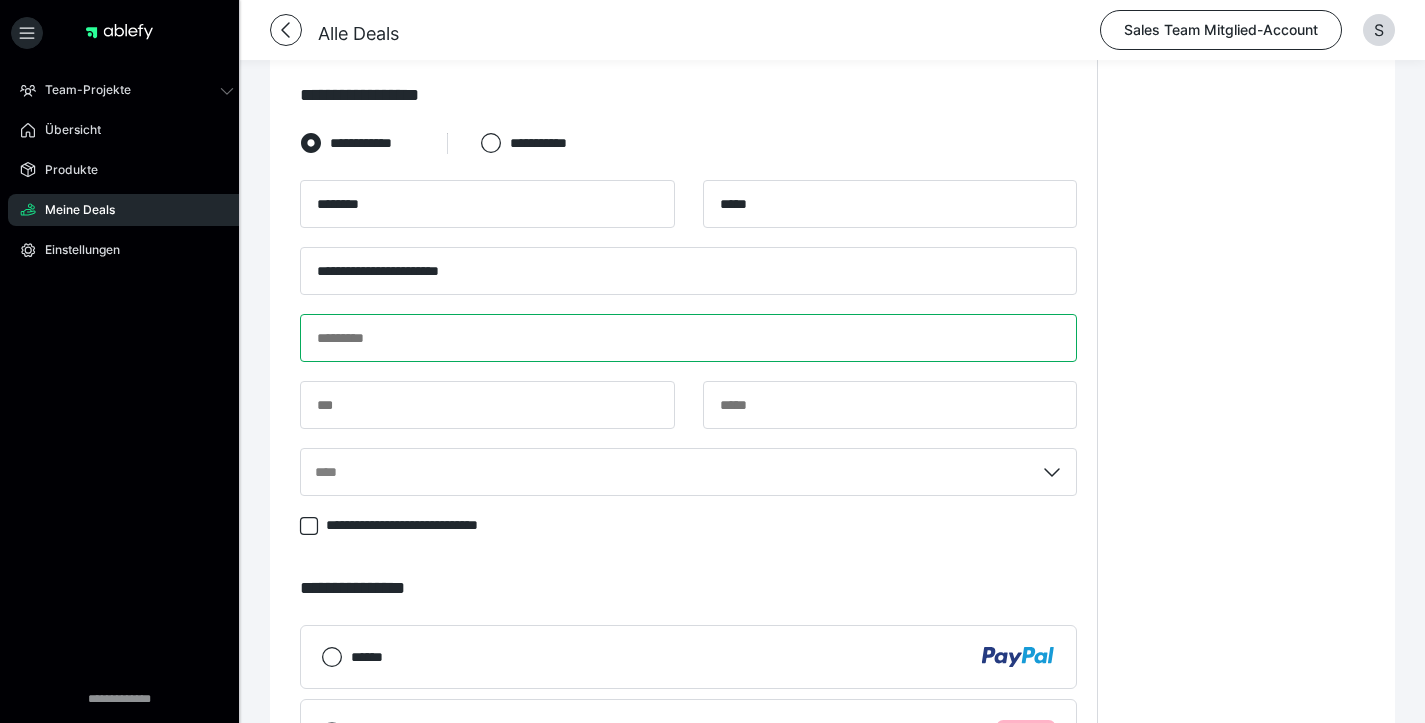 scroll, scrollTop: 891, scrollLeft: 0, axis: vertical 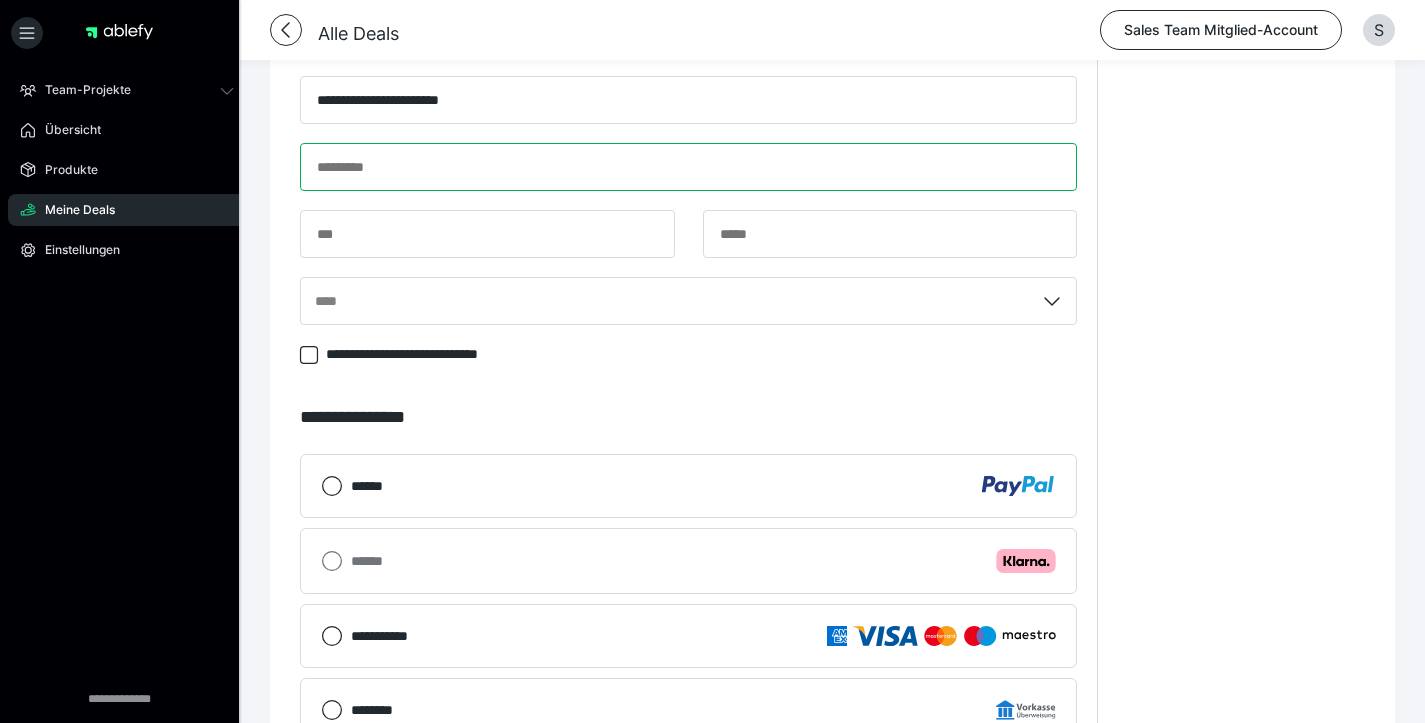 click at bounding box center [688, 167] 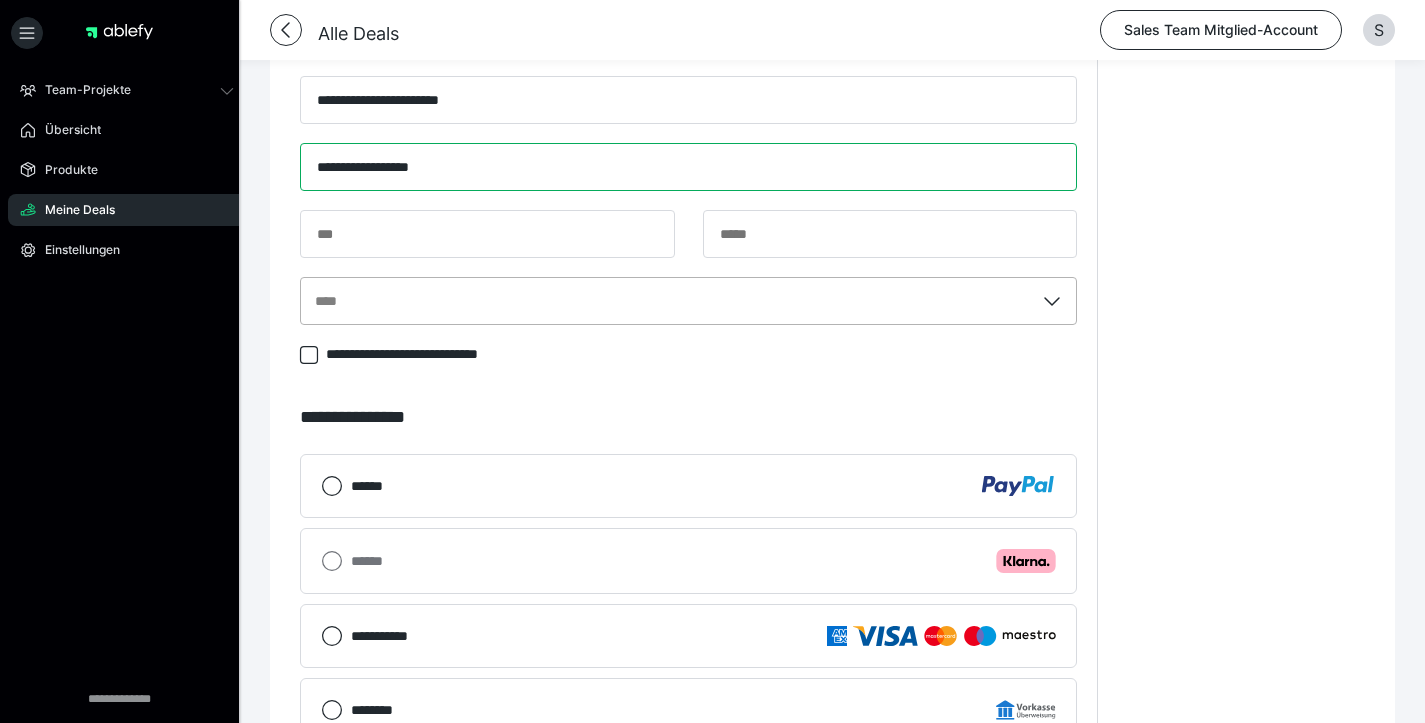 type on "**********" 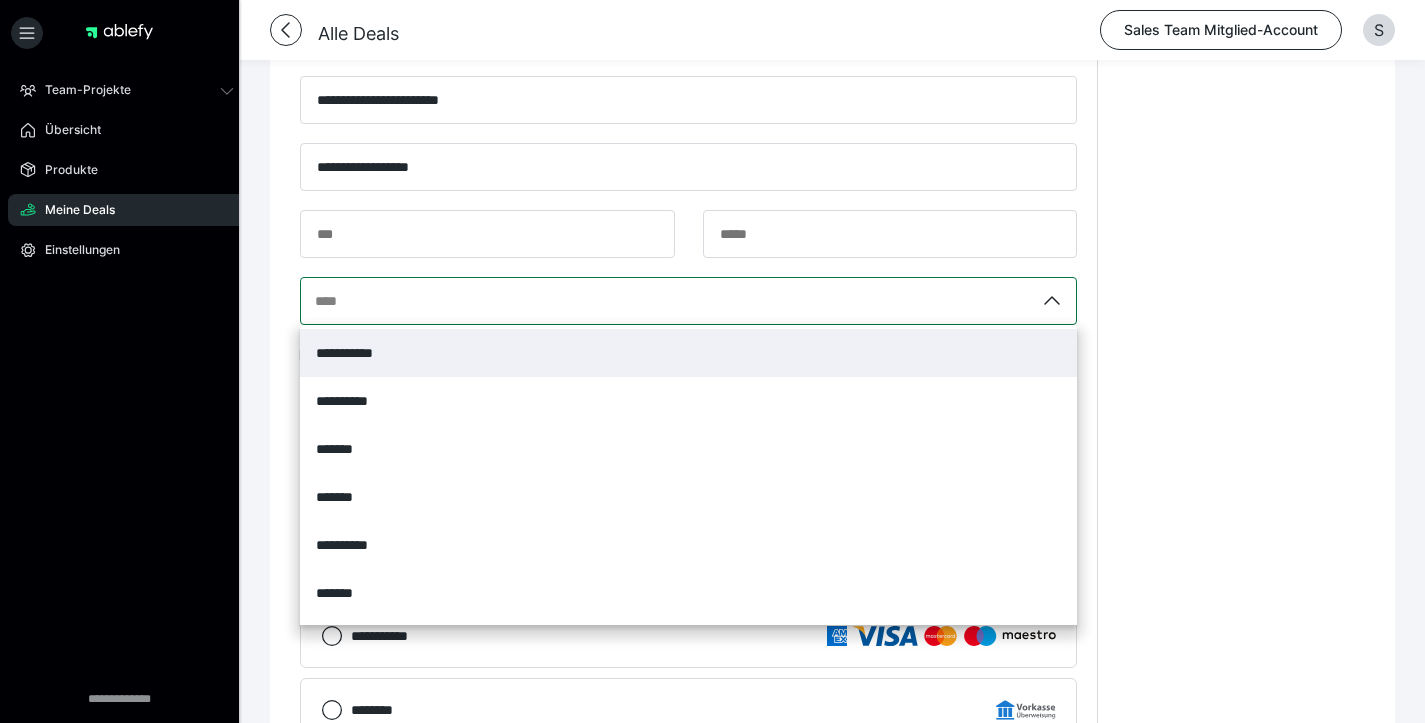 click on "****" at bounding box center (667, 301) 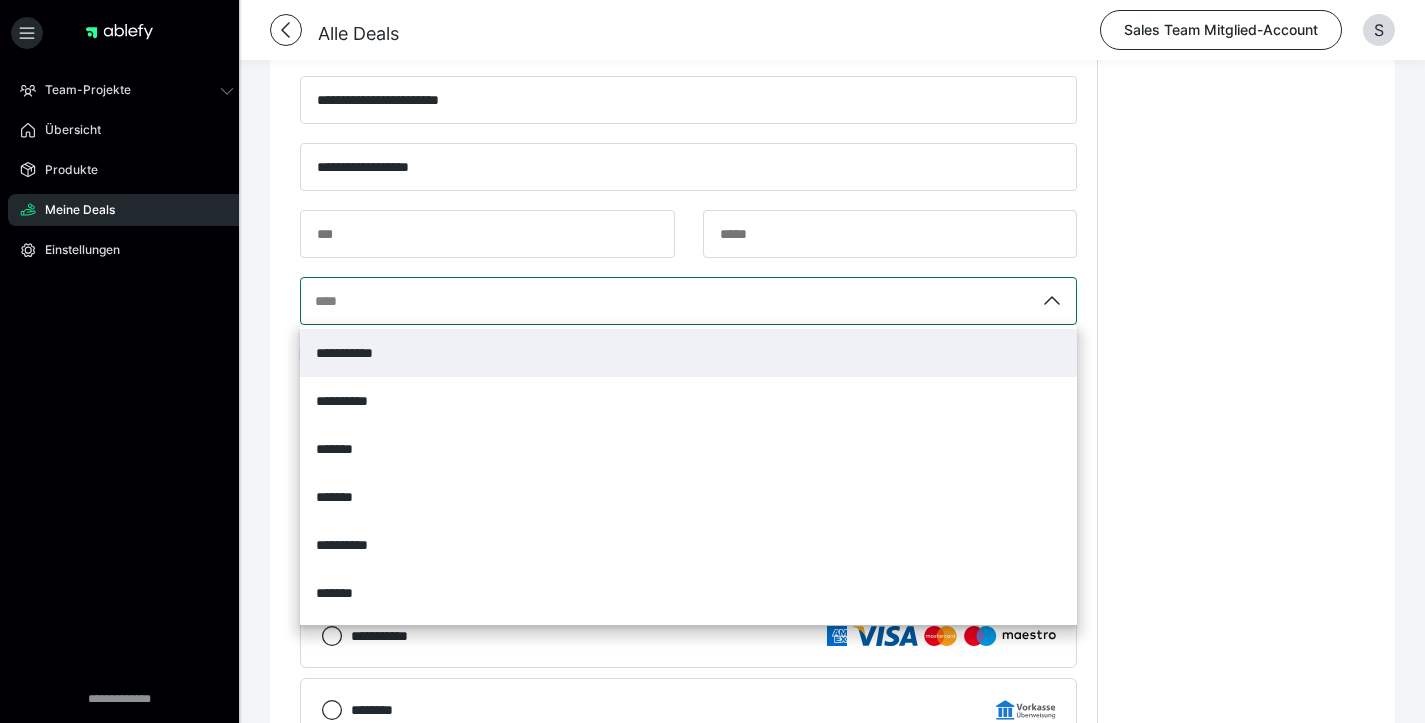click on "**********" at bounding box center [688, 353] 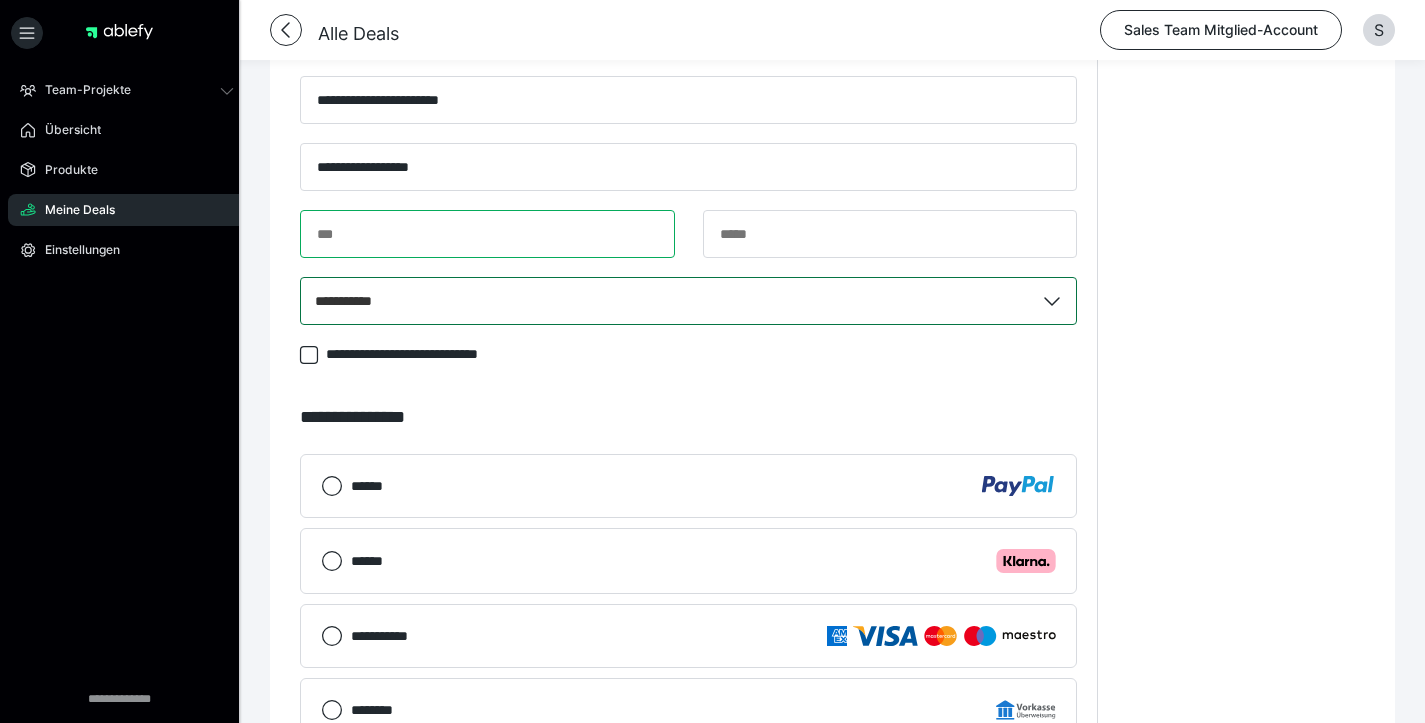 click at bounding box center (487, 234) 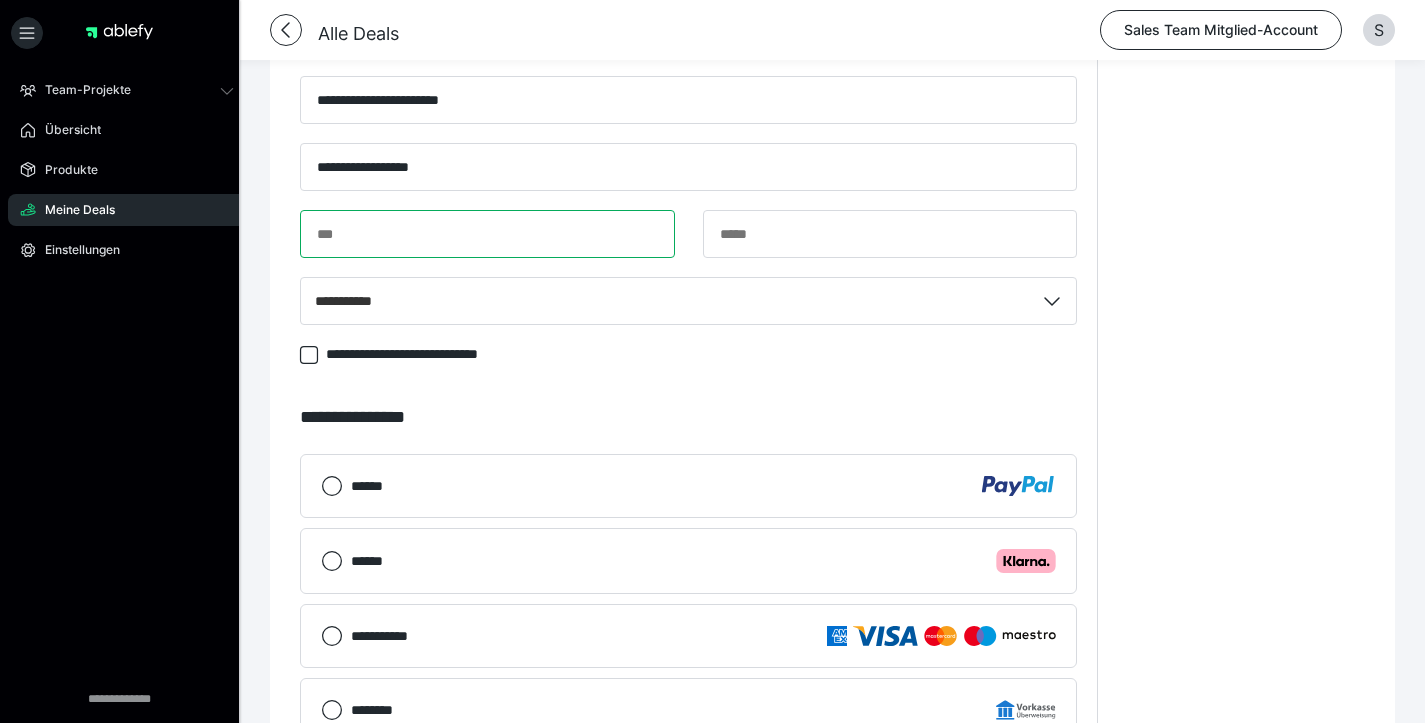 click at bounding box center [487, 234] 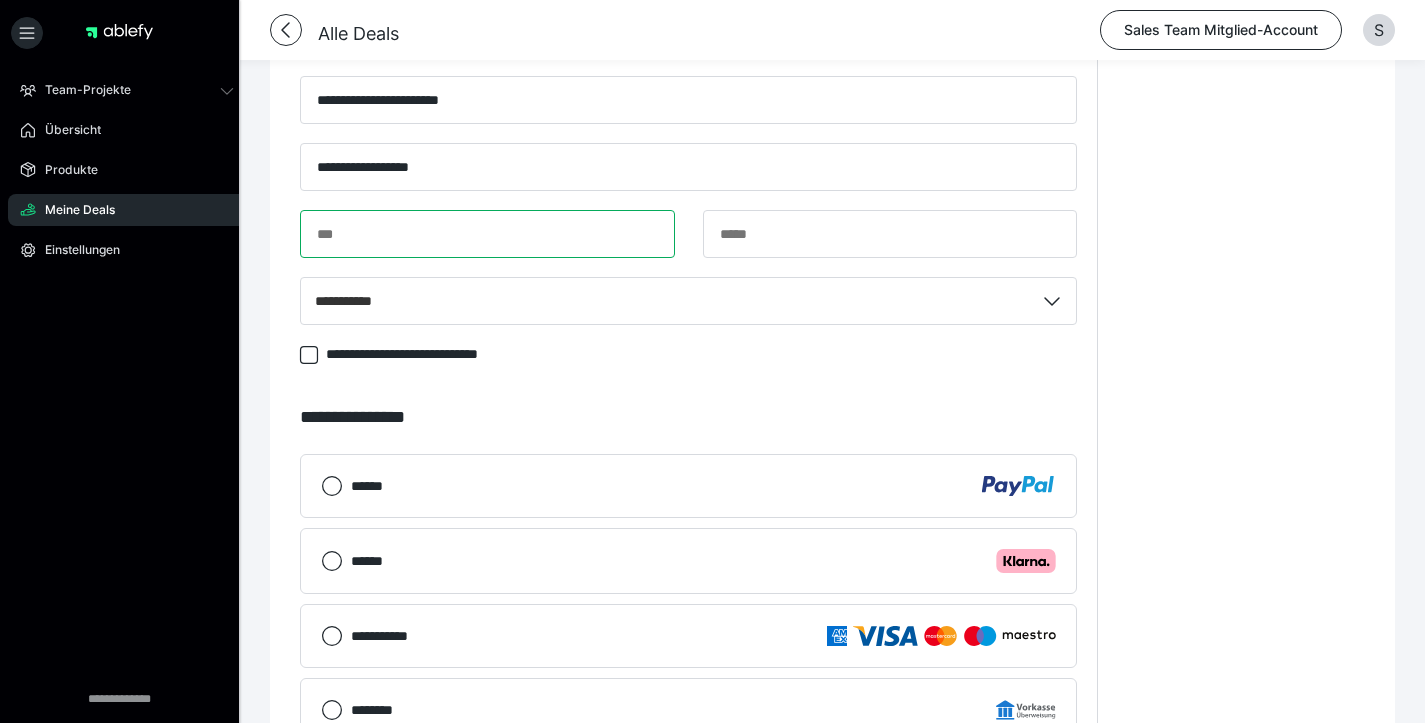 paste on "*****" 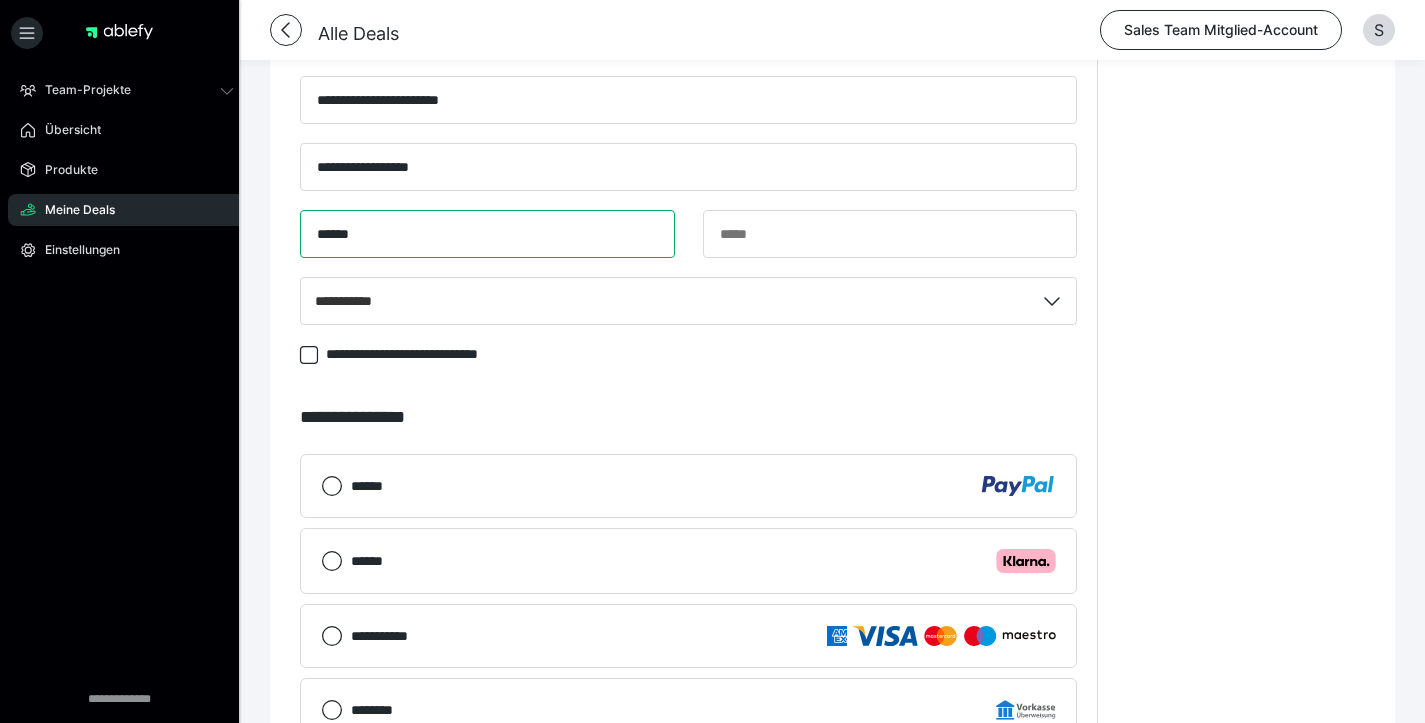 type on "*****" 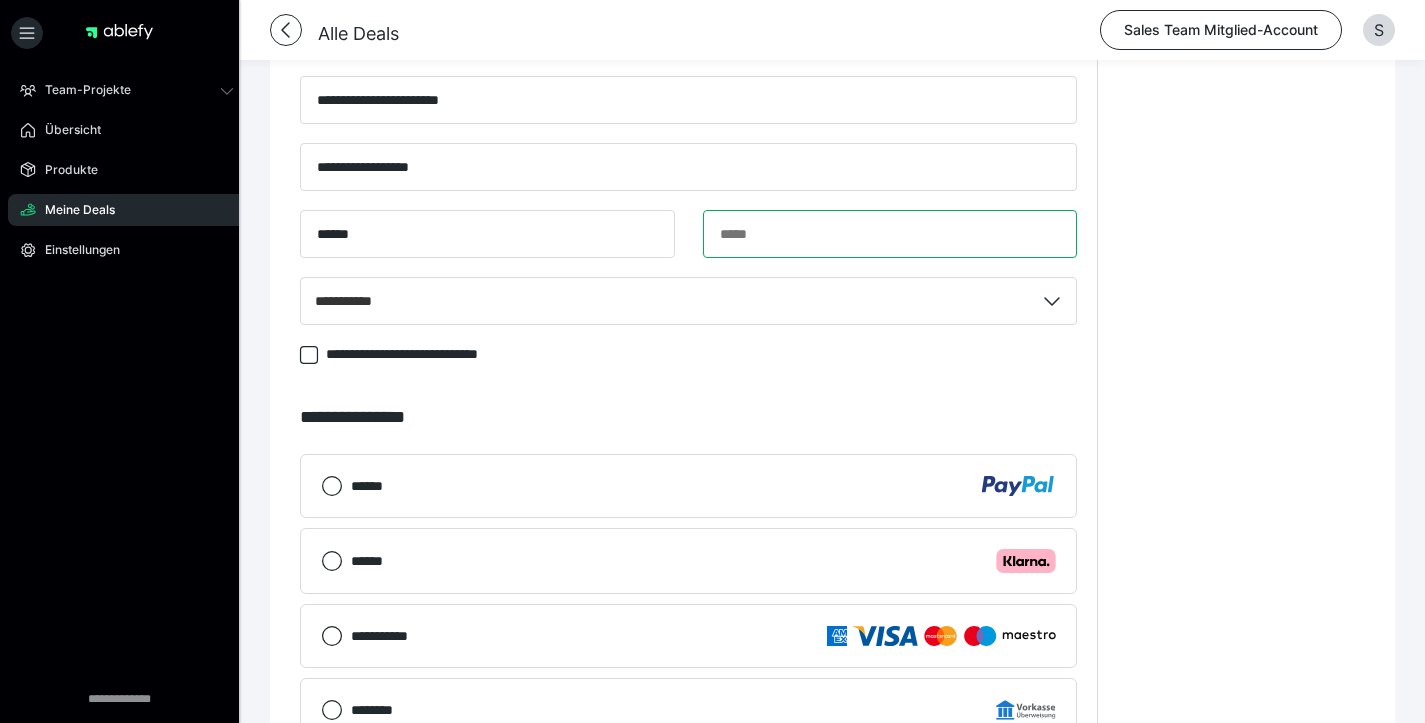 click at bounding box center (890, 234) 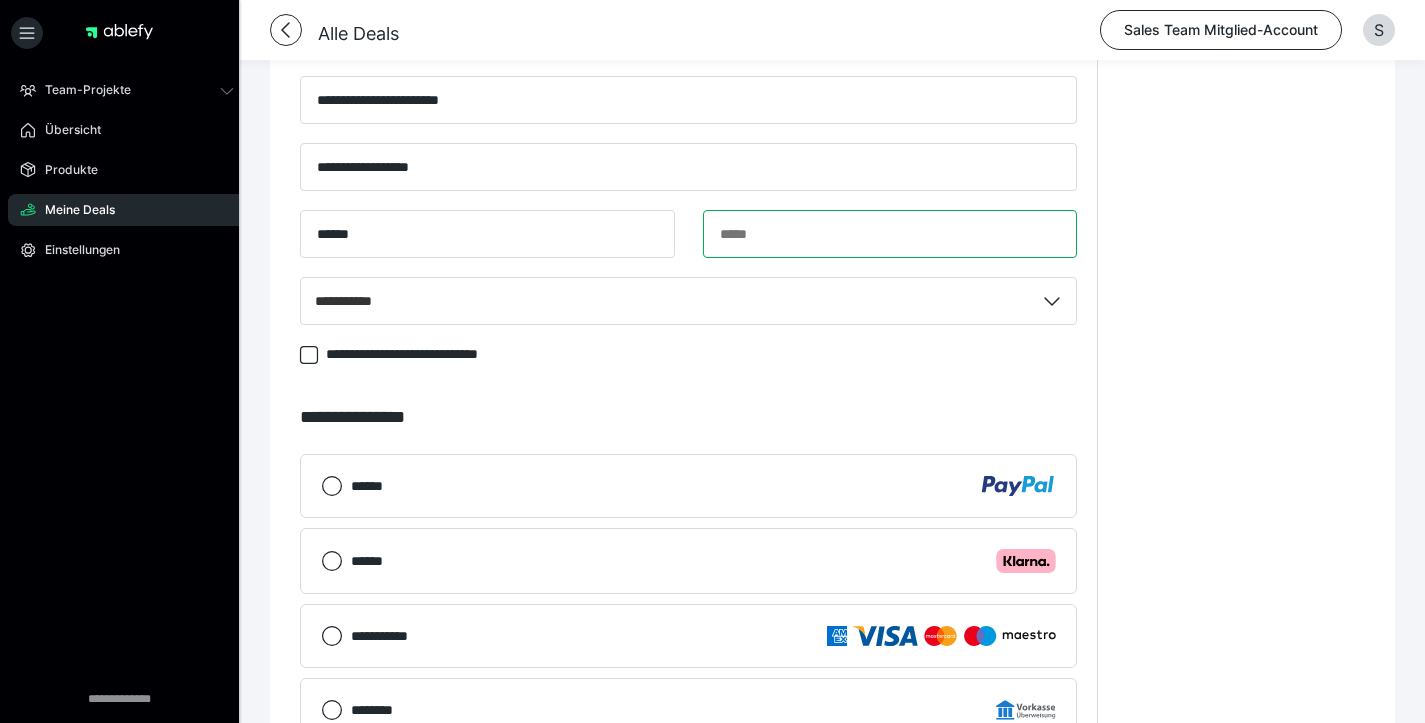 click at bounding box center (890, 234) 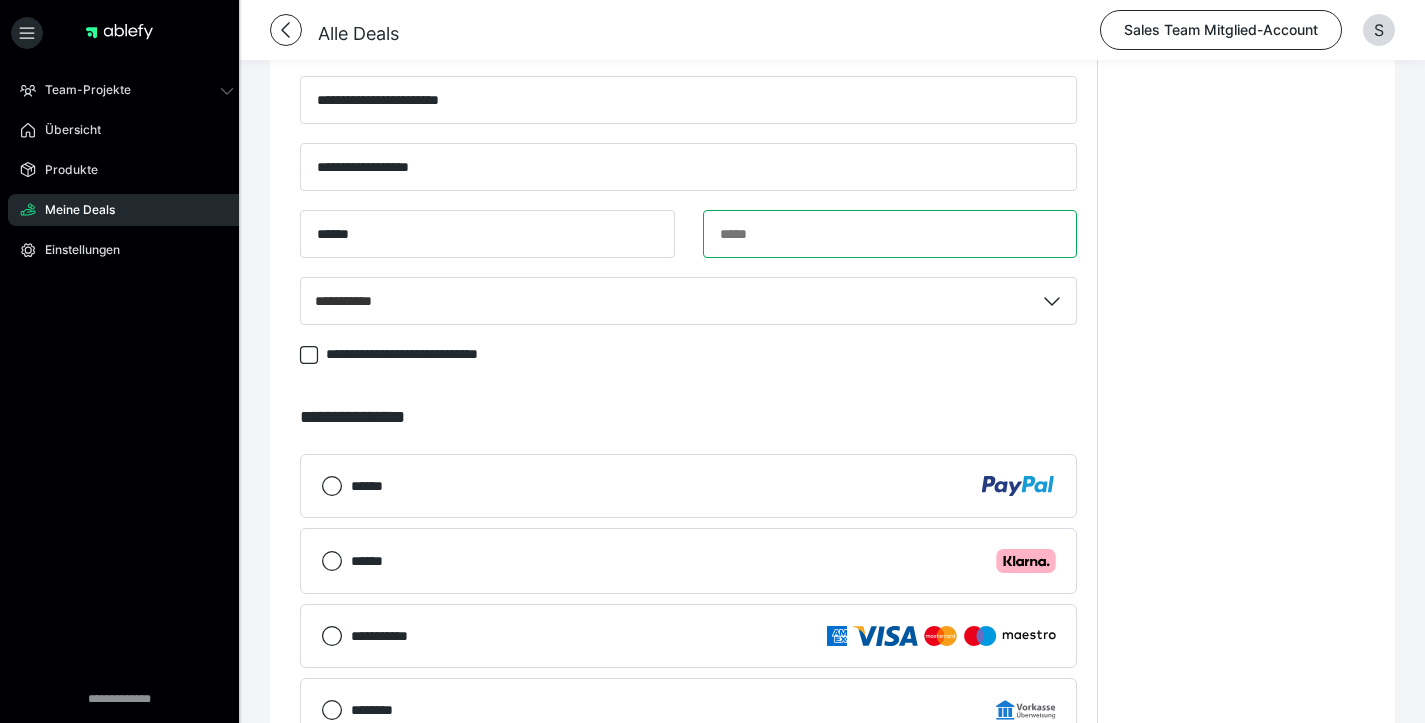 paste on "**********" 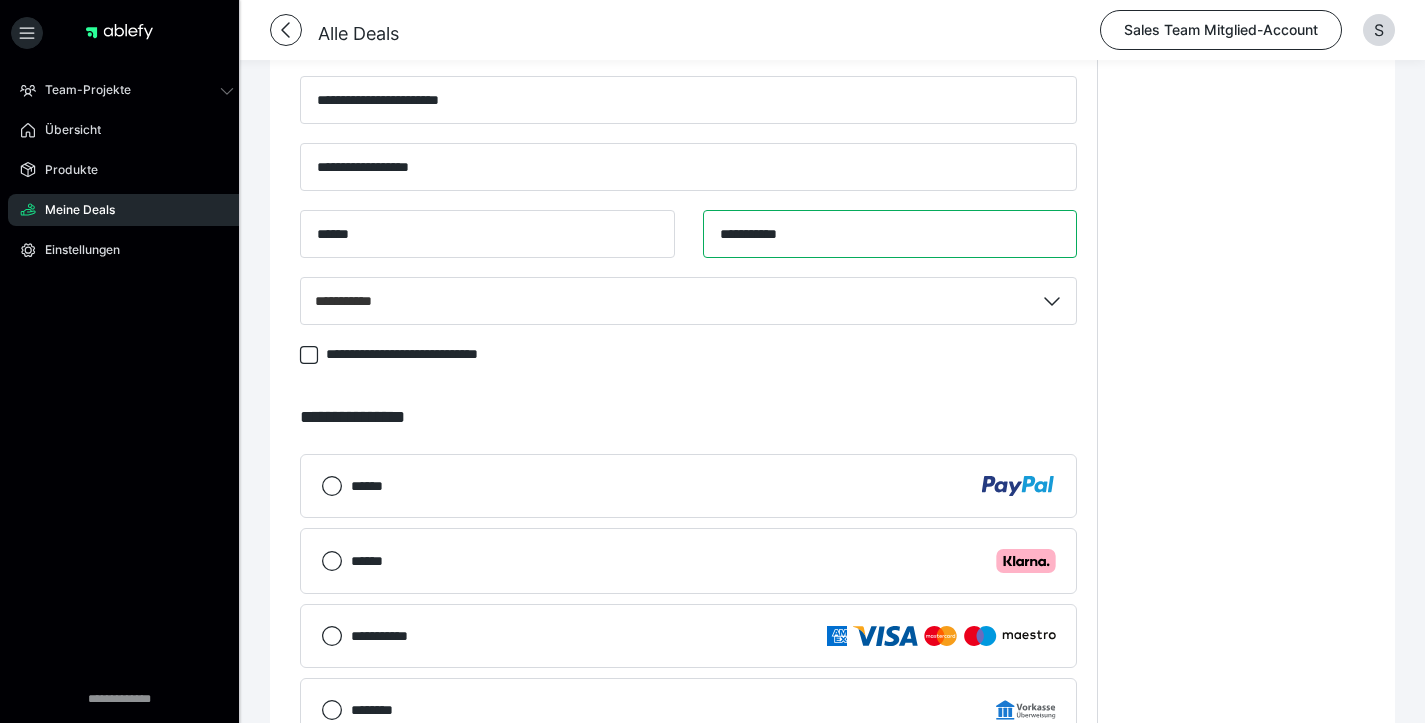 type on "**********" 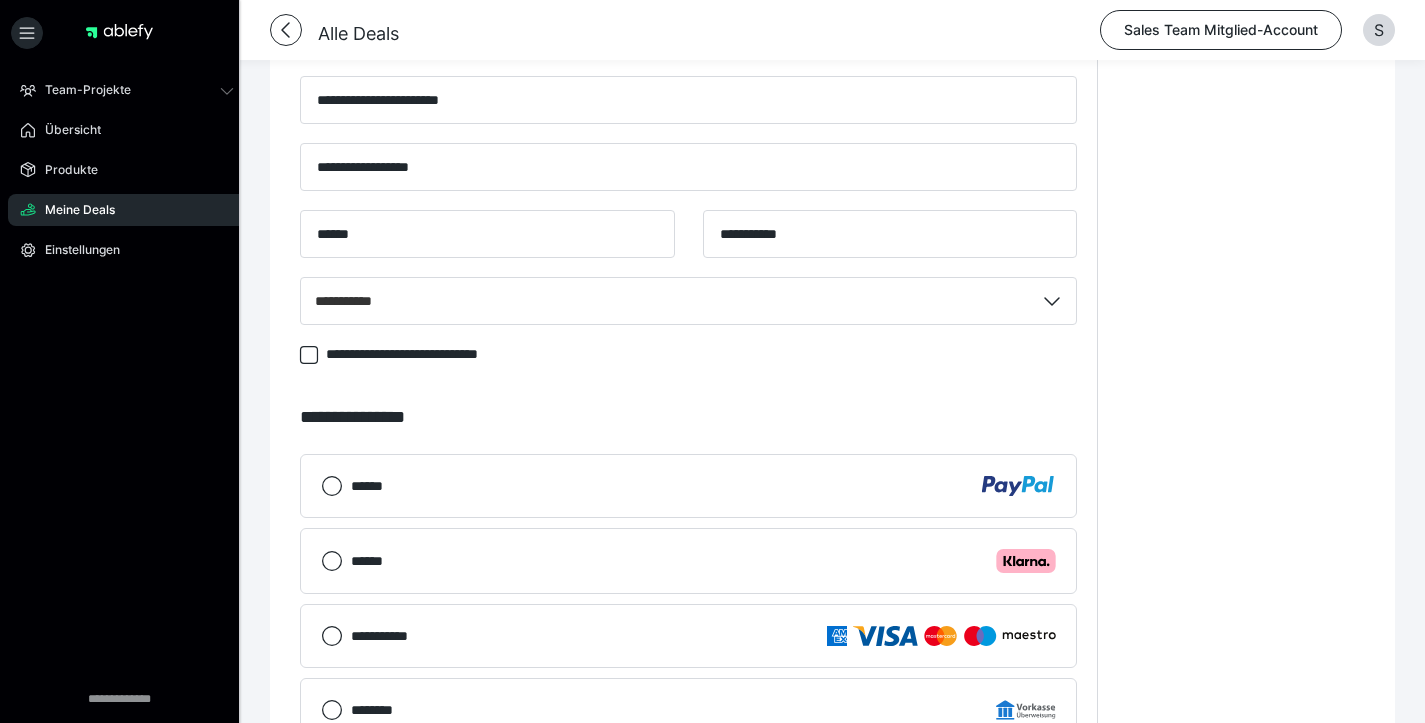 click on "**********" at bounding box center [688, 310] 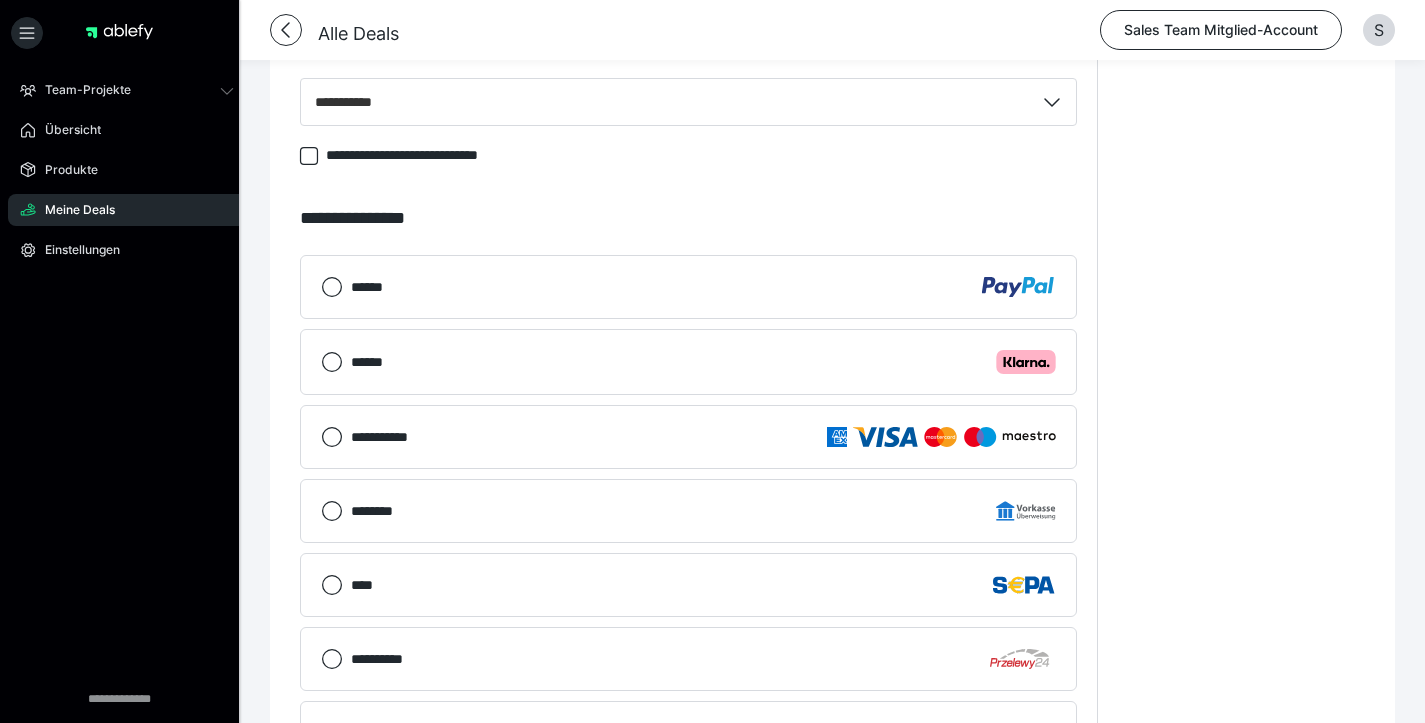 scroll, scrollTop: 1123, scrollLeft: 0, axis: vertical 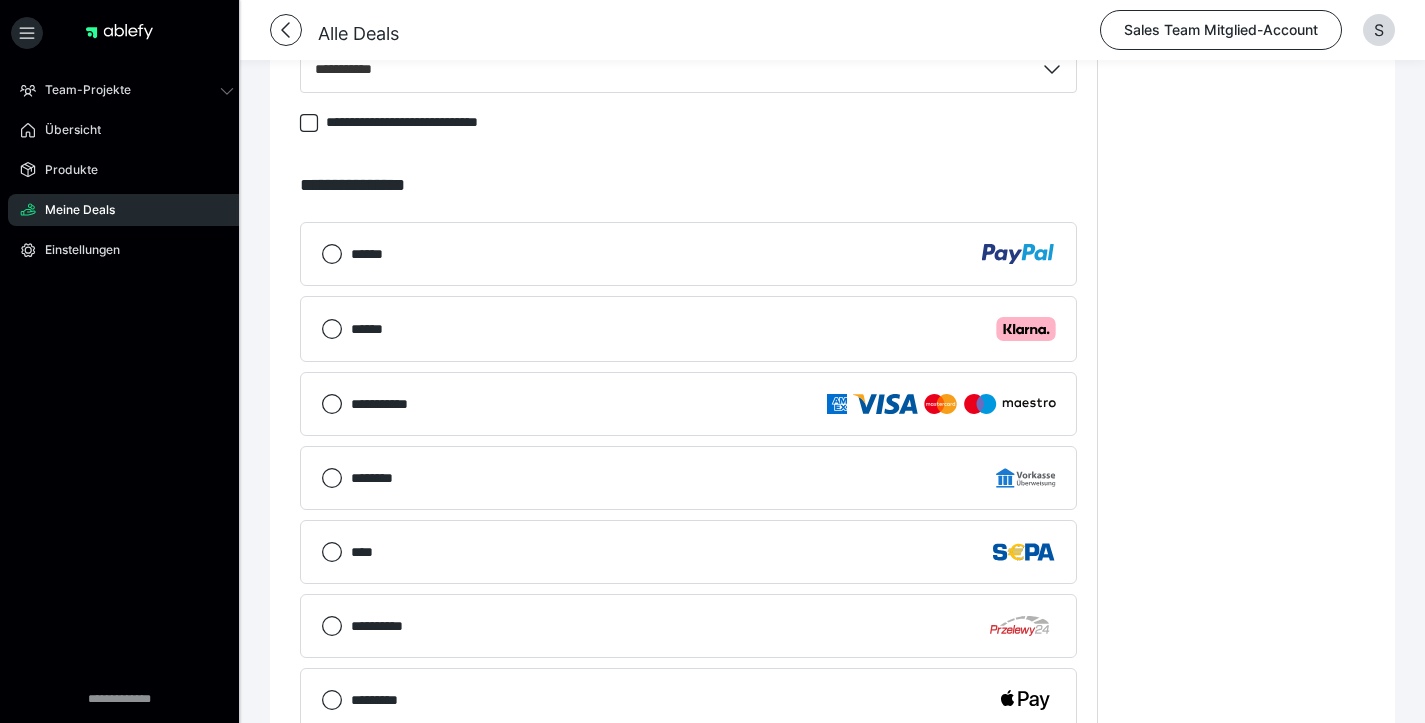 click on "****** .cls-1 {fill: #ffb3c7;}" at bounding box center [688, 329] 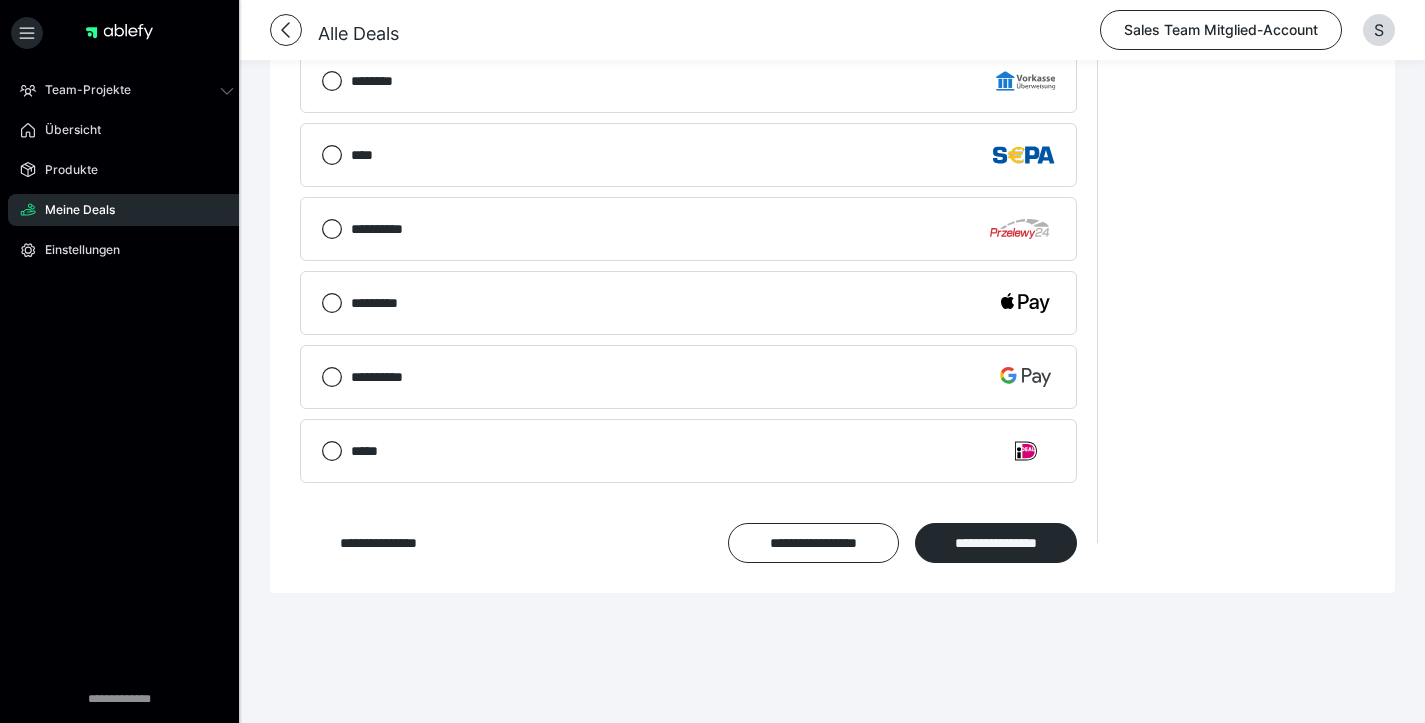 scroll, scrollTop: 1536, scrollLeft: 0, axis: vertical 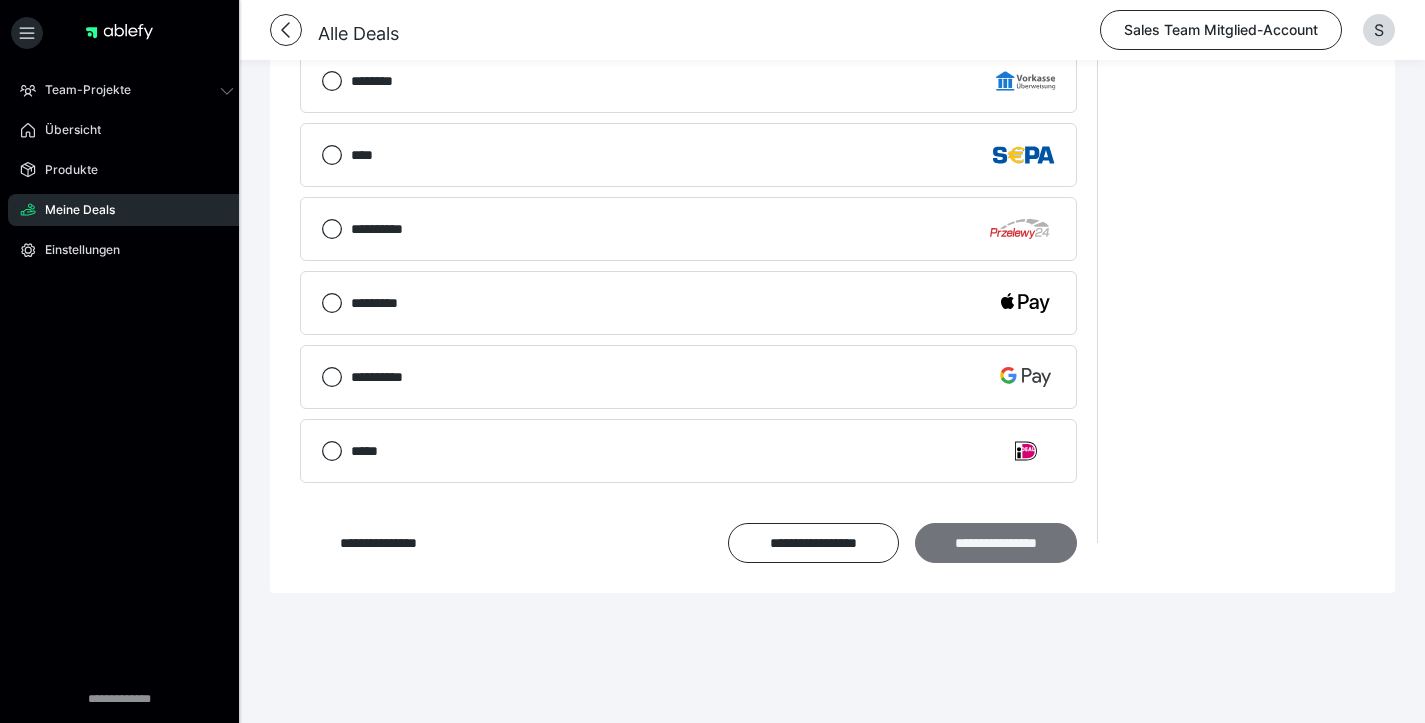 click on "**********" at bounding box center (996, 543) 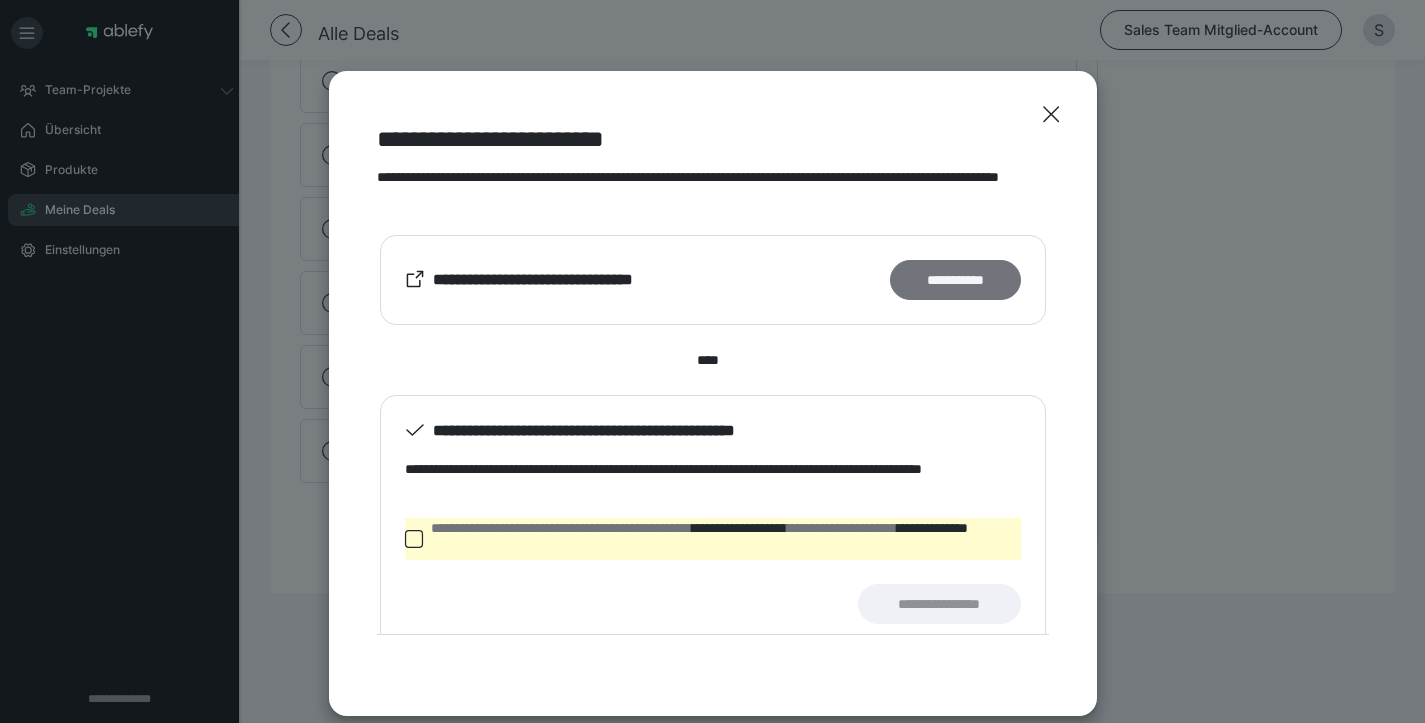 click on "**********" at bounding box center [955, 280] 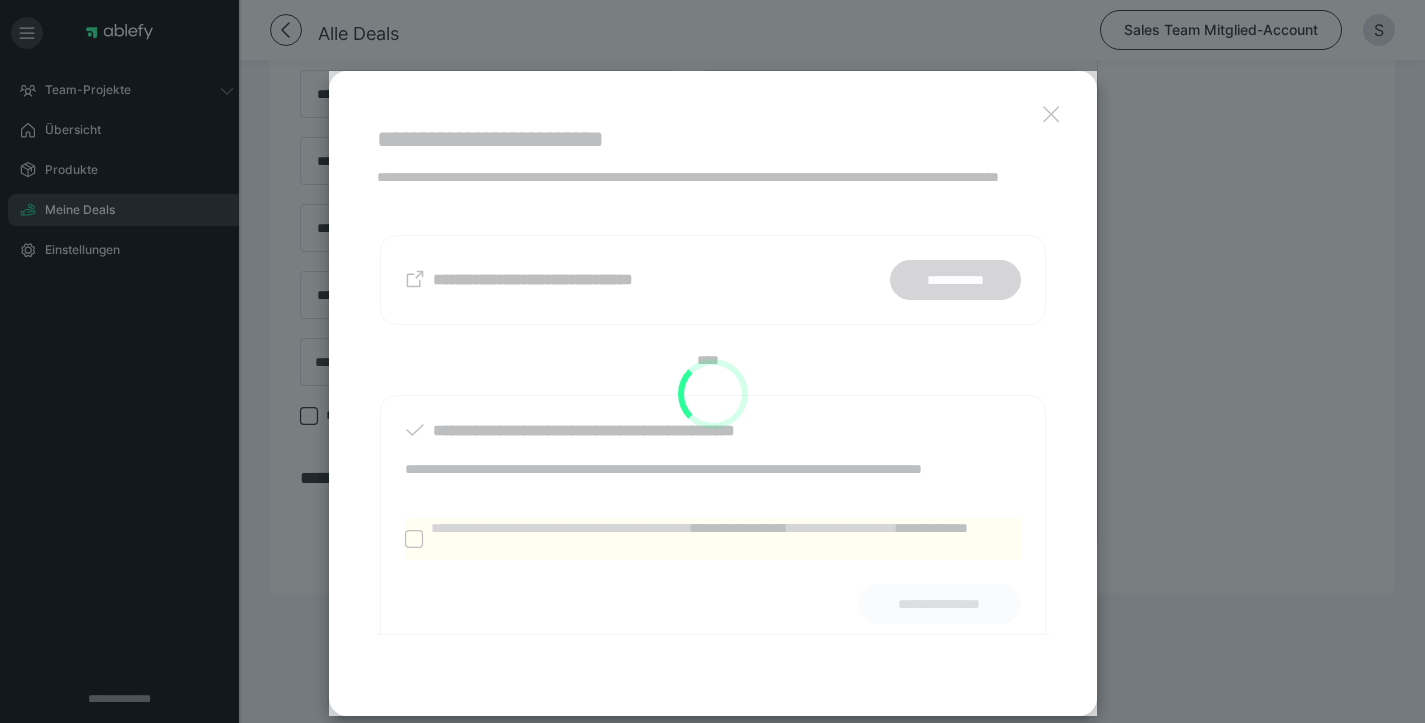 scroll, scrollTop: 845, scrollLeft: 0, axis: vertical 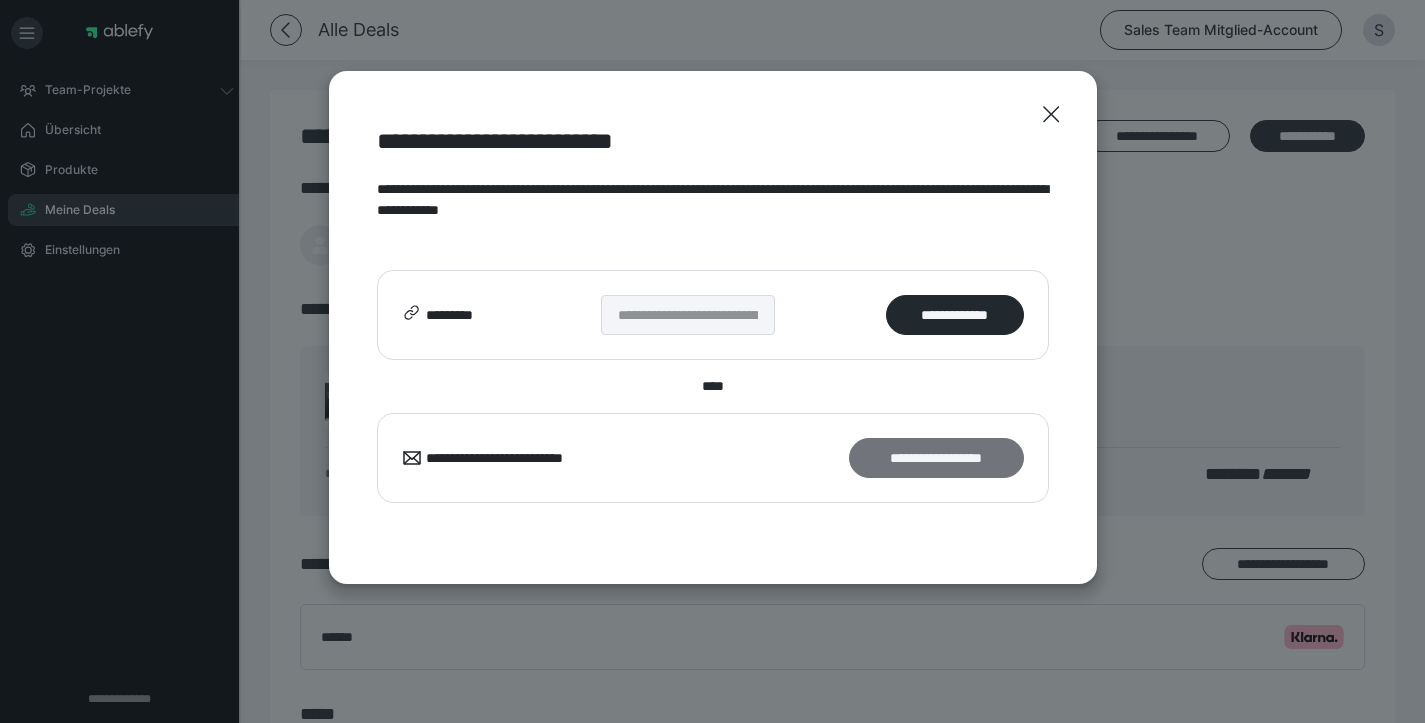 click on "**********" at bounding box center [936, 458] 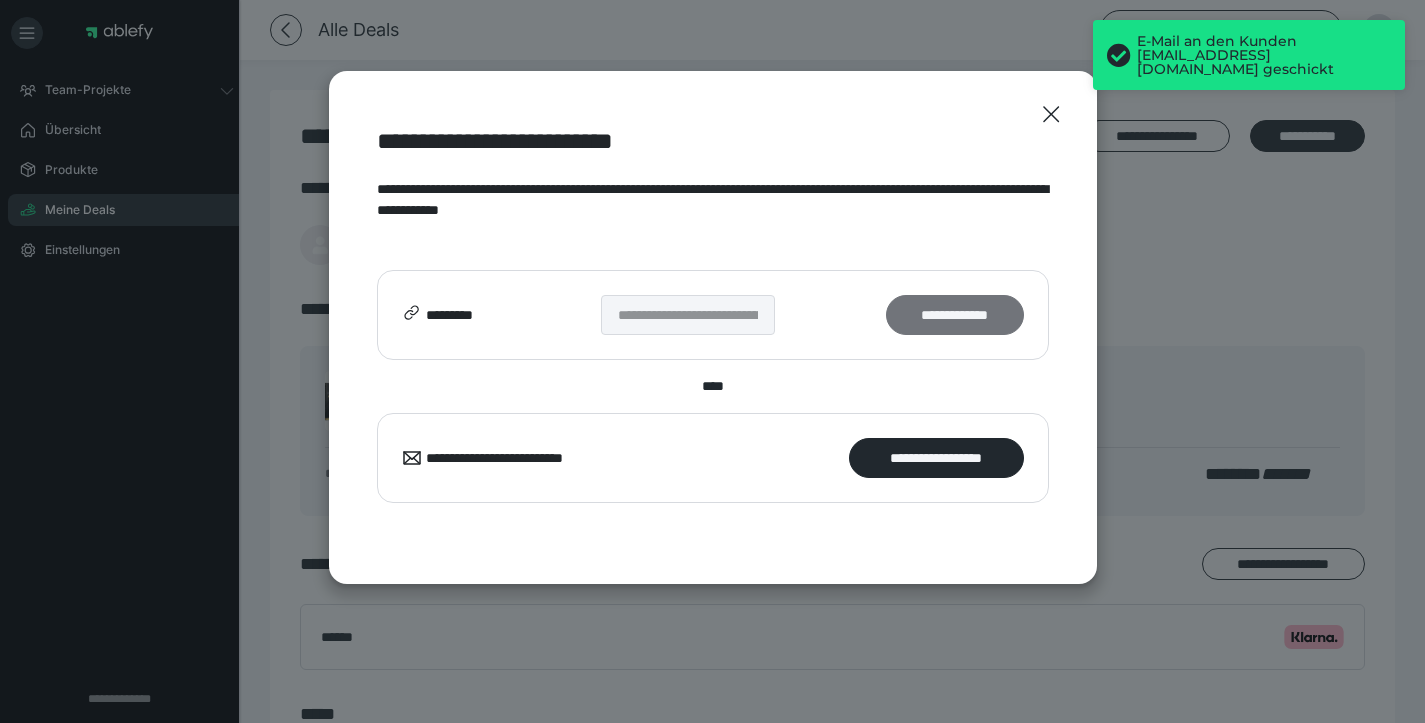 click on "**********" at bounding box center (954, 315) 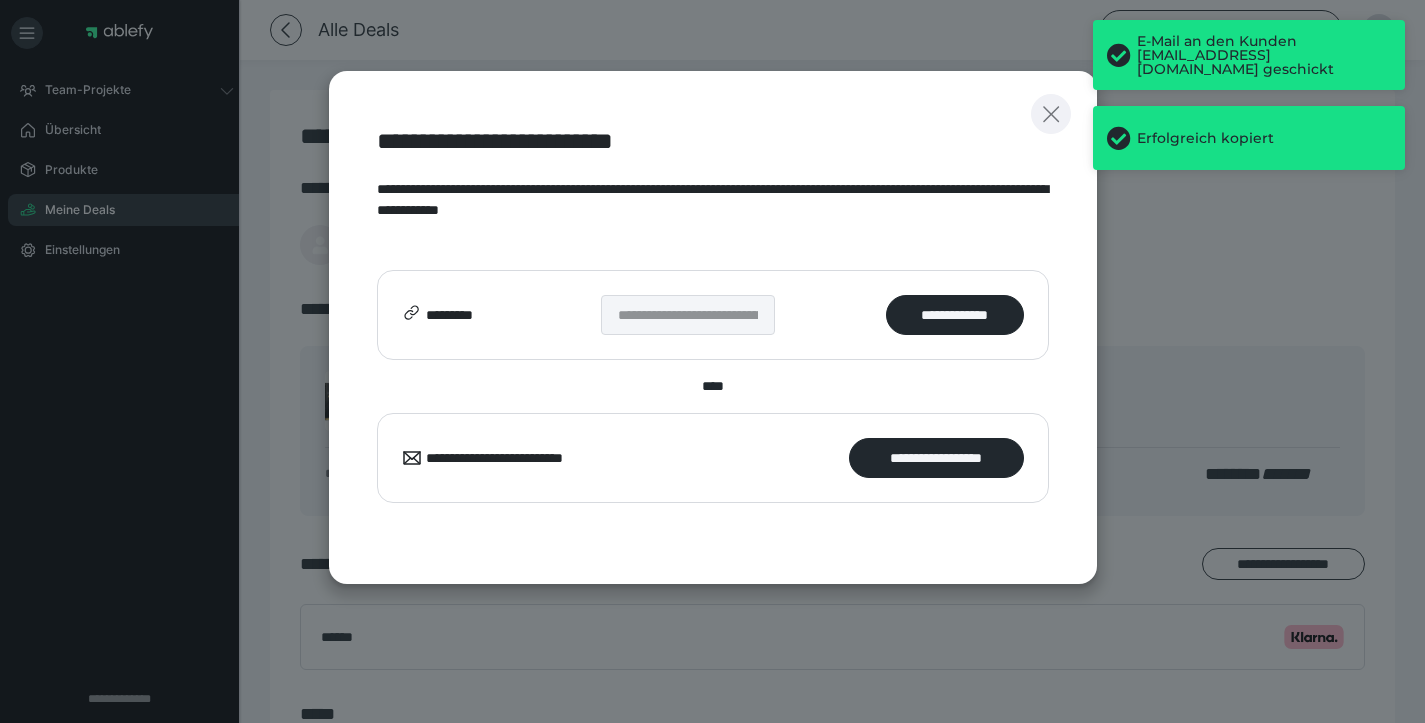click at bounding box center [1051, 114] 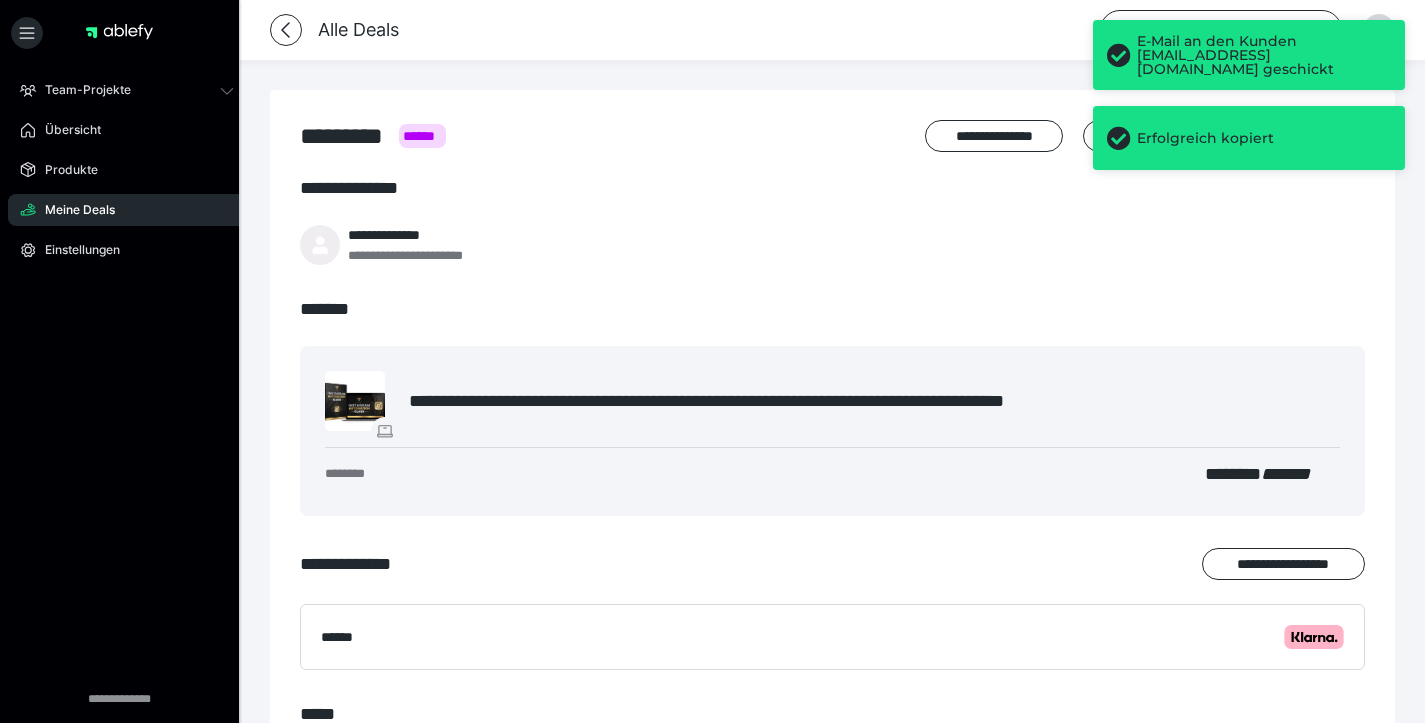 click on "E-Mail an den Kunden zuza.tryzubiak@gmail.com geschickt" at bounding box center [1249, 55] 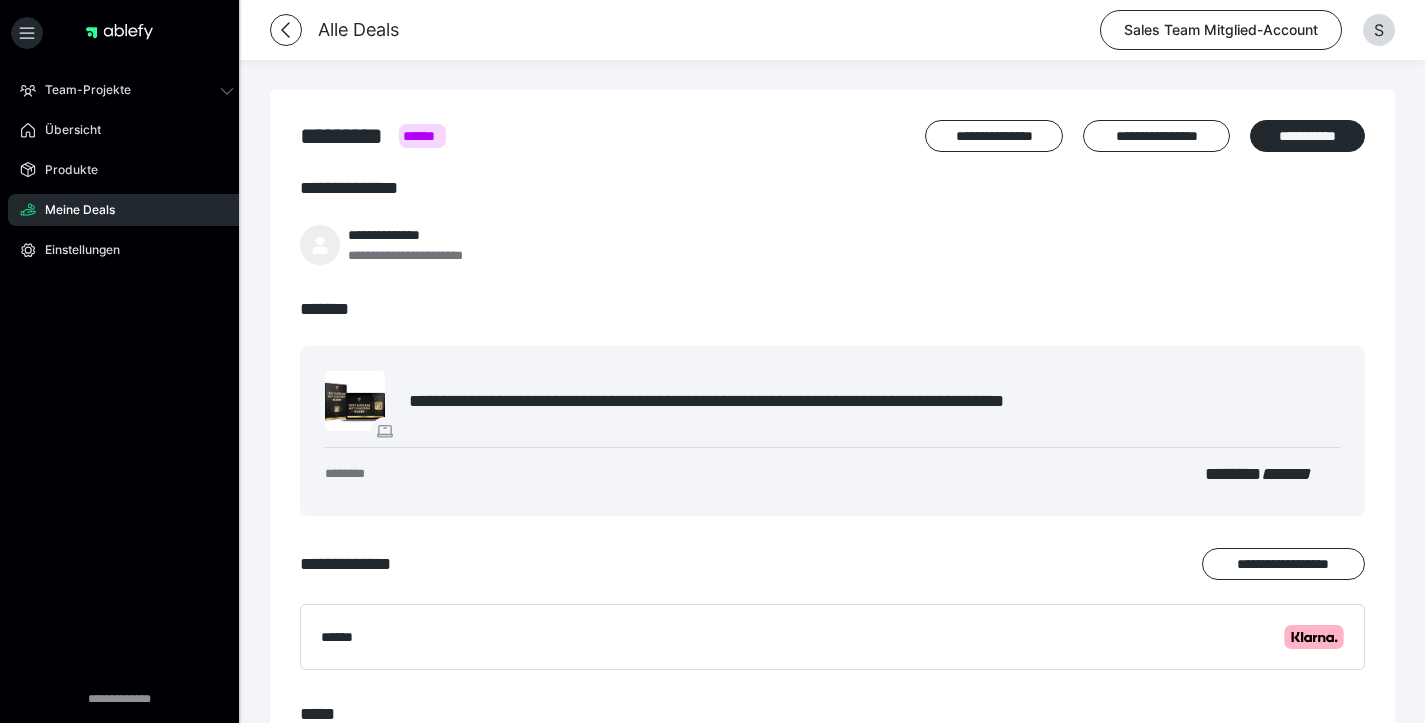 click on "E-Mail an den Kunden zuza.tryzubiak@gmail.com geschickt Erfolgreich kopiert" at bounding box center (1249, 103) 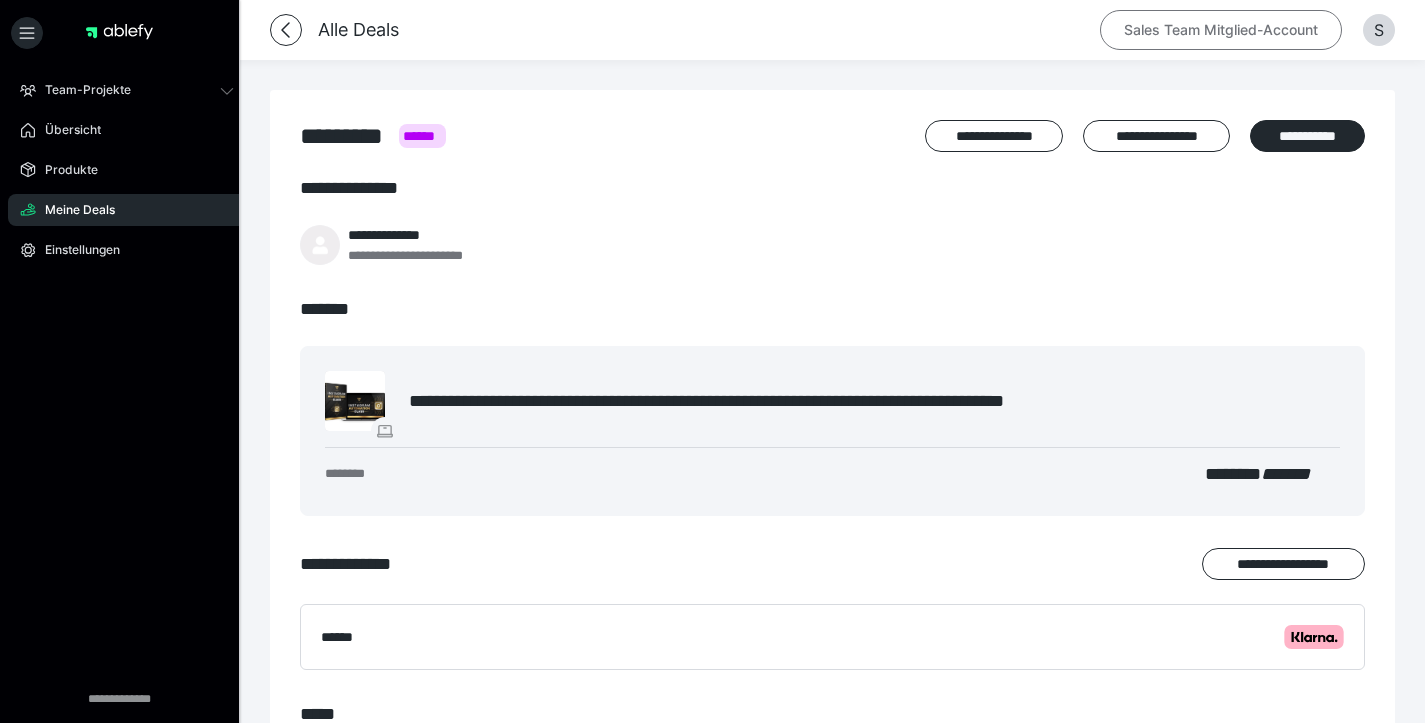 click on "Sales Team Mitglied-Account" at bounding box center [1221, 30] 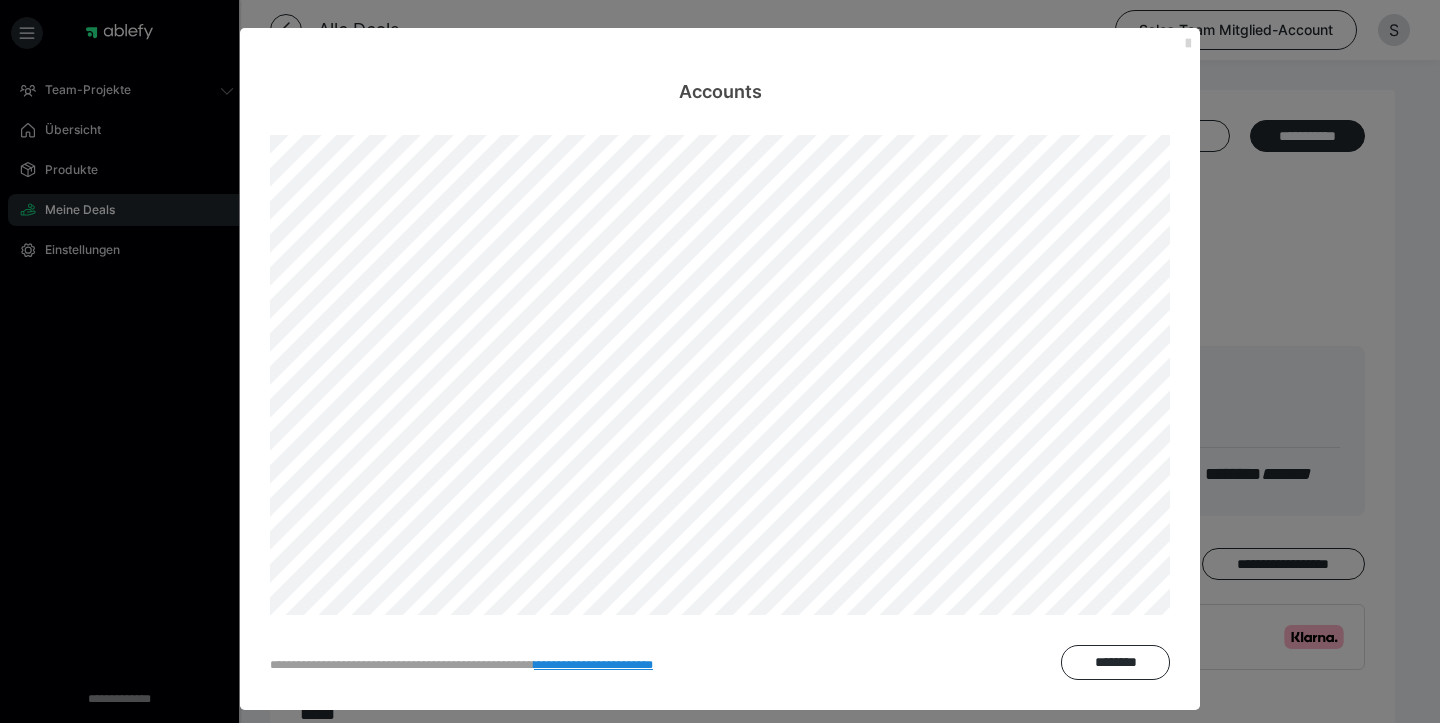 click at bounding box center [1188, 44] 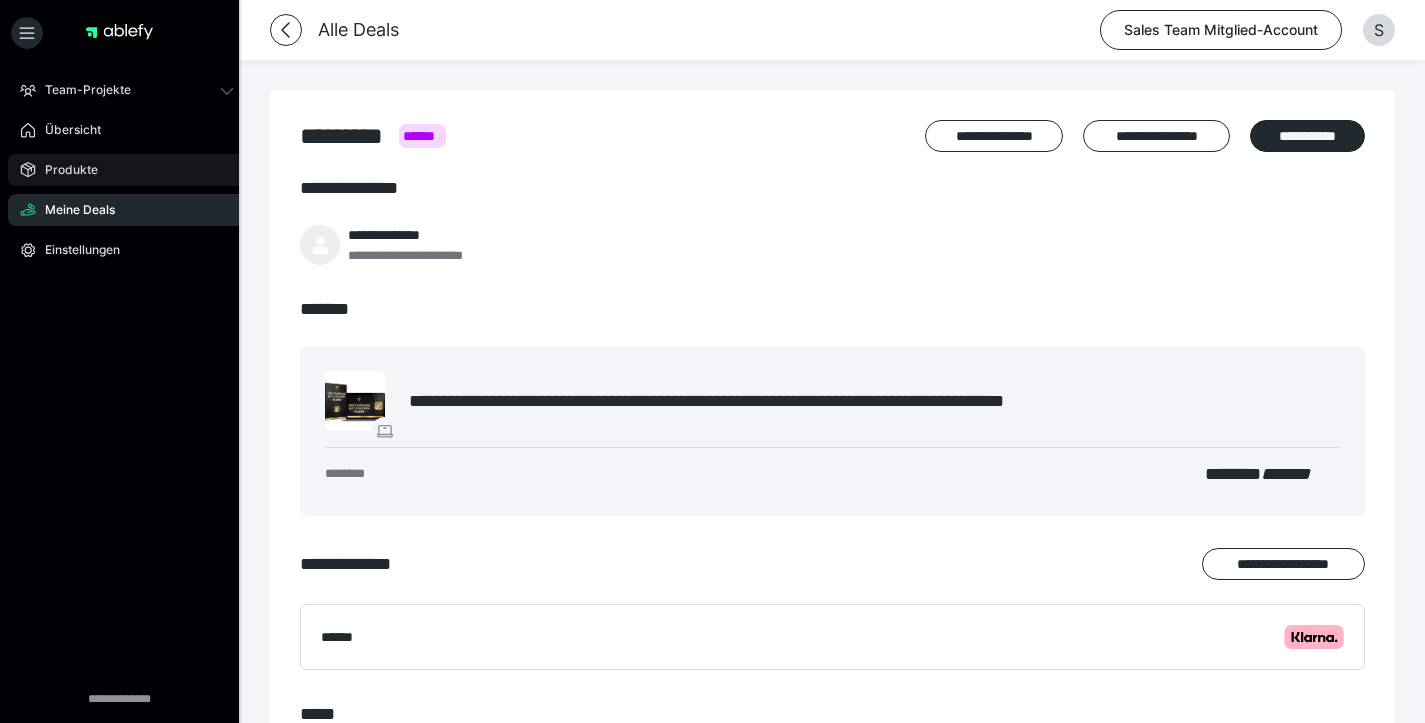 click on "Produkte" at bounding box center [64, 170] 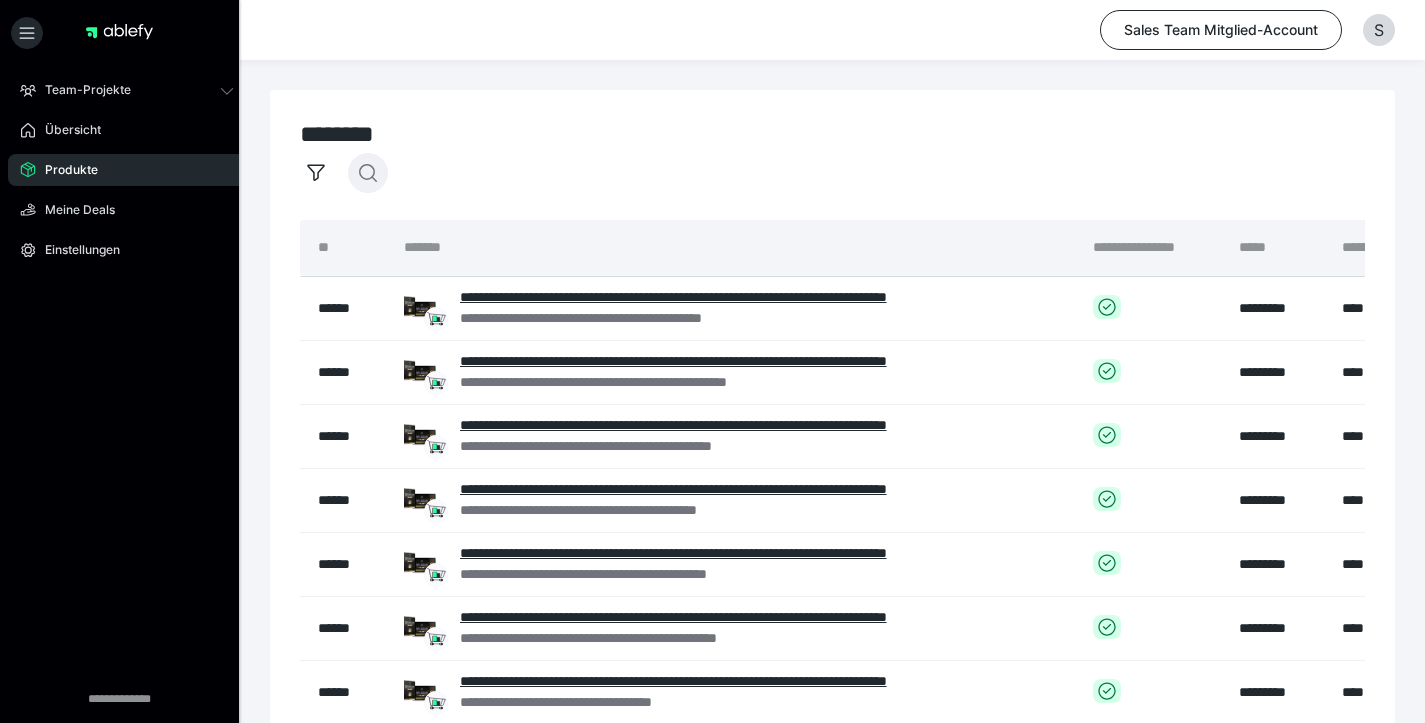 click at bounding box center [368, 173] 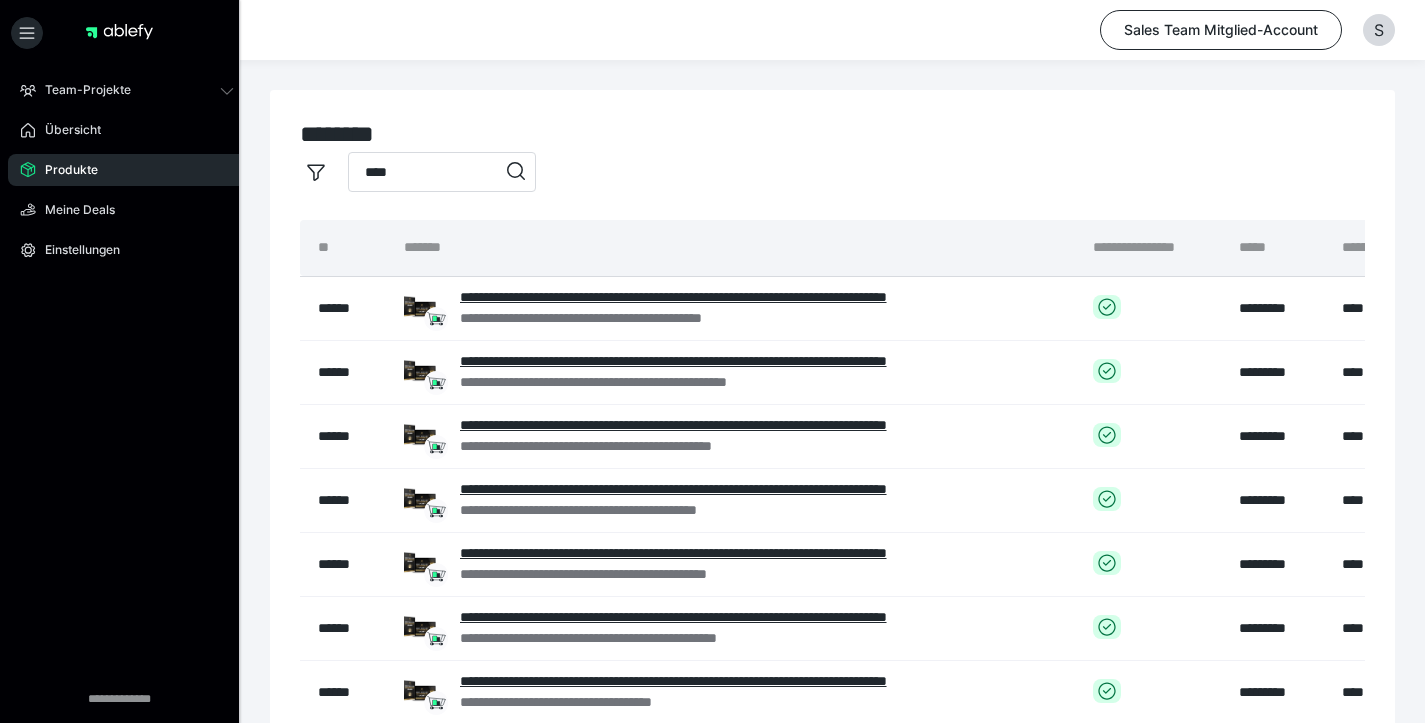 type on "****" 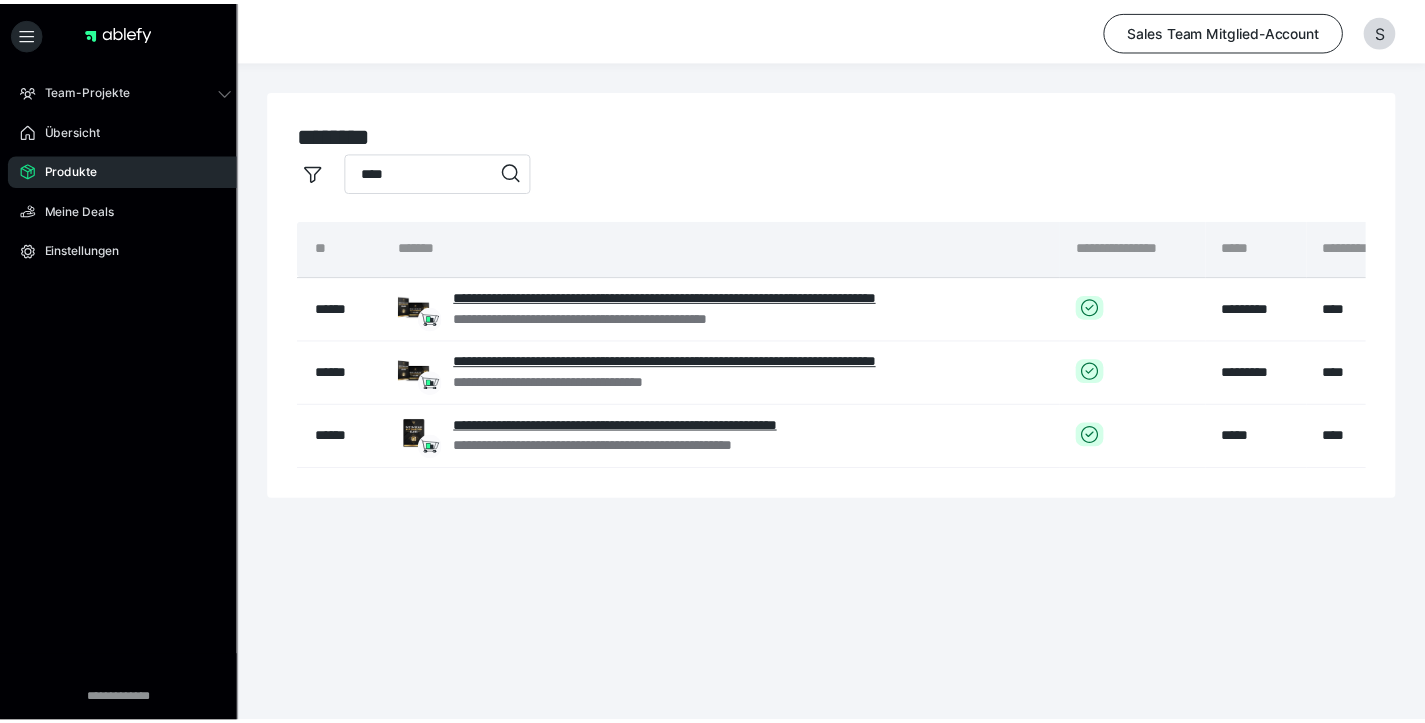 scroll, scrollTop: 0, scrollLeft: 285, axis: horizontal 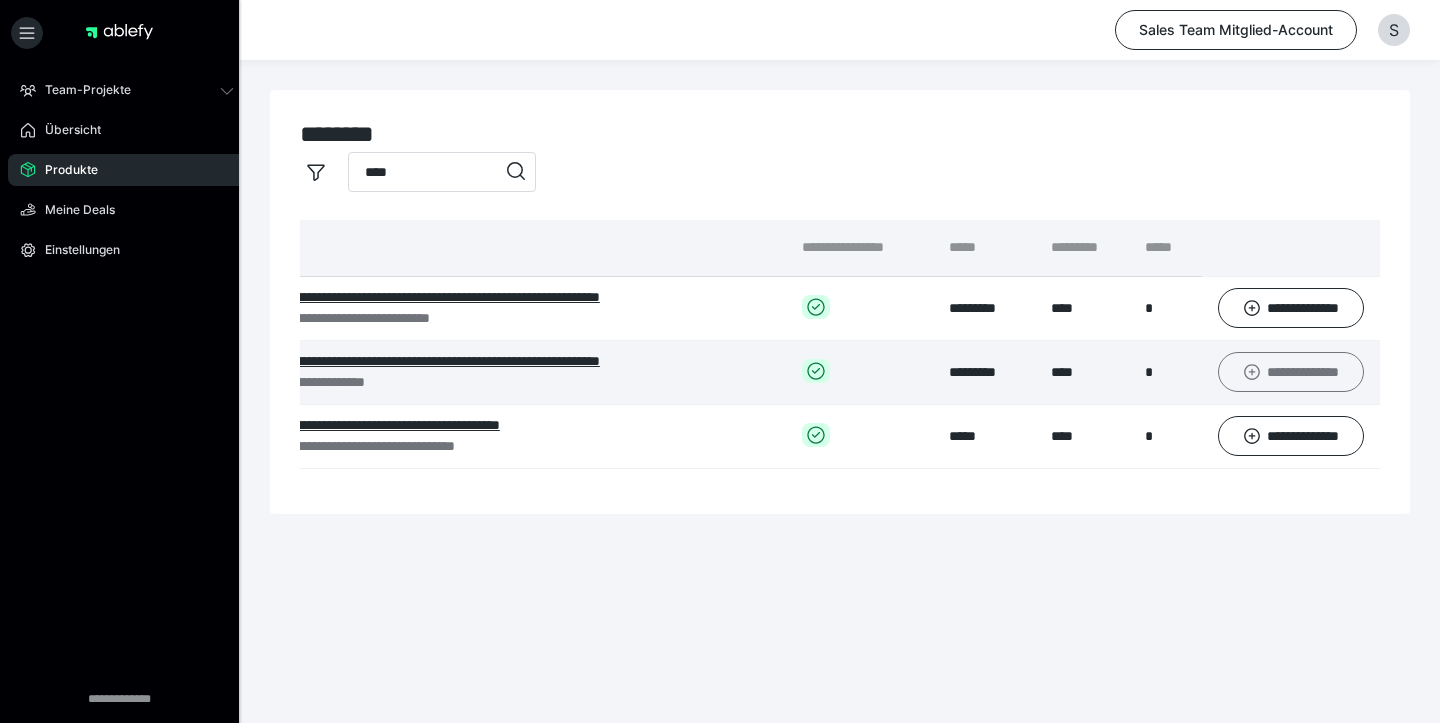 click on "**********" at bounding box center (1291, 372) 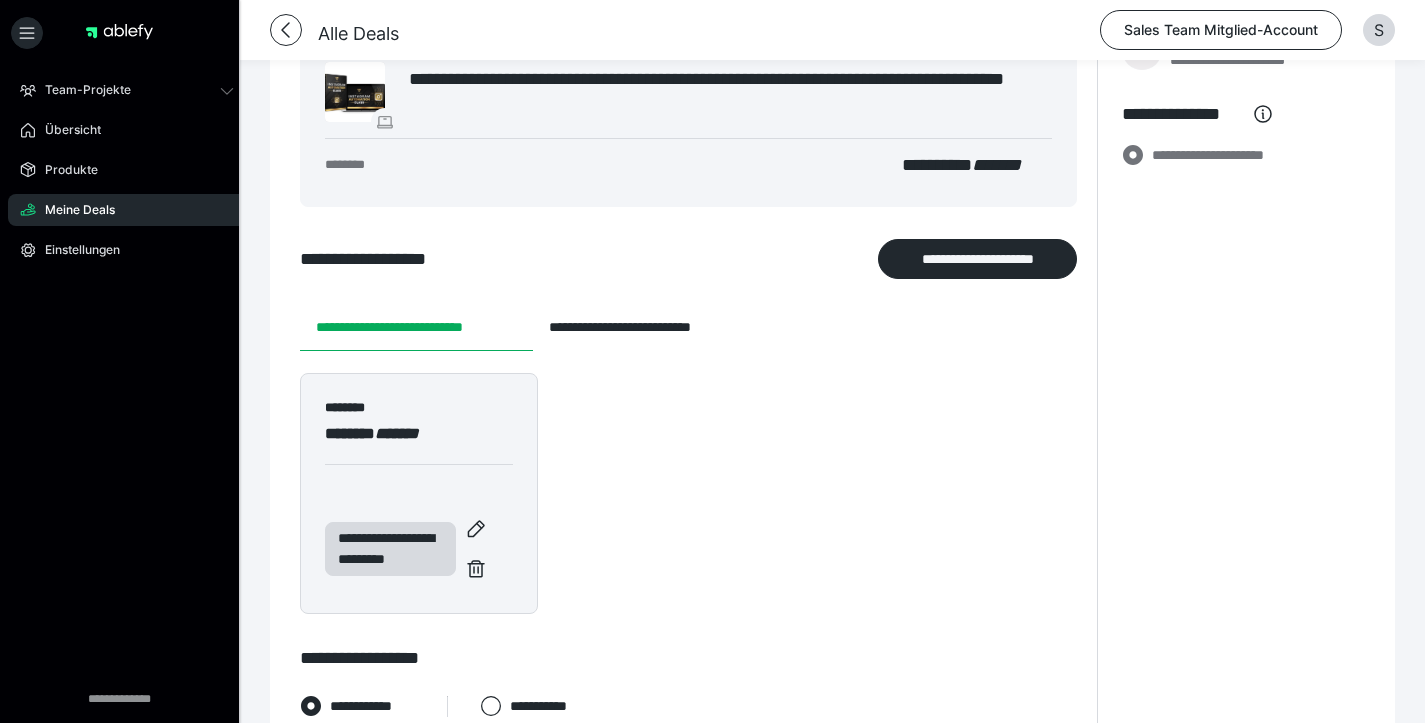 scroll, scrollTop: 607, scrollLeft: 0, axis: vertical 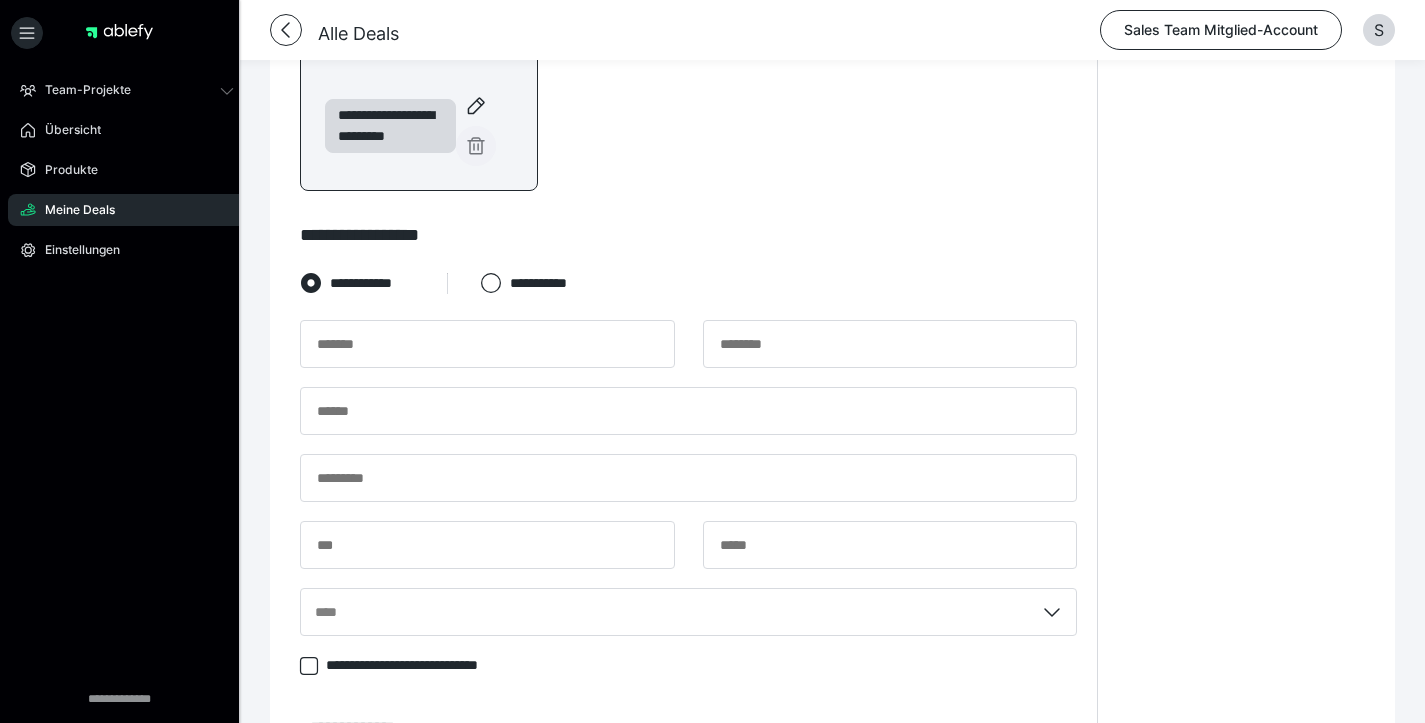 click 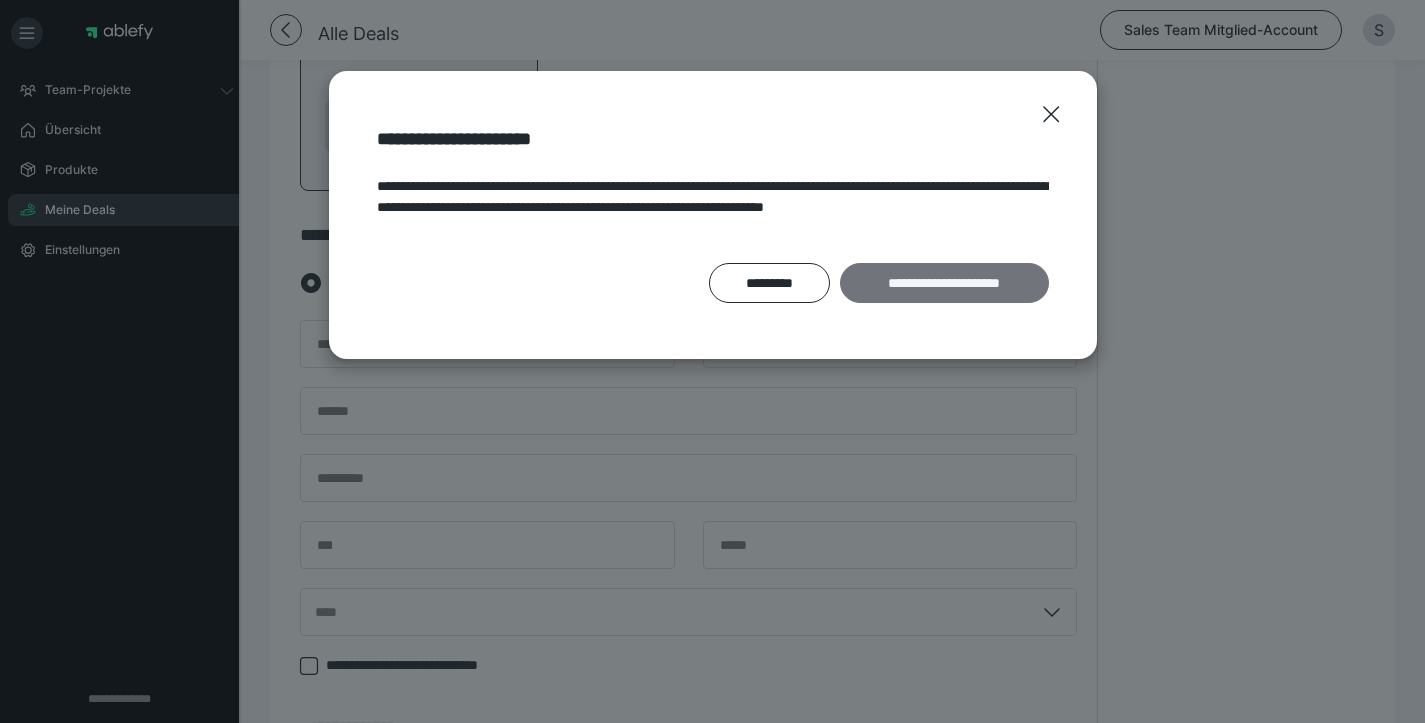 click on "**********" at bounding box center (944, 283) 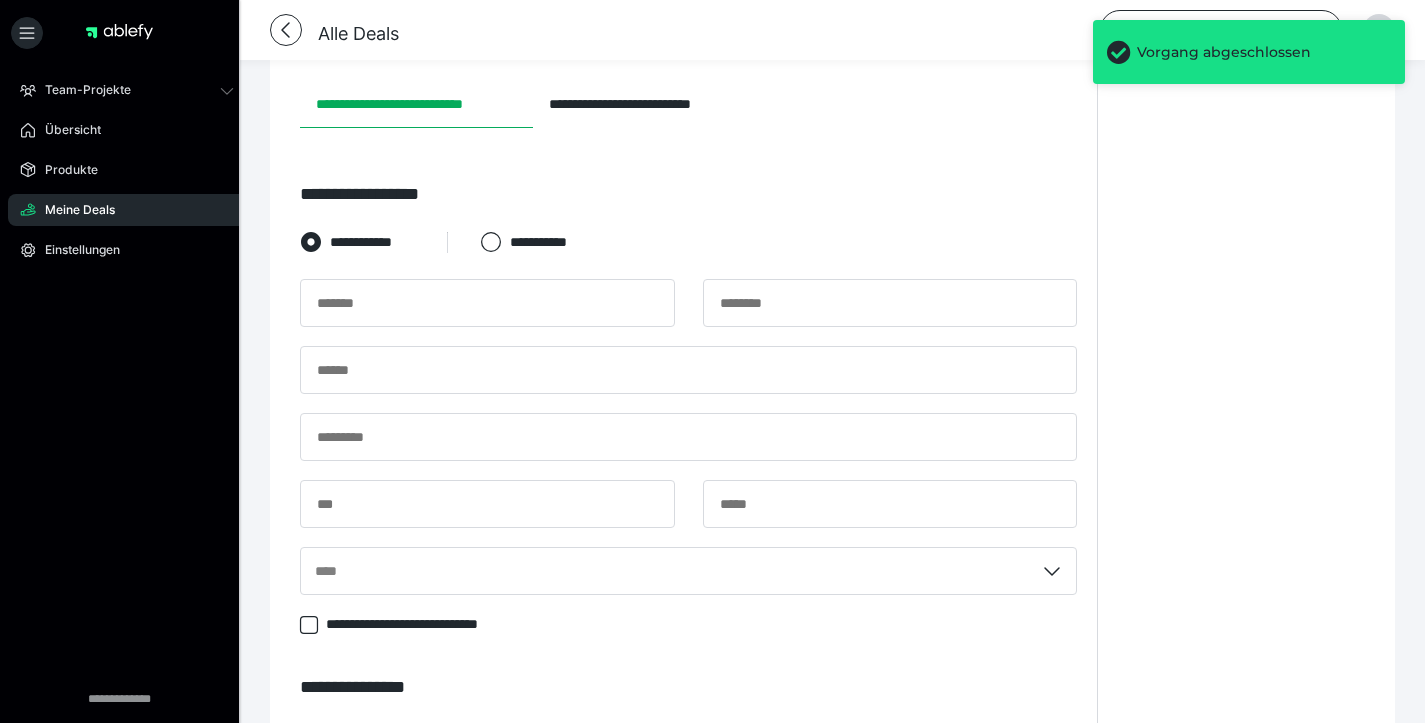 scroll, scrollTop: 218, scrollLeft: 0, axis: vertical 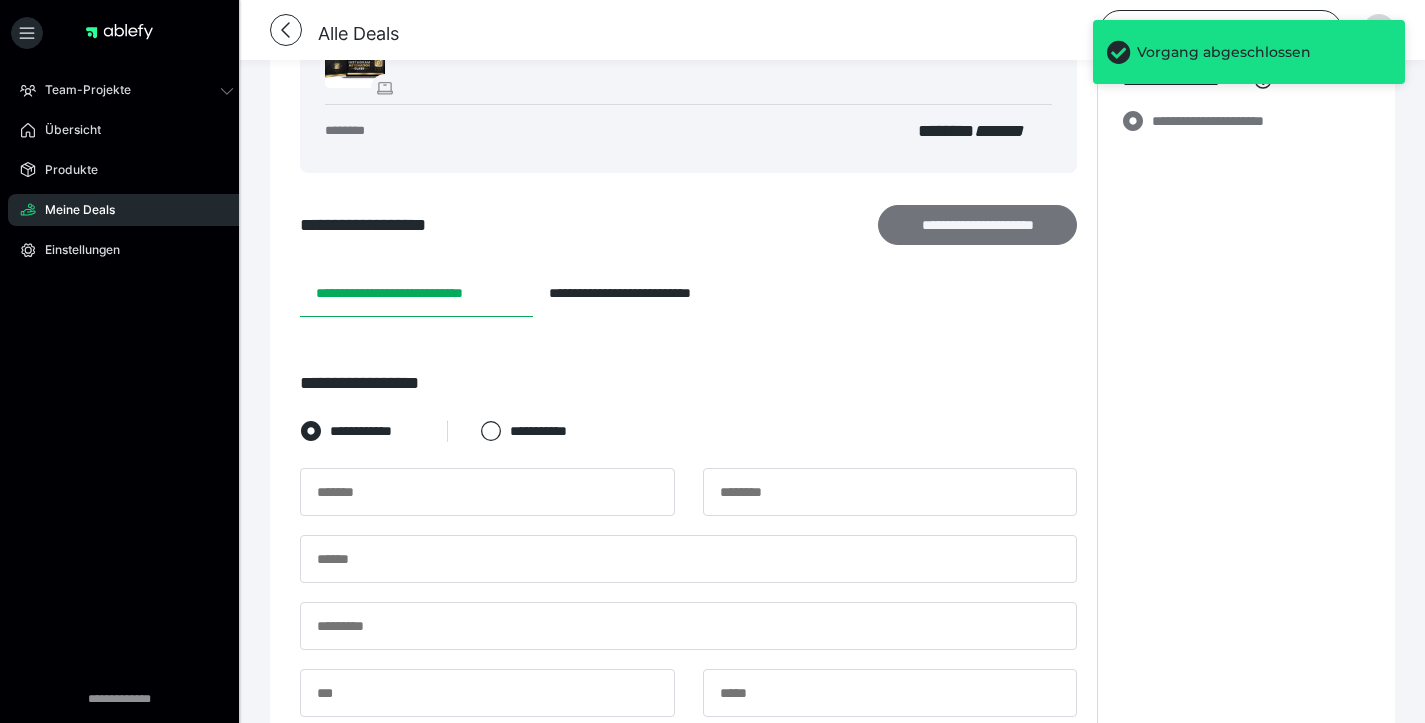 click on "**********" at bounding box center (978, 225) 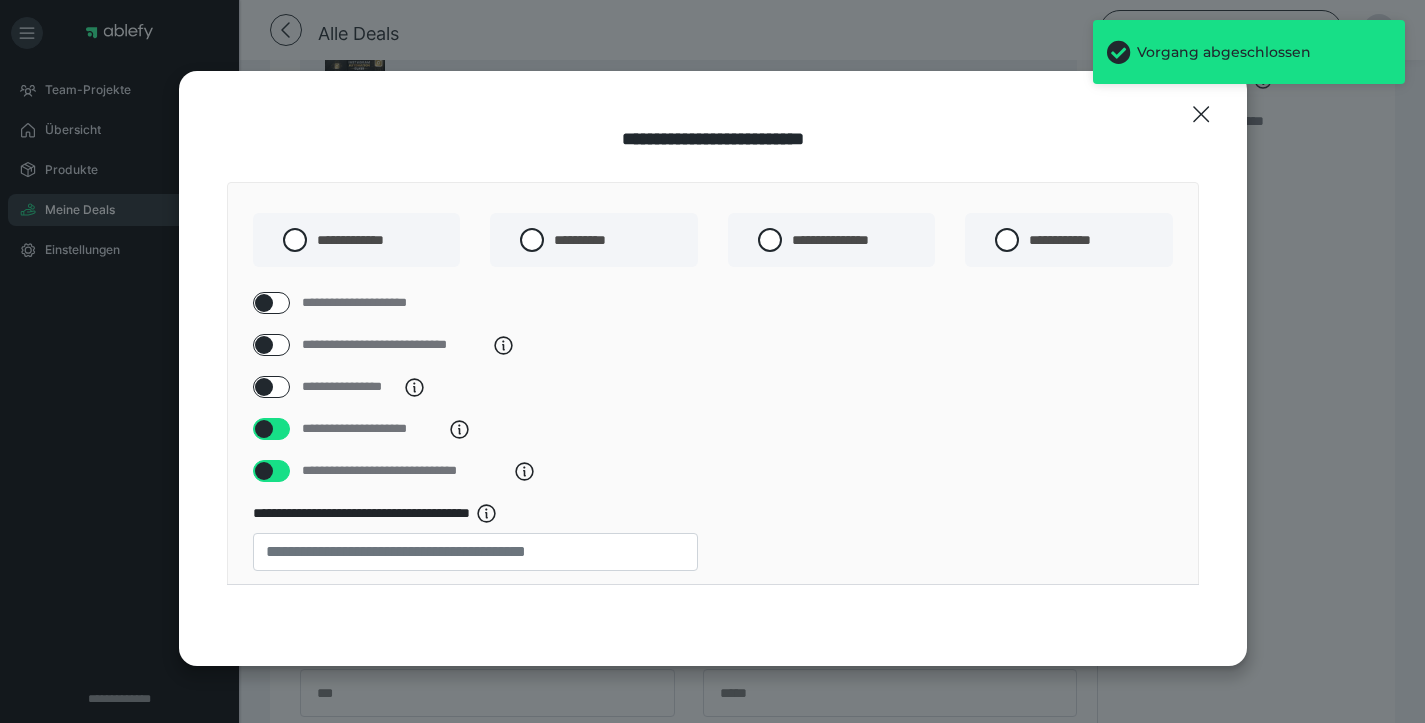 click at bounding box center [271, 387] 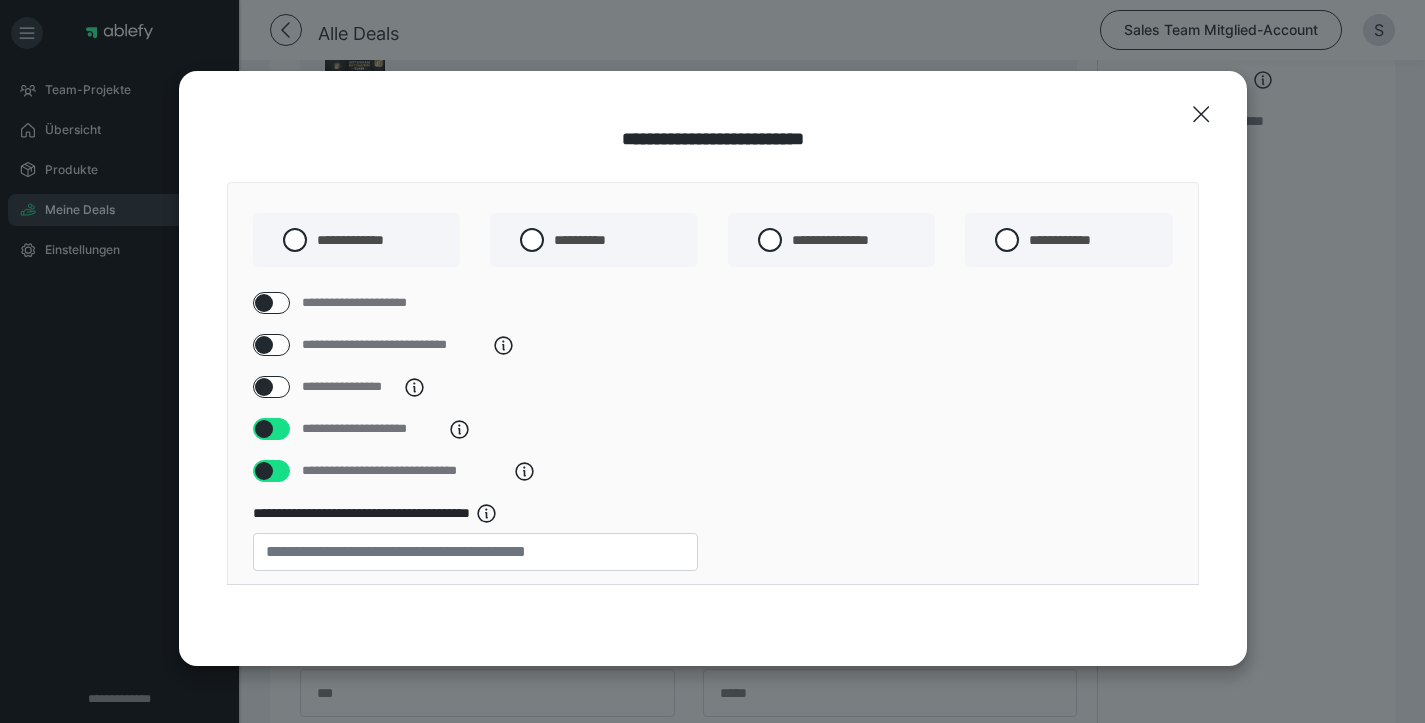click at bounding box center [264, 387] 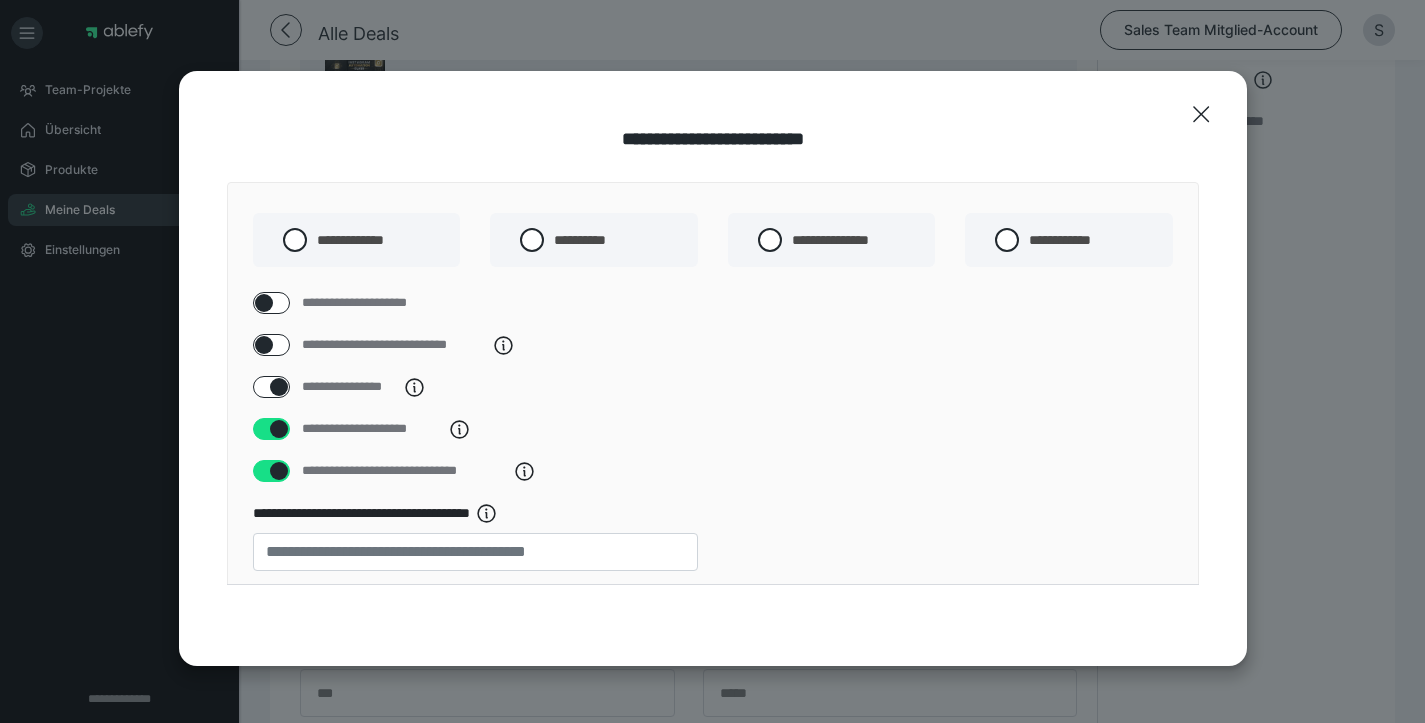 checkbox on "****" 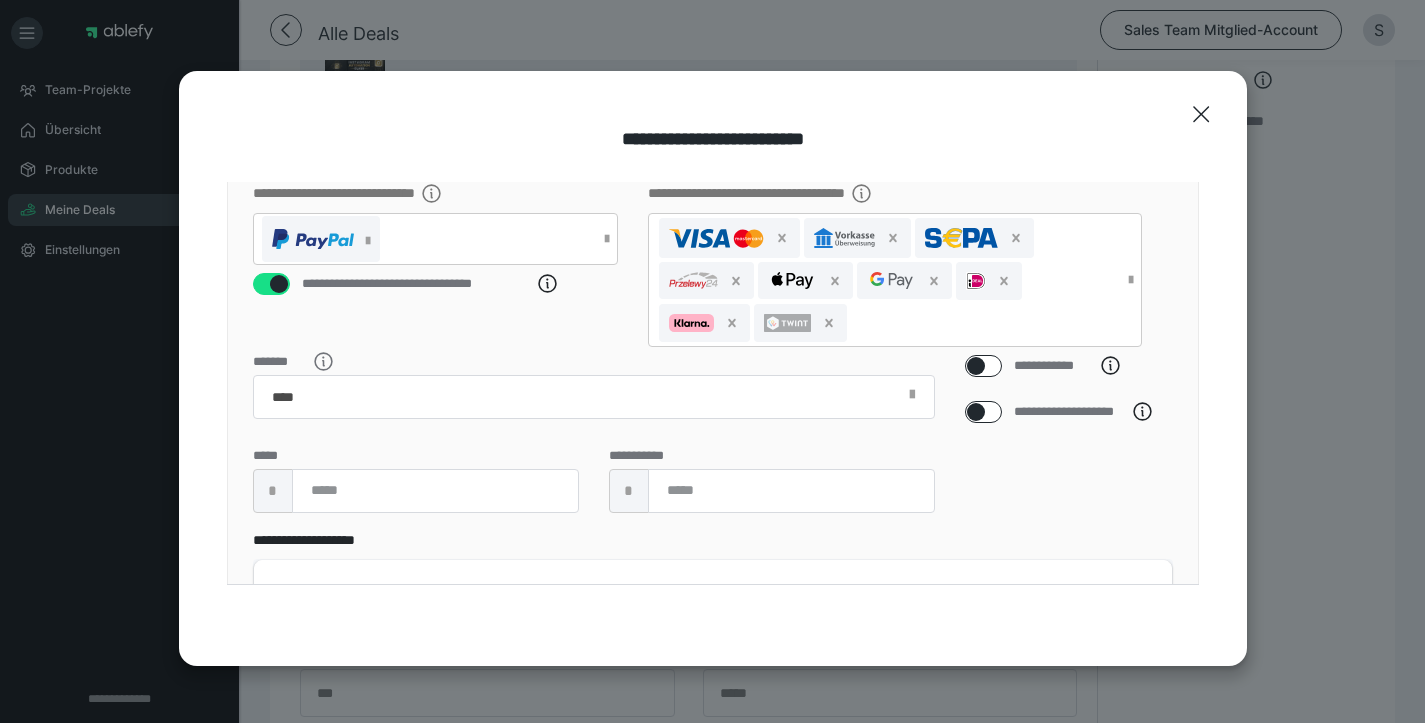 scroll, scrollTop: 409, scrollLeft: 0, axis: vertical 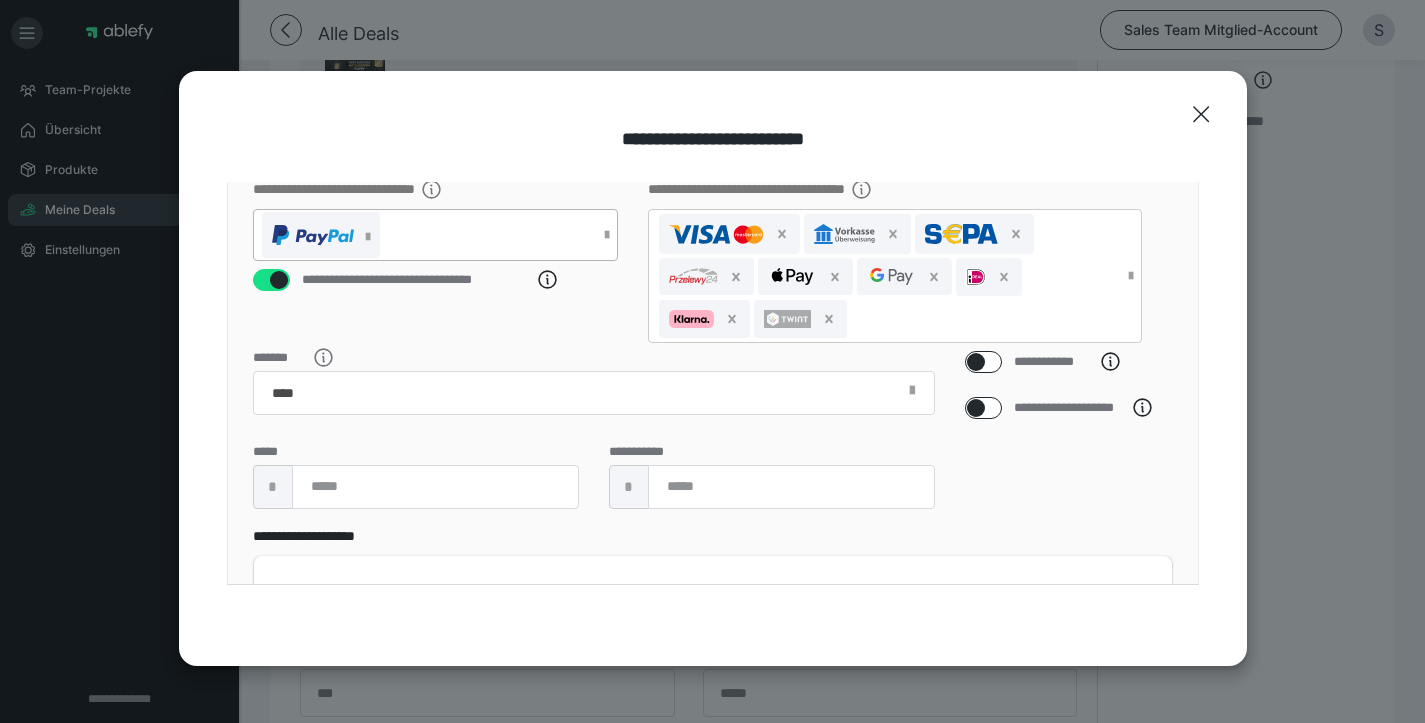 click at bounding box center [426, 235] 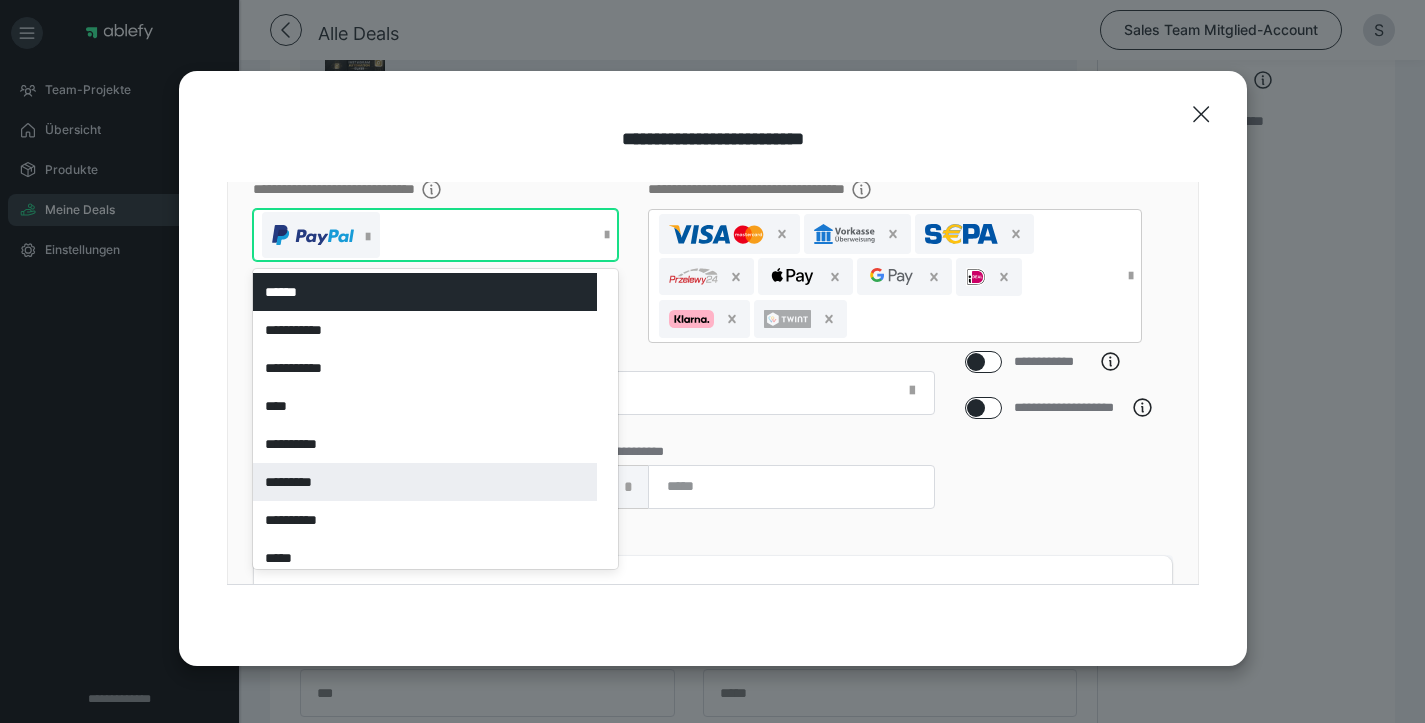 scroll, scrollTop: 88, scrollLeft: 0, axis: vertical 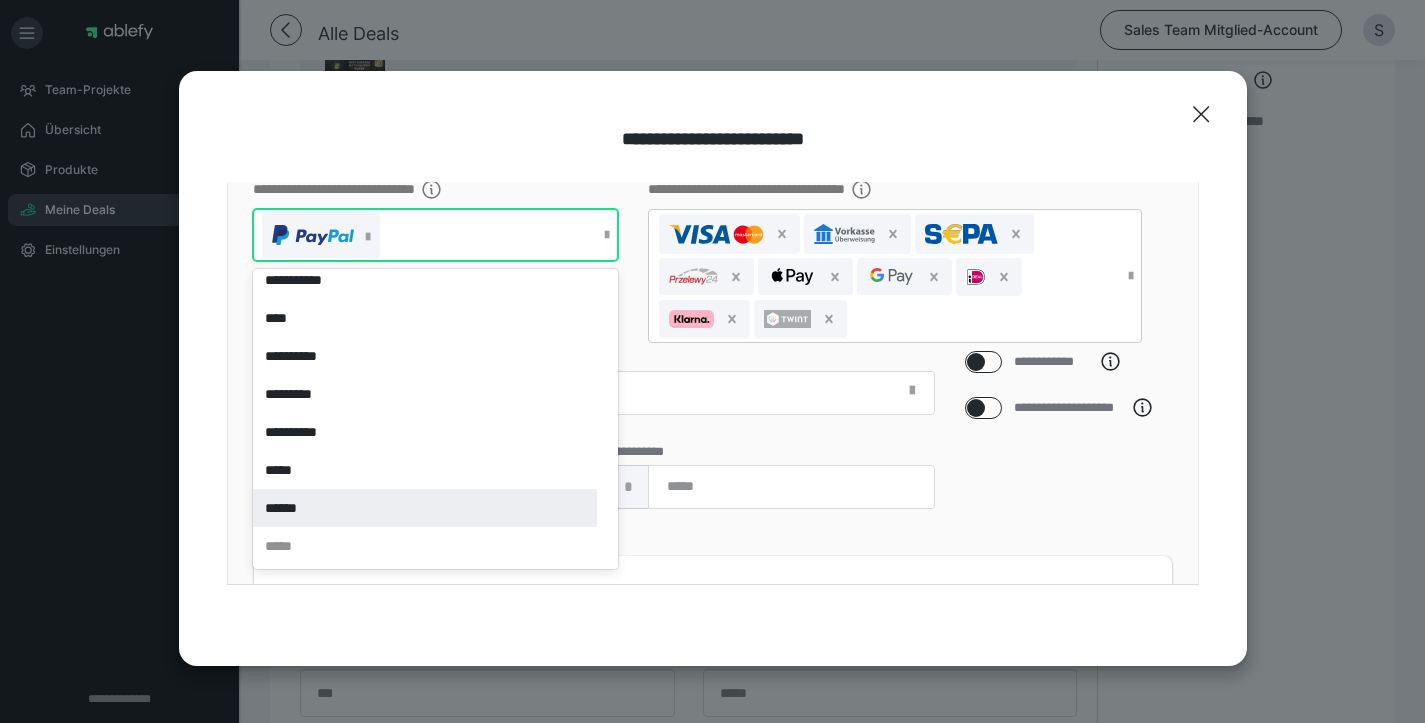 click on "******" at bounding box center (425, 508) 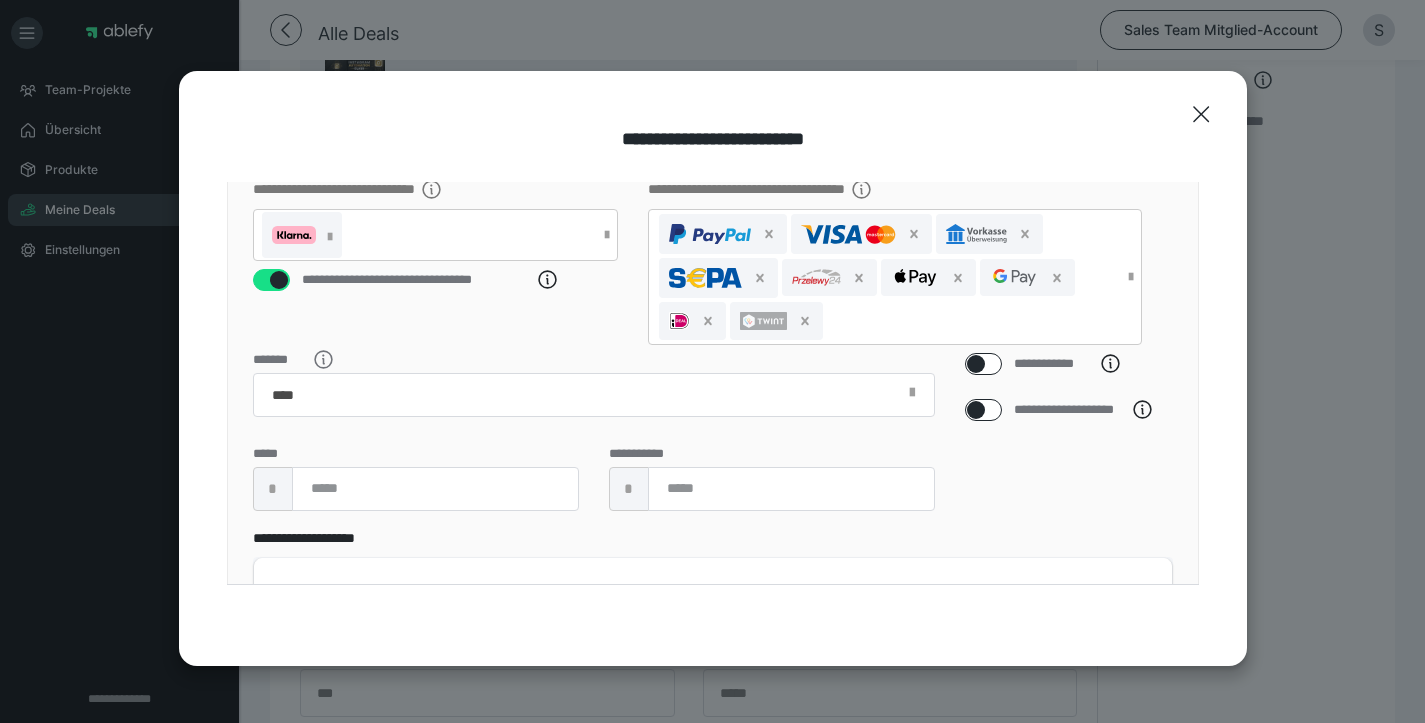 click on "*******" at bounding box center (594, 385) 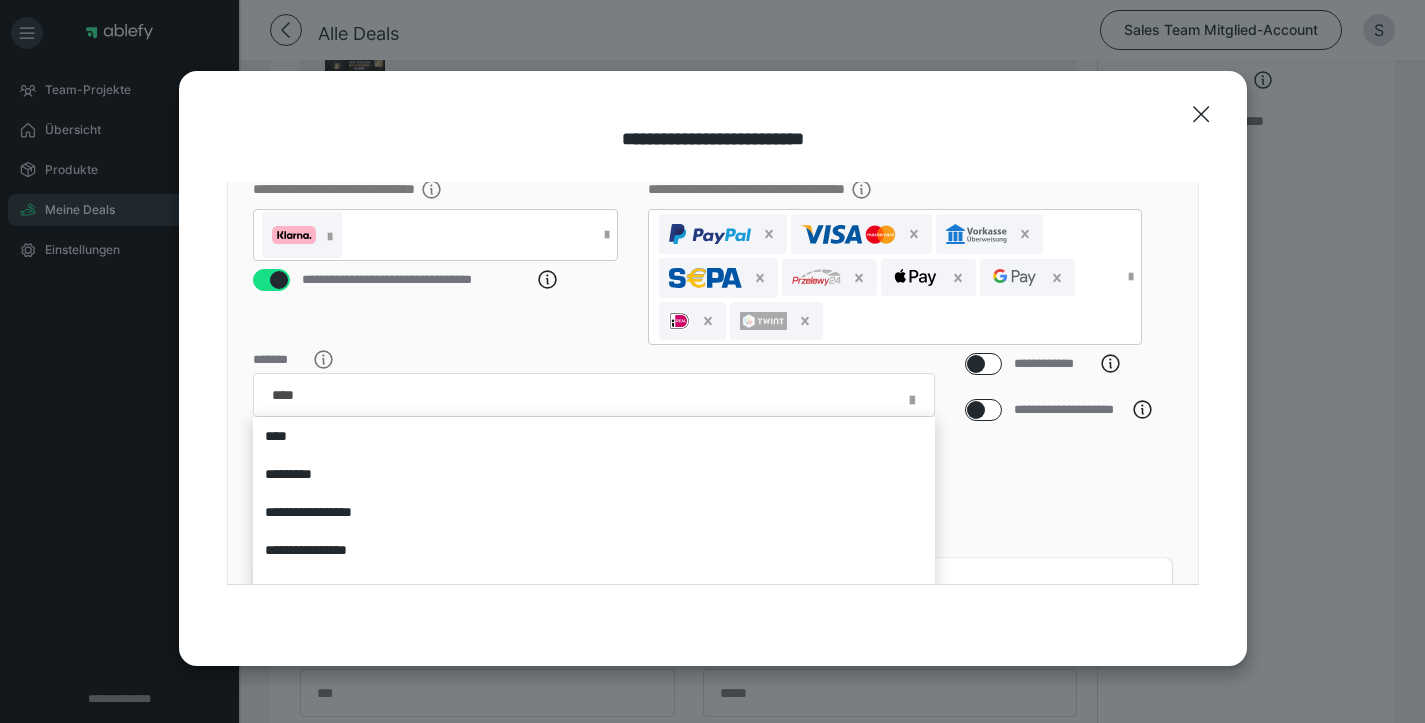 click at bounding box center (712, 361) 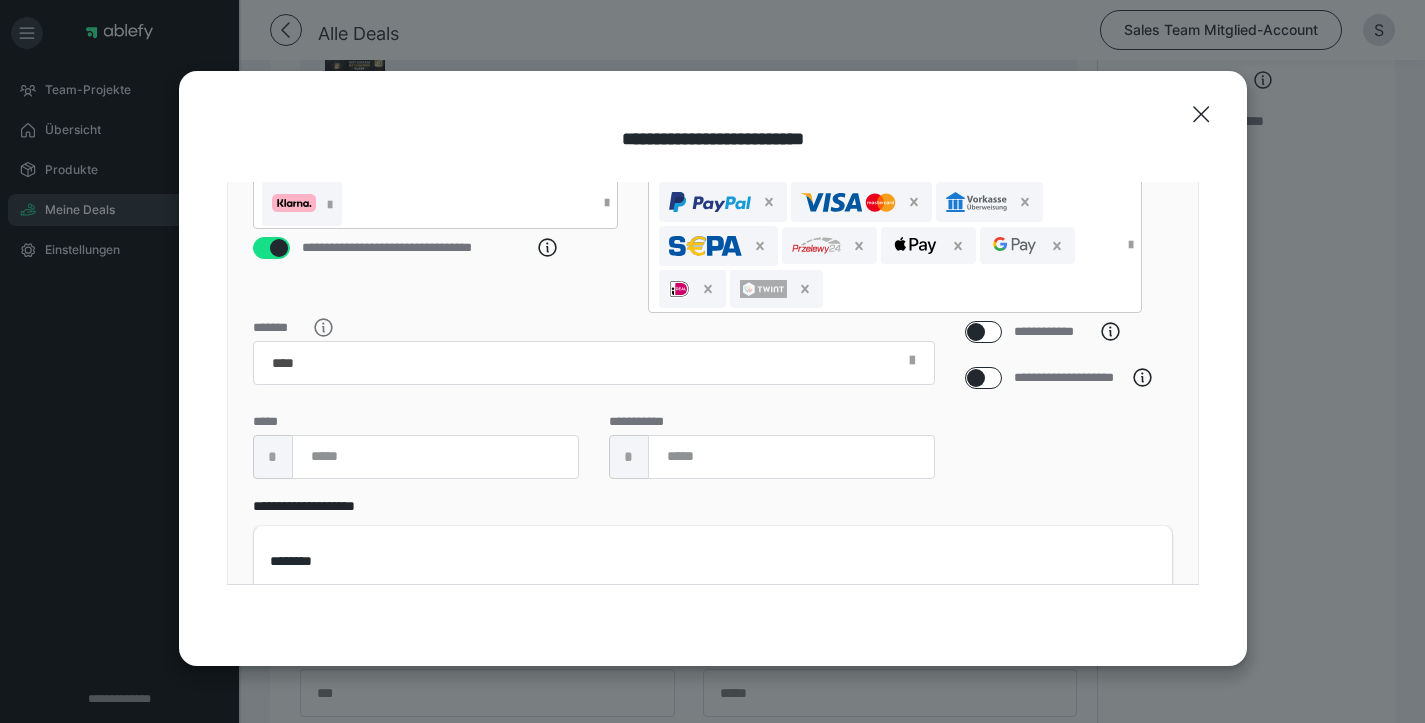 scroll, scrollTop: 587, scrollLeft: 0, axis: vertical 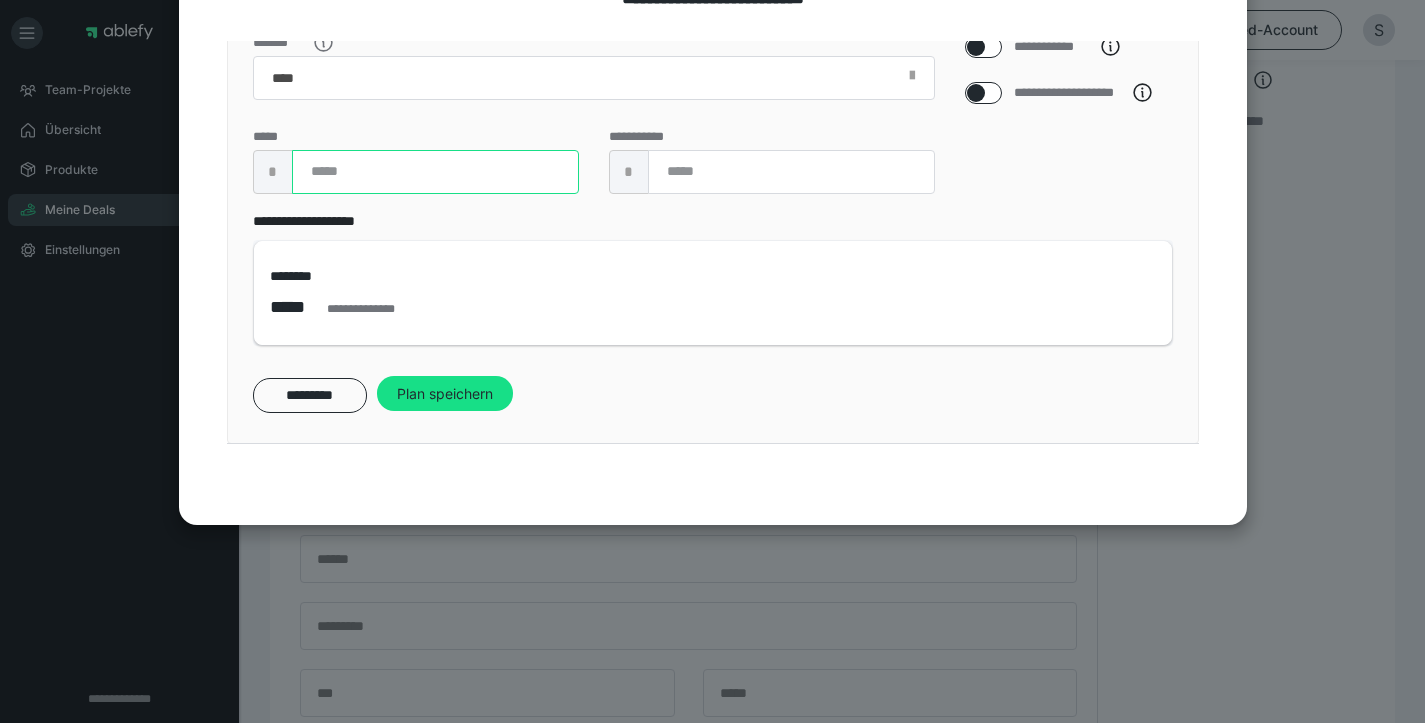 click at bounding box center (435, 172) 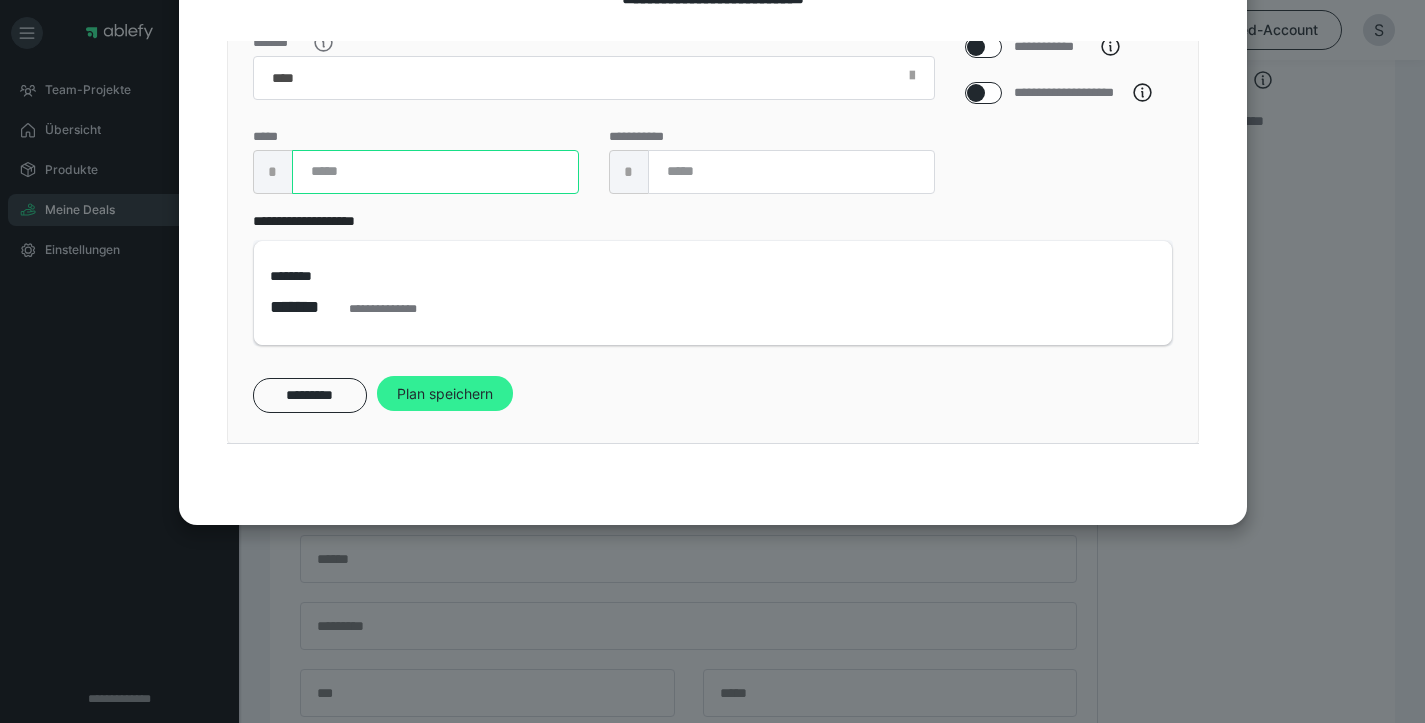 type on "***" 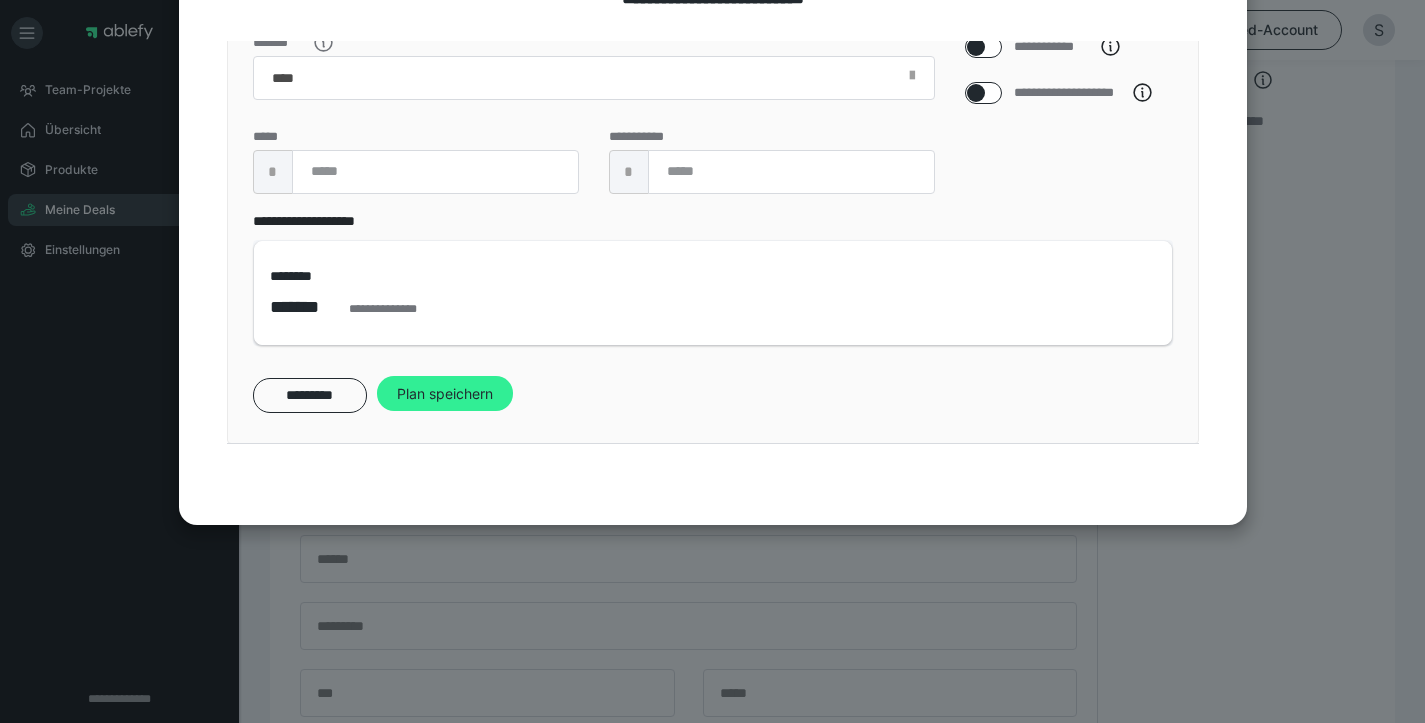 click on "Plan speichern" at bounding box center (445, 394) 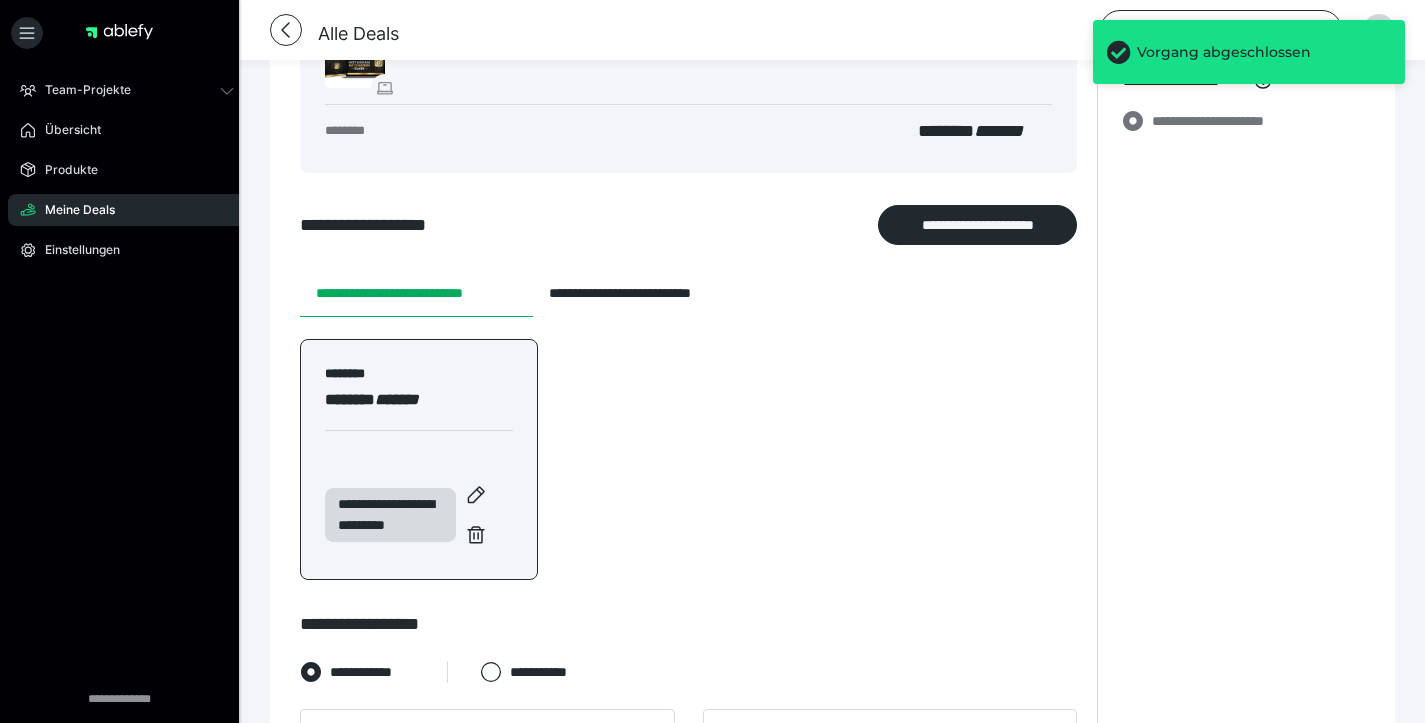 scroll, scrollTop: 364, scrollLeft: 0, axis: vertical 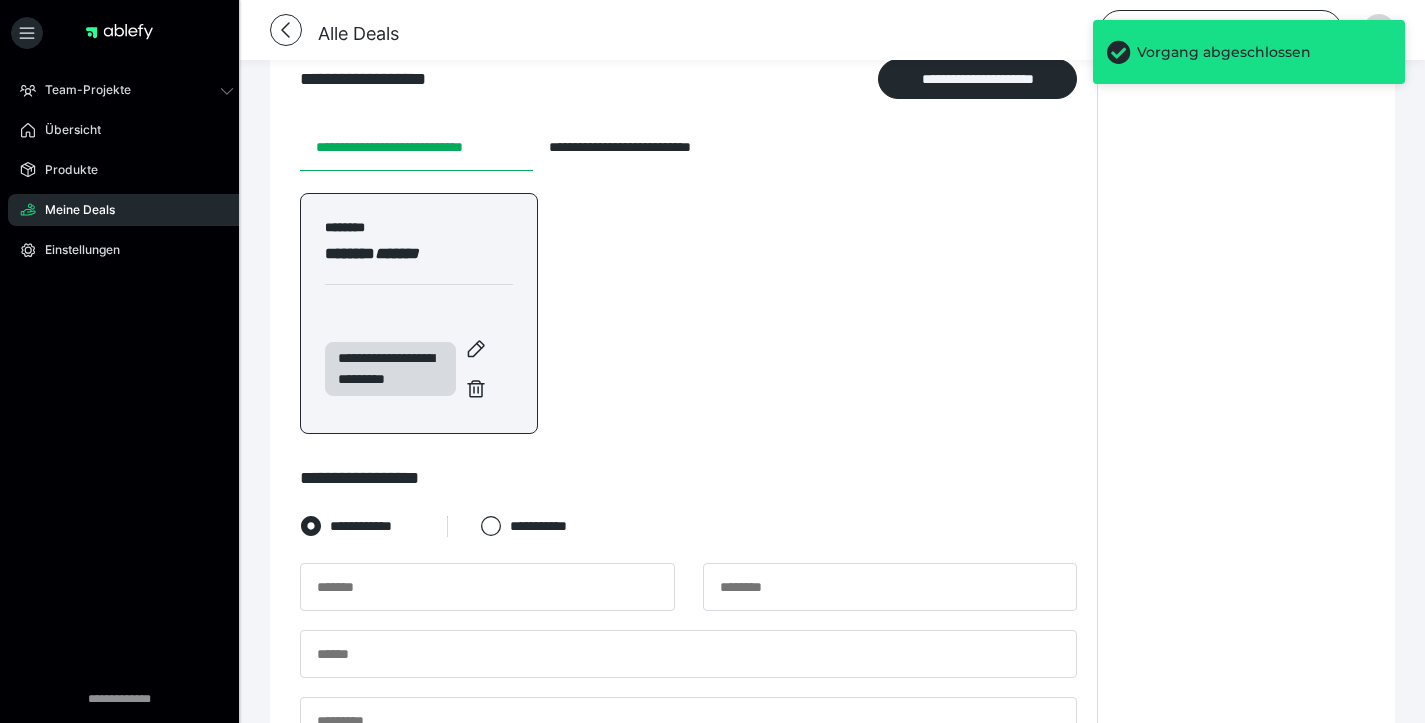 click on "******** *******   *******" at bounding box center [419, 262] 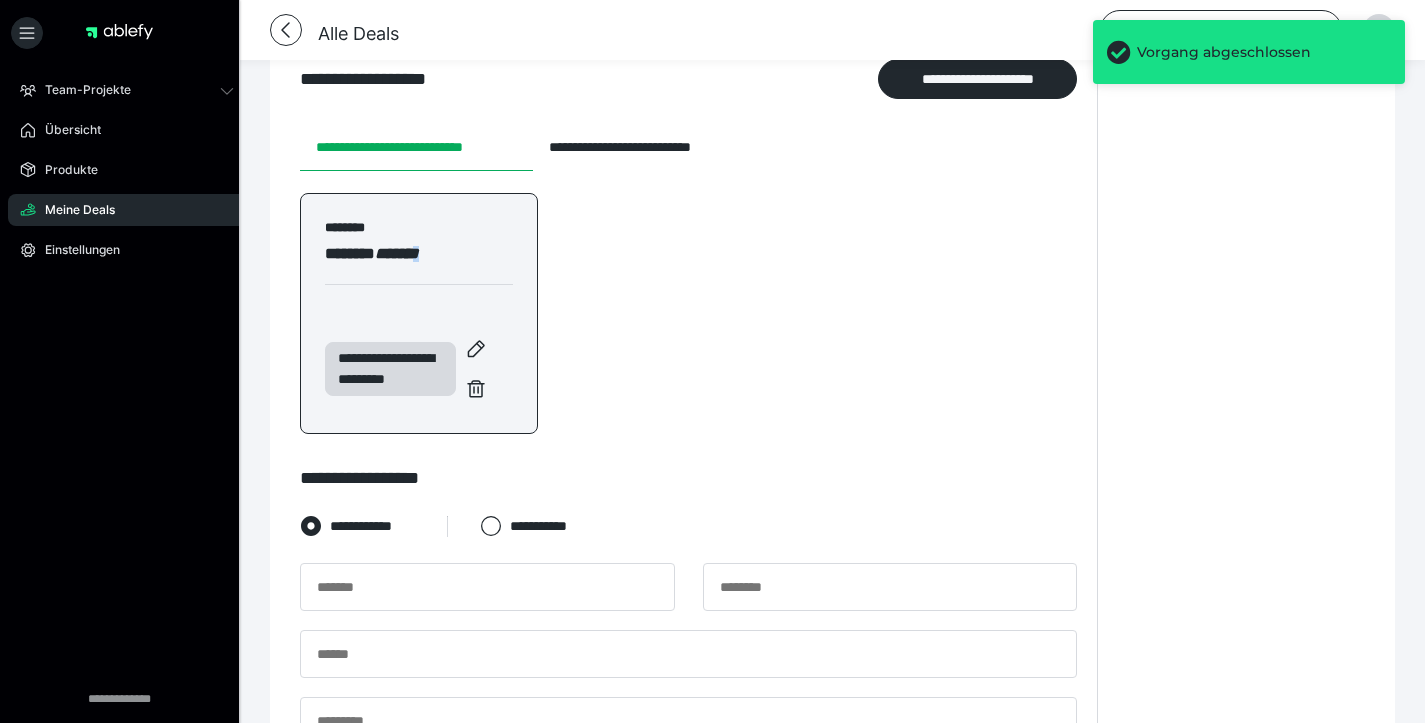 click on "******** *******   *******" at bounding box center [419, 262] 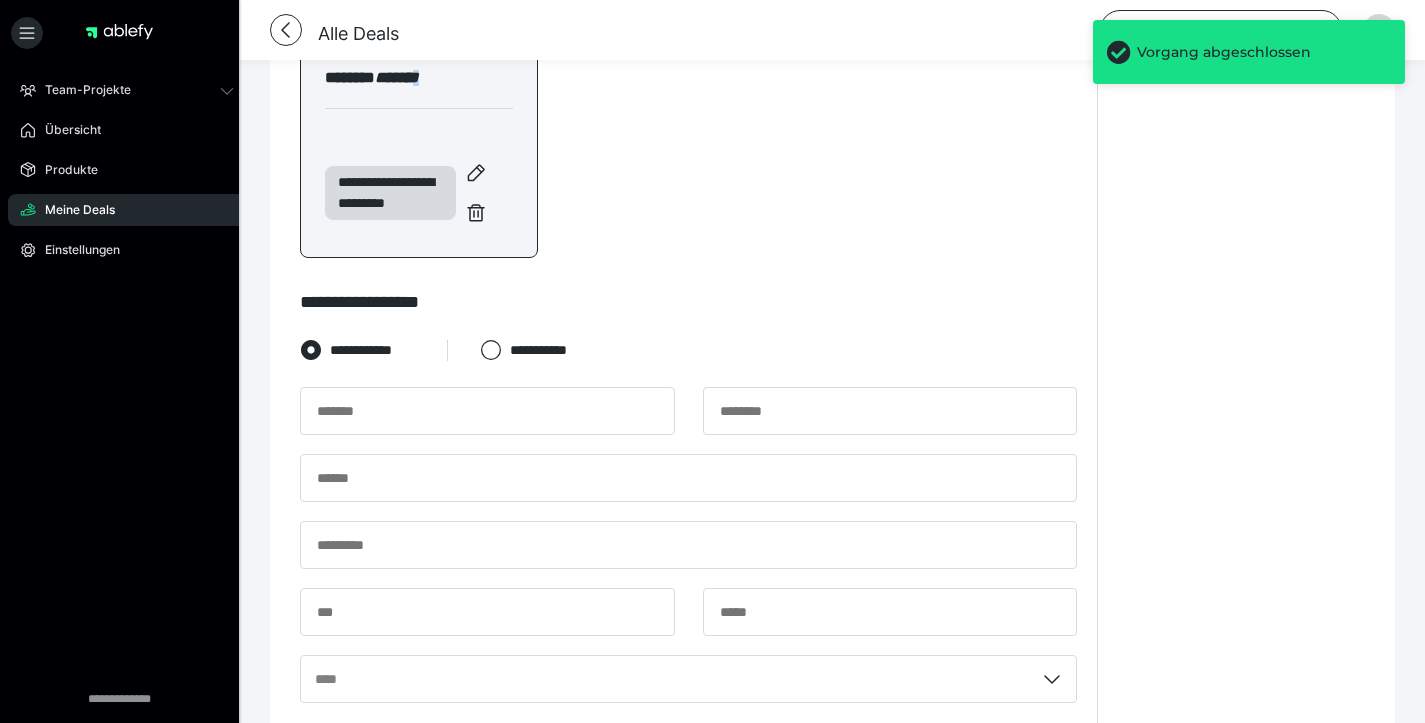 scroll, scrollTop: 703, scrollLeft: 0, axis: vertical 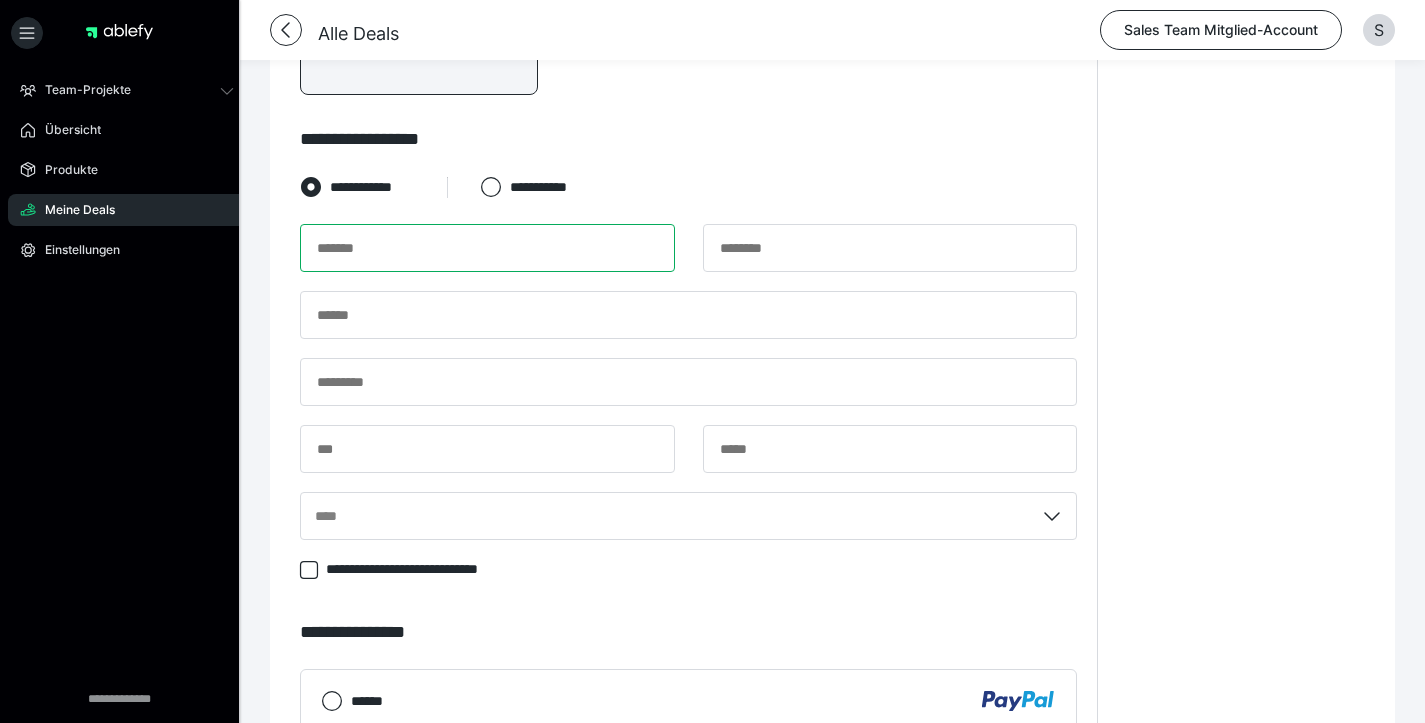 click at bounding box center (487, 248) 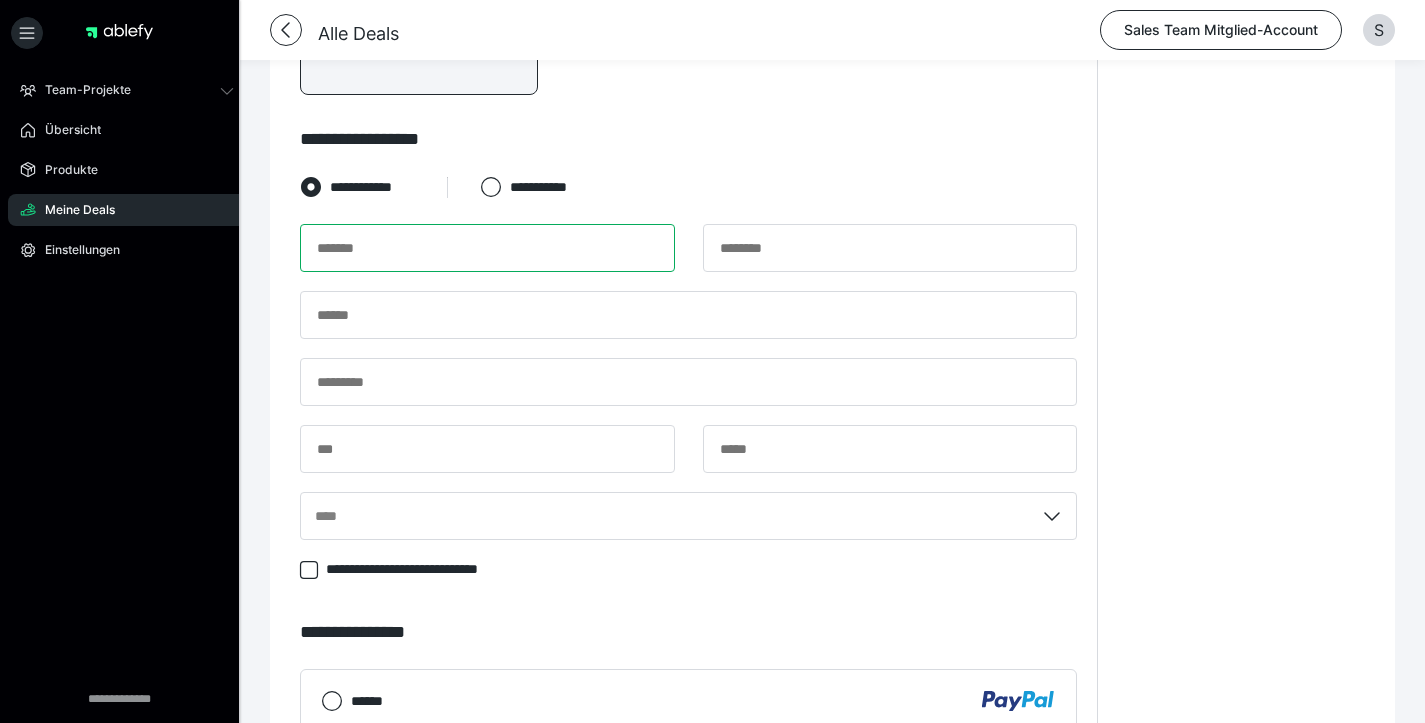 paste on "*******" 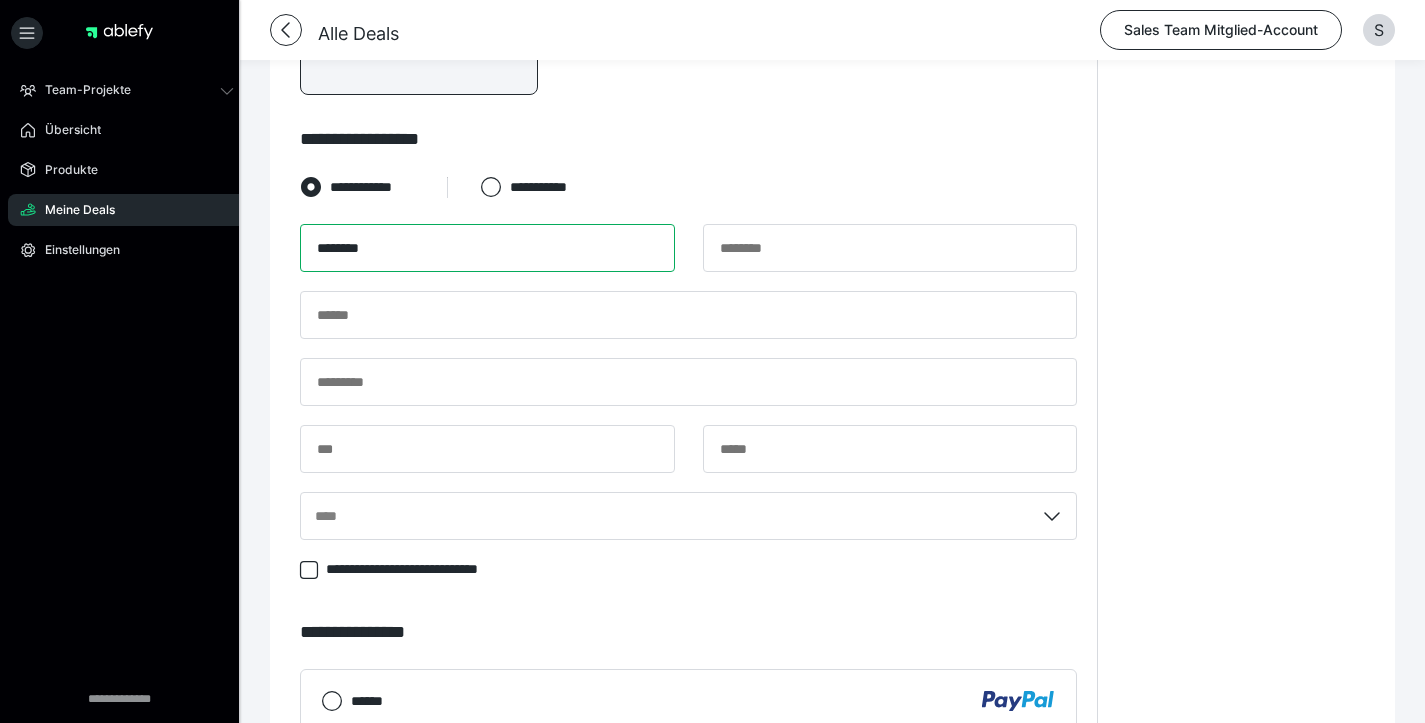 type on "*******" 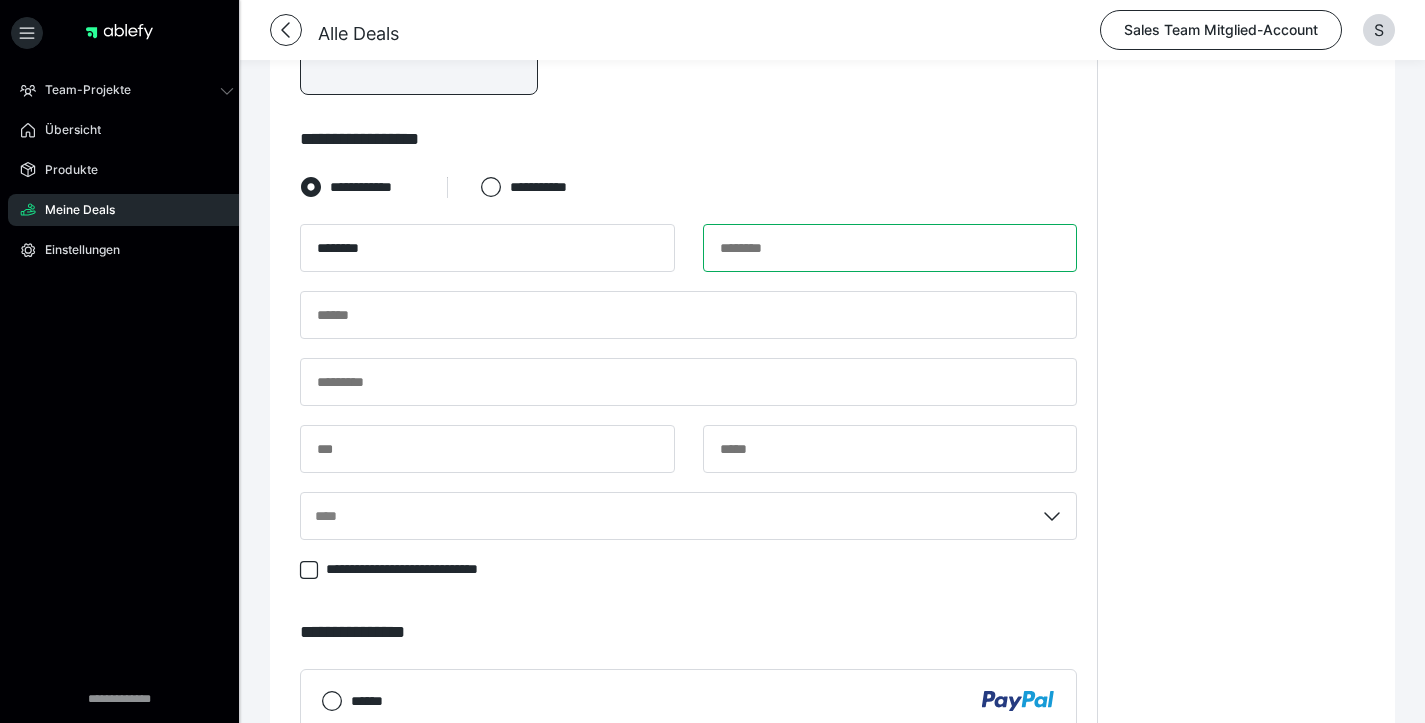 click at bounding box center (890, 248) 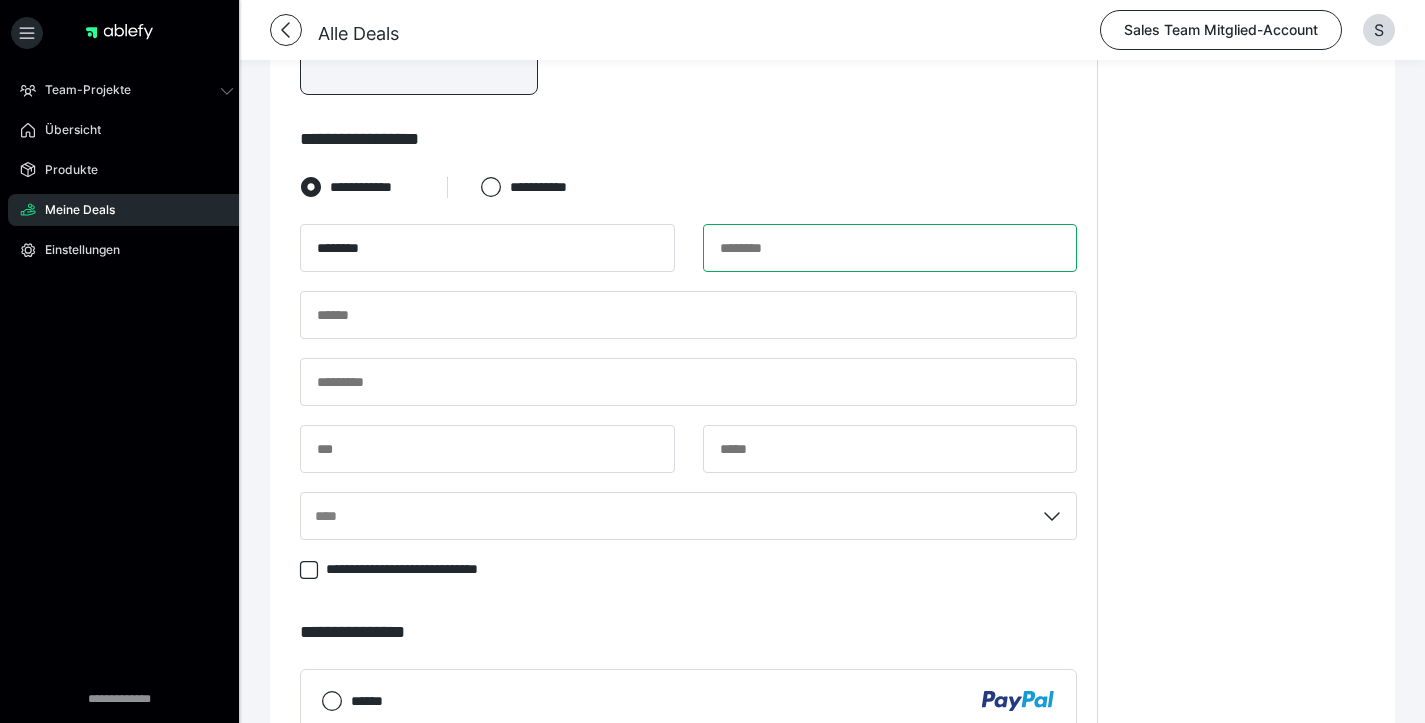 click at bounding box center (890, 248) 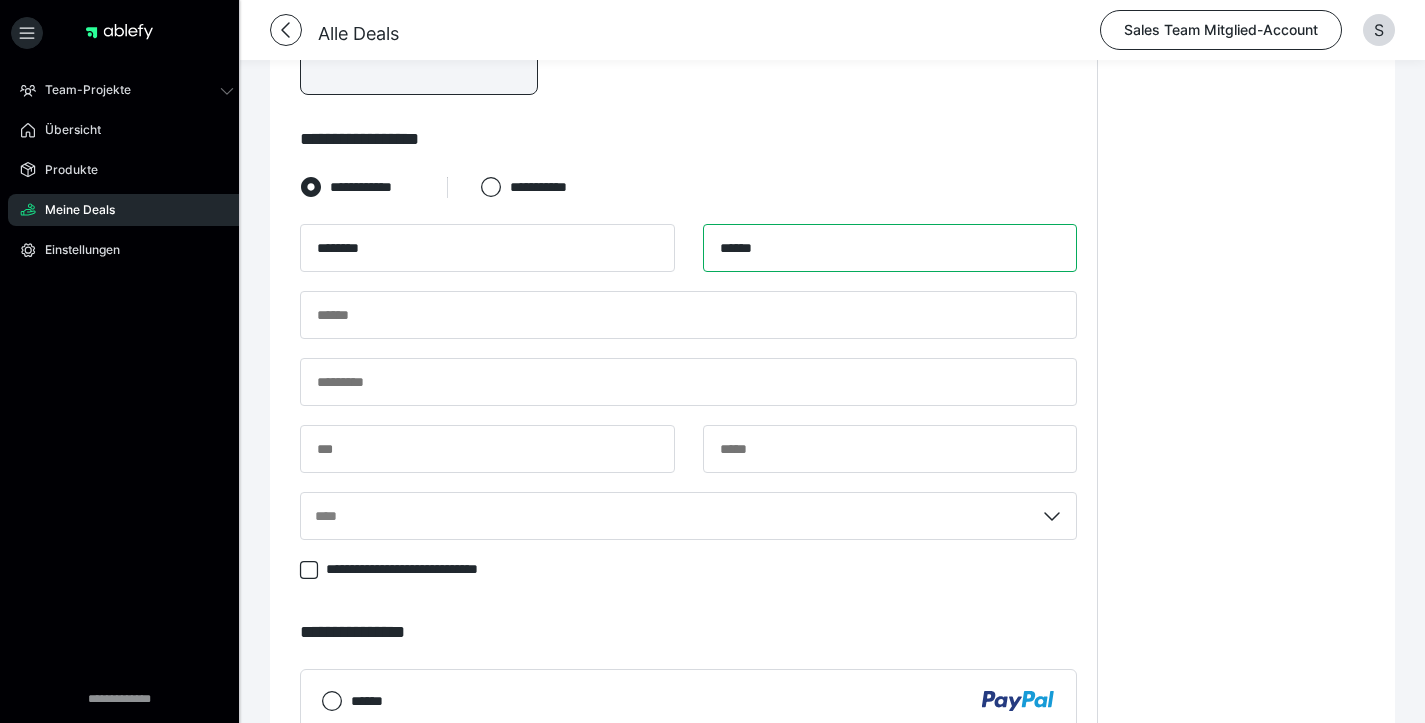 type on "*****" 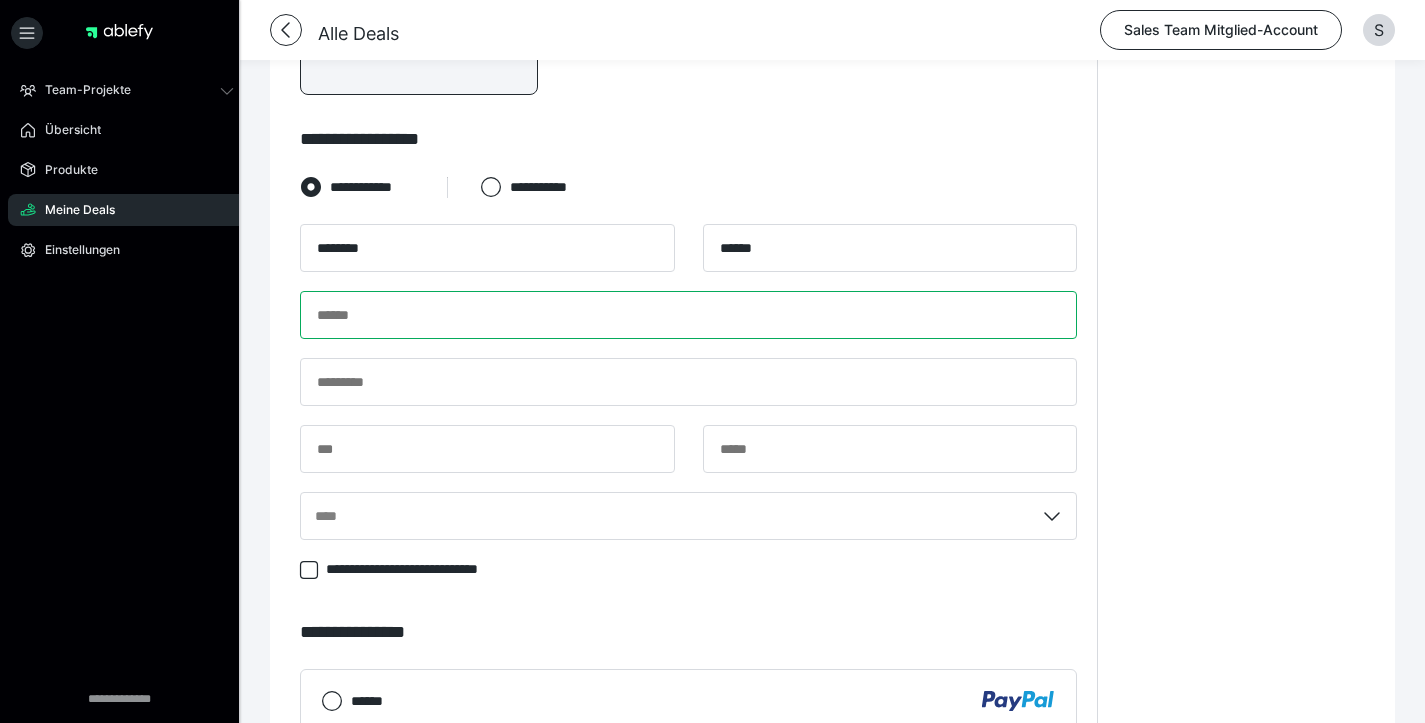 click at bounding box center [688, 315] 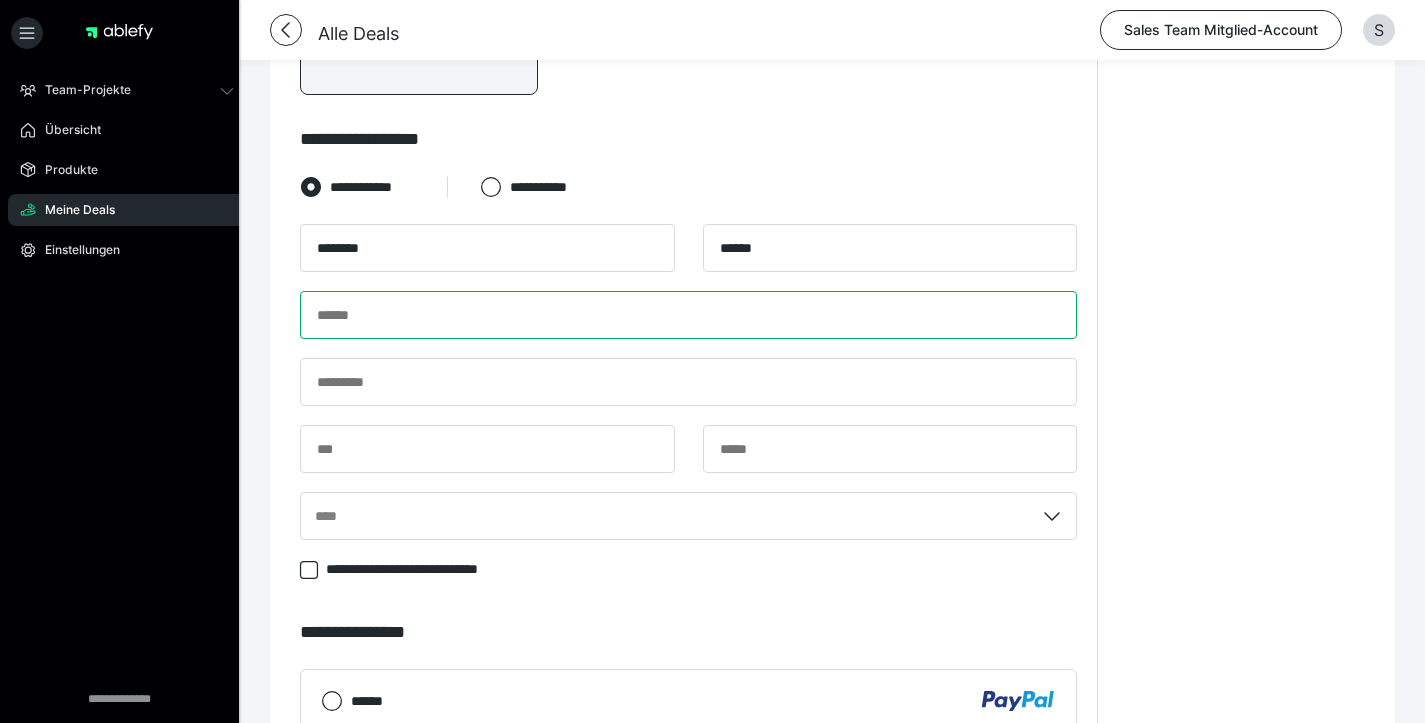 paste on "**********" 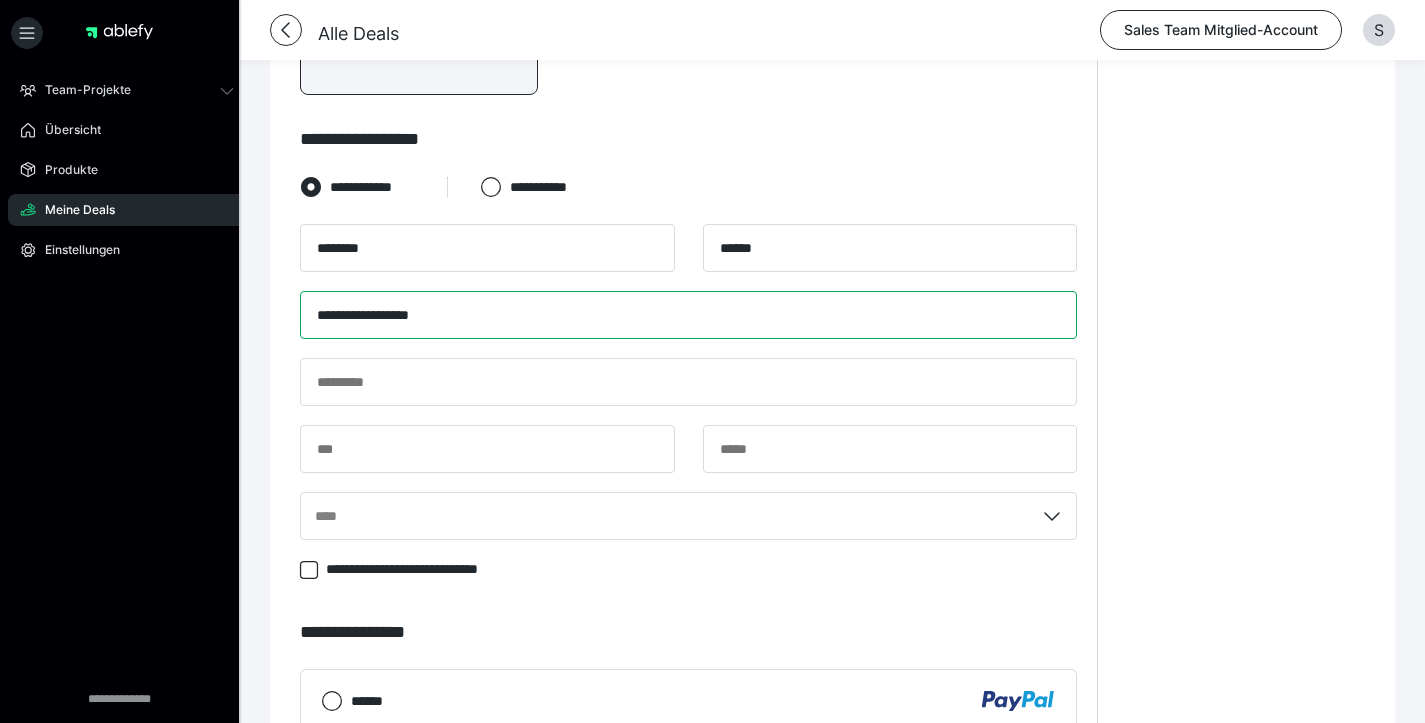 type on "**********" 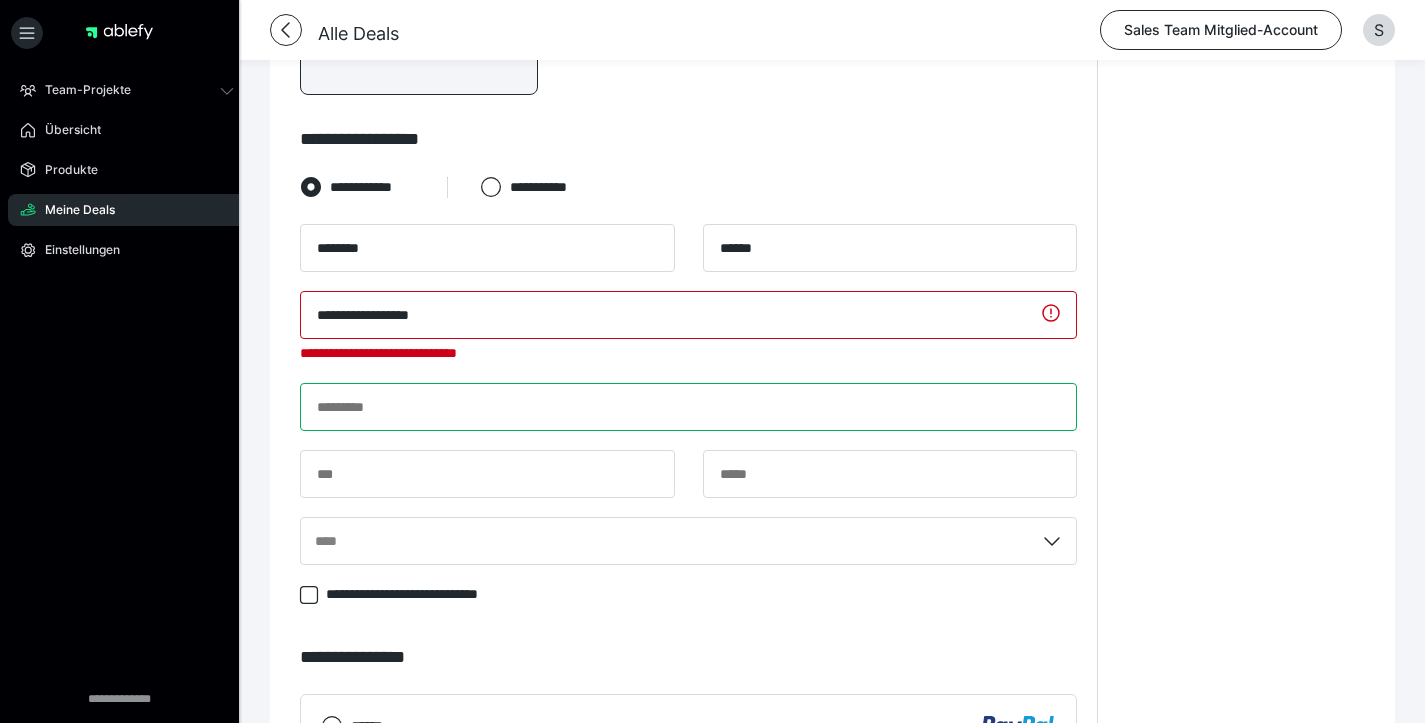 click on "**********" at bounding box center [688, 404] 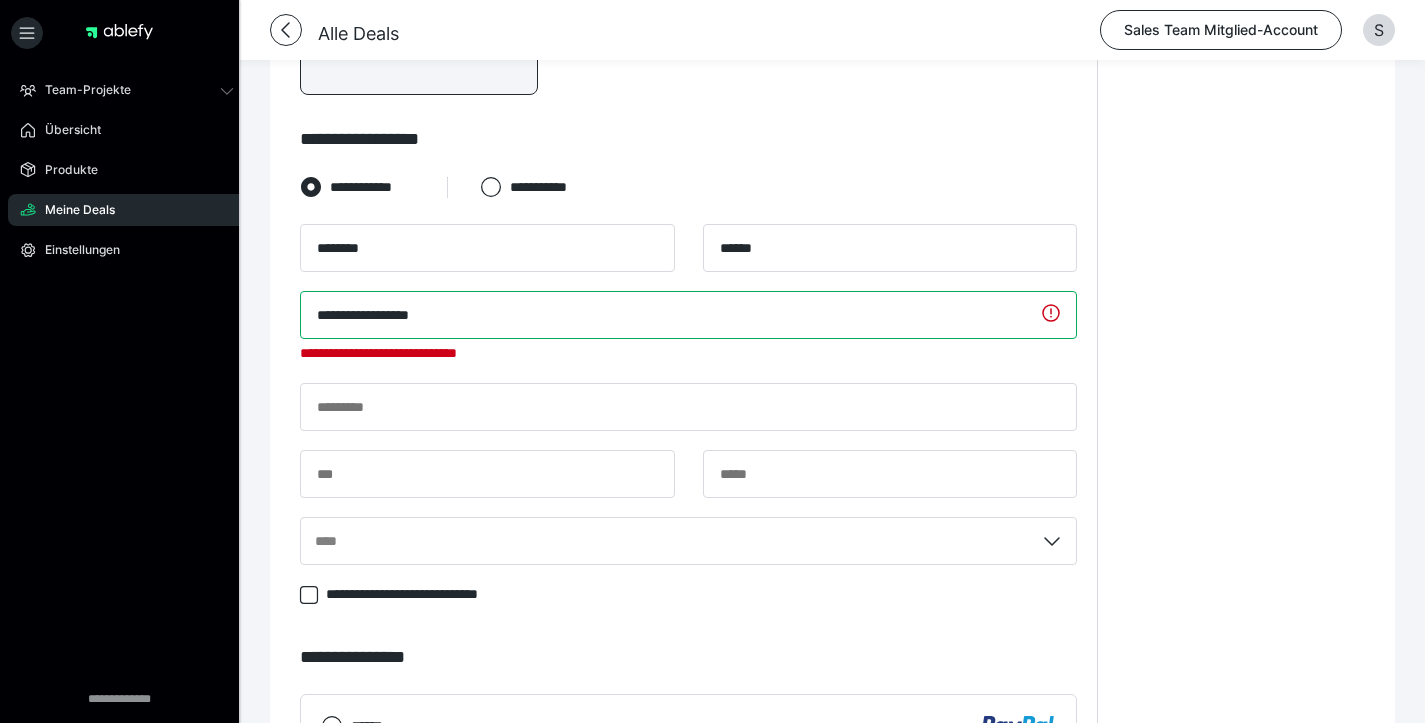 drag, startPoint x: 378, startPoint y: 346, endPoint x: 374, endPoint y: 313, distance: 33.24154 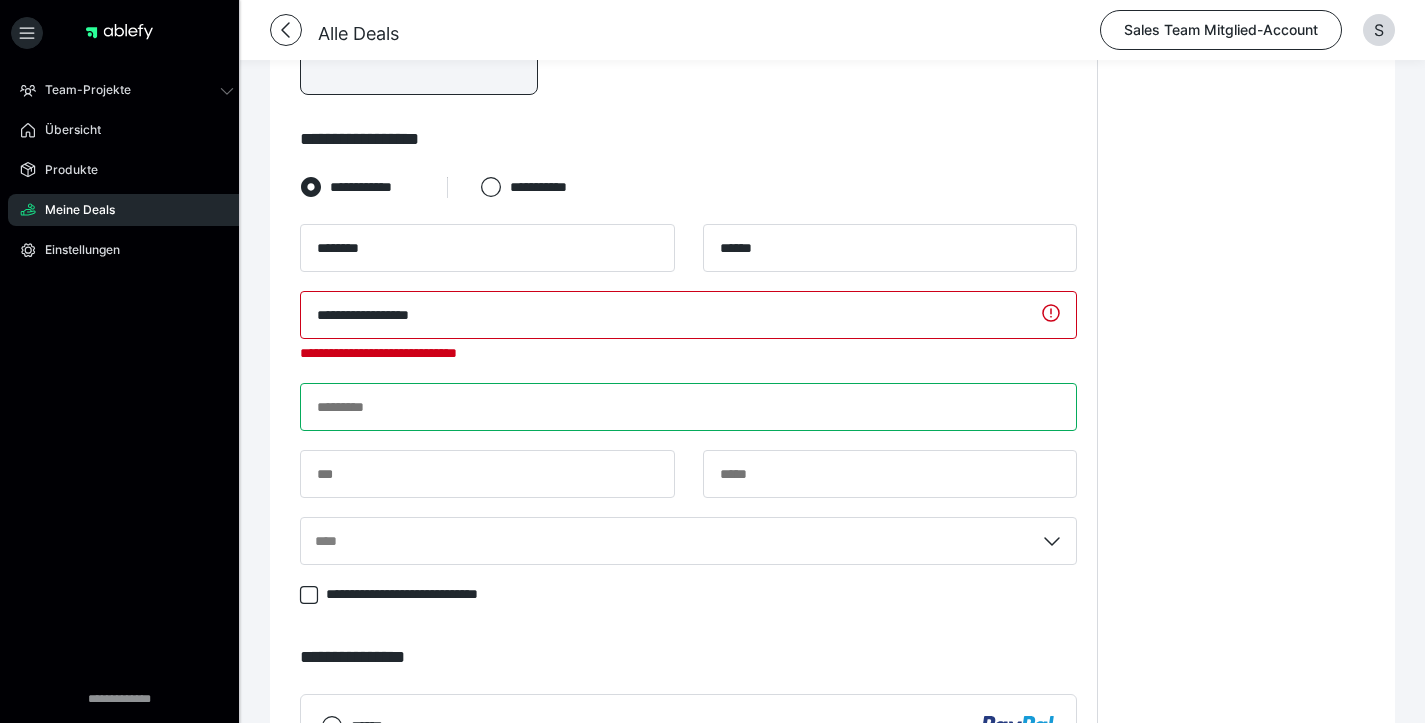 click at bounding box center (688, 407) 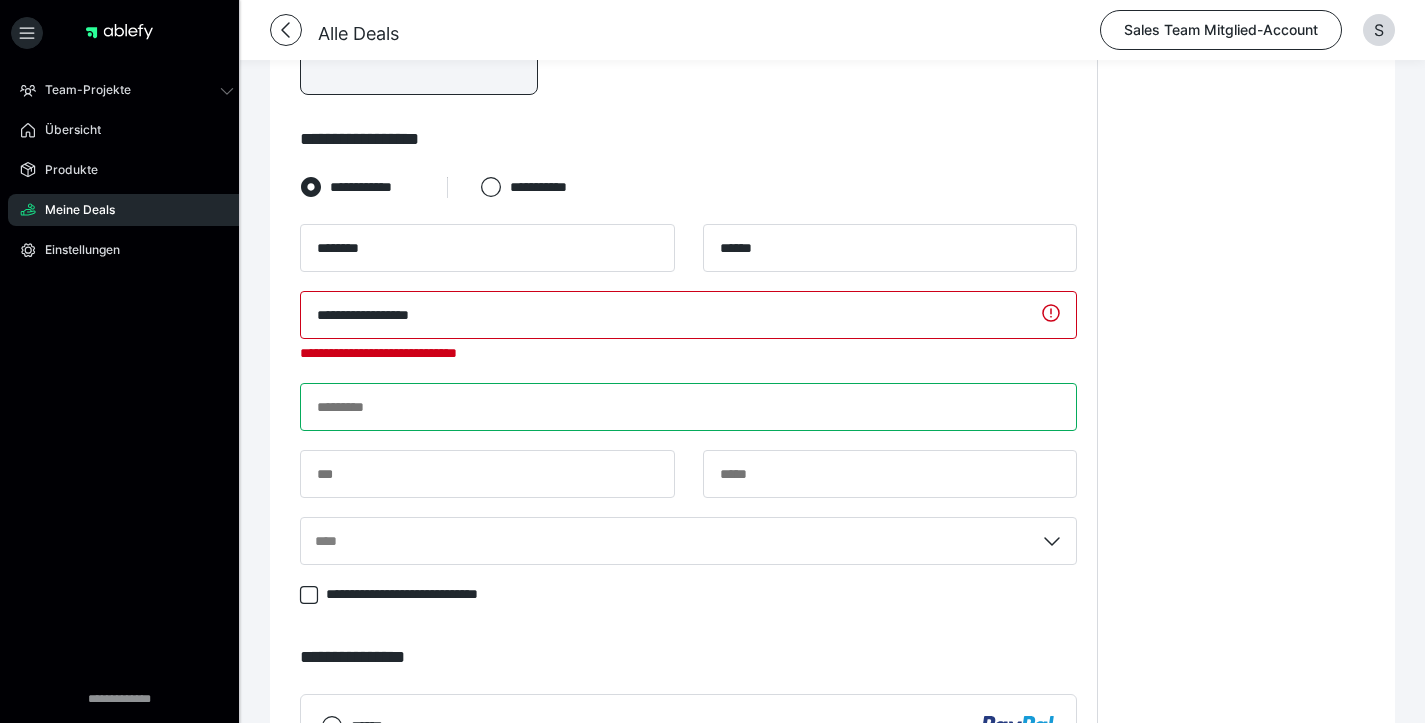 paste on "**********" 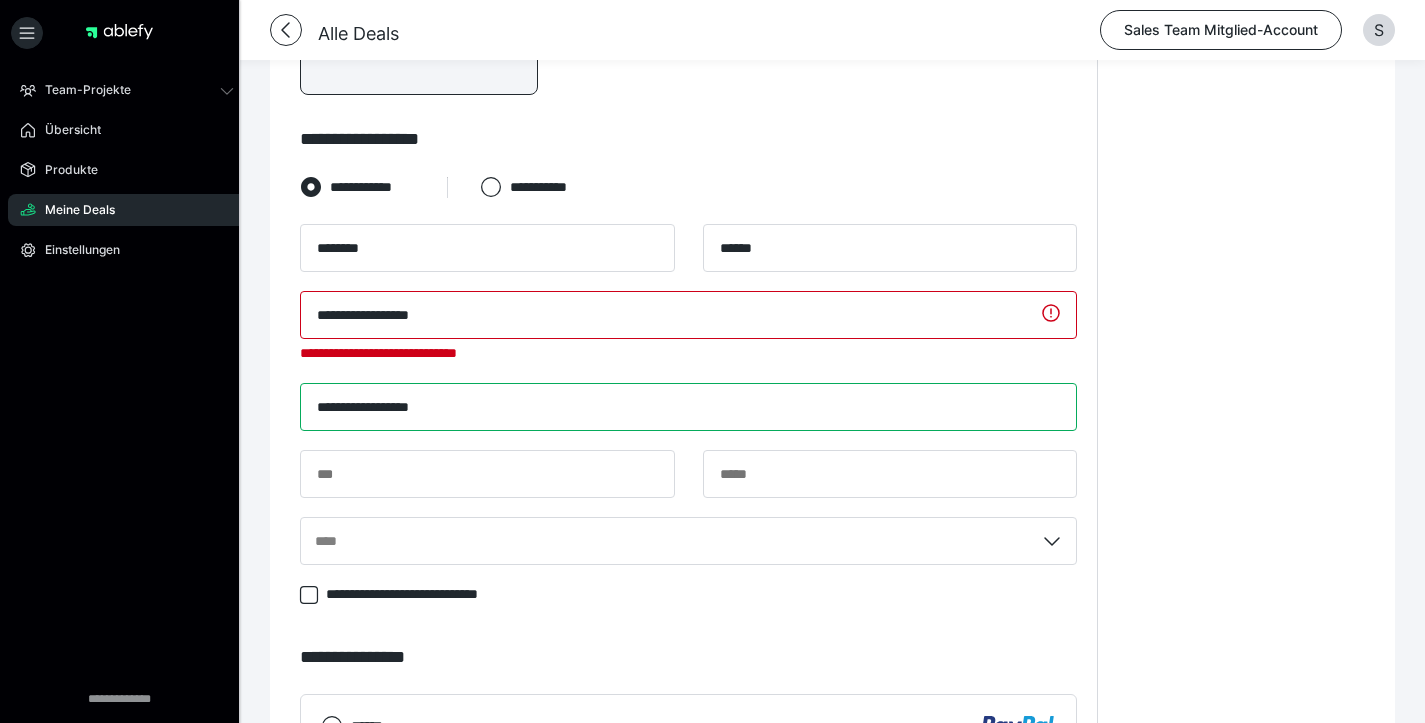 type on "**********" 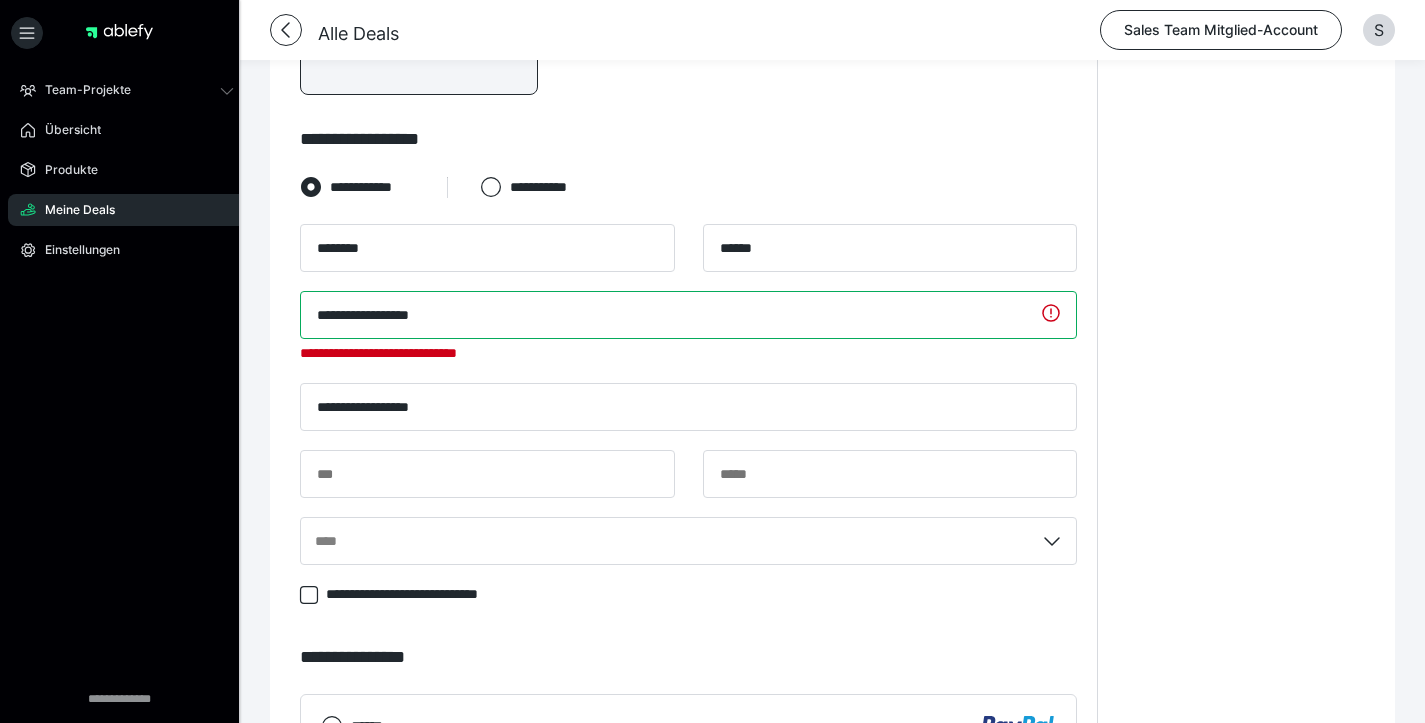 drag, startPoint x: 360, startPoint y: 301, endPoint x: 190, endPoint y: 289, distance: 170.423 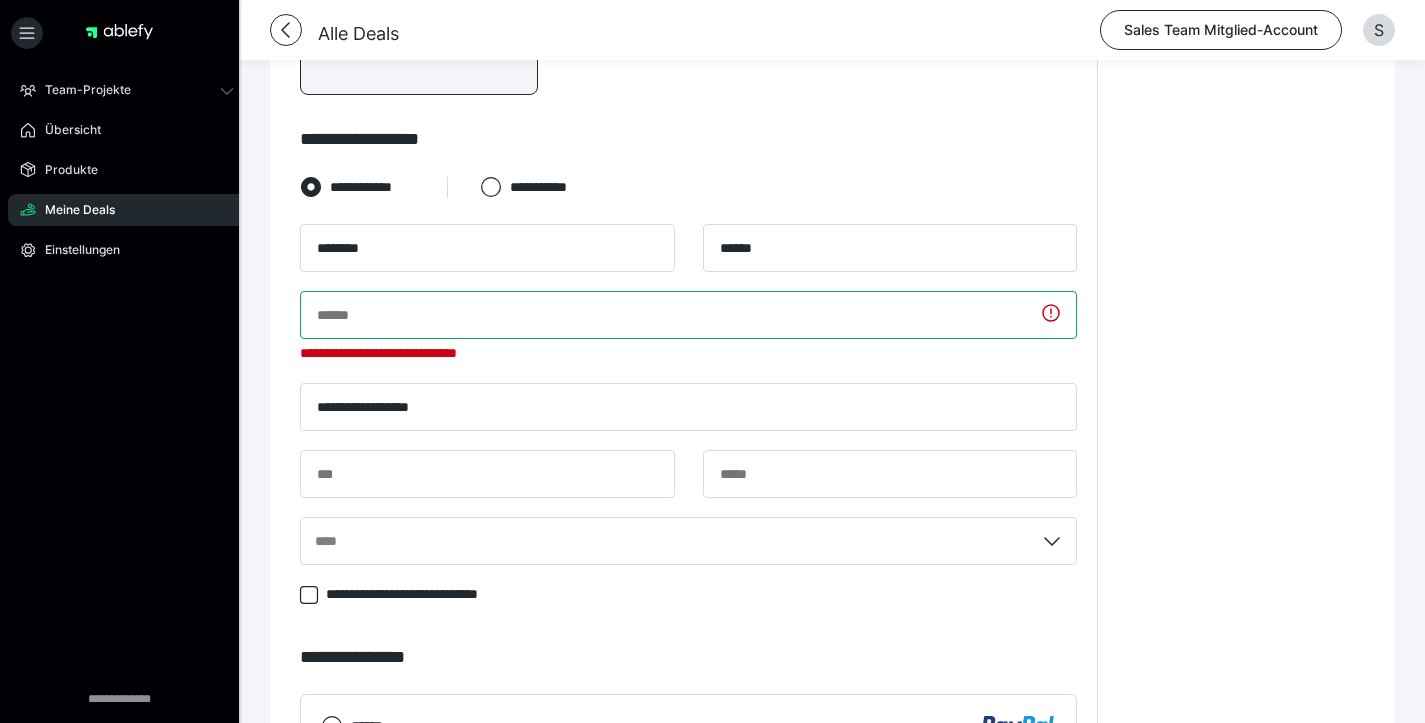click at bounding box center (688, 315) 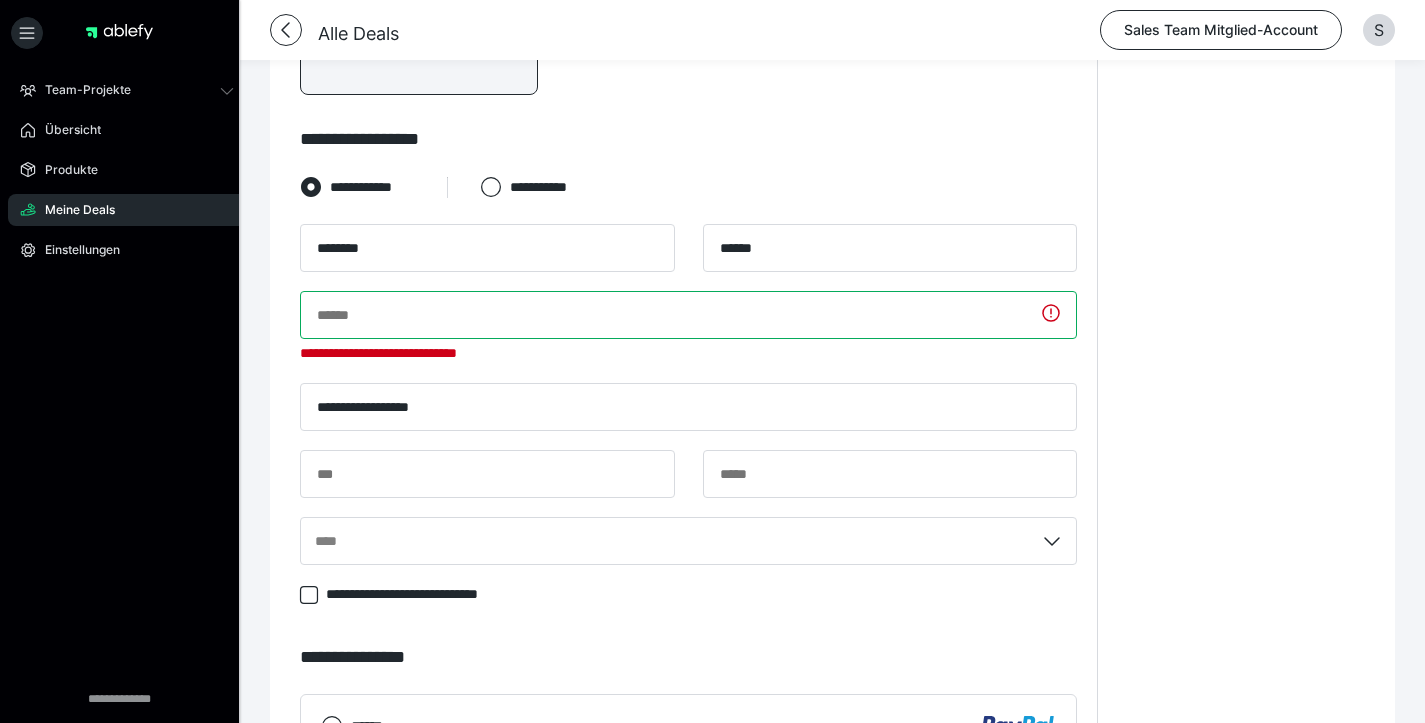 paste on "**********" 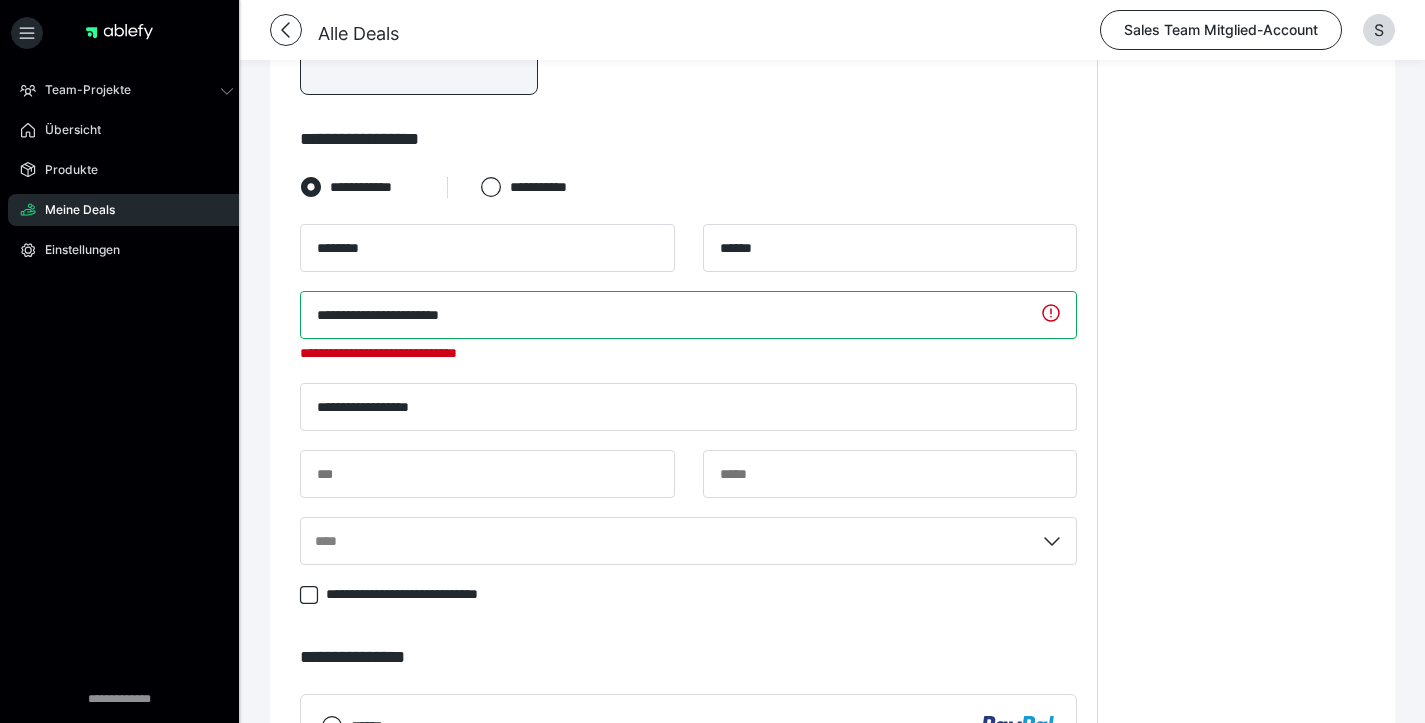 type on "**********" 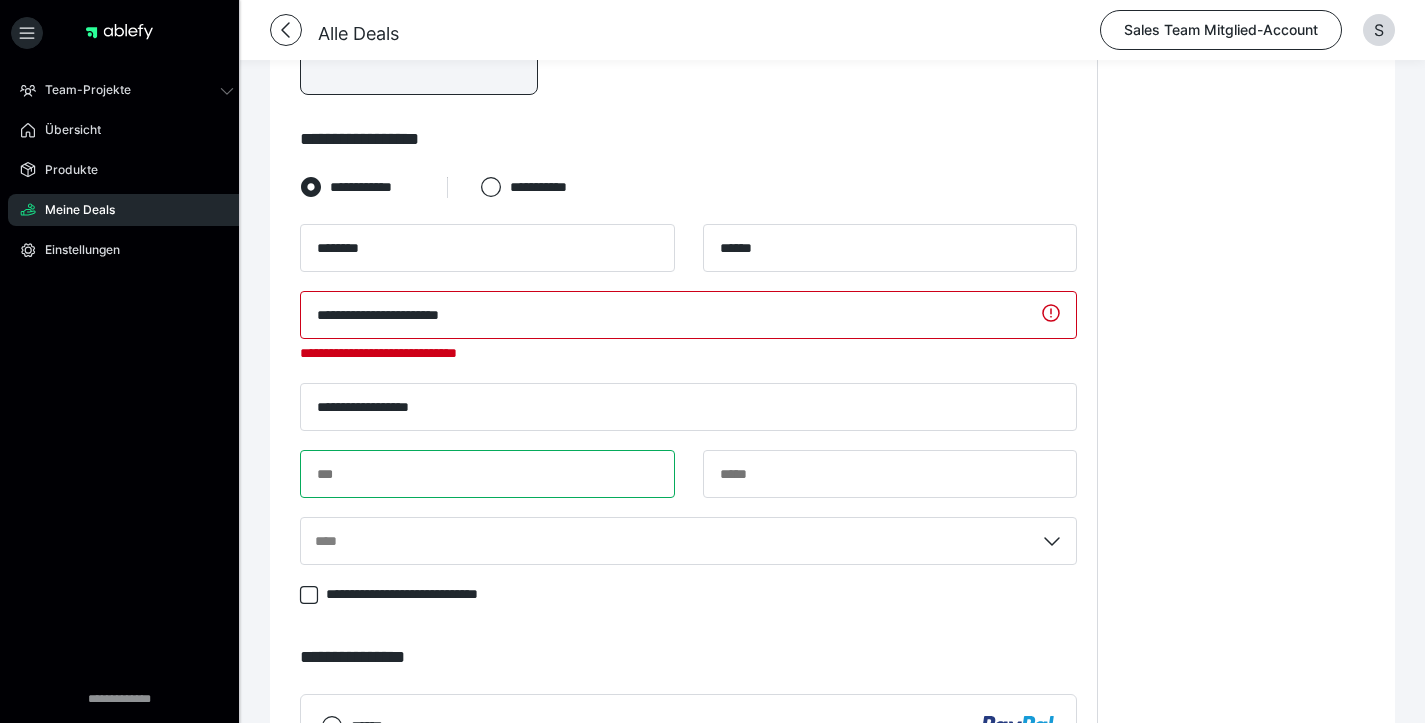 click at bounding box center [487, 474] 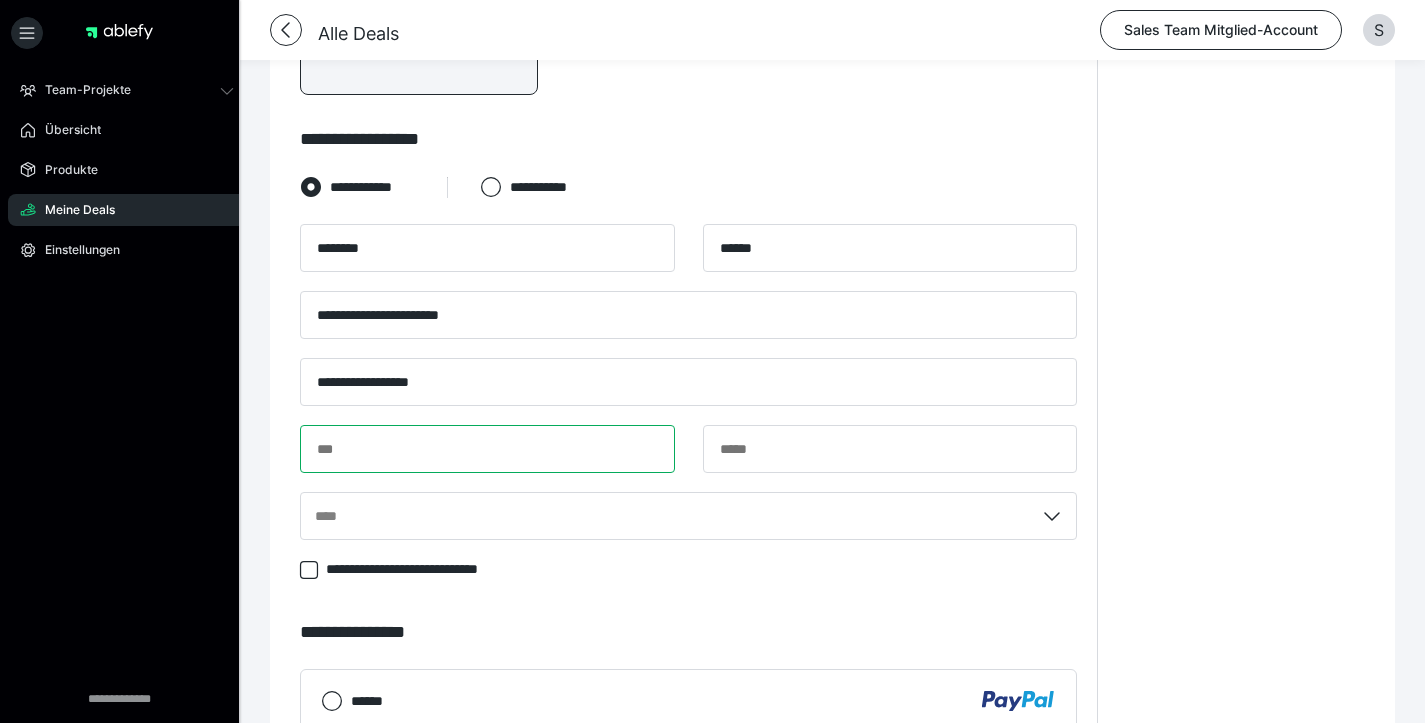 click at bounding box center [487, 449] 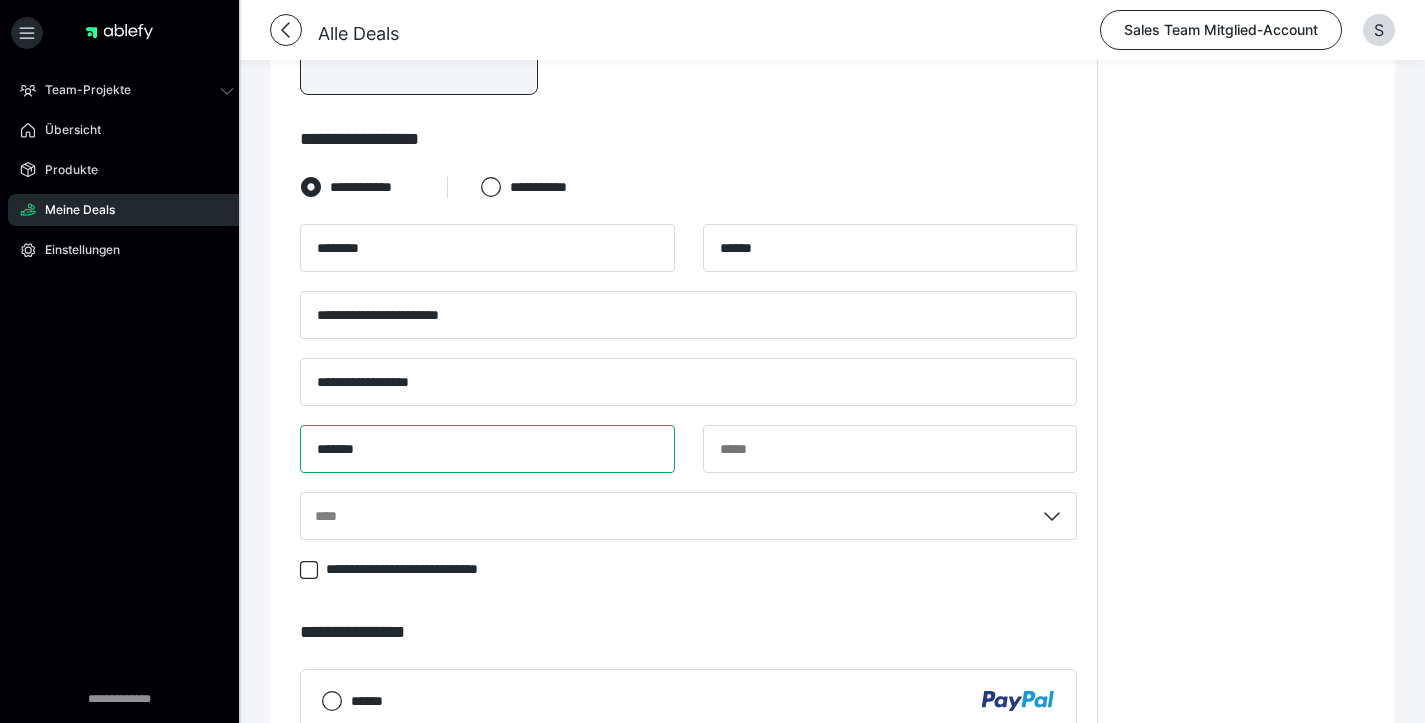 type on "*****" 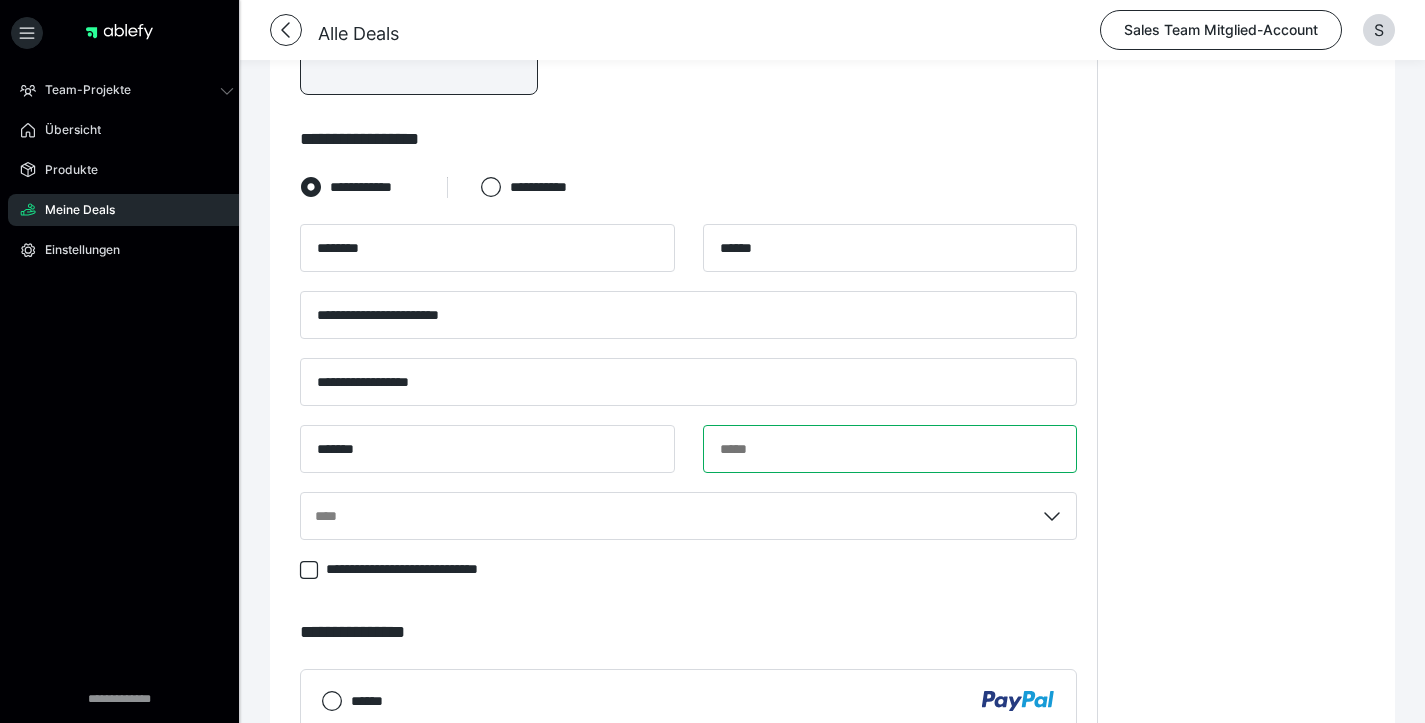 click at bounding box center [890, 449] 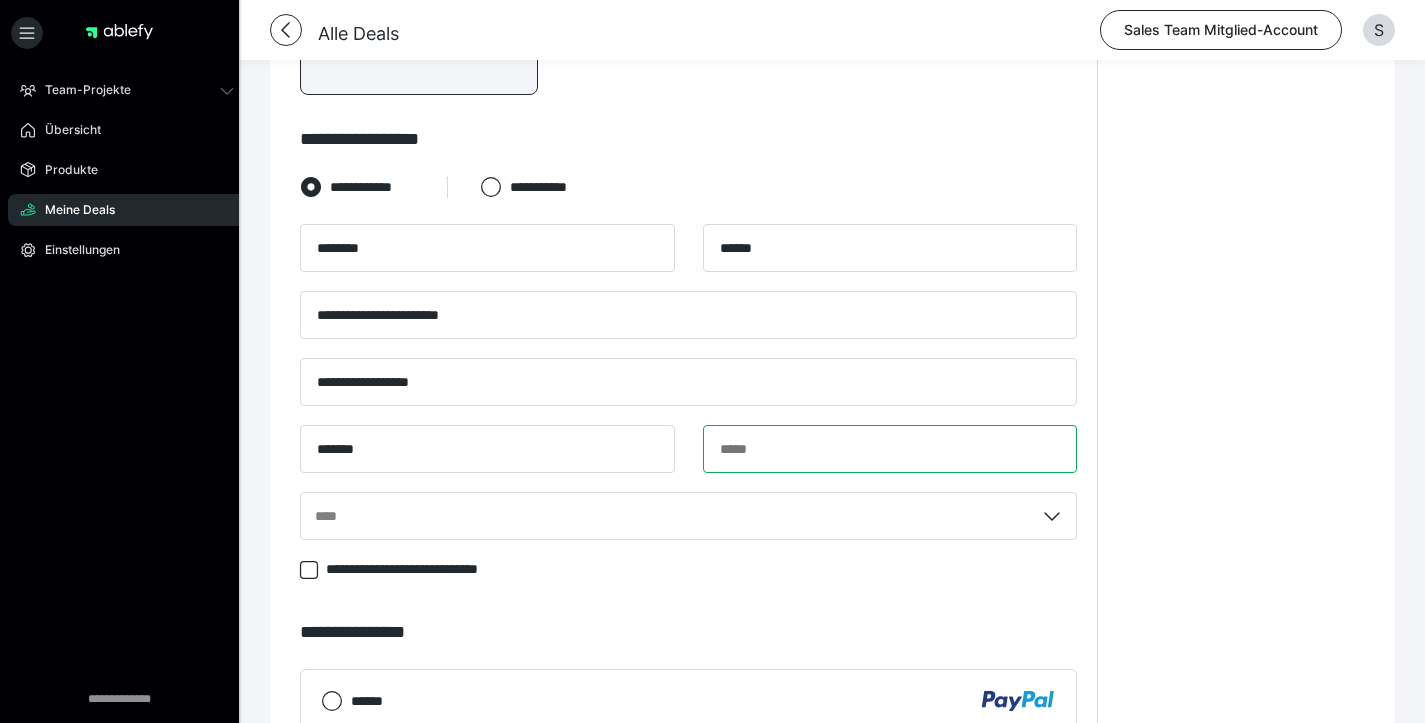 click at bounding box center (890, 449) 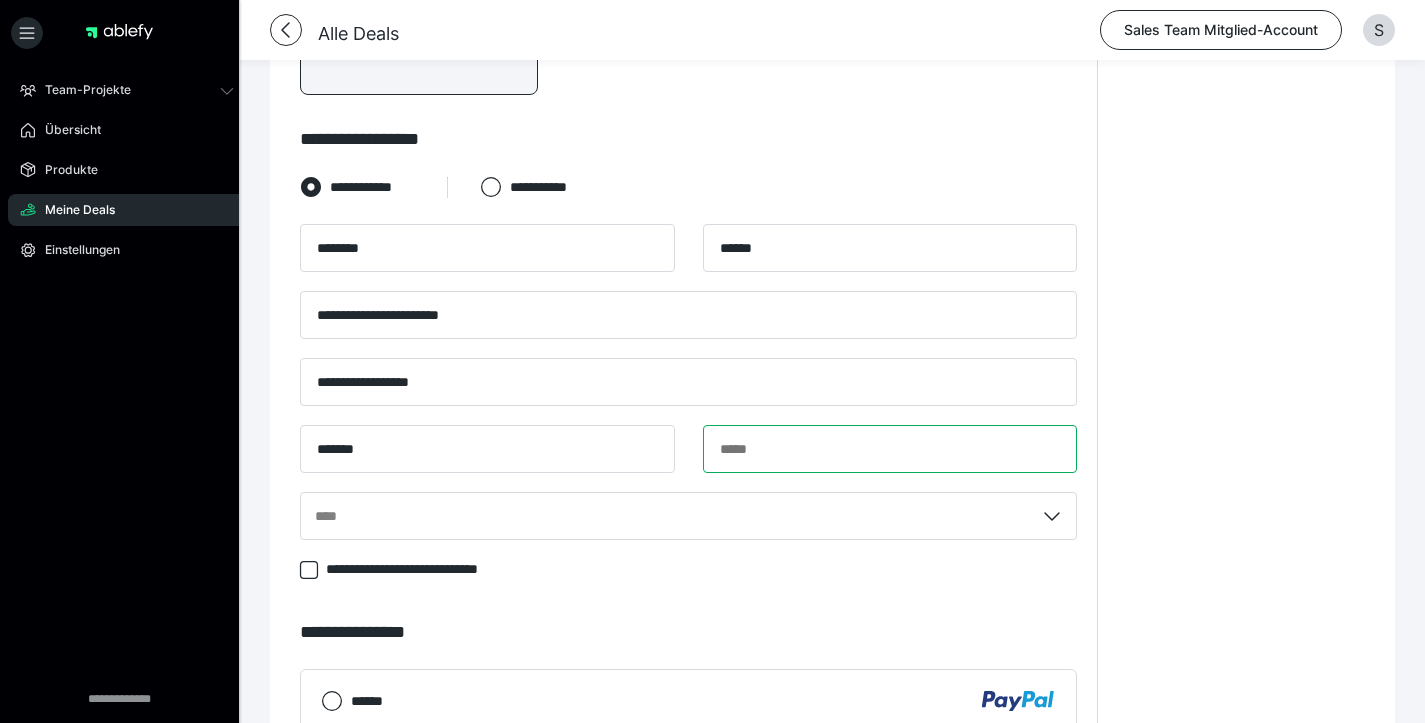paste on "**********" 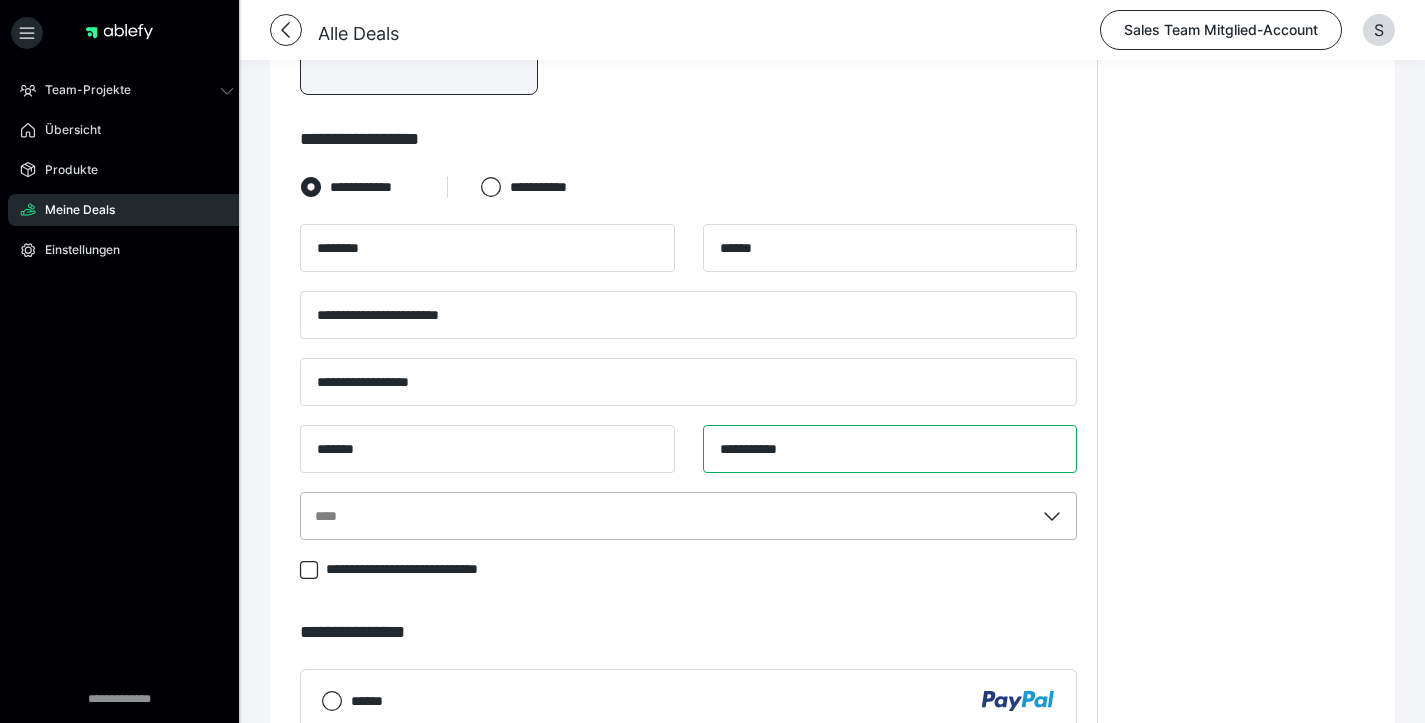 type on "**********" 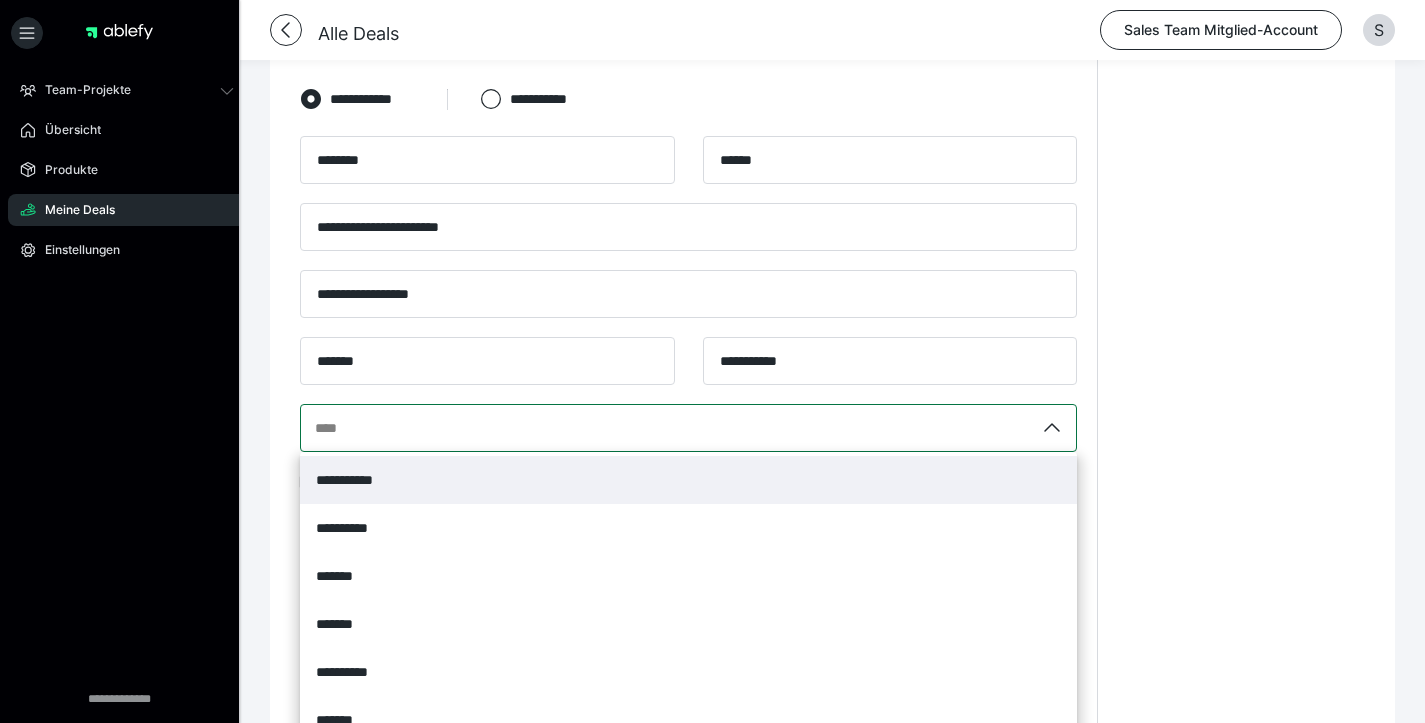 click on "**********" at bounding box center (688, 428) 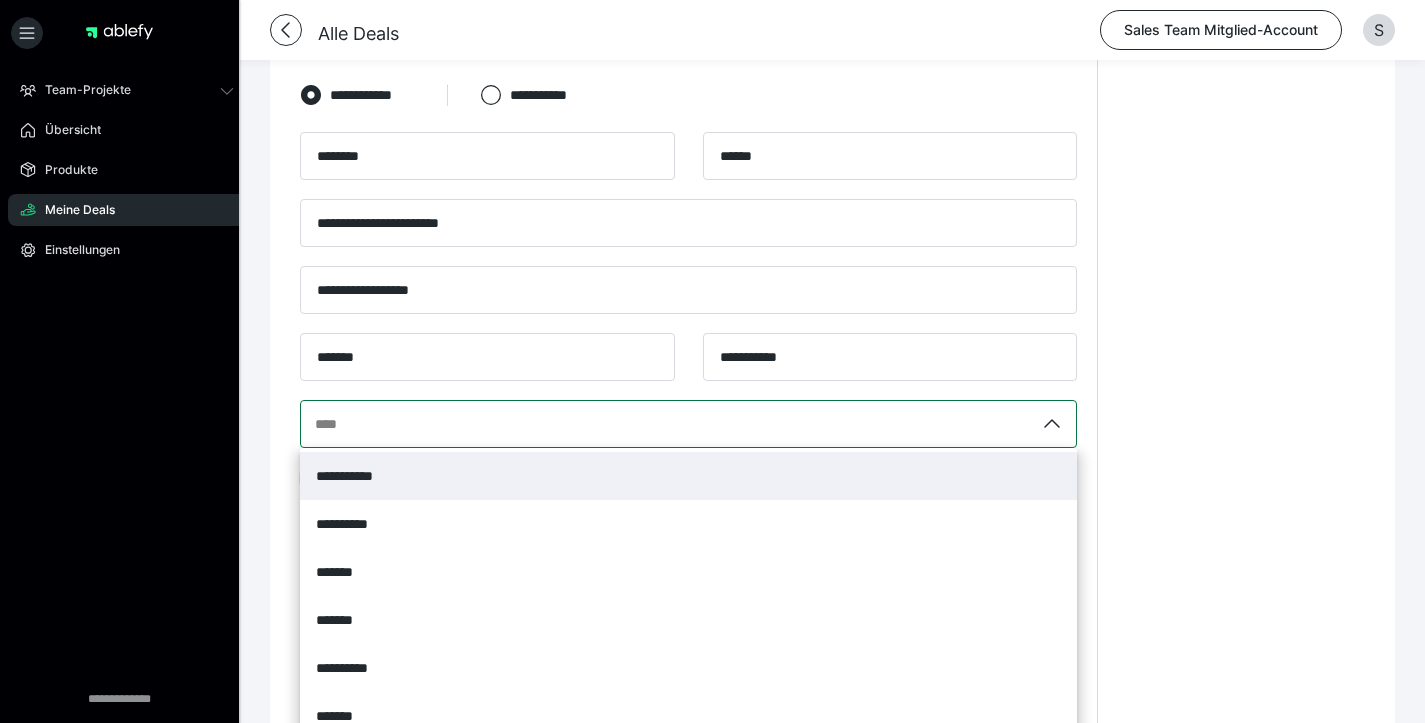 click on "**********" at bounding box center [316, 424] 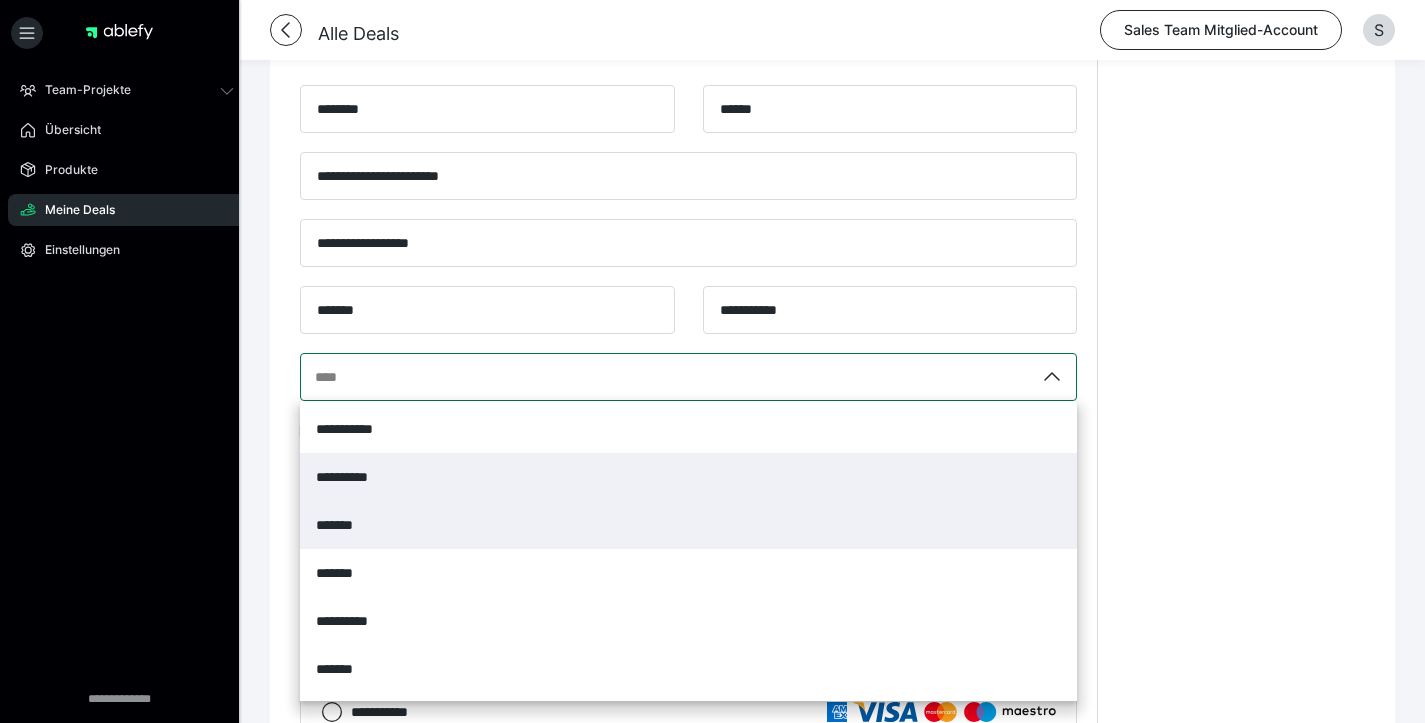 scroll, scrollTop: 843, scrollLeft: 0, axis: vertical 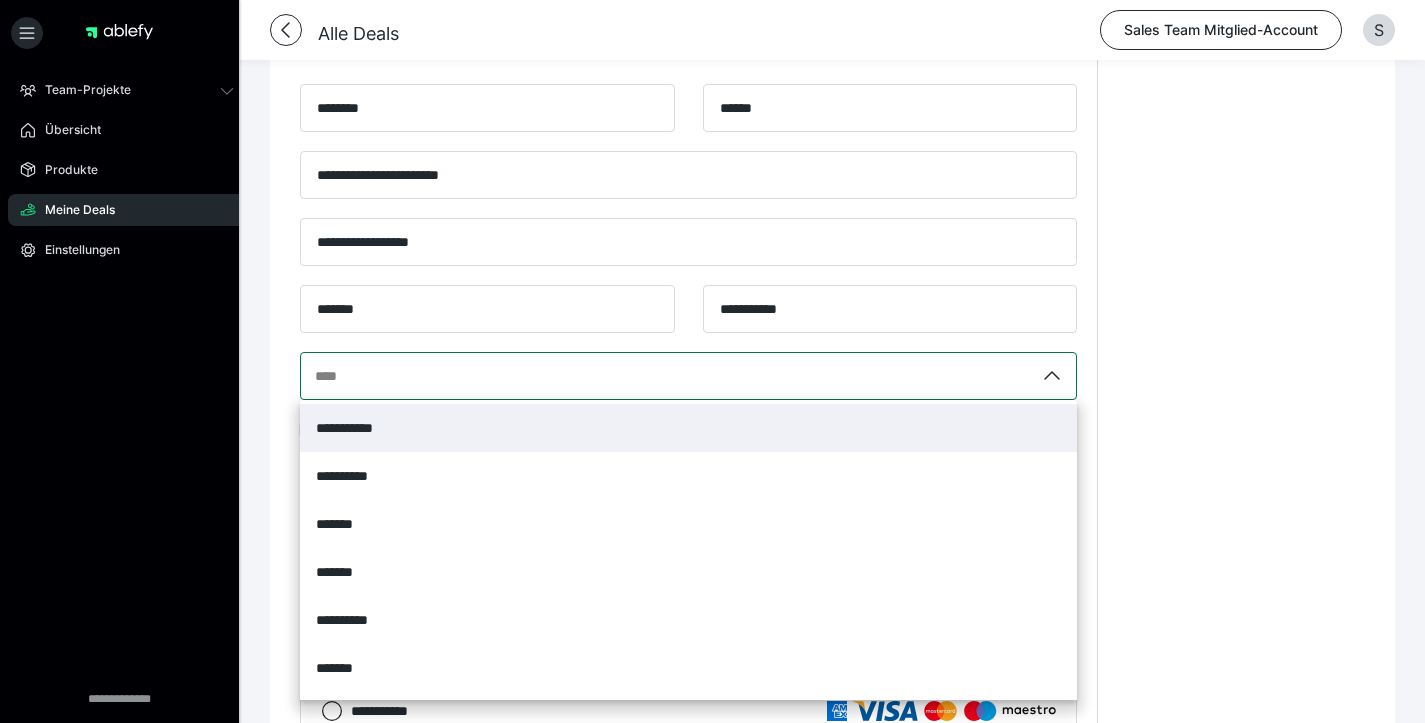click on "**********" at bounding box center [688, 428] 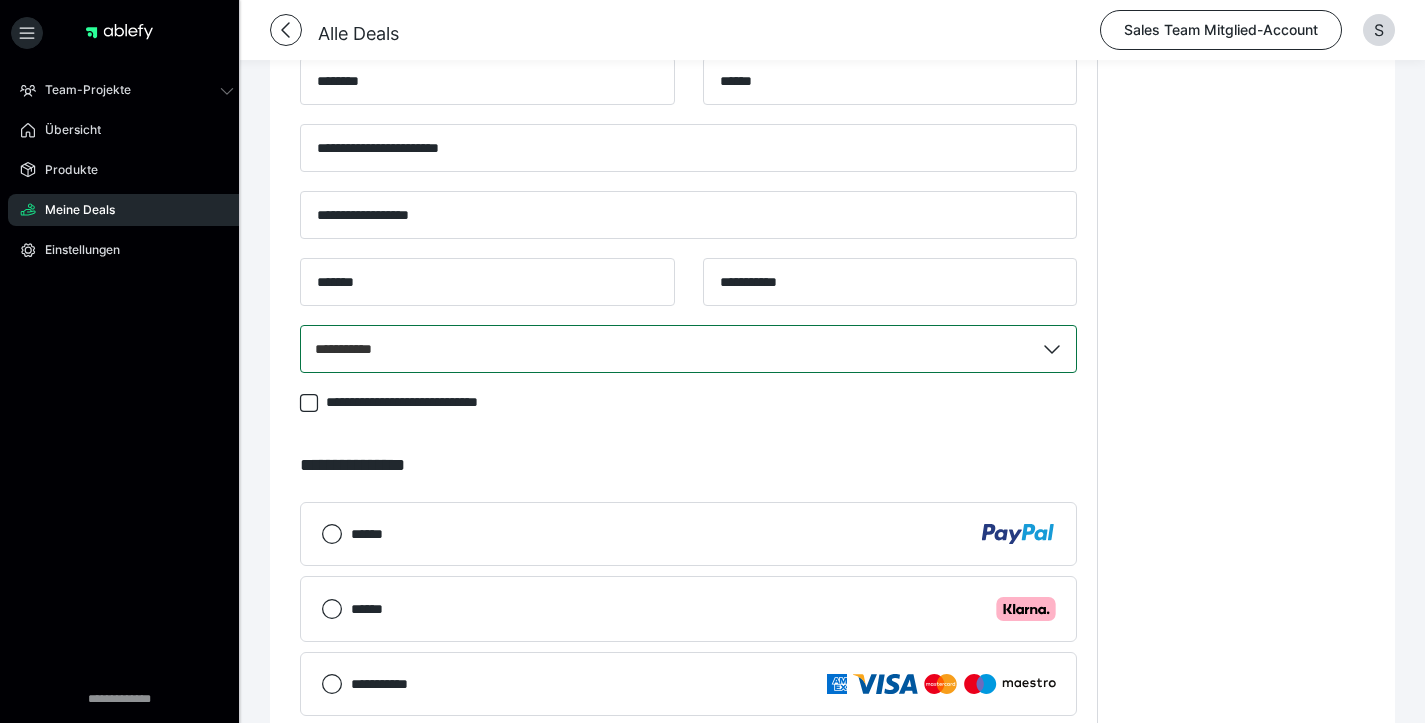 scroll, scrollTop: 1237, scrollLeft: 0, axis: vertical 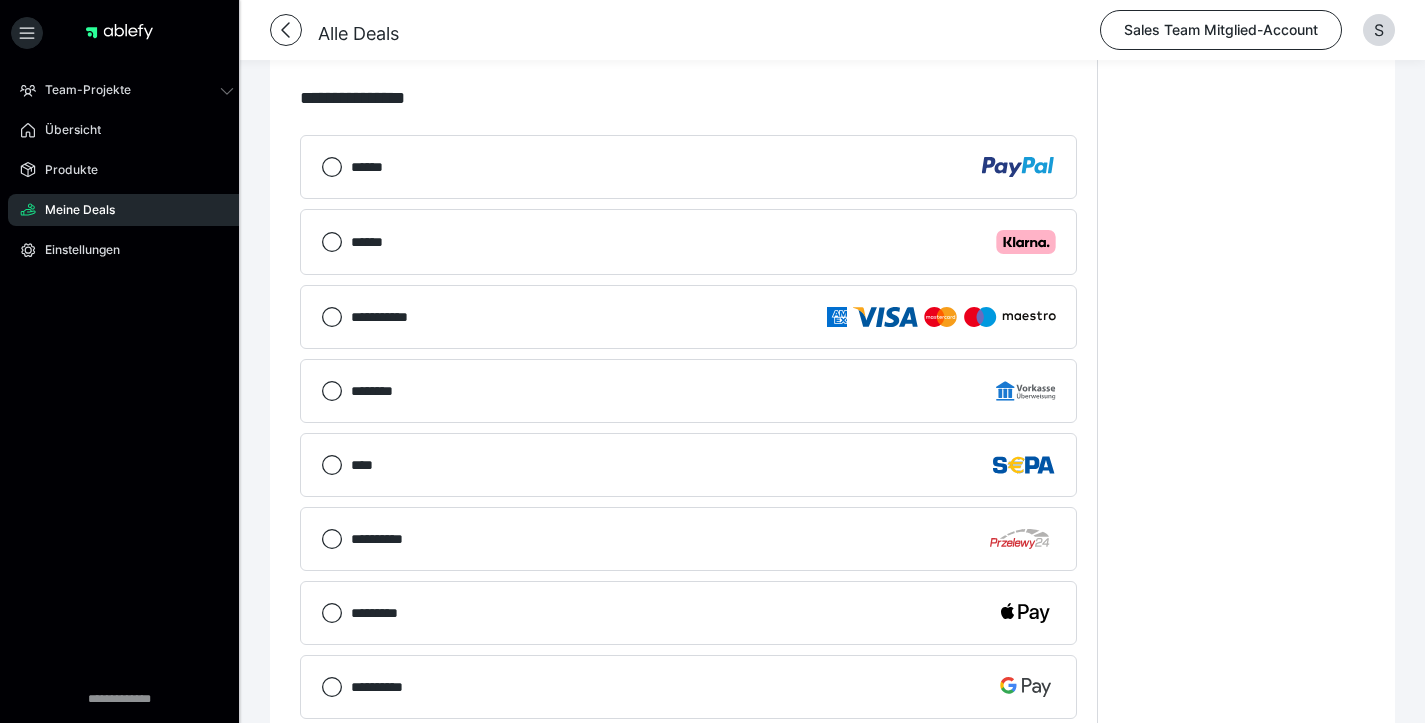click on "****** .cls-1 {fill: #ffb3c7;}" at bounding box center (703, 242) 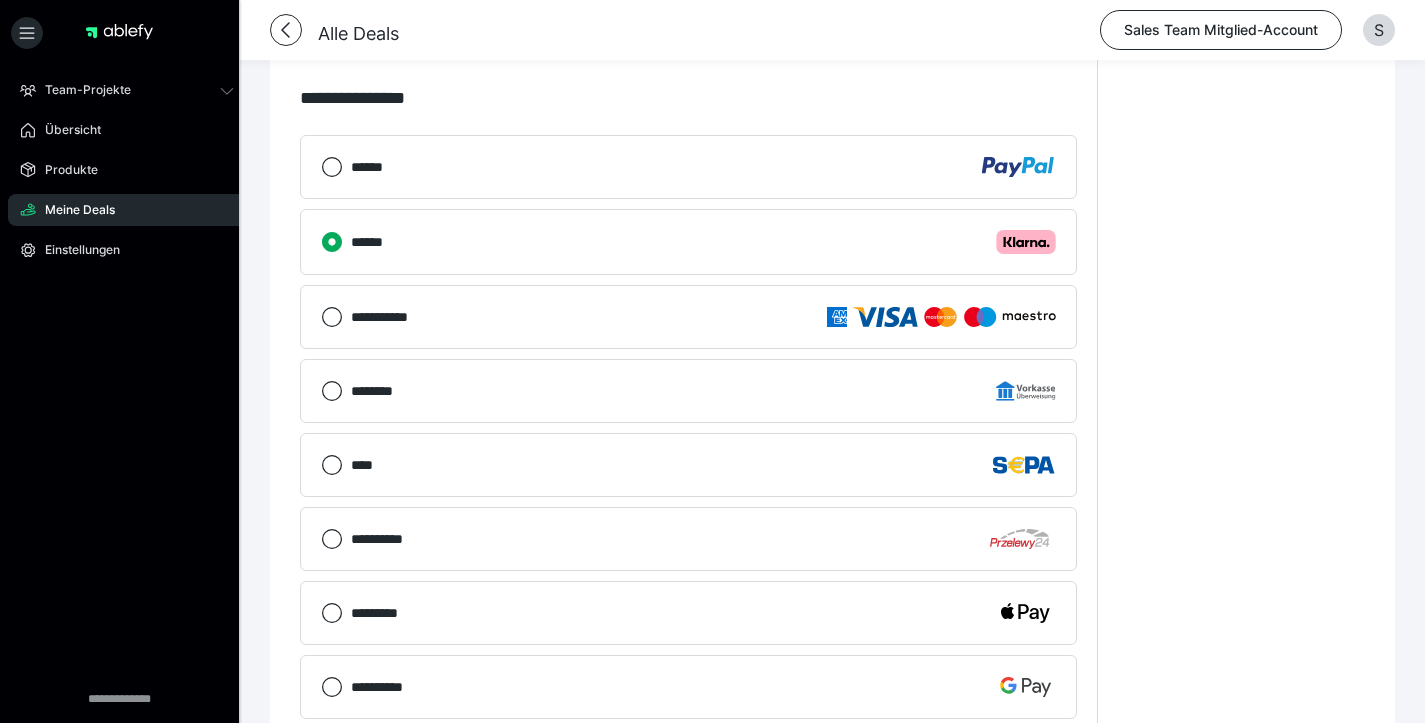 scroll, scrollTop: 1563, scrollLeft: 0, axis: vertical 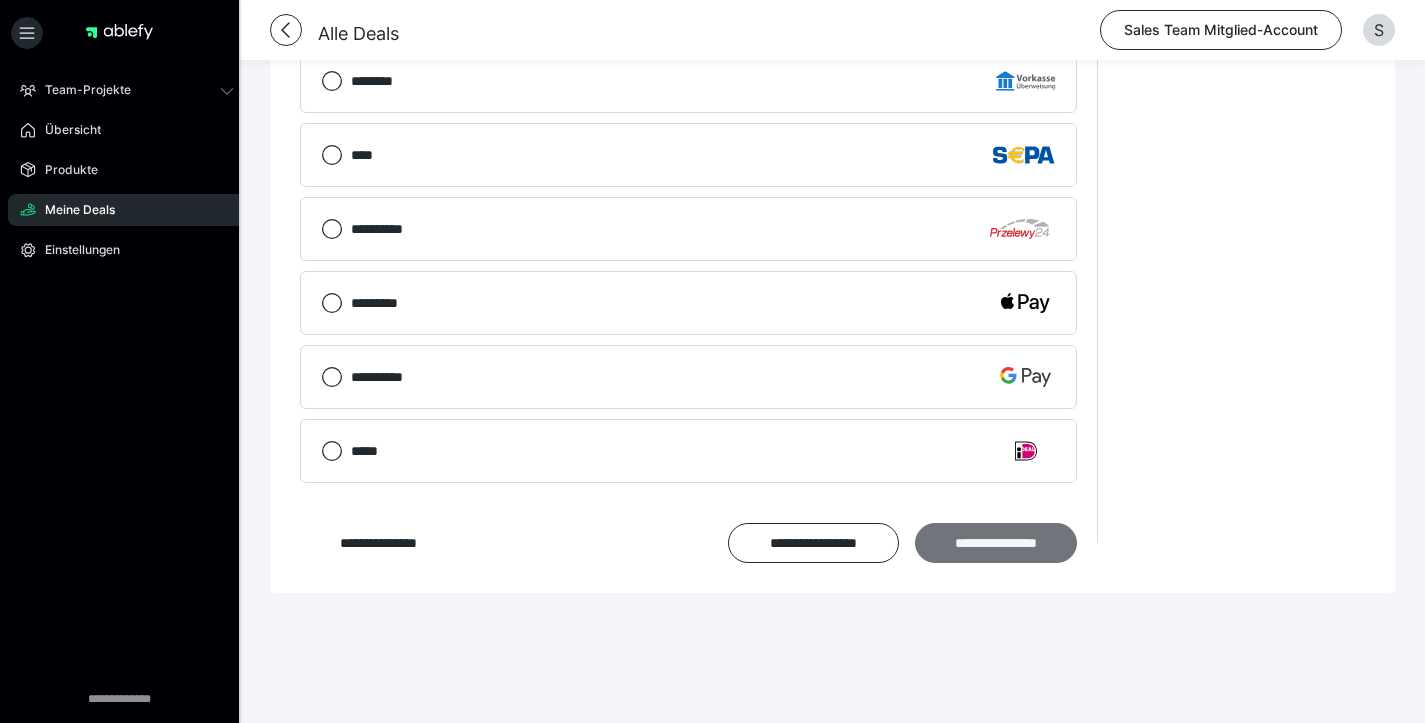 click on "**********" at bounding box center [996, 543] 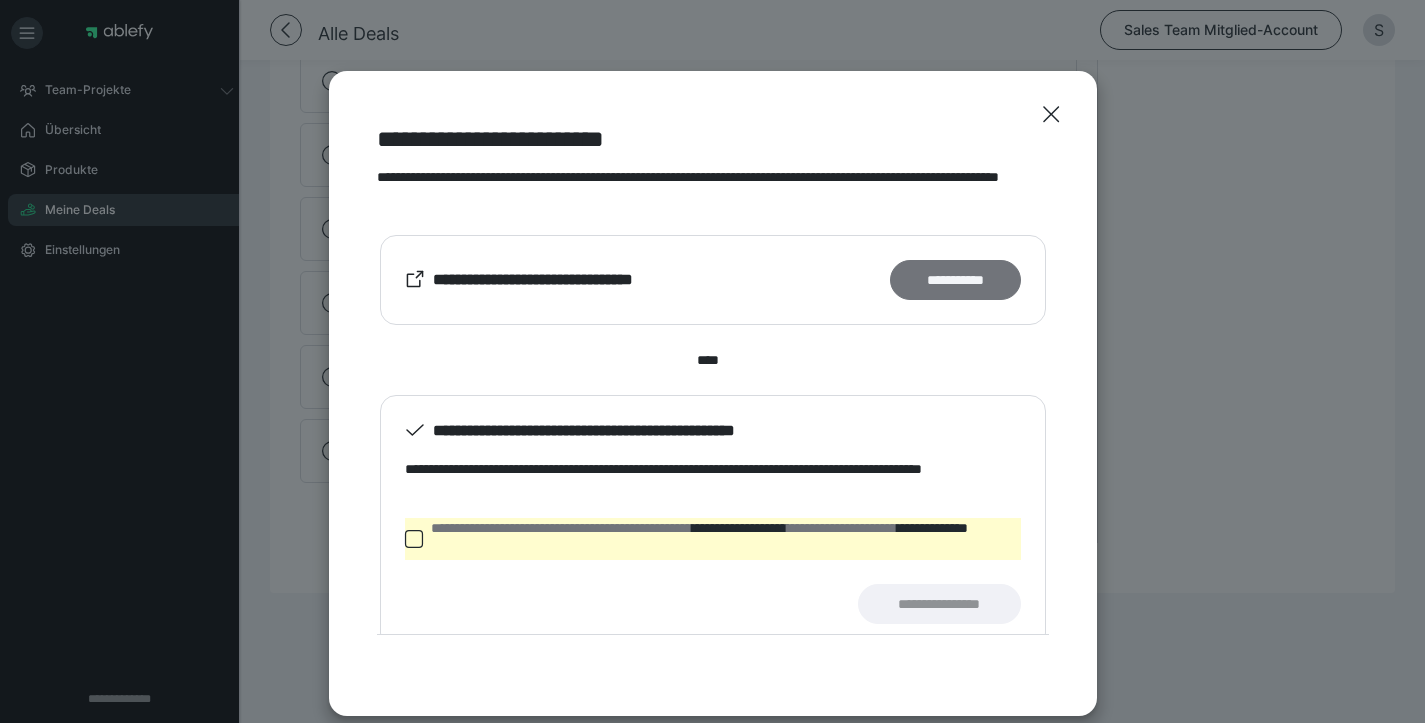click on "**********" at bounding box center [955, 280] 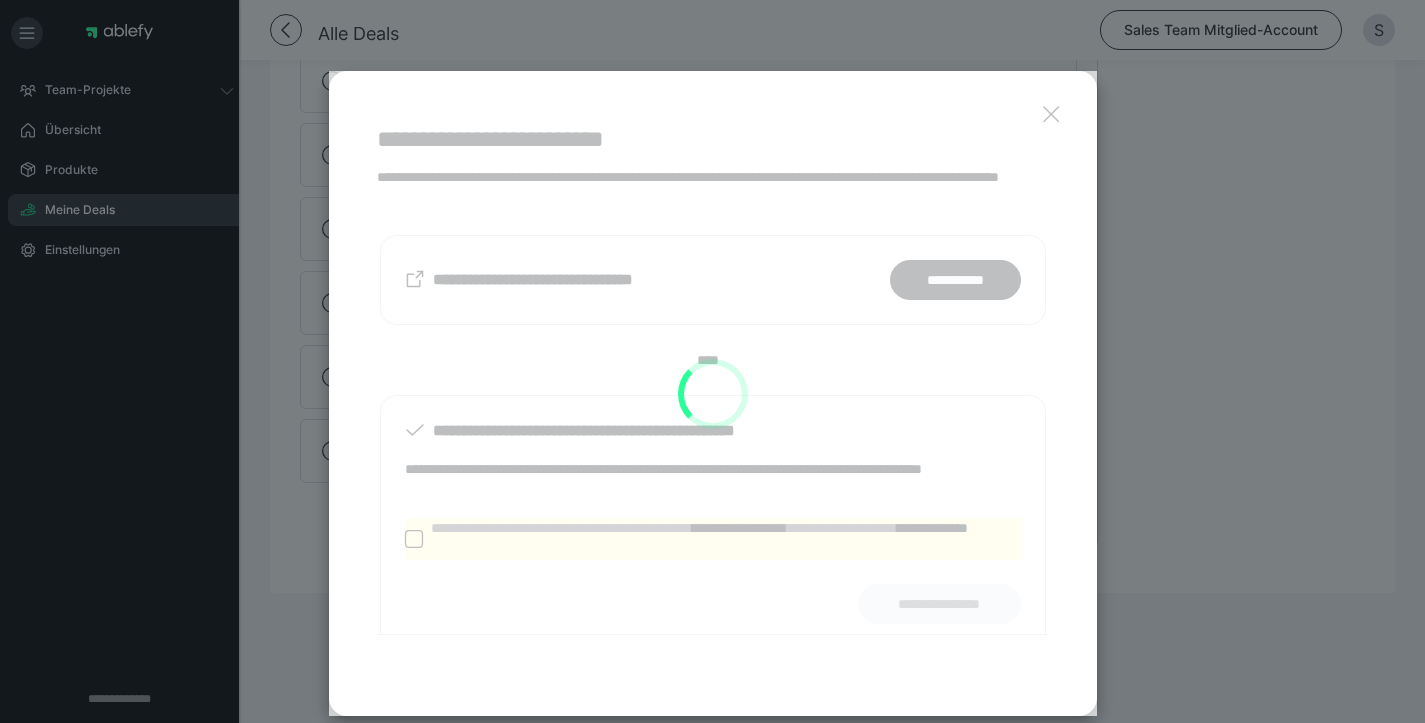 scroll, scrollTop: 845, scrollLeft: 0, axis: vertical 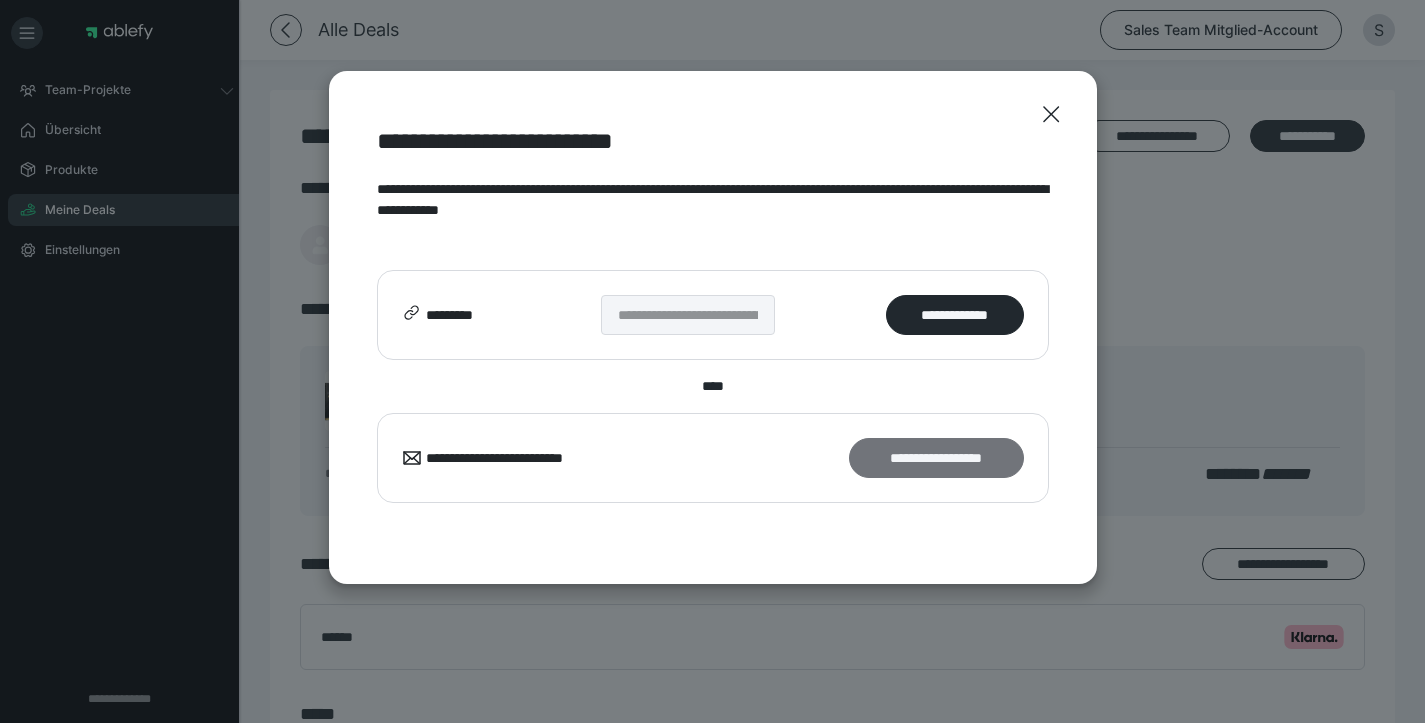 click on "**********" at bounding box center (936, 458) 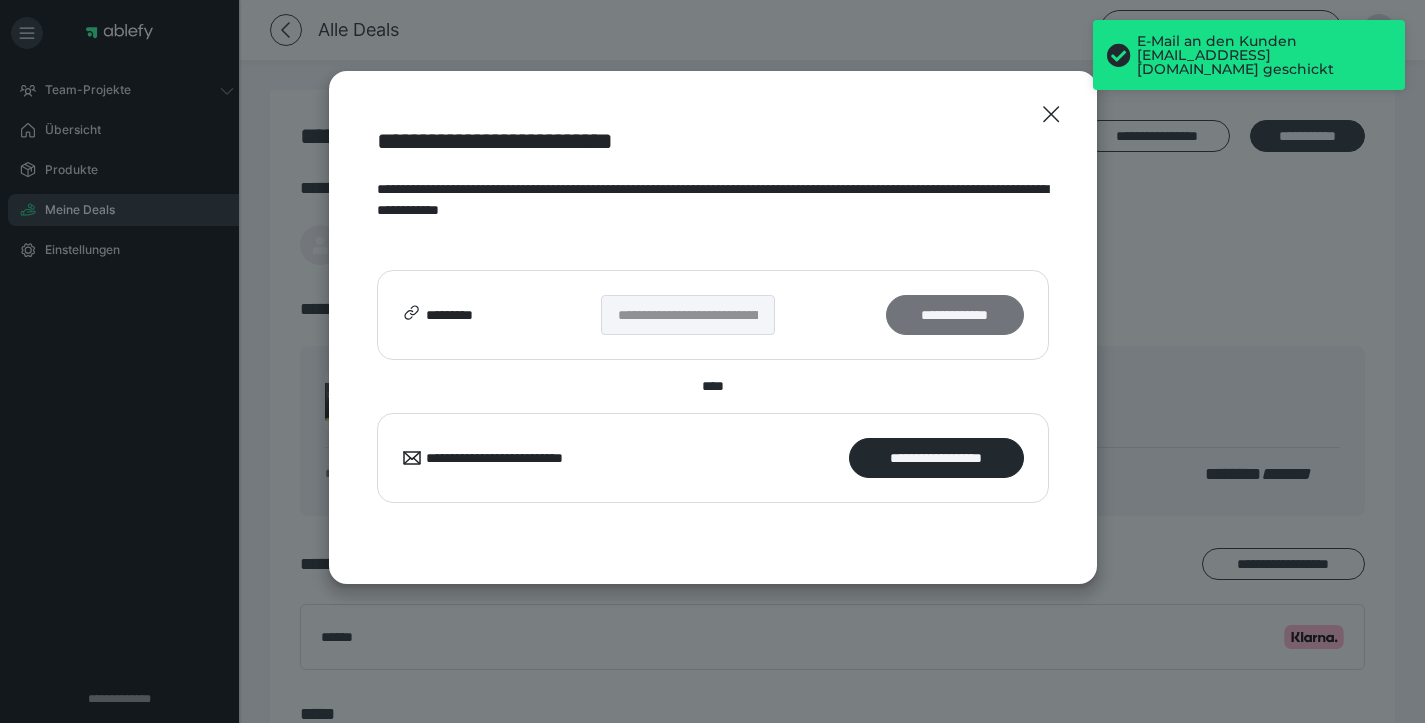 click on "**********" at bounding box center [954, 315] 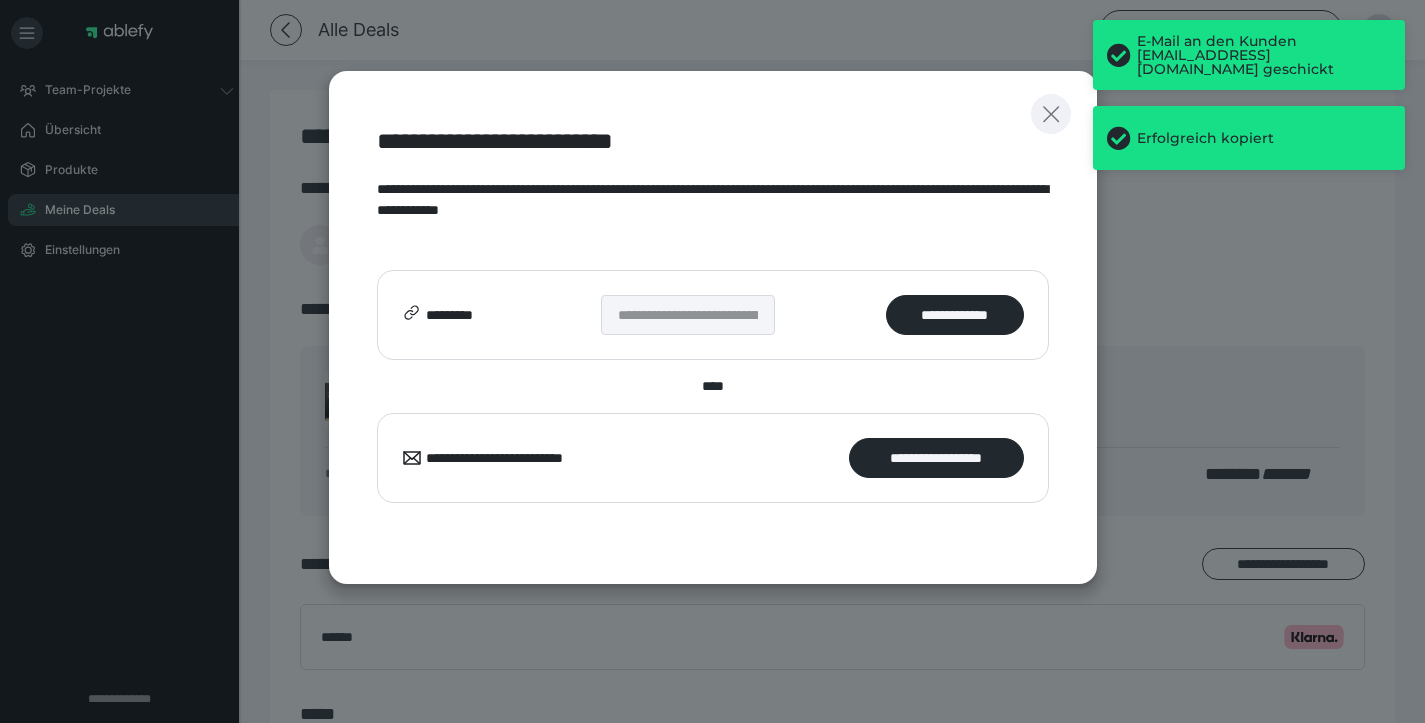 click at bounding box center [1051, 114] 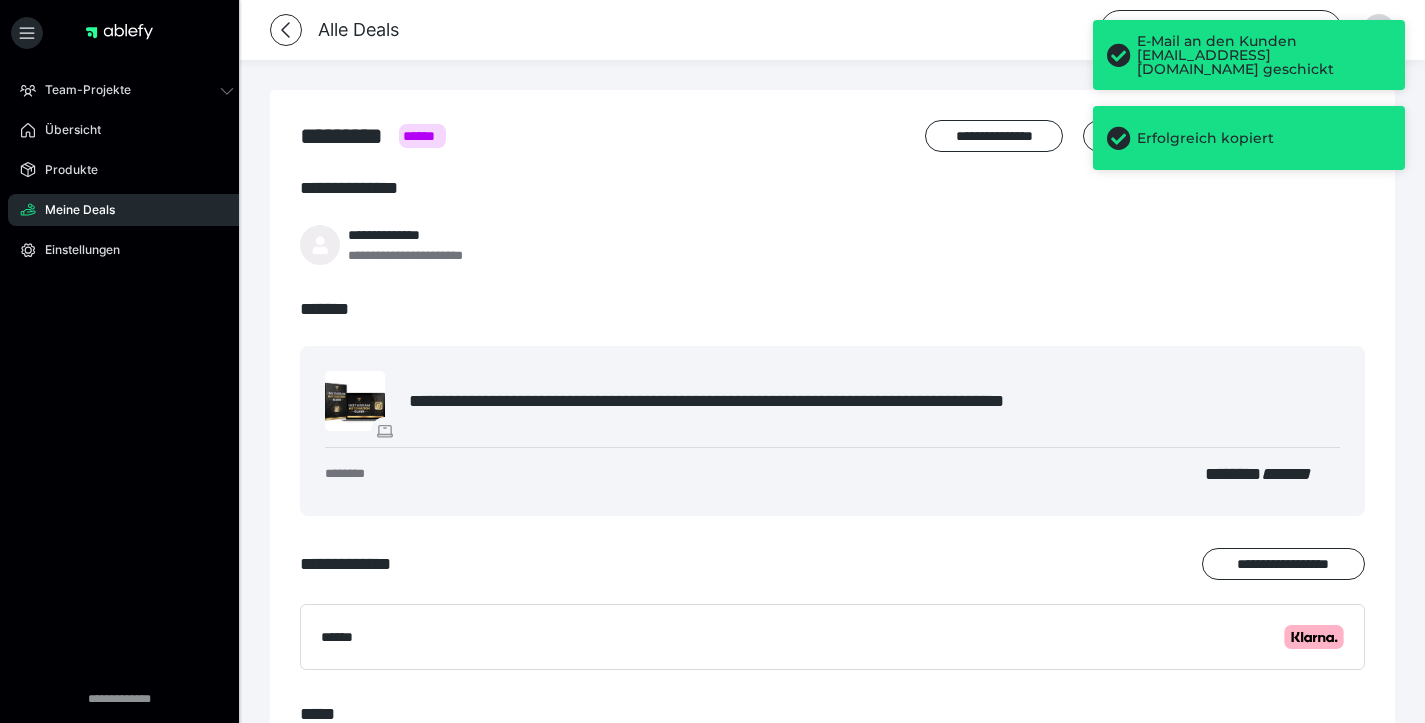 click at bounding box center (1119, 138) 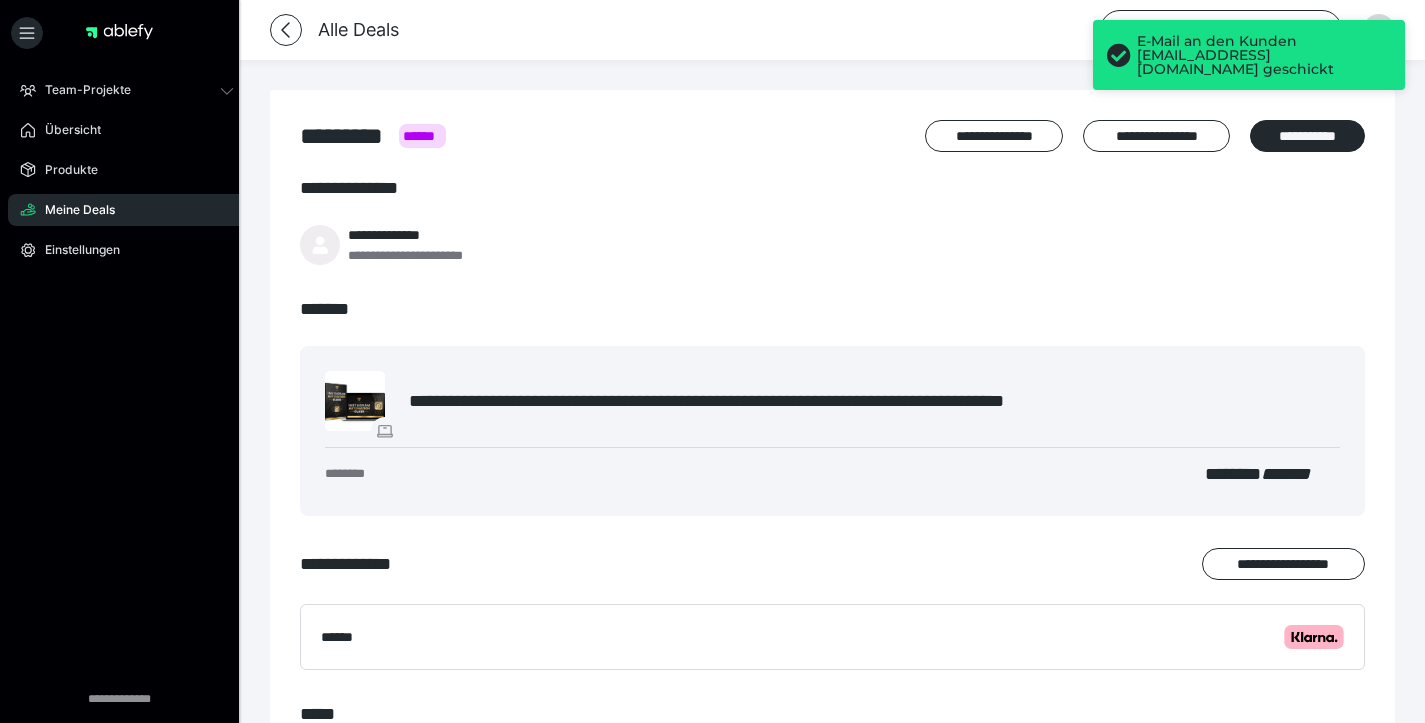 click on "E-Mail an den Kunden zuza.tryzubiak@gmail.com geschickt" at bounding box center (1264, 55) 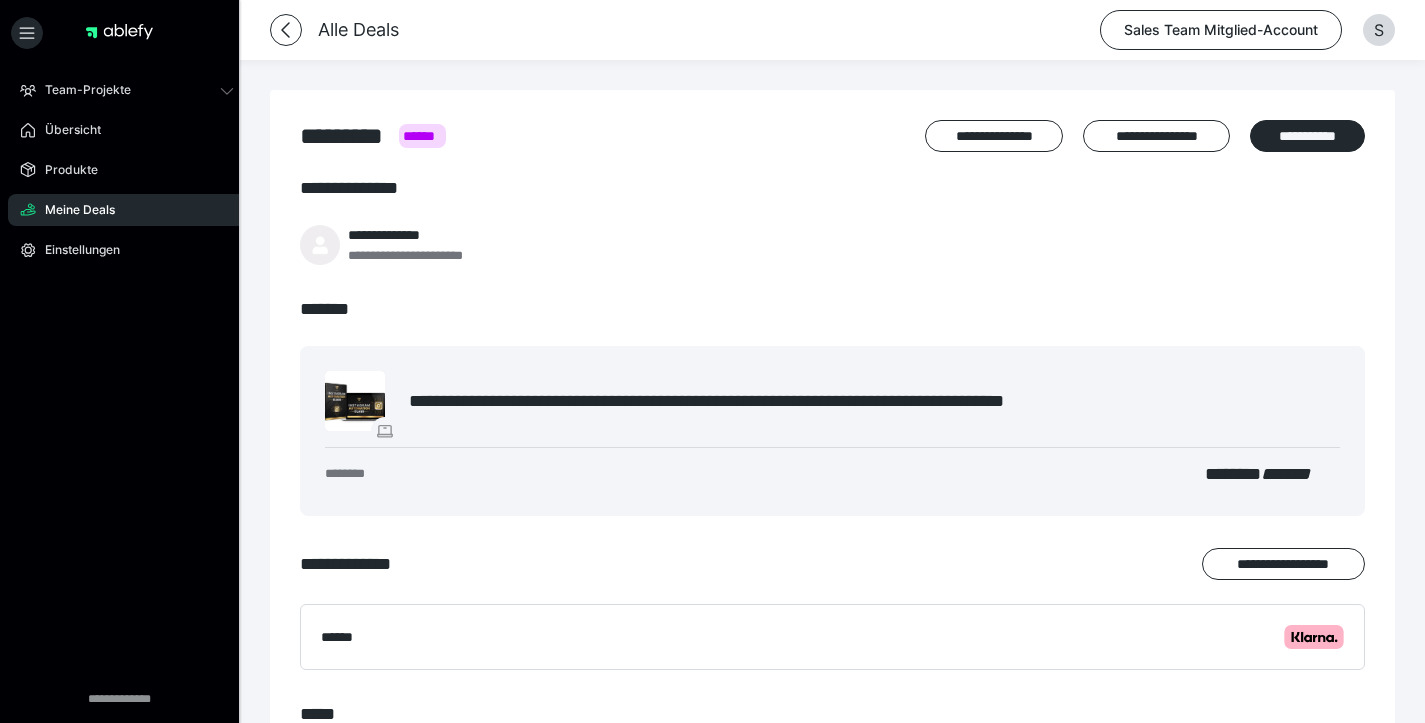 click on "**********" at bounding box center [712, 546] 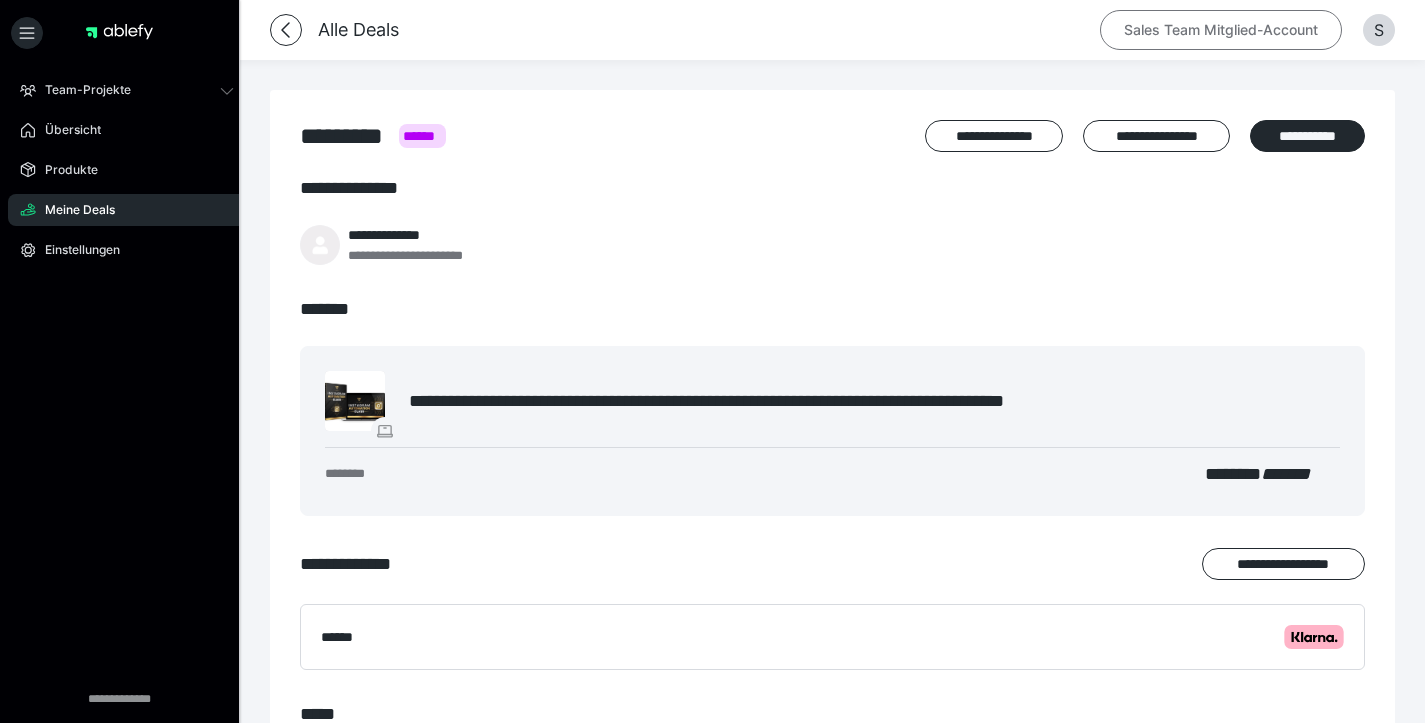 click on "Sales Team Mitglied-Account" at bounding box center (1221, 30) 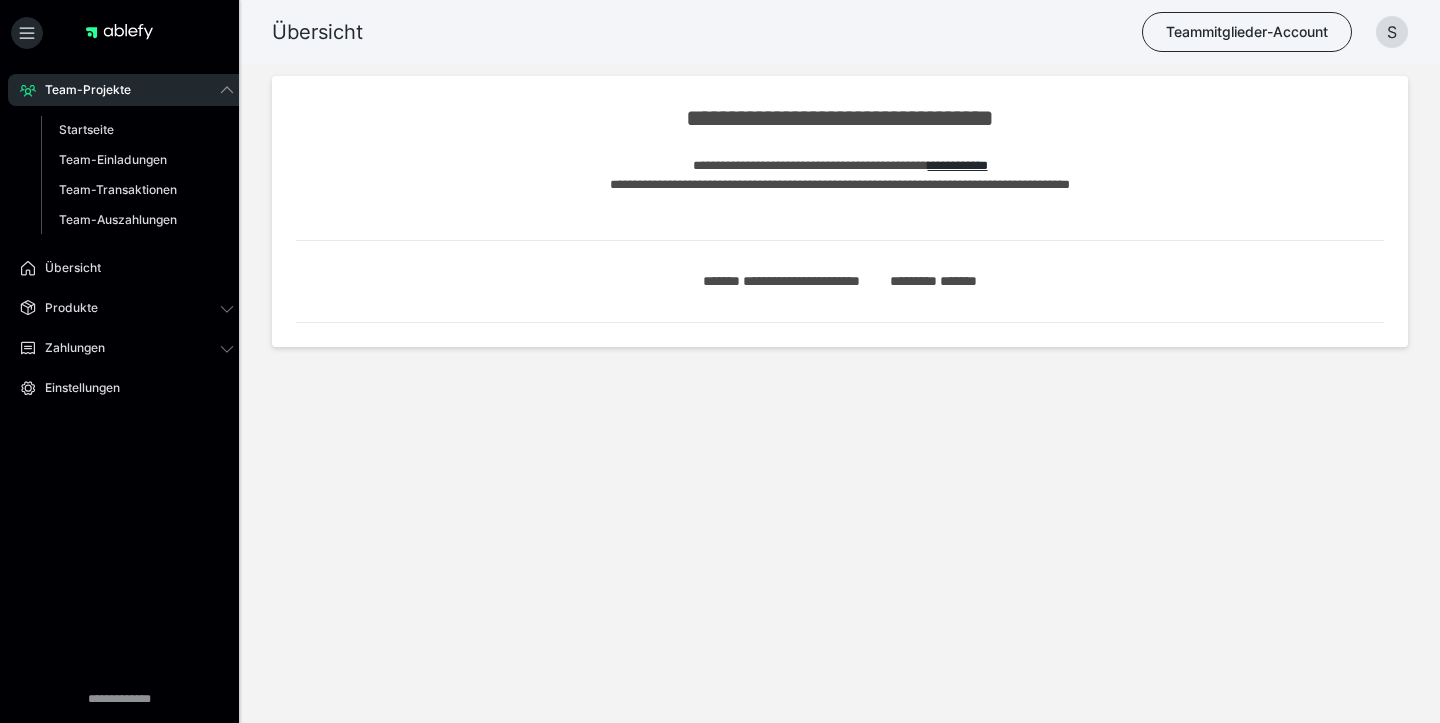 scroll, scrollTop: 0, scrollLeft: 0, axis: both 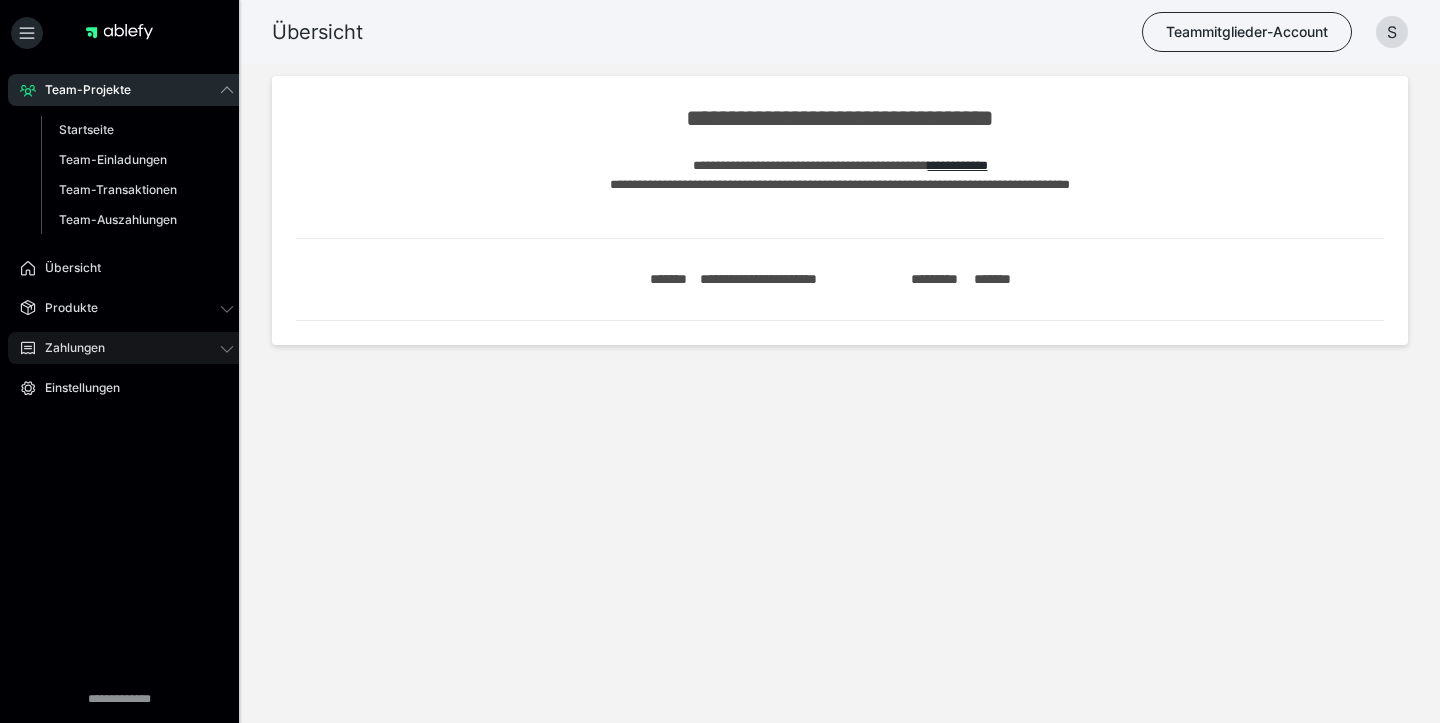 click on "Zahlungen" at bounding box center (127, 348) 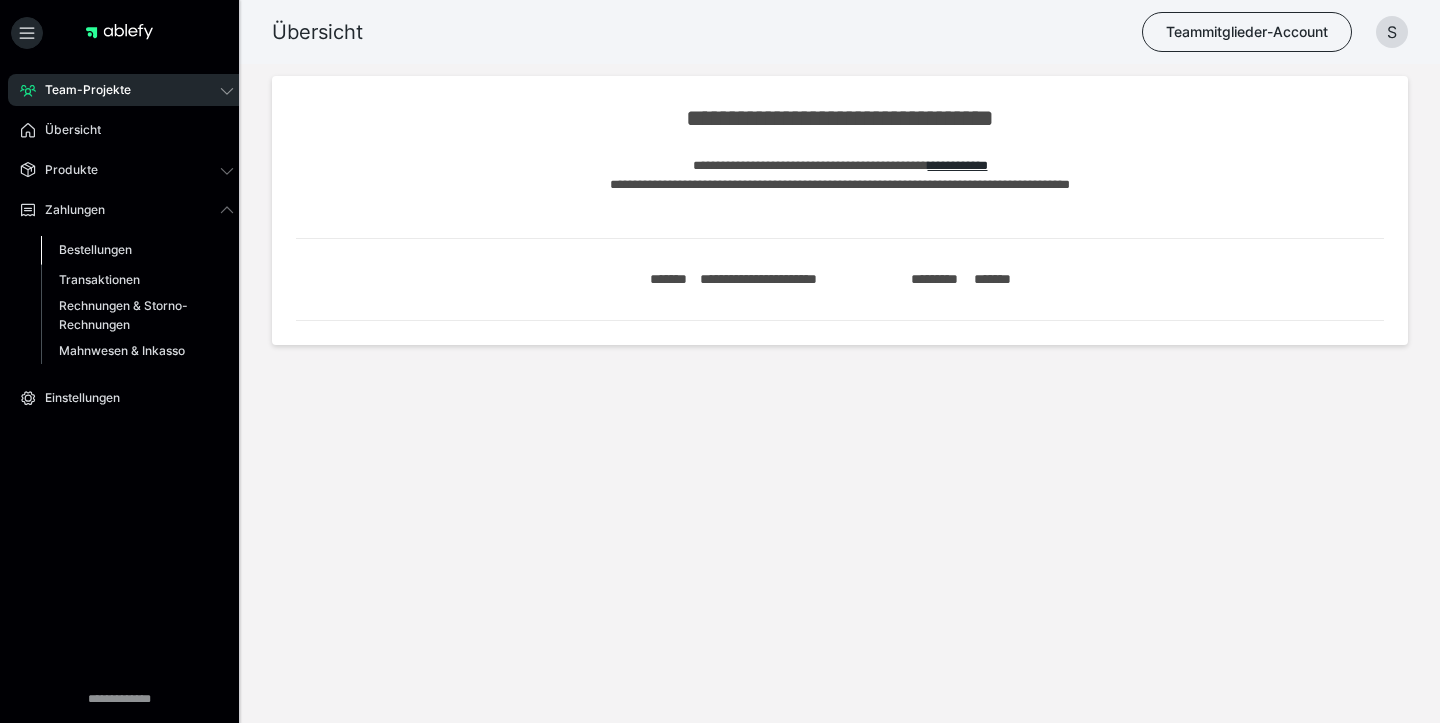 click on "Bestellungen" at bounding box center (137, 250) 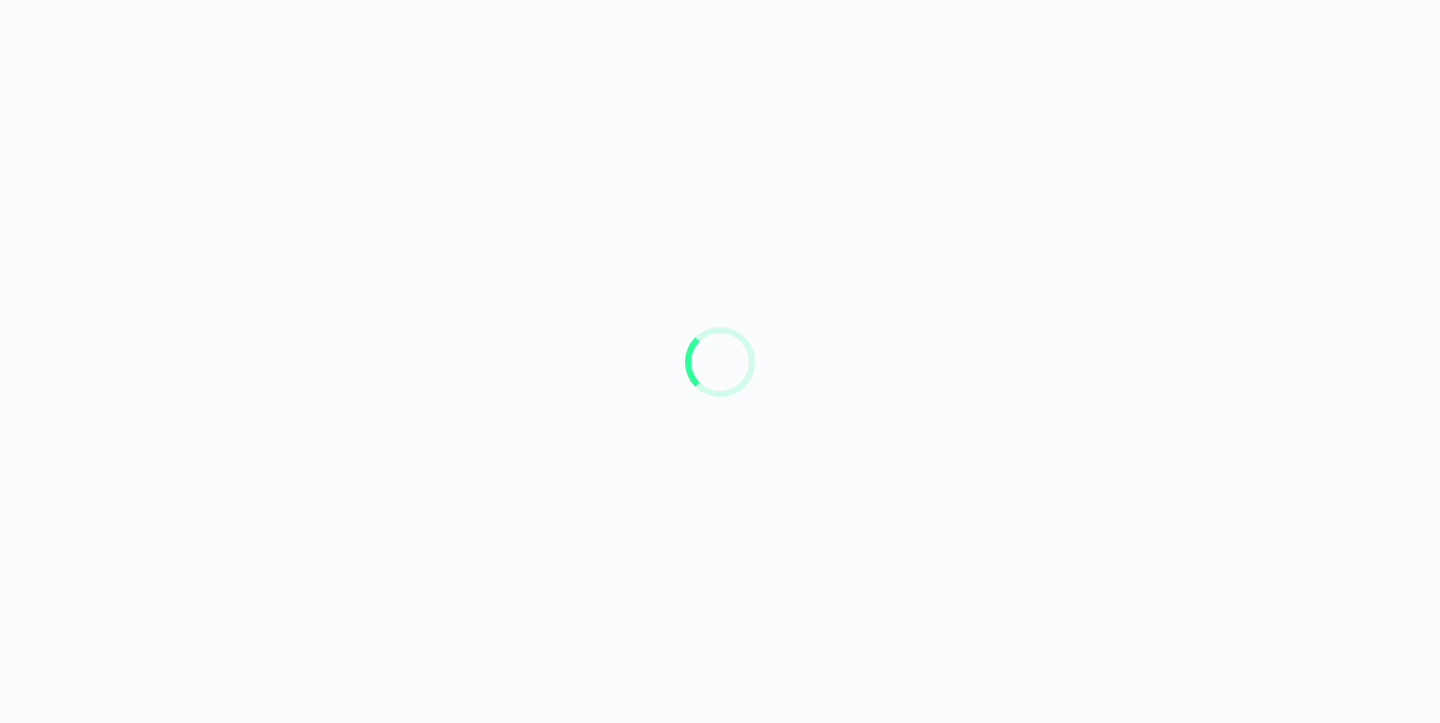 scroll, scrollTop: 0, scrollLeft: 0, axis: both 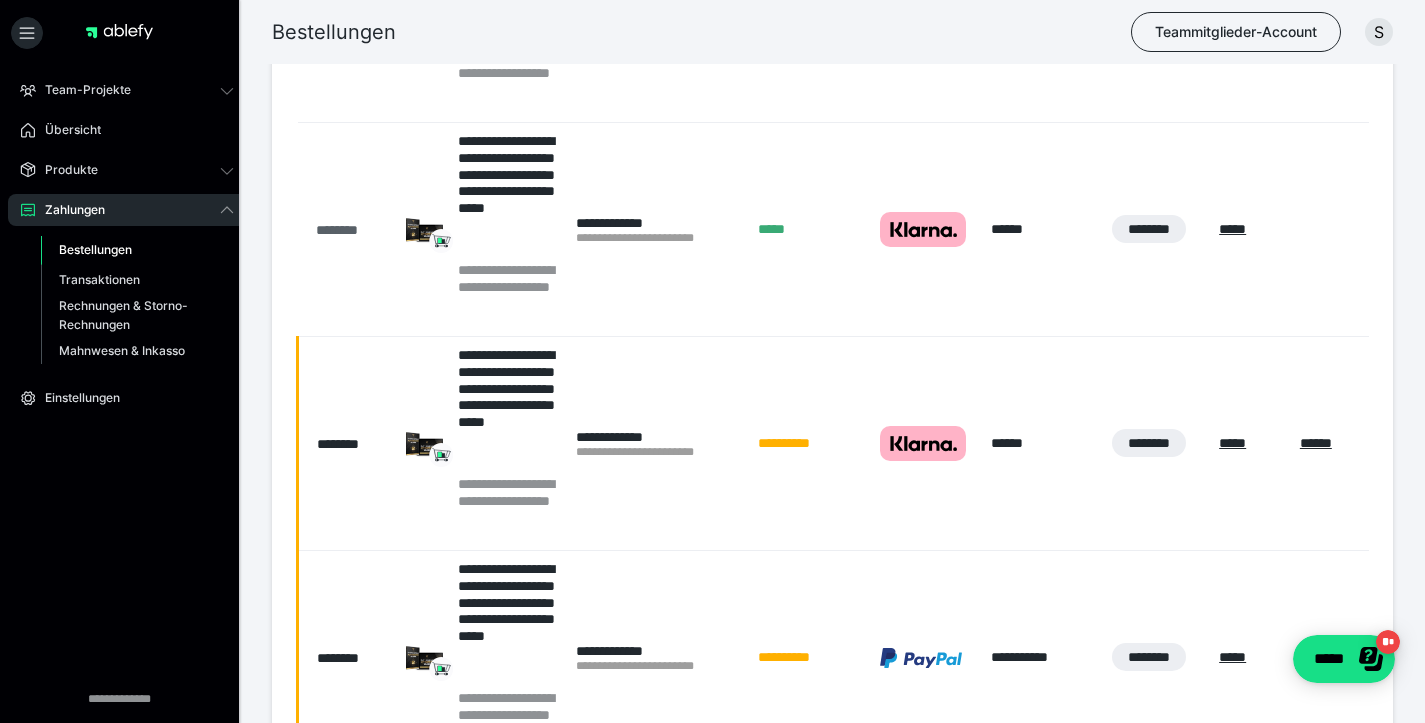 click on "********" at bounding box center (351, 230) 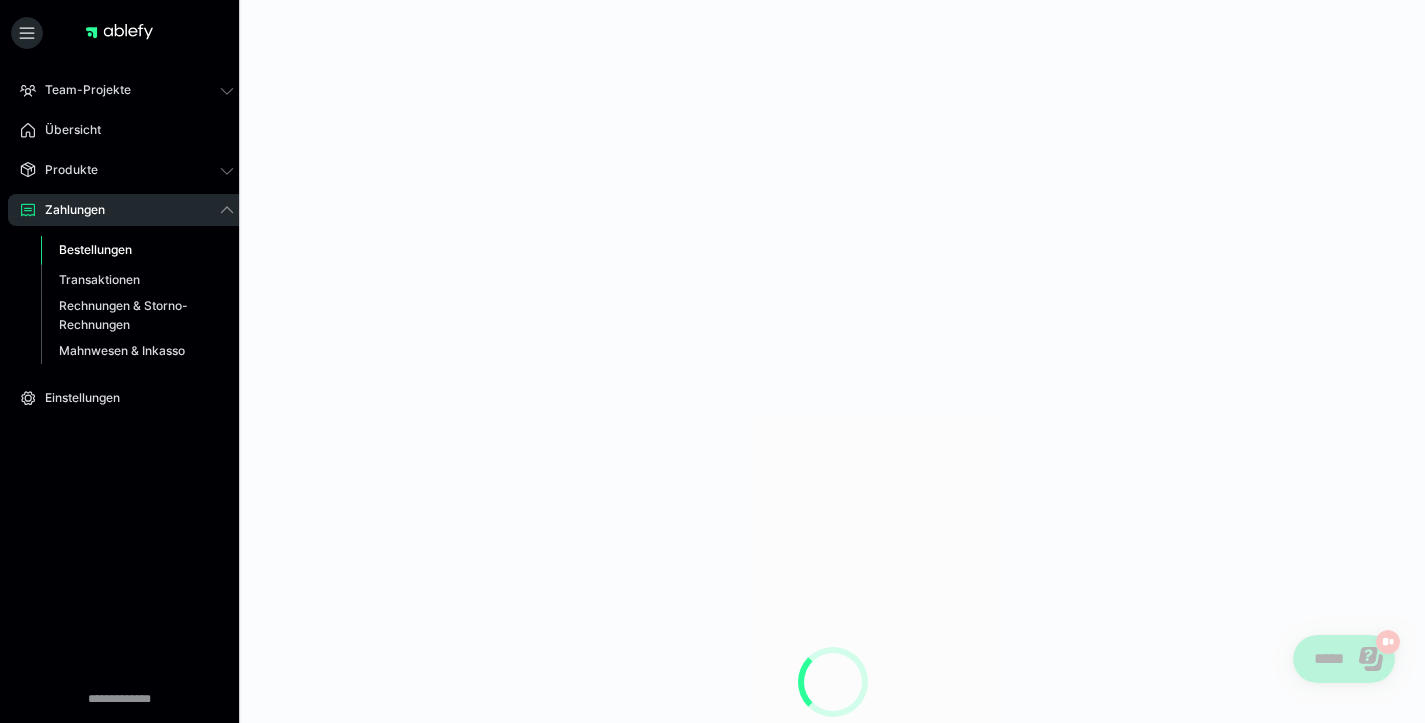 scroll, scrollTop: 0, scrollLeft: 0, axis: both 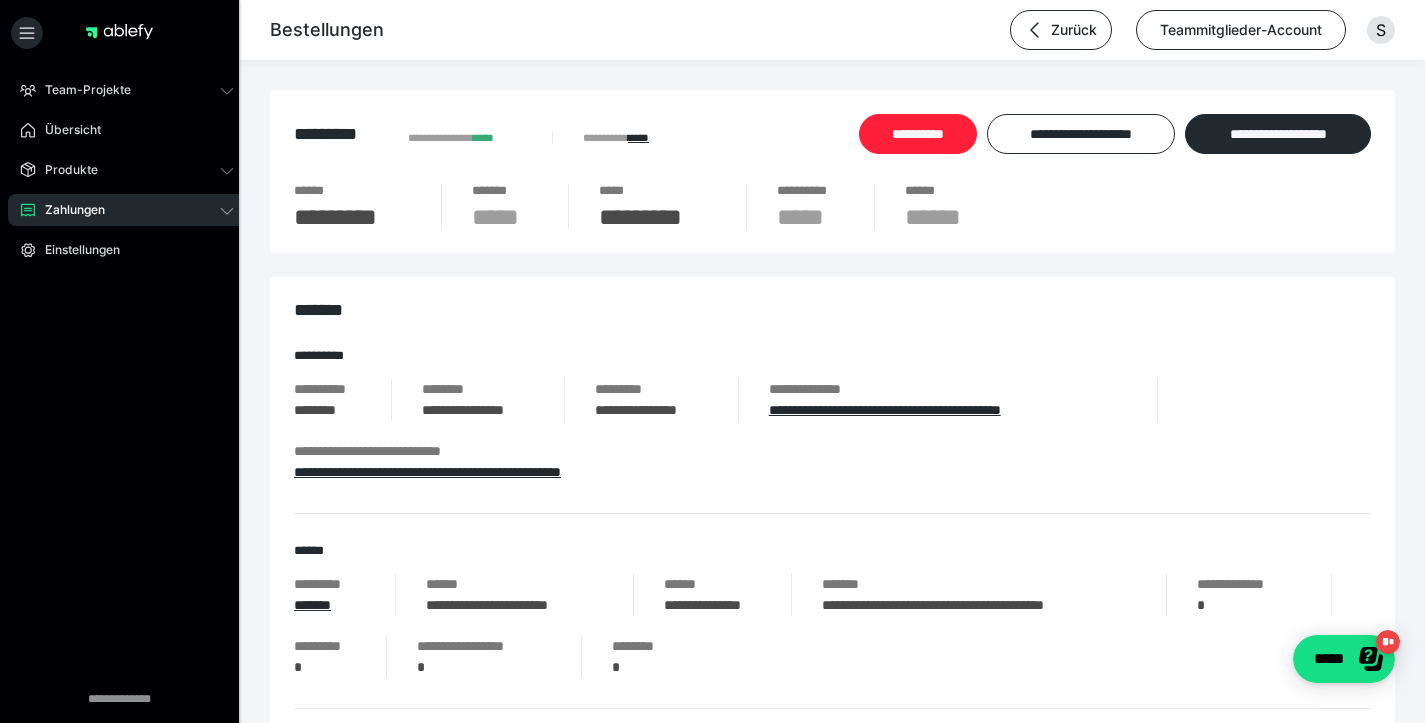 click on "**********" at bounding box center [918, 134] 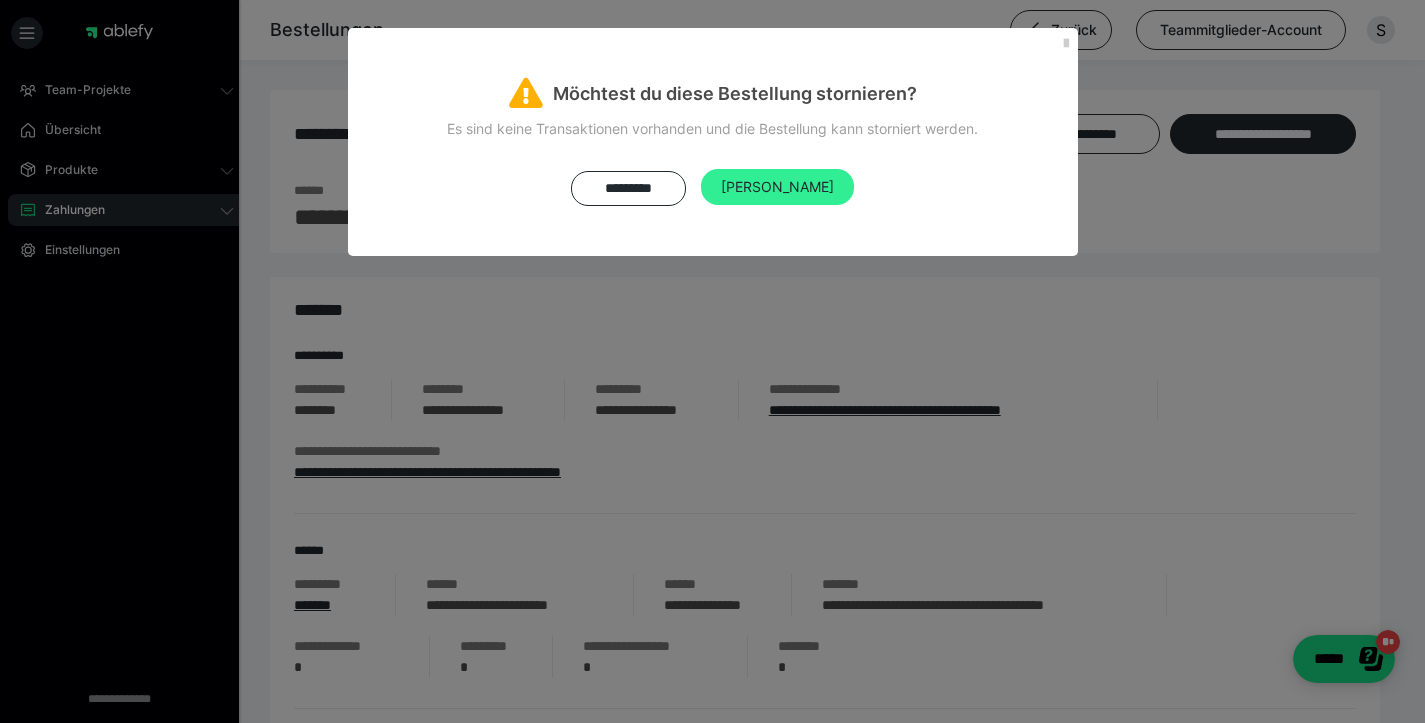 click on "[PERSON_NAME]" at bounding box center (777, 186) 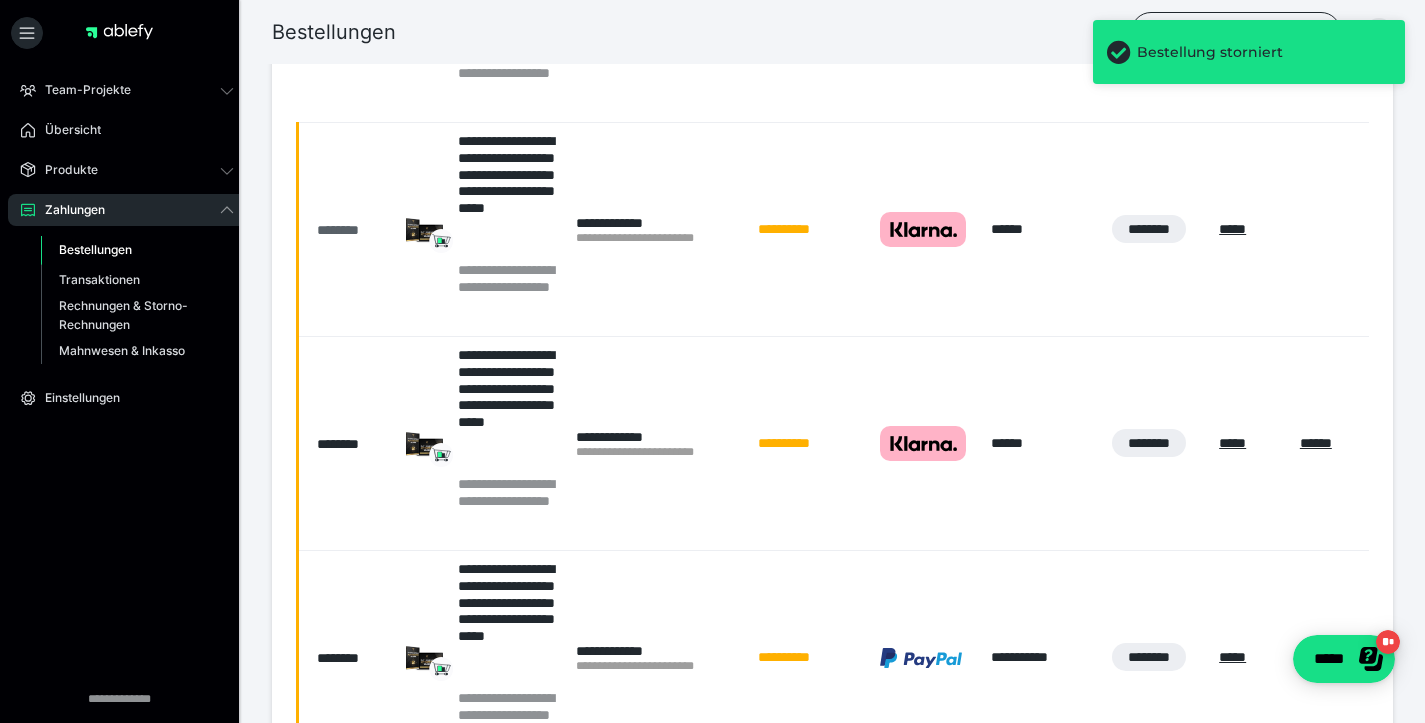 scroll, scrollTop: 465, scrollLeft: 0, axis: vertical 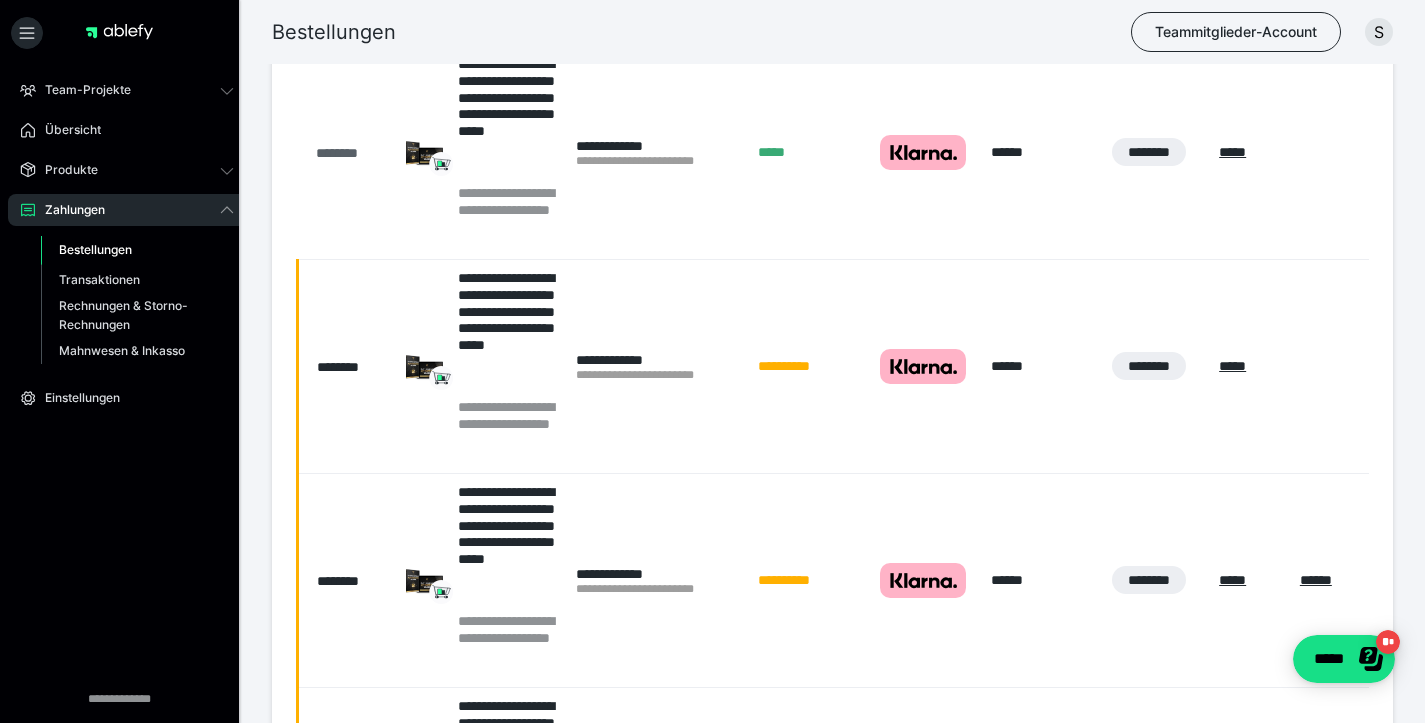 click on "********" at bounding box center [351, 153] 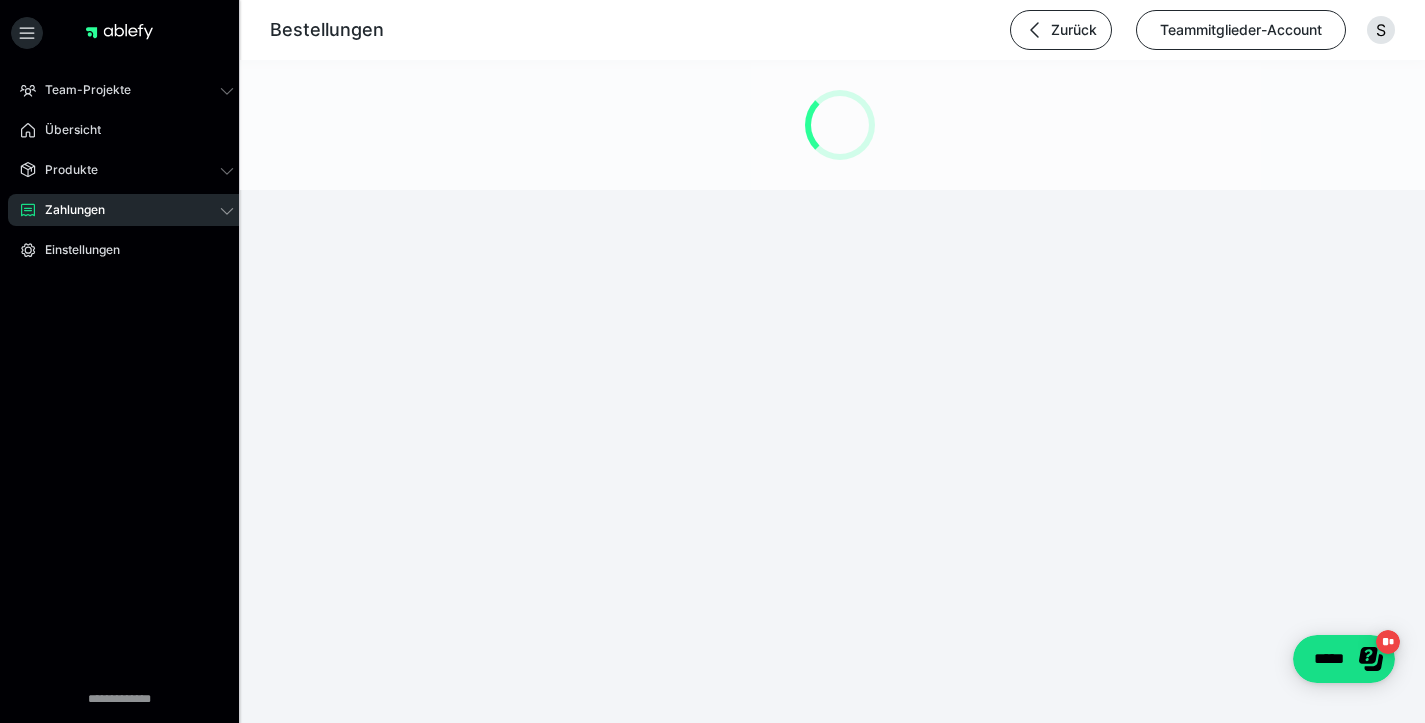 scroll, scrollTop: 0, scrollLeft: 0, axis: both 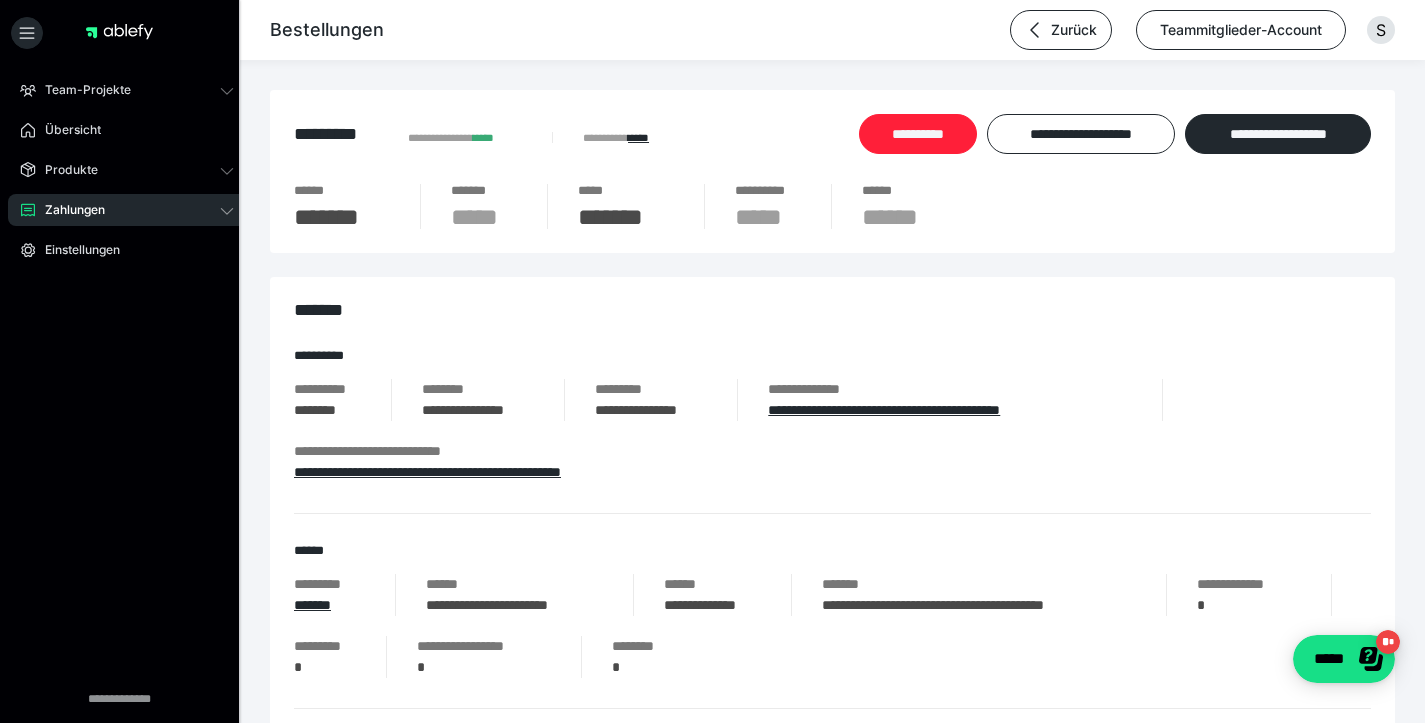 click on "**********" at bounding box center (918, 134) 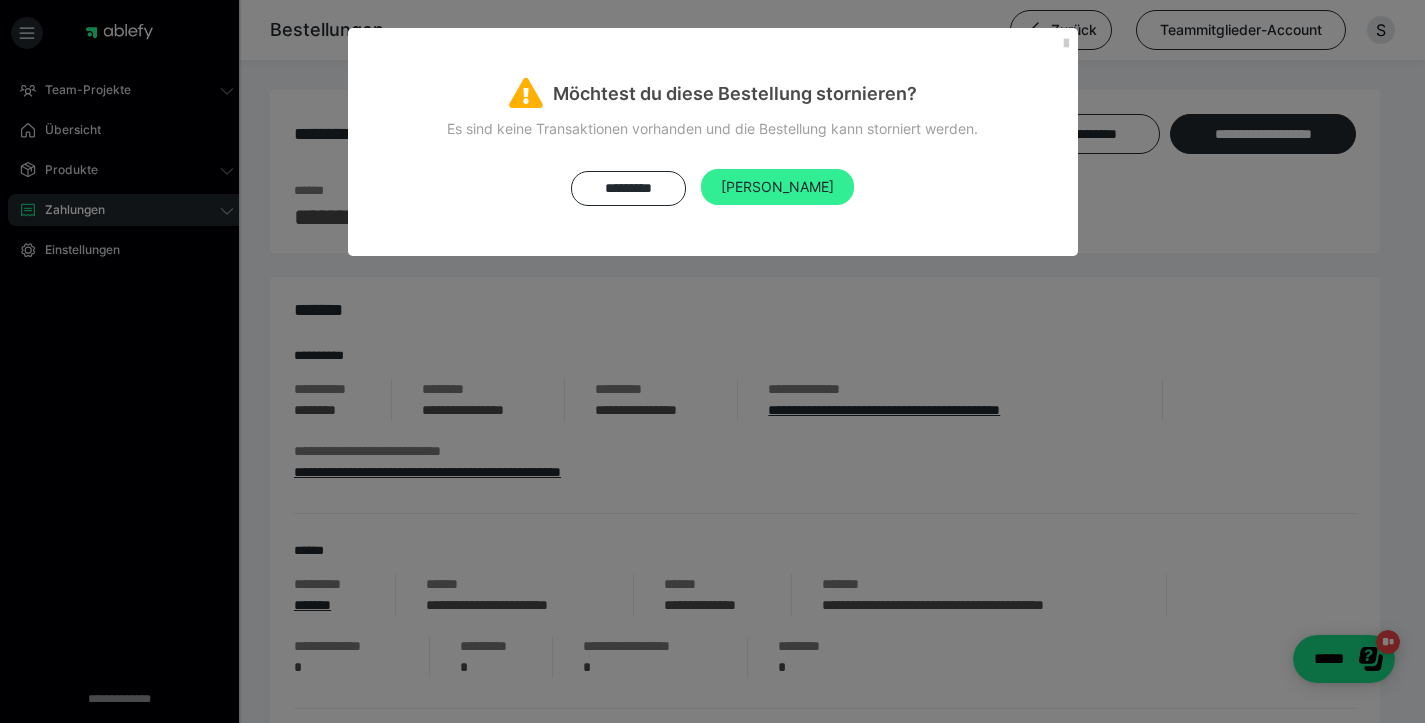 click on "[PERSON_NAME]" at bounding box center (777, 187) 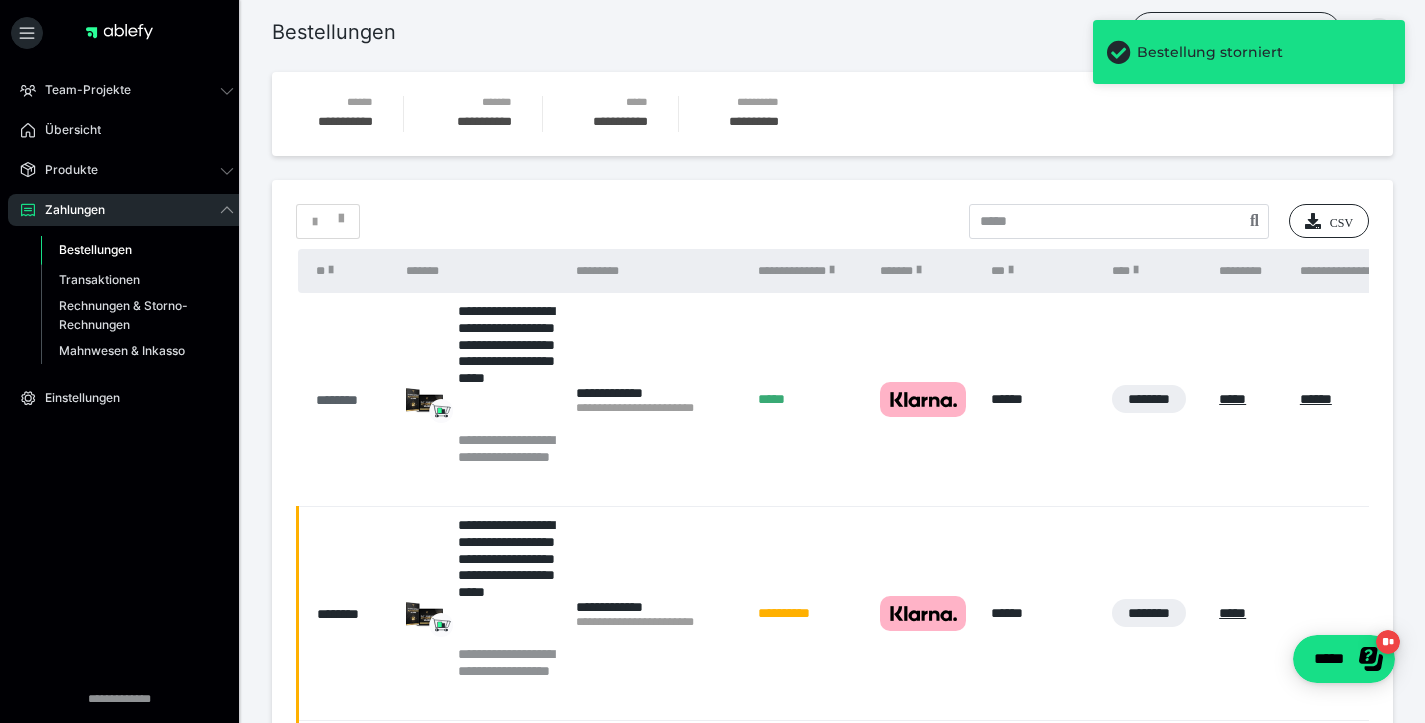scroll, scrollTop: 8, scrollLeft: 0, axis: vertical 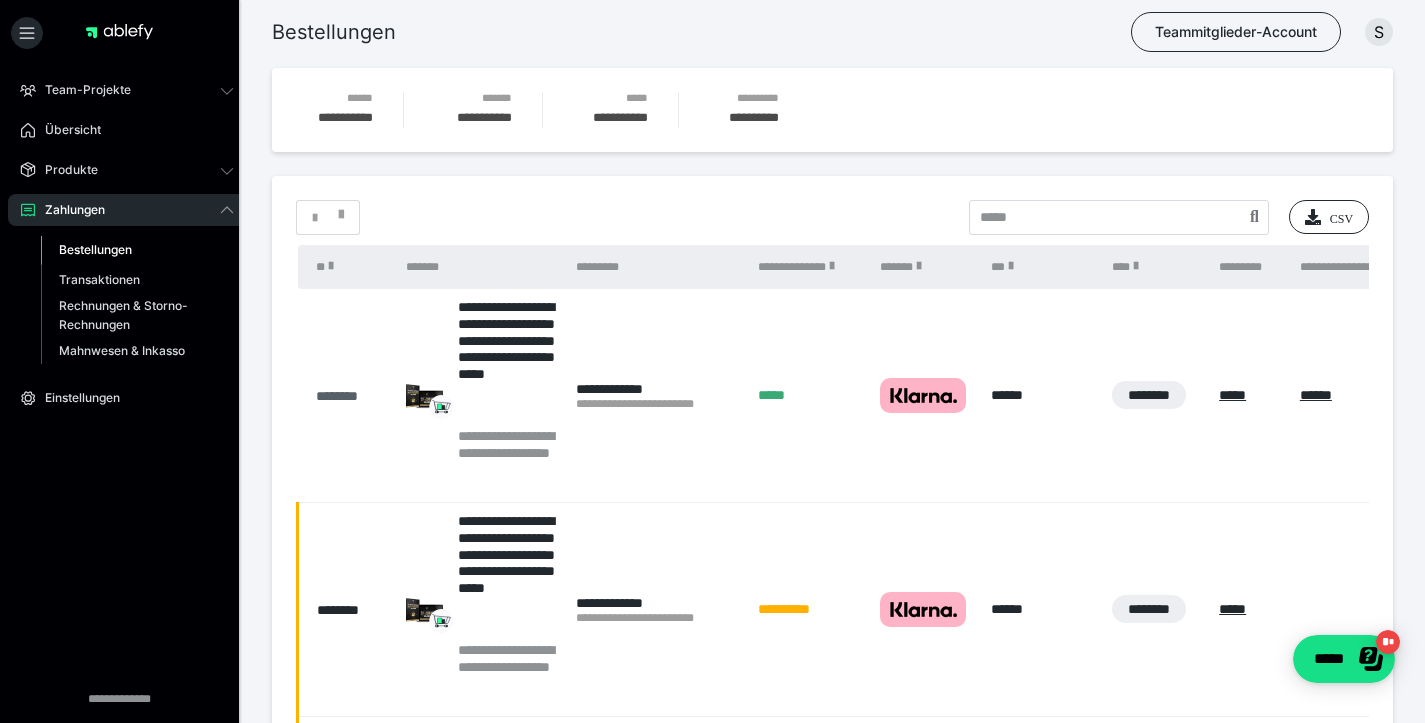 click on "********" at bounding box center (351, 396) 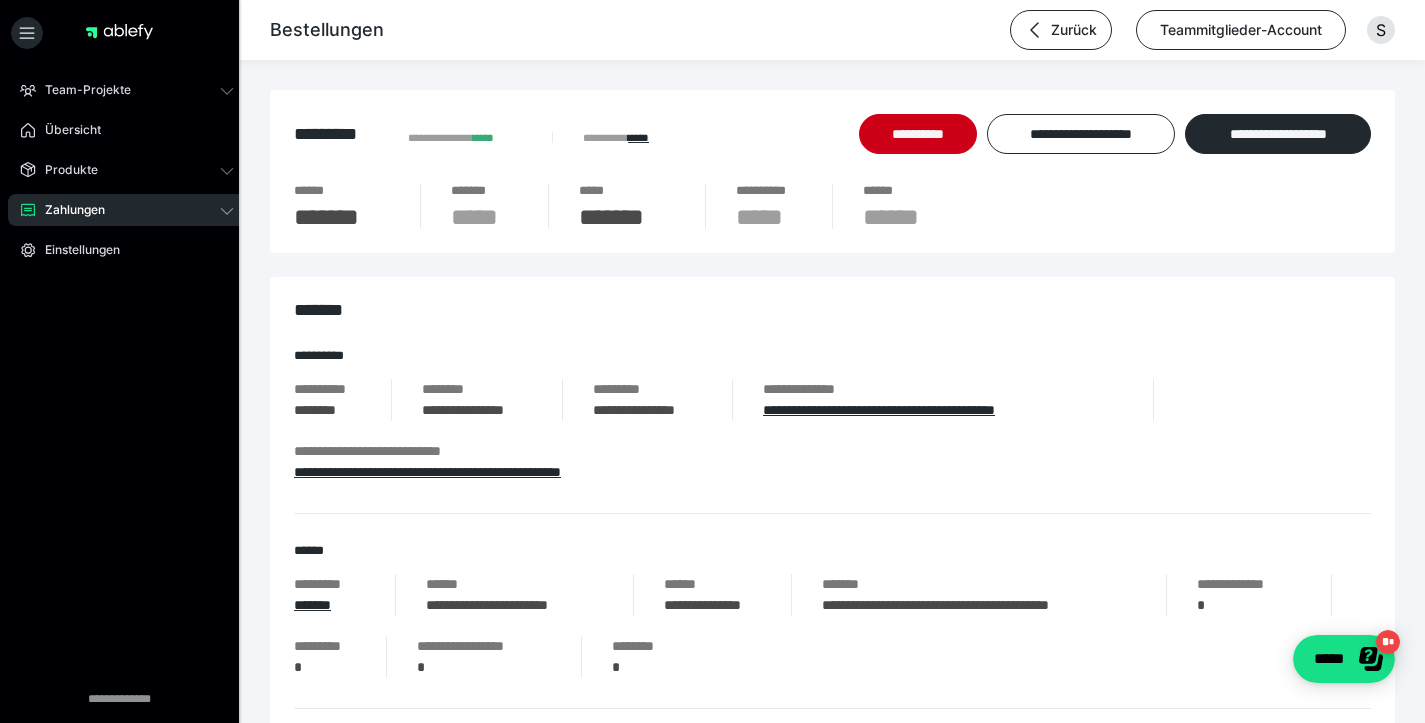 click on "**********" at bounding box center (832, 149) 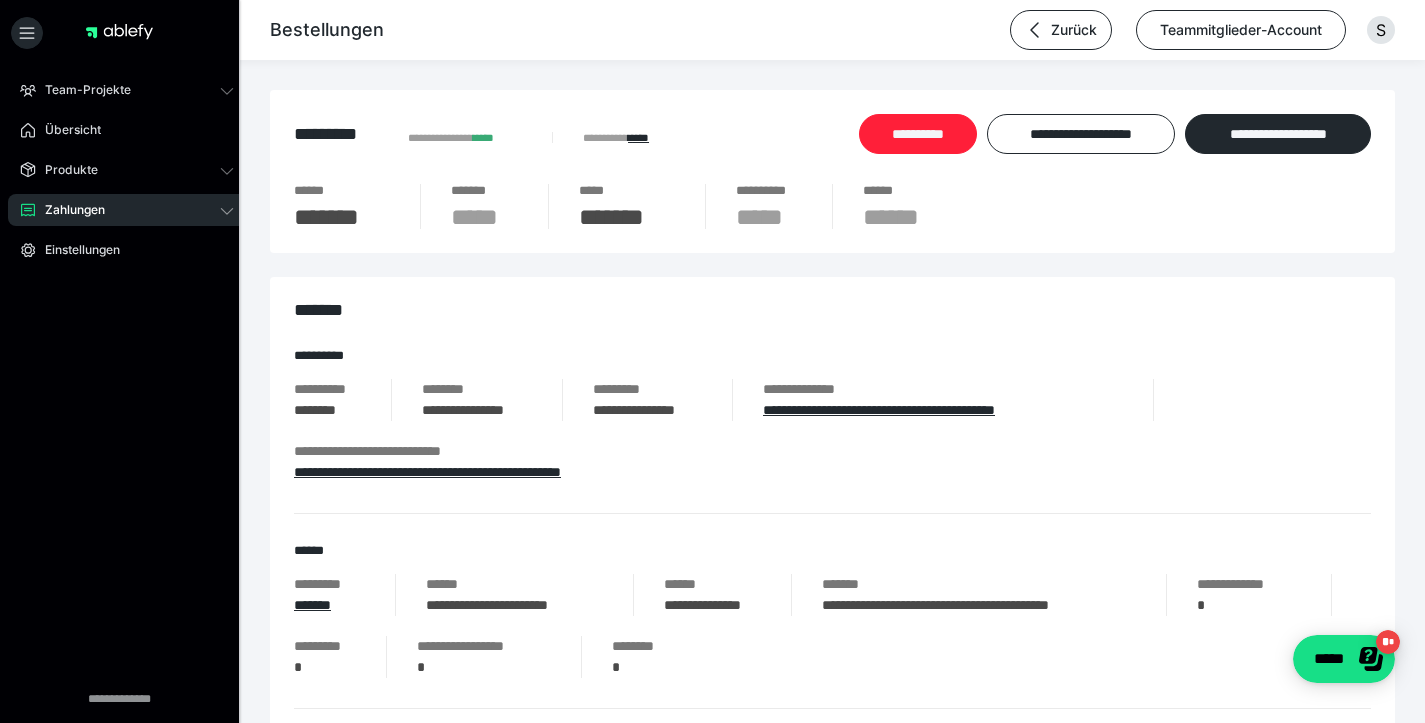 click on "**********" at bounding box center (918, 134) 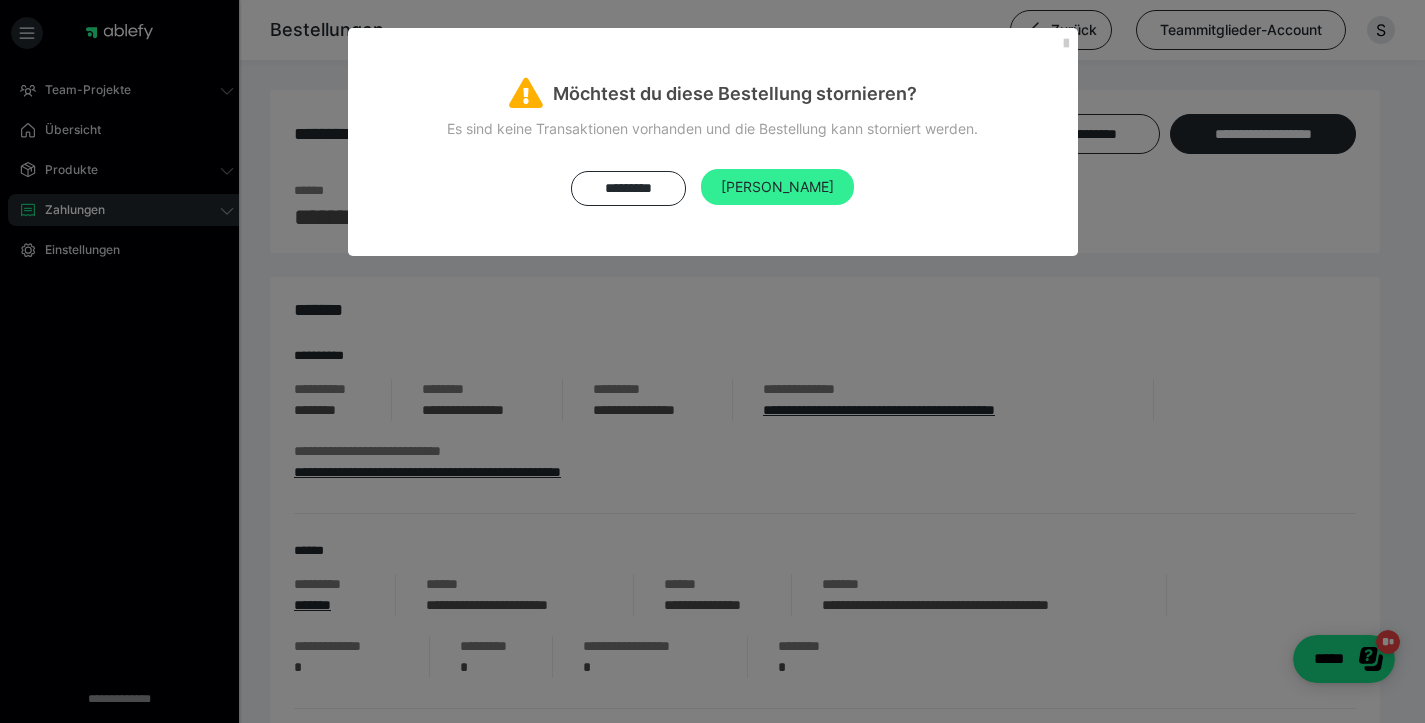 click on "[PERSON_NAME]" at bounding box center [777, 187] 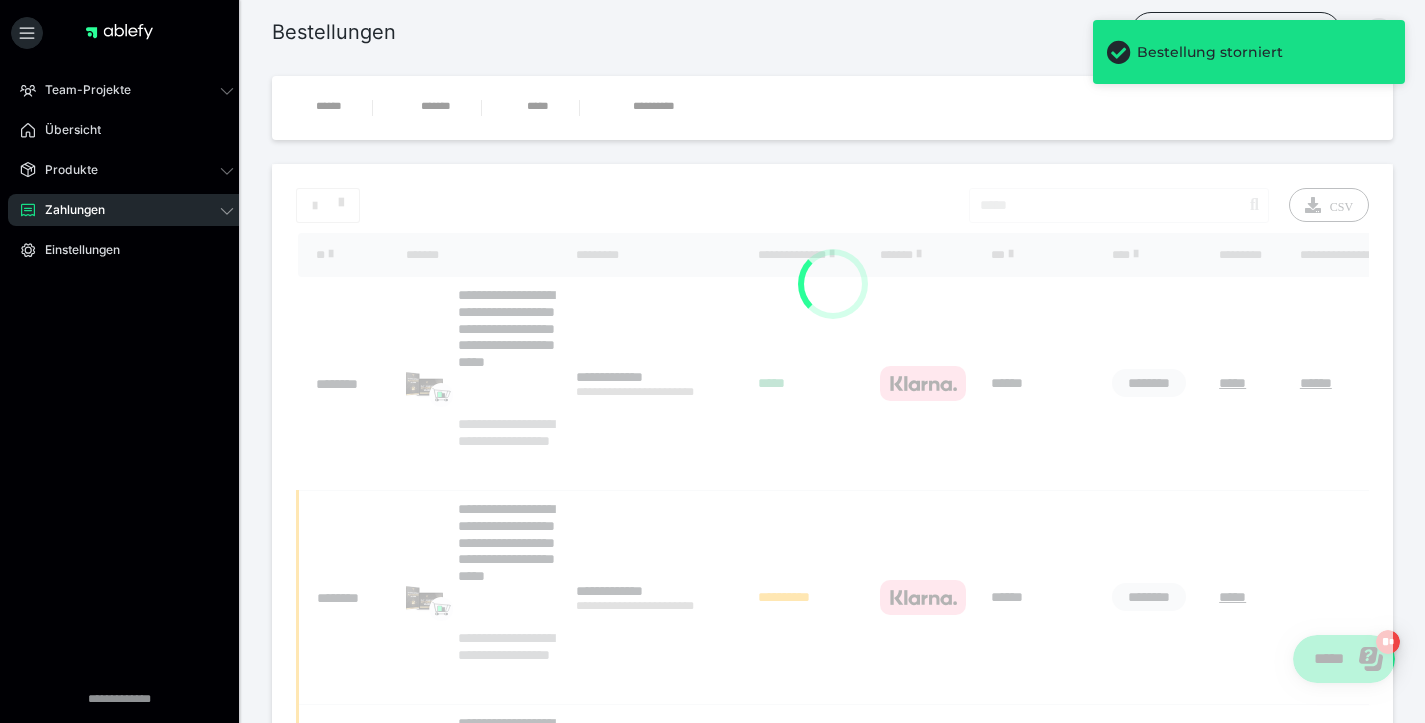scroll, scrollTop: 8, scrollLeft: 0, axis: vertical 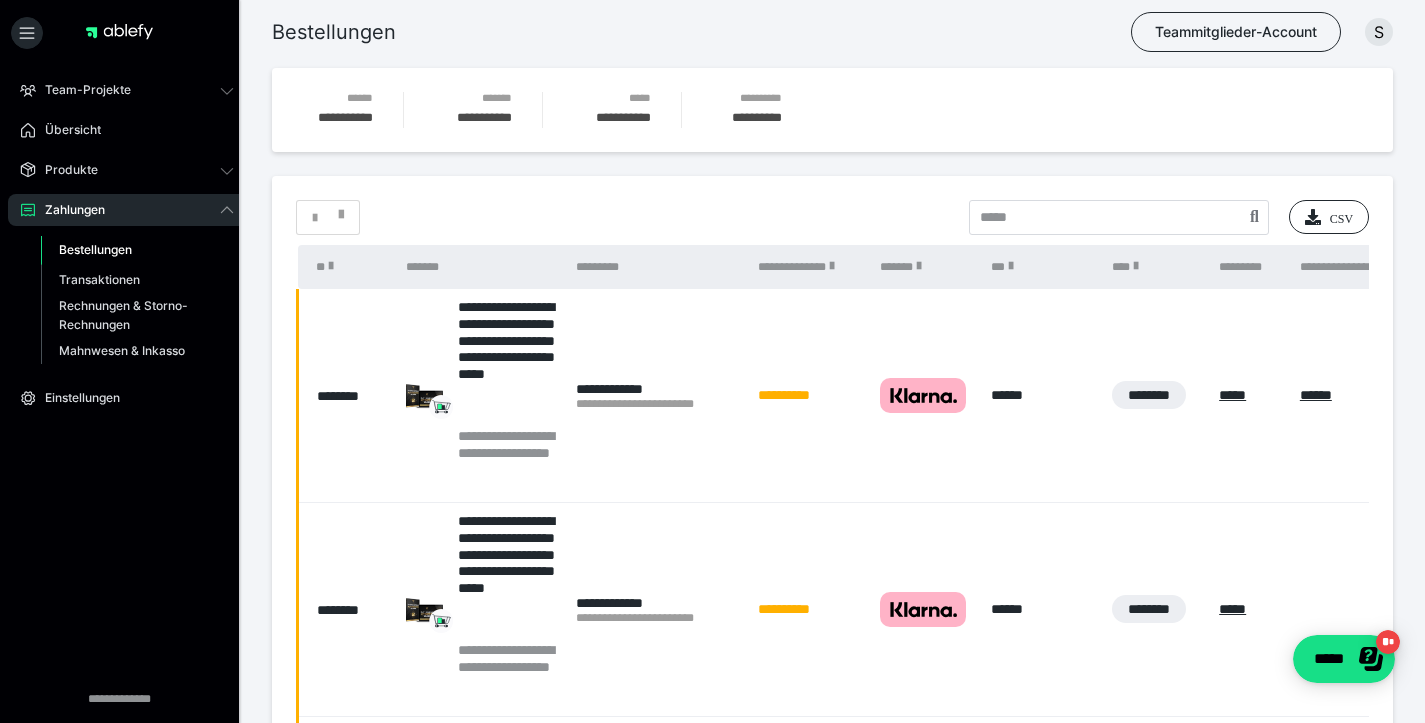 click on "**********" at bounding box center [832, 110] 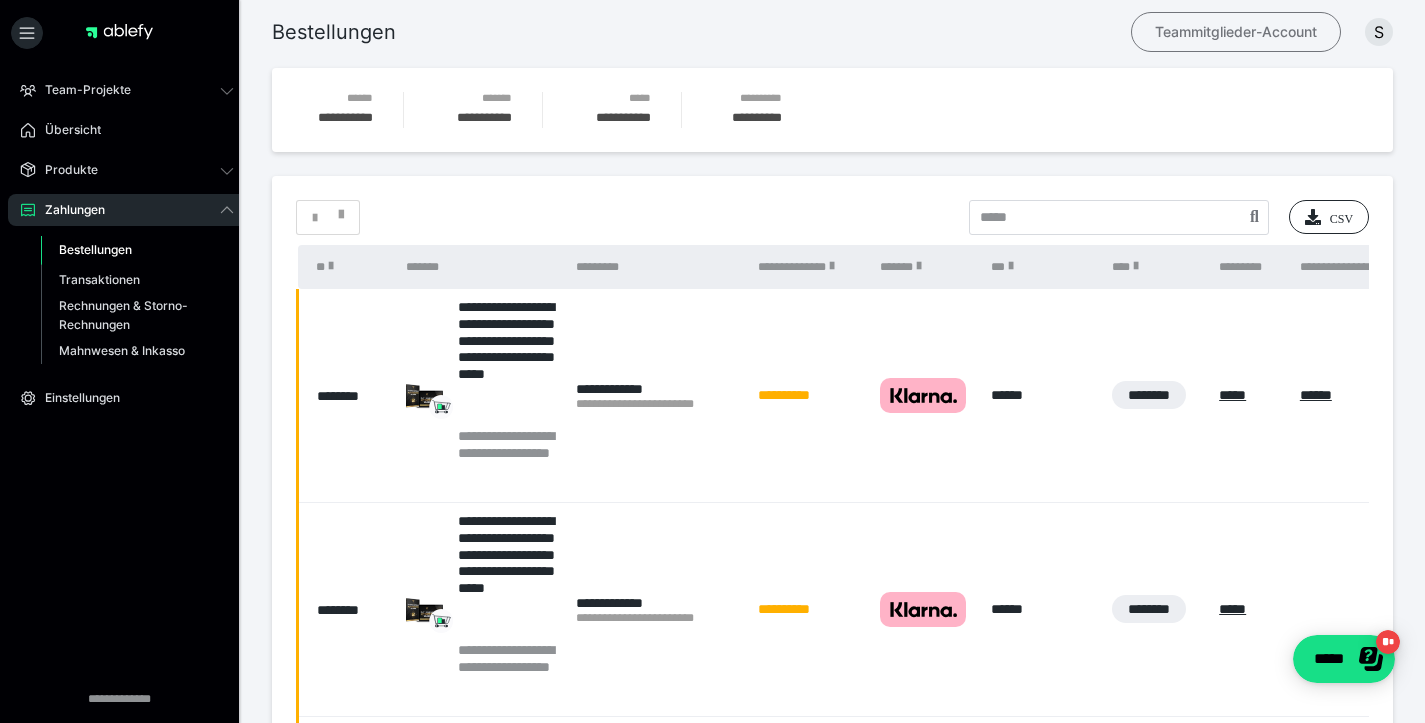 click on "Teammitglieder-Account" at bounding box center [1236, 32] 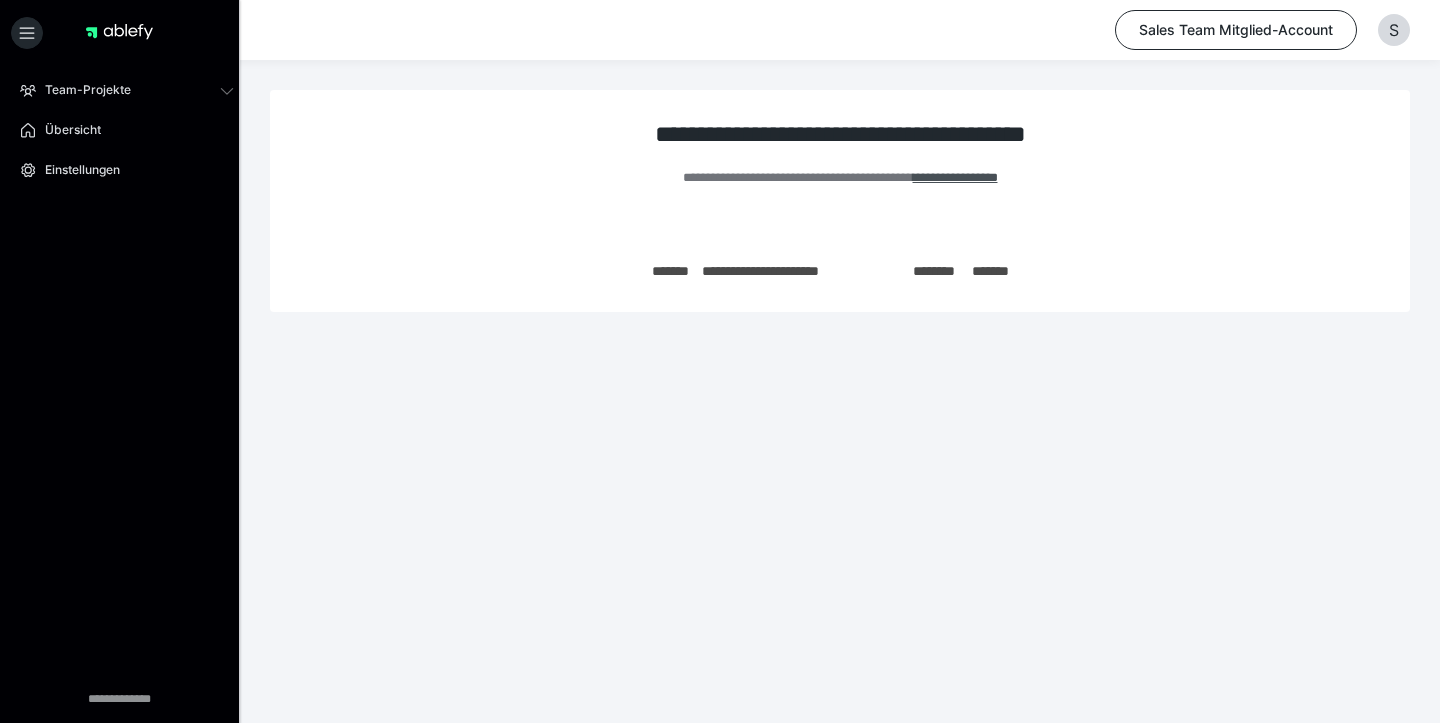 scroll, scrollTop: 0, scrollLeft: 0, axis: both 